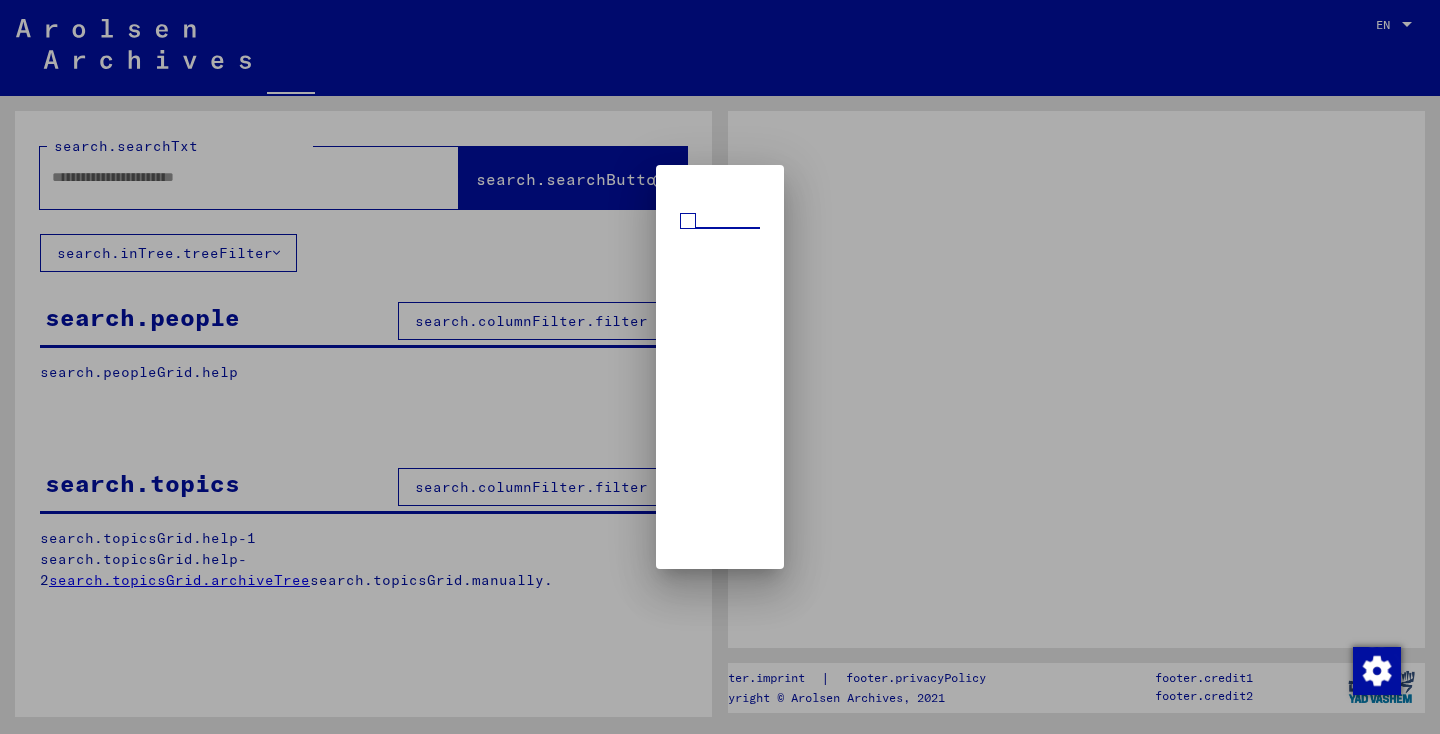 scroll, scrollTop: 0, scrollLeft: 0, axis: both 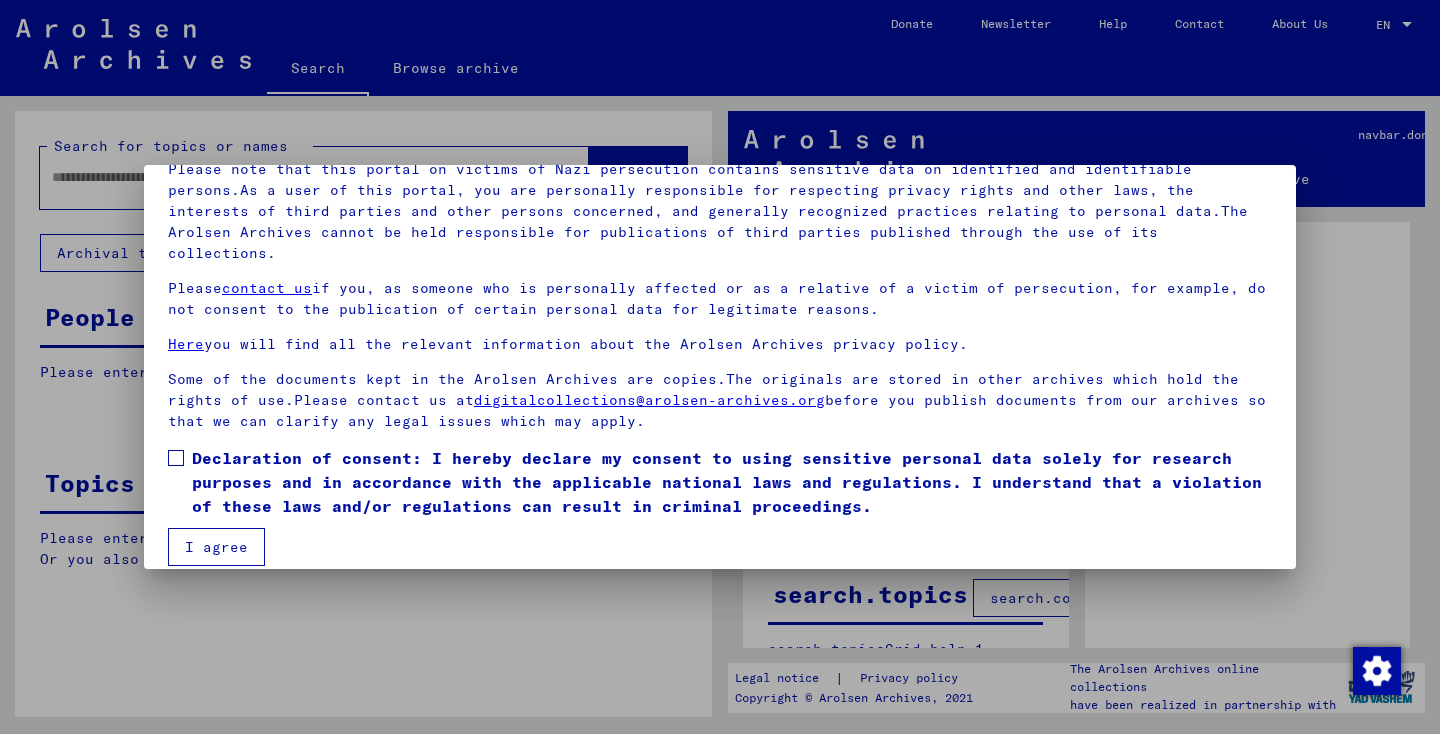click on "I agree" at bounding box center (216, 547) 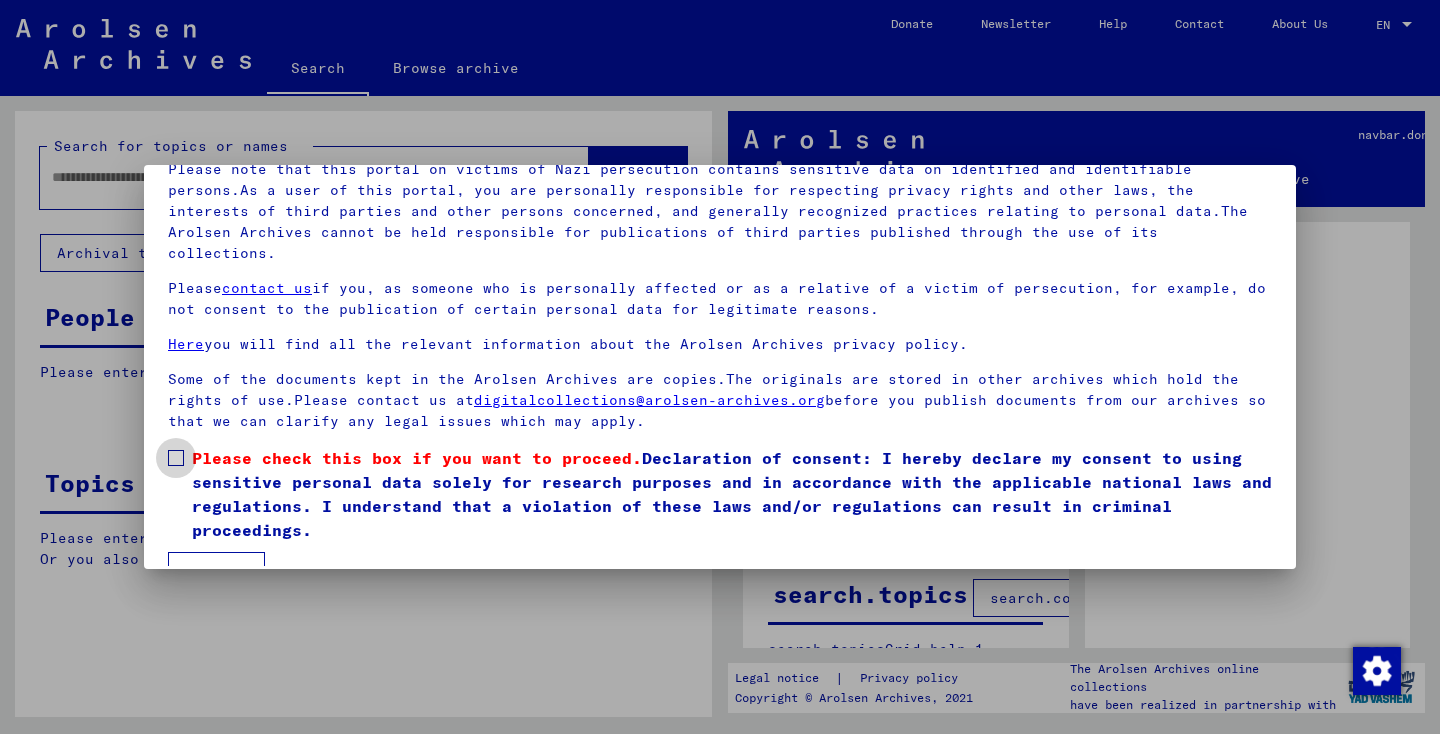 click on "Please check this box if you want to proceed.   Declaration of consent: I hereby declare my consent to using sensitive personal data solely for research purposes and in accordance with the applicable national laws and regulations. I understand that a violation of these laws and/or regulations can result in criminal proceedings." at bounding box center (720, 494) 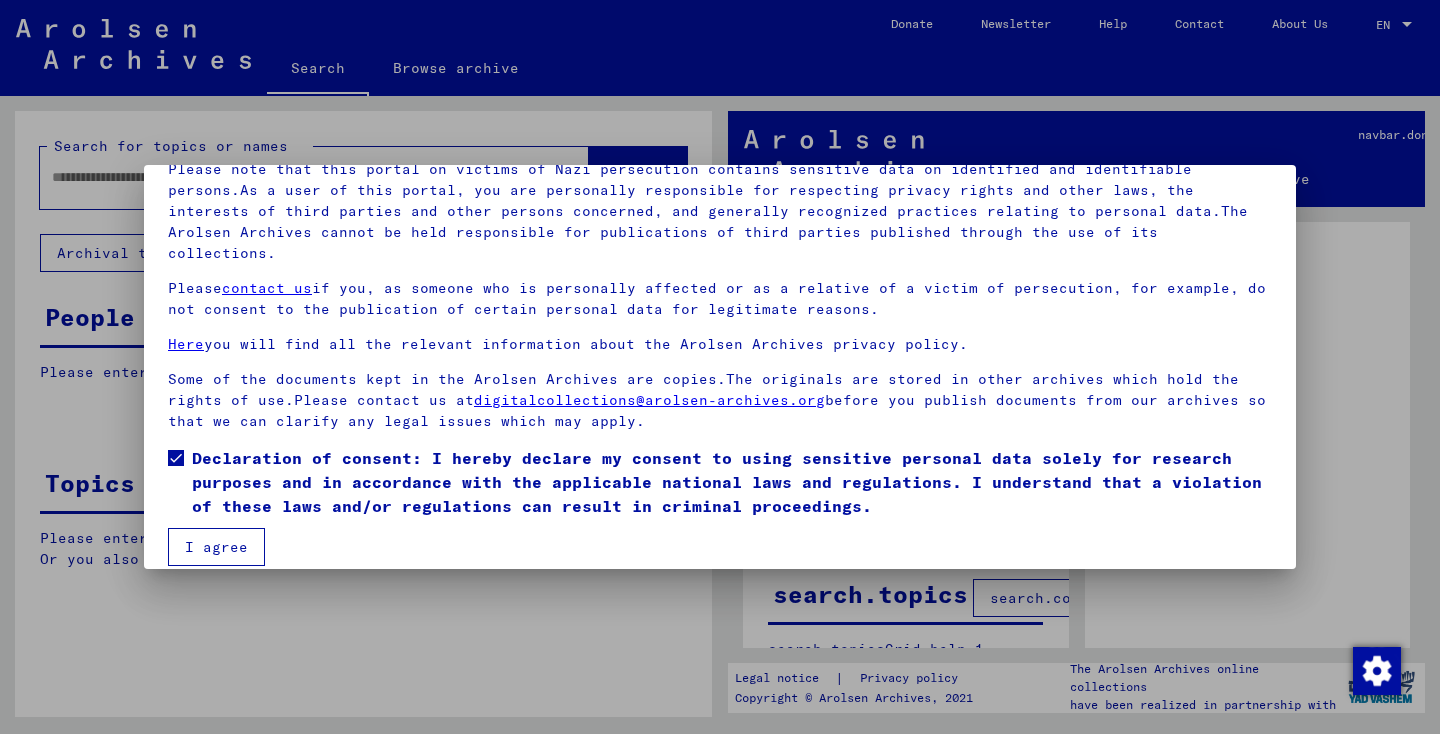click on "I agree" at bounding box center (216, 547) 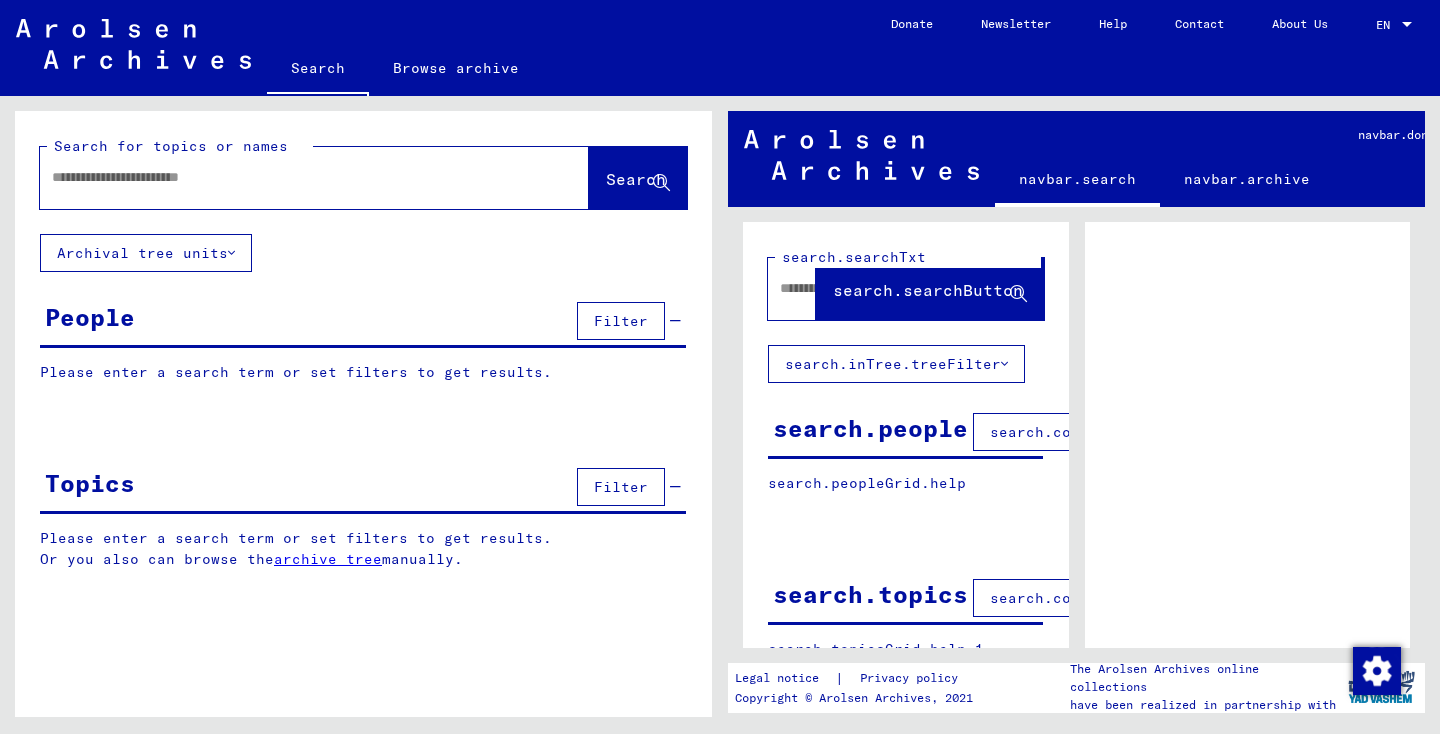 click 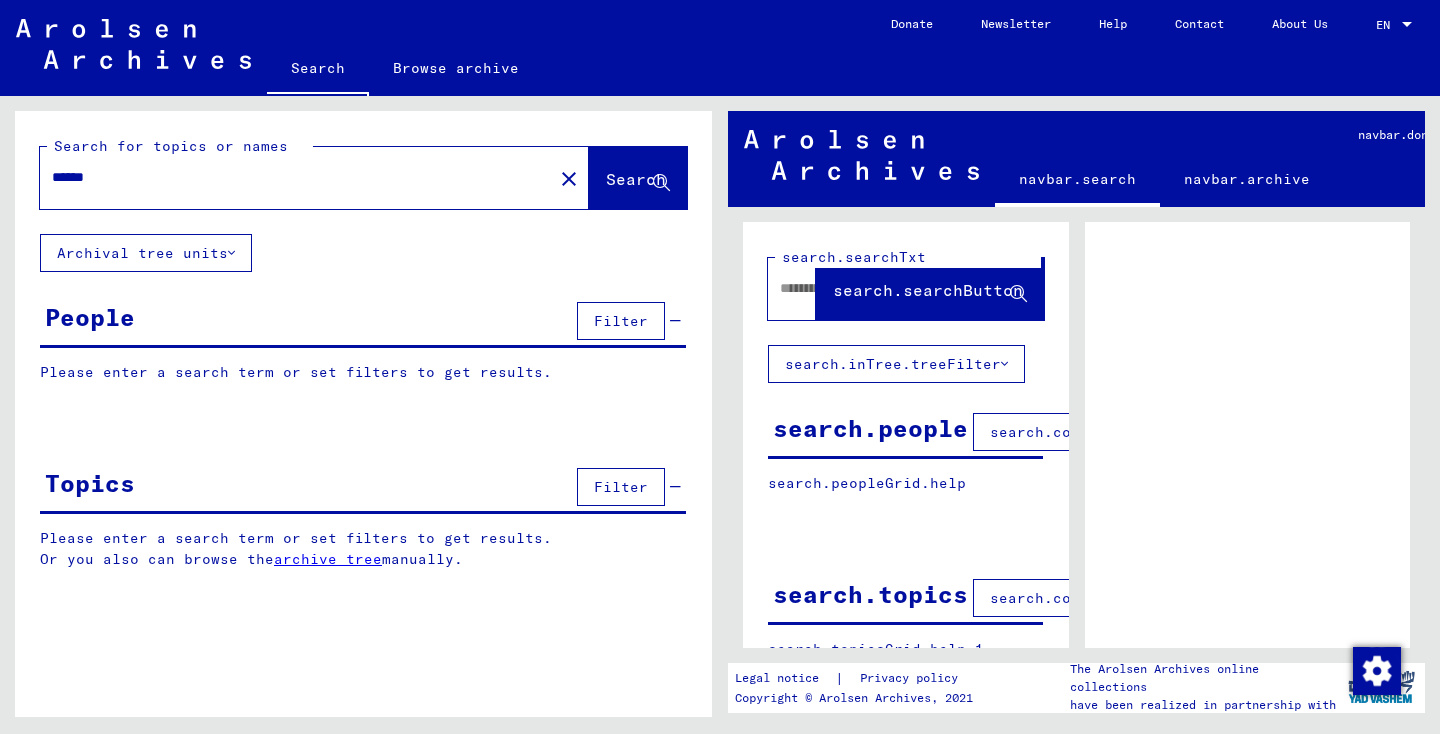 type on "******" 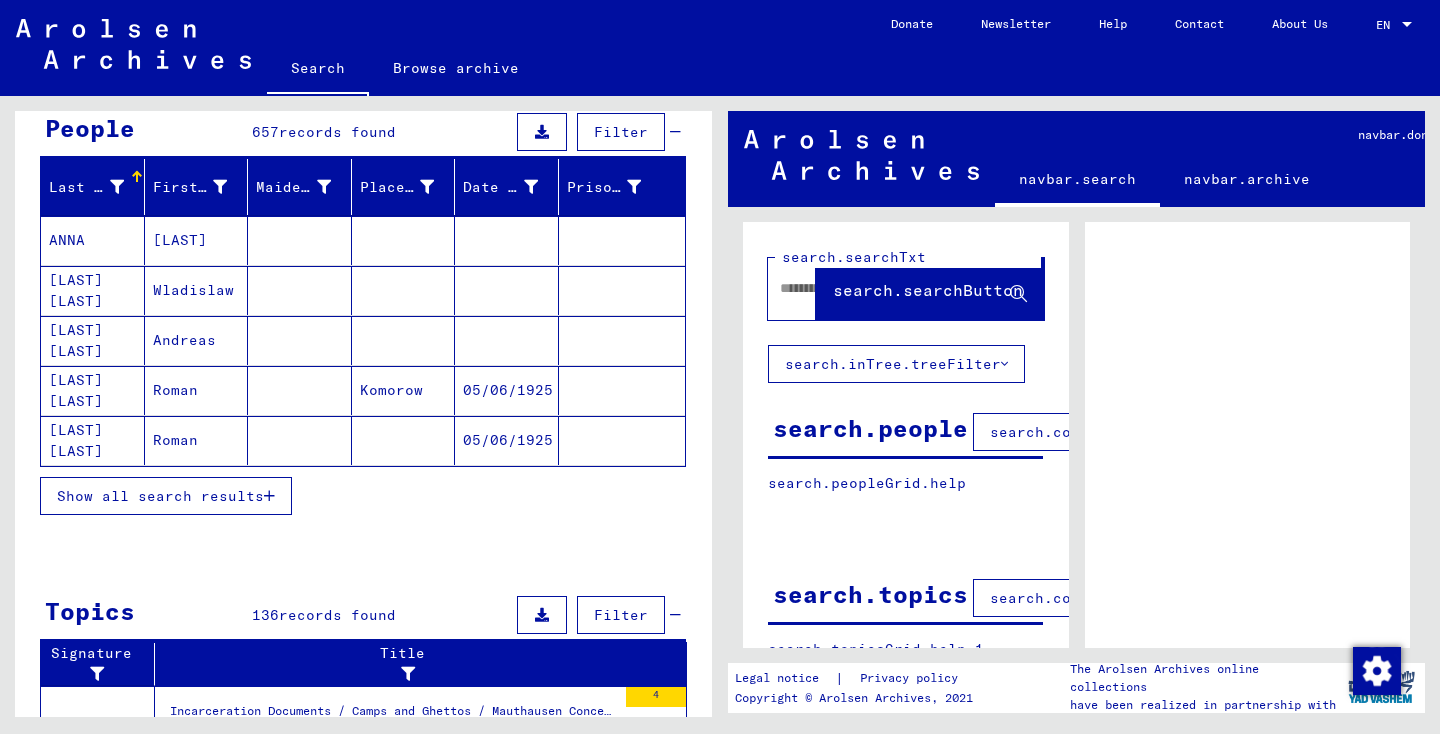 scroll, scrollTop: 191, scrollLeft: 0, axis: vertical 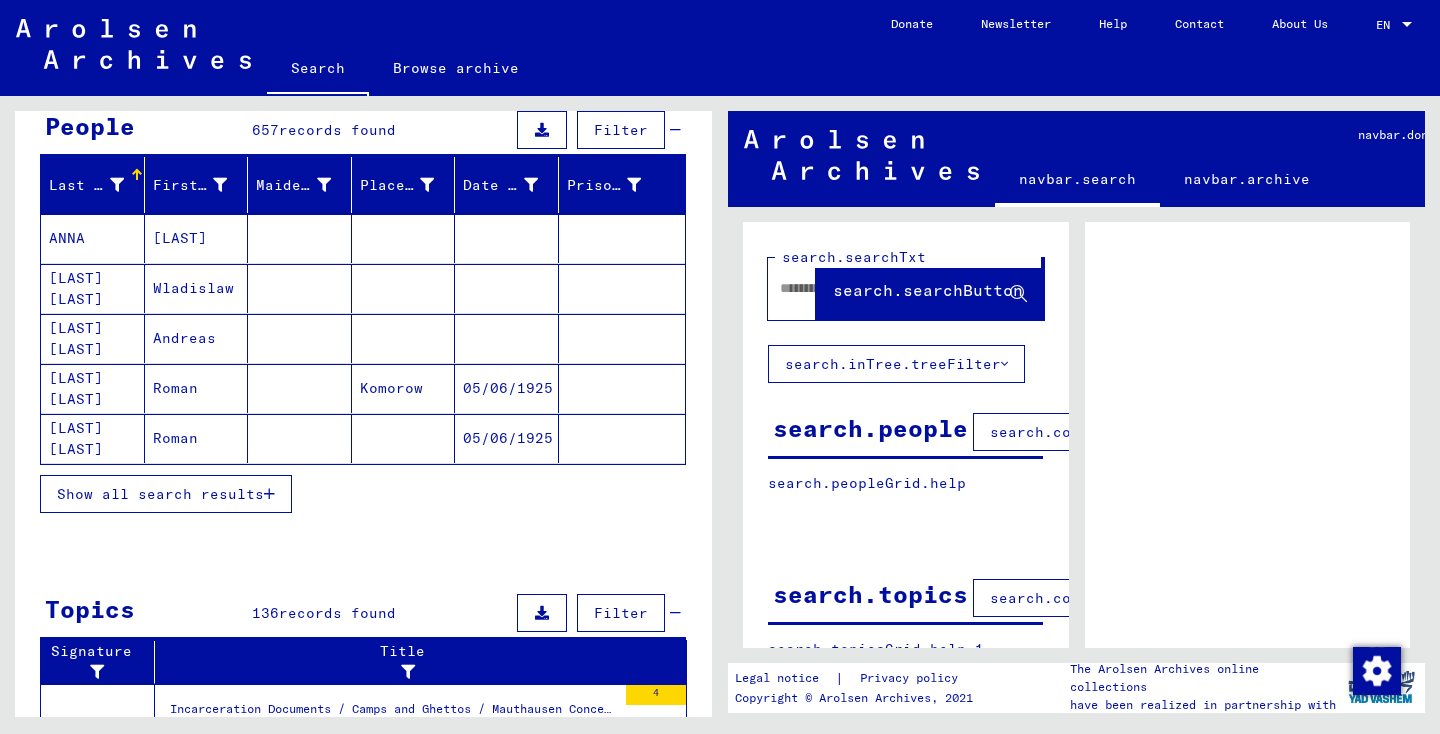 click on "[LAST]" at bounding box center (197, 288) 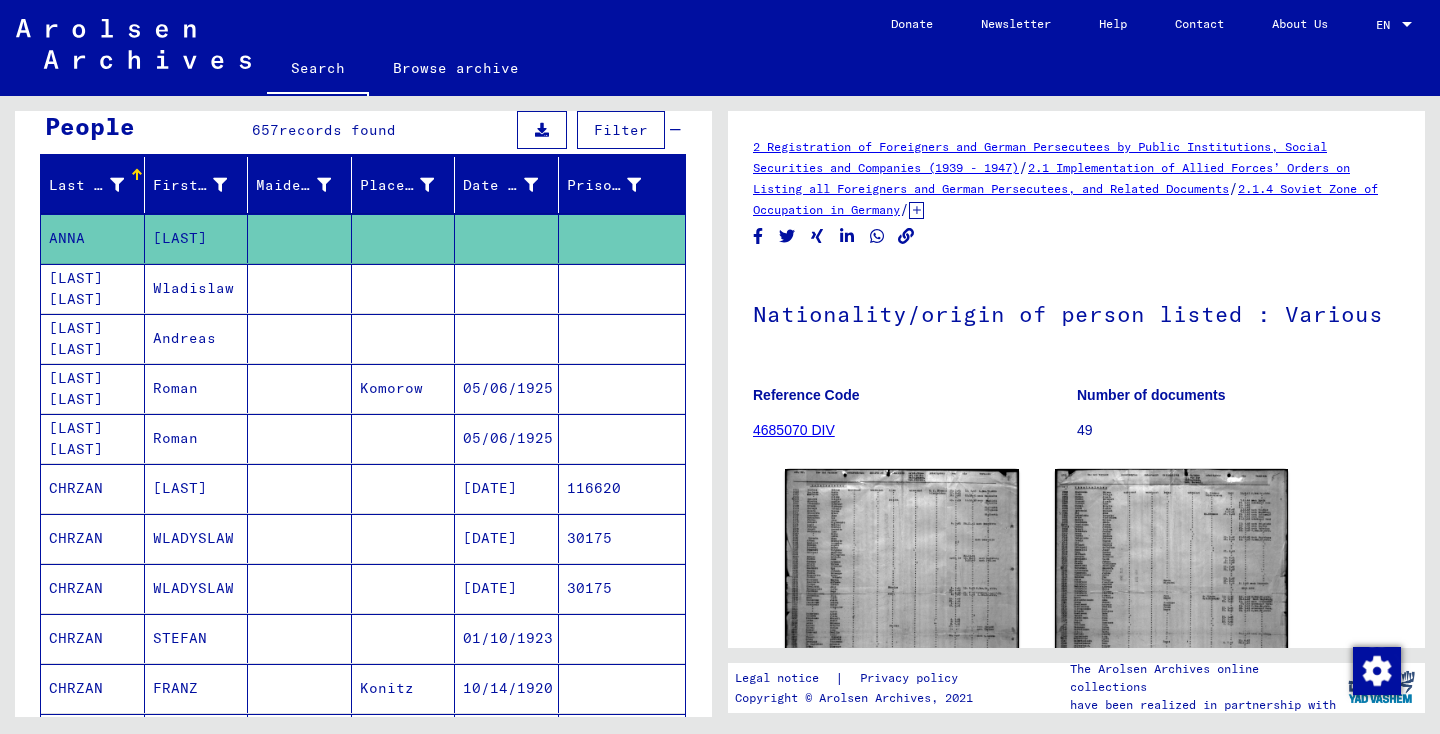scroll, scrollTop: 0, scrollLeft: 0, axis: both 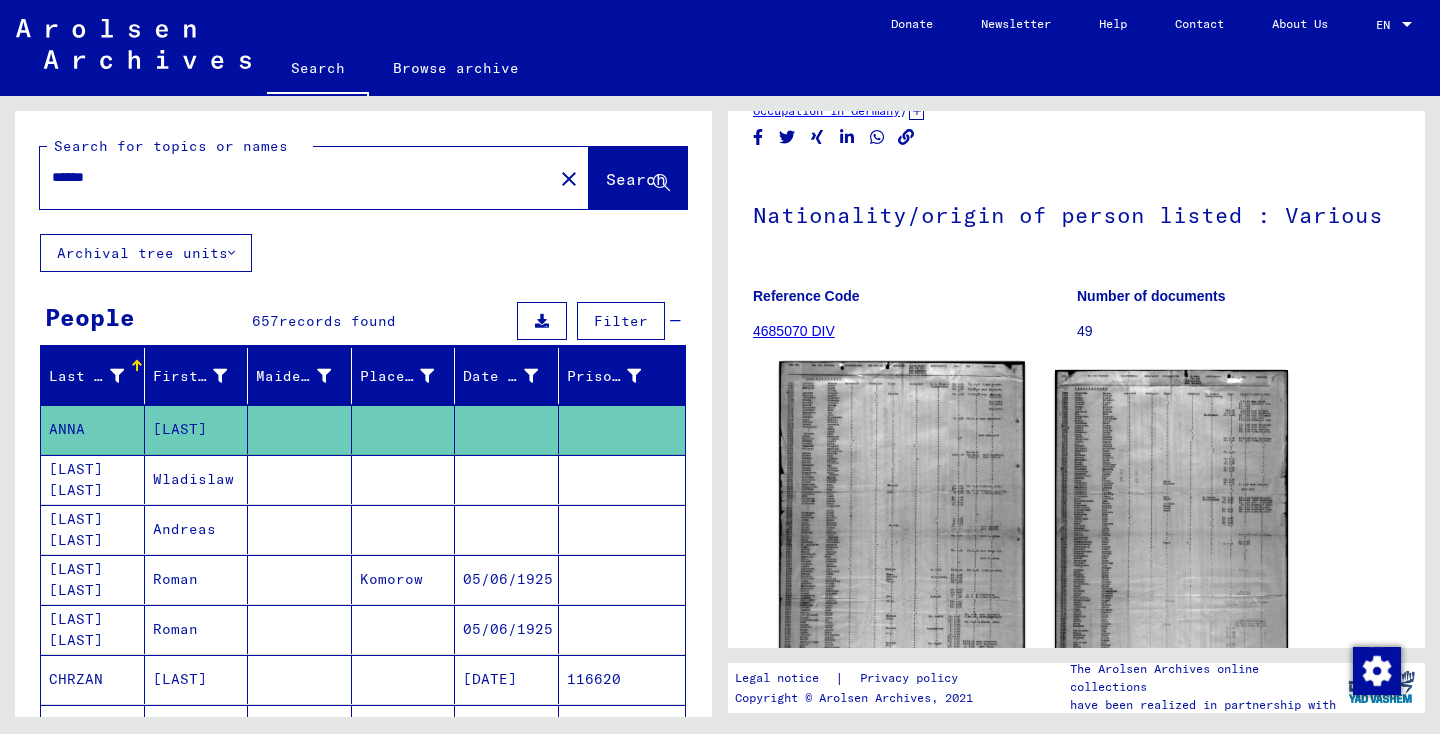 click 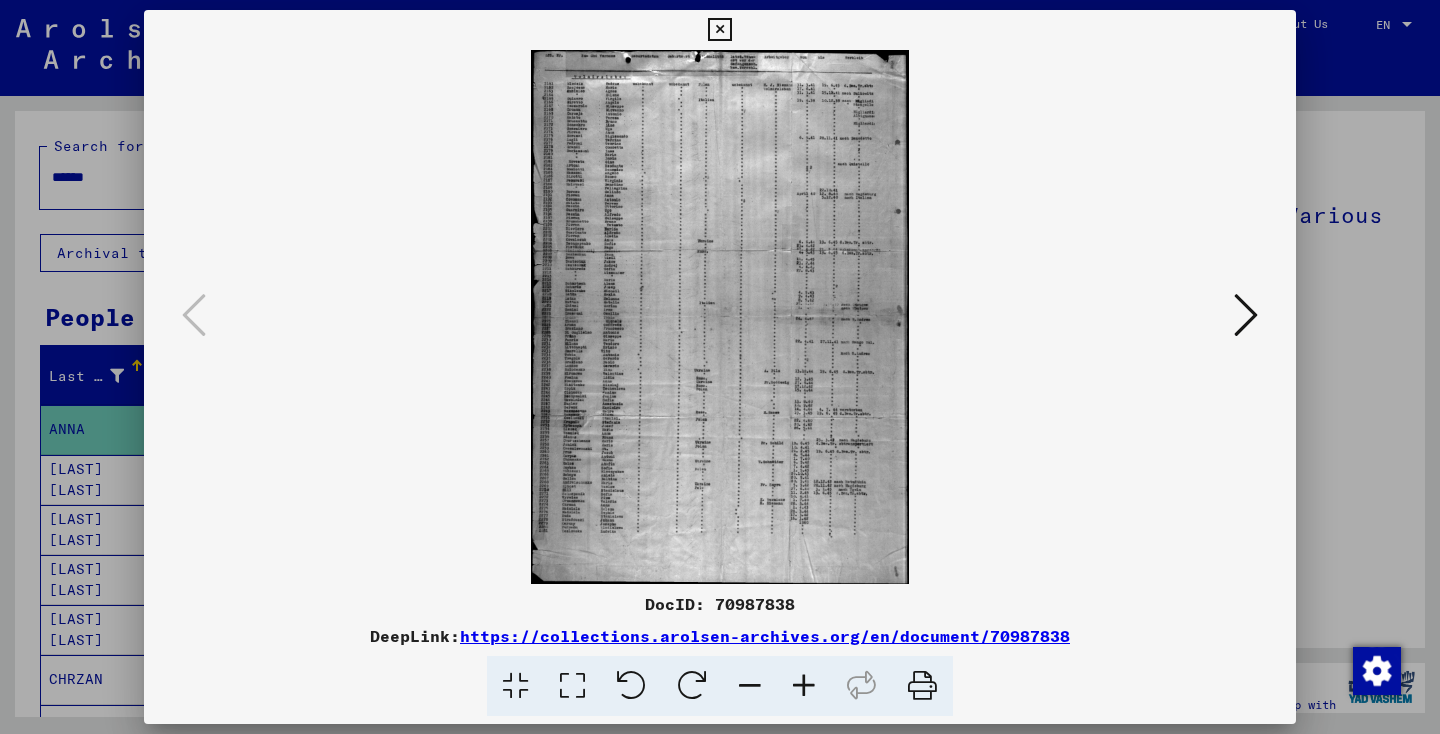click at bounding box center (720, 317) 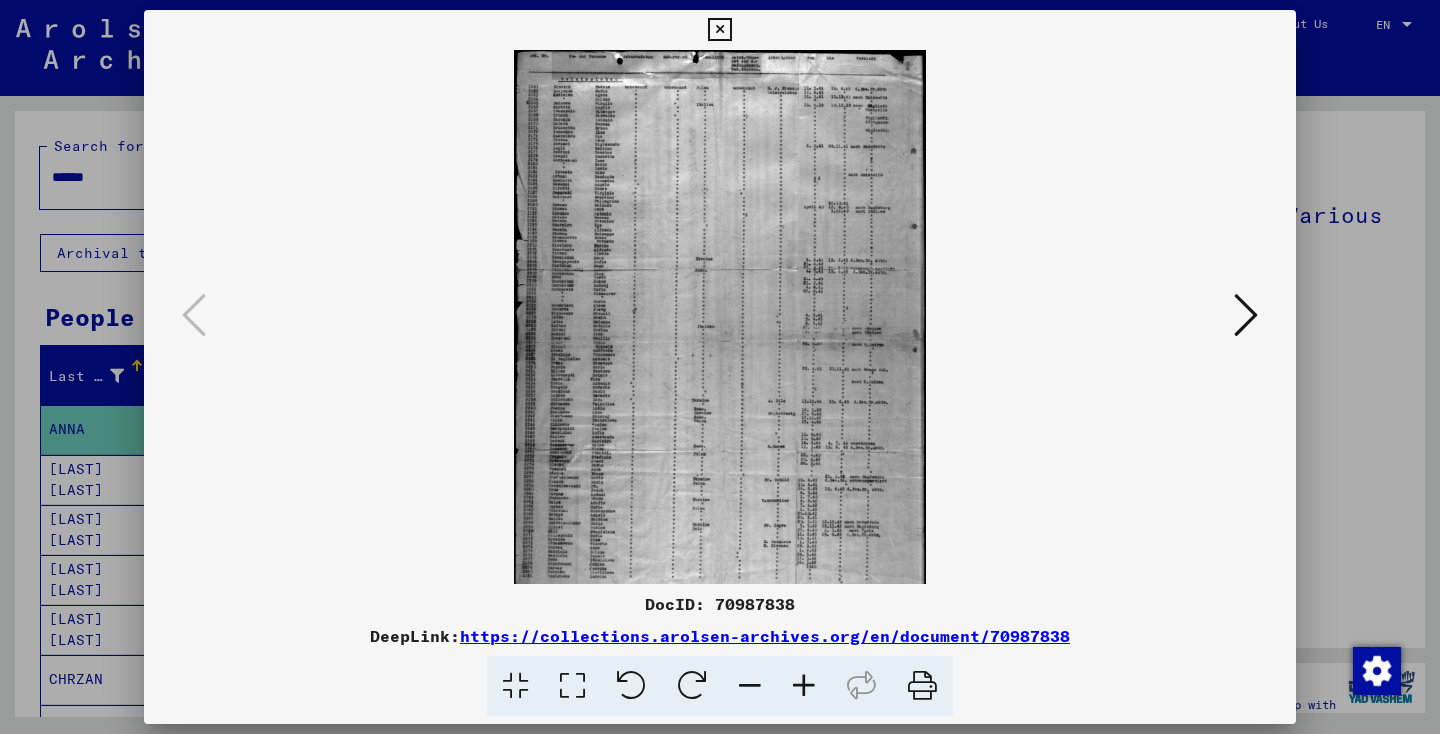 click at bounding box center (804, 686) 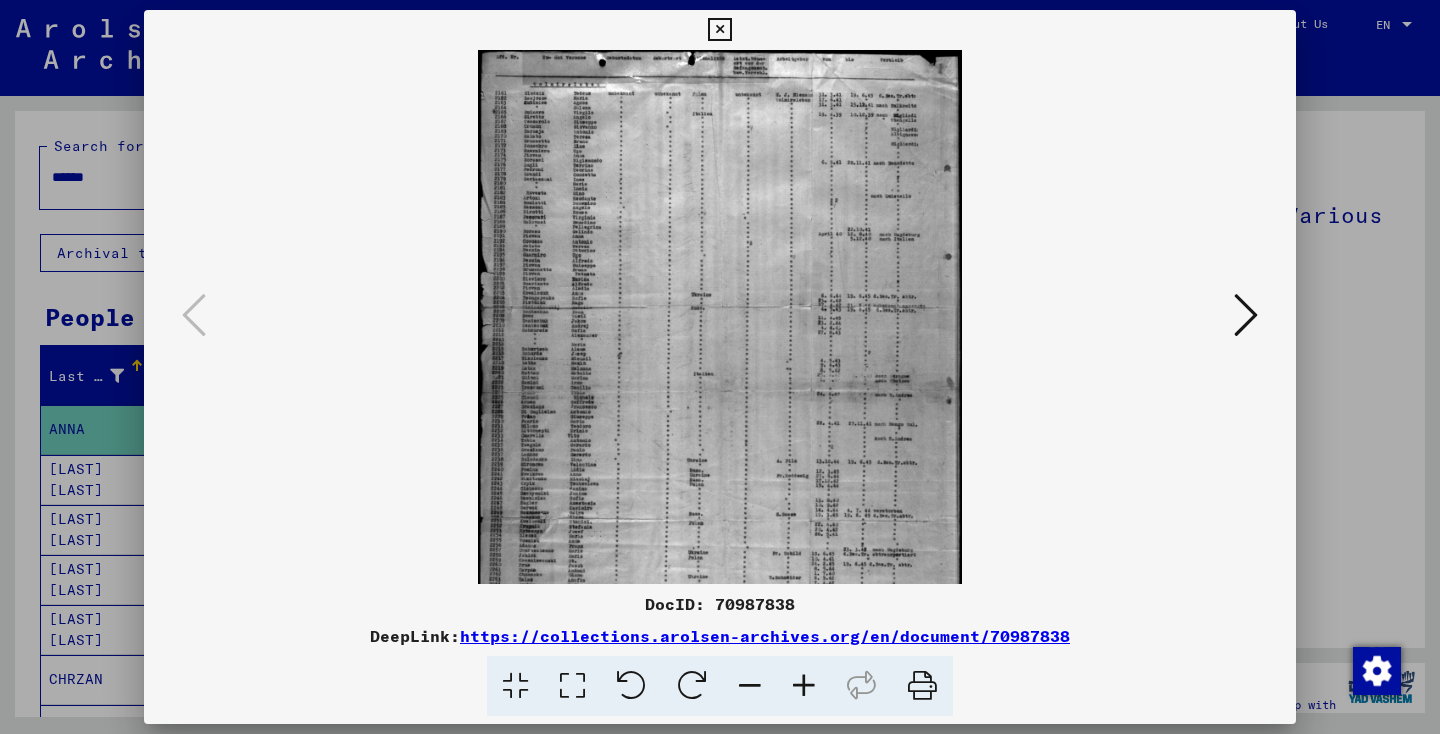 click at bounding box center [804, 686] 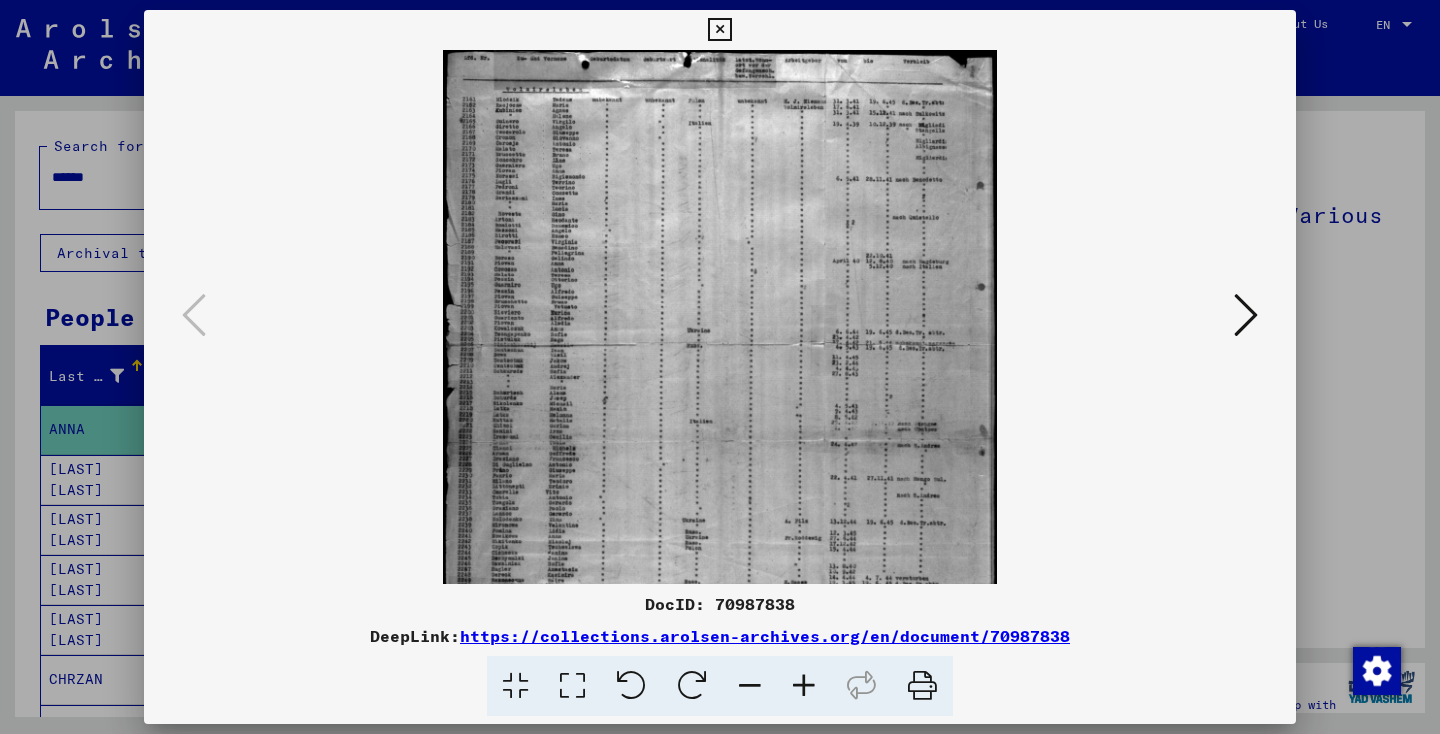 click at bounding box center (804, 686) 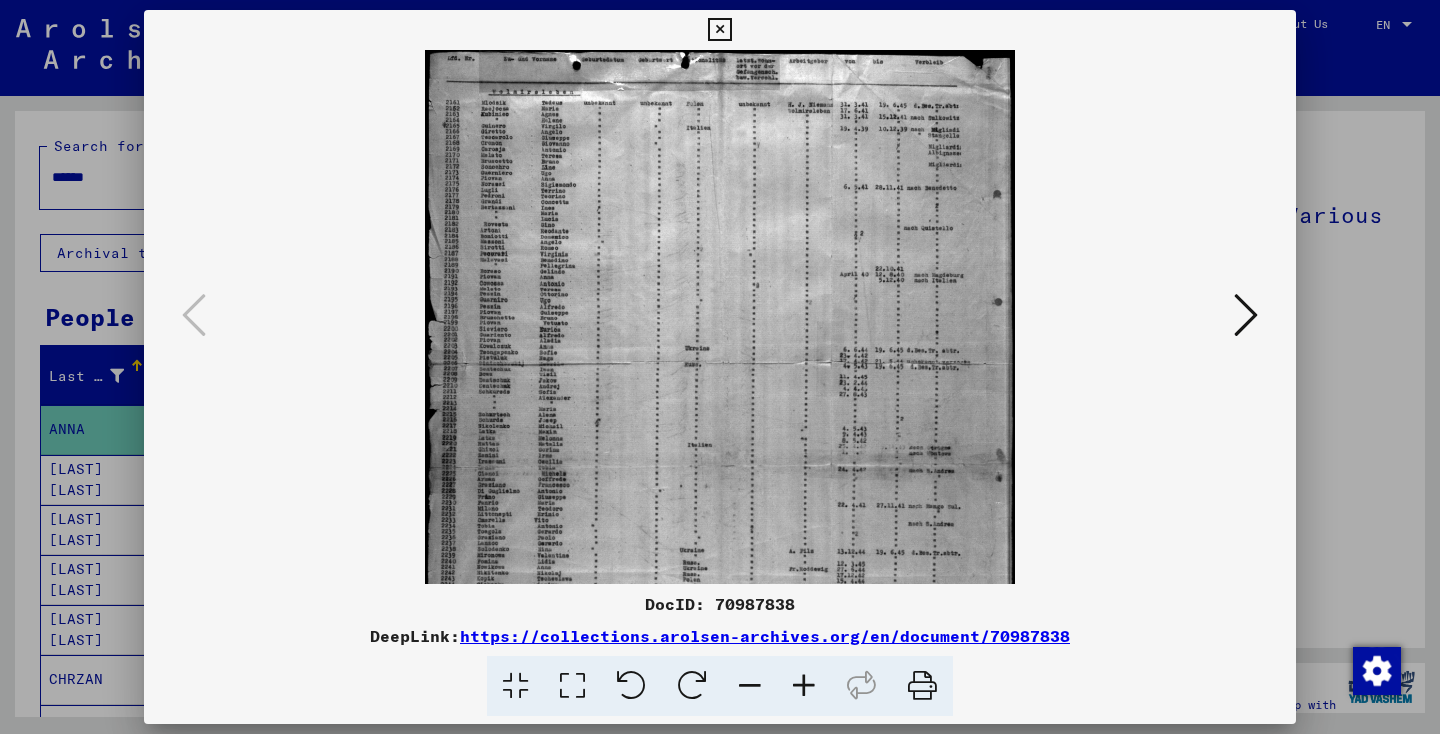 click at bounding box center (804, 686) 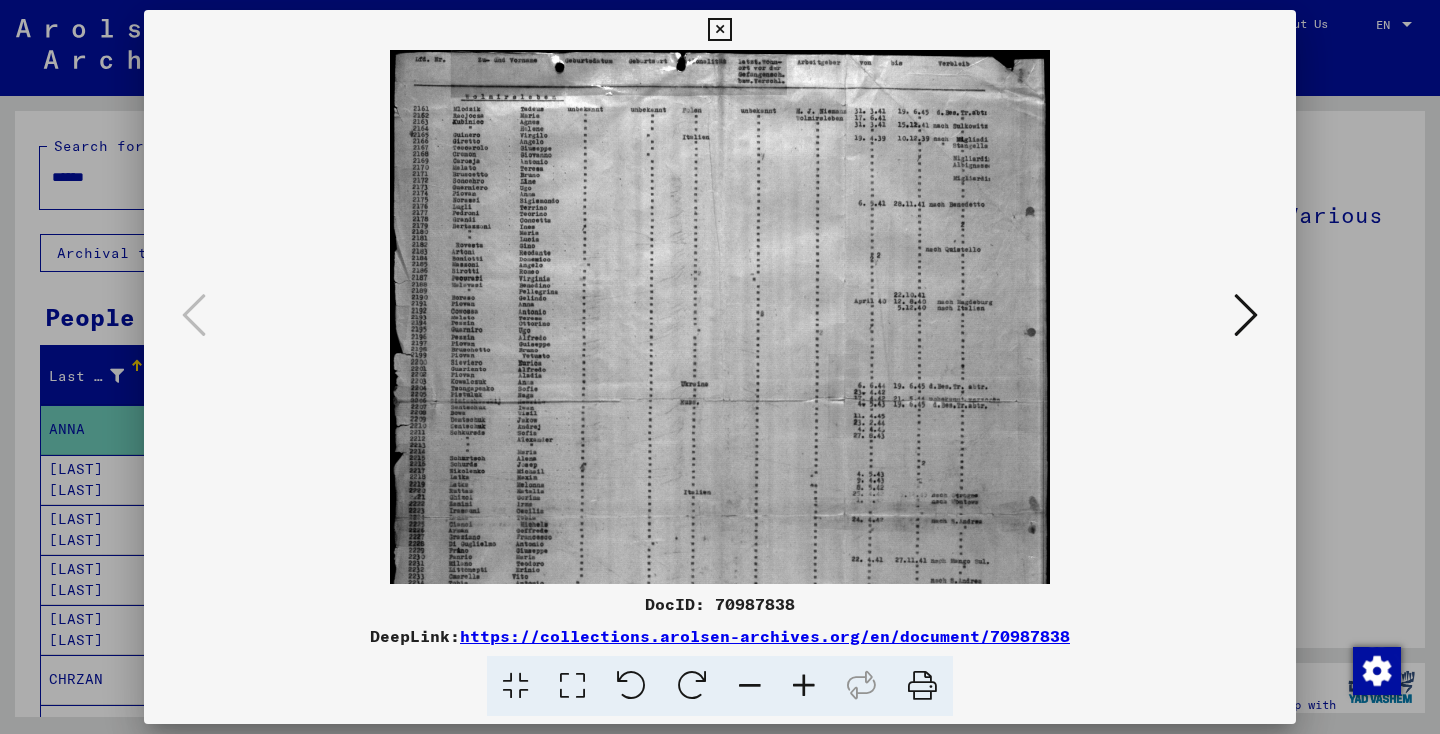 click at bounding box center (804, 686) 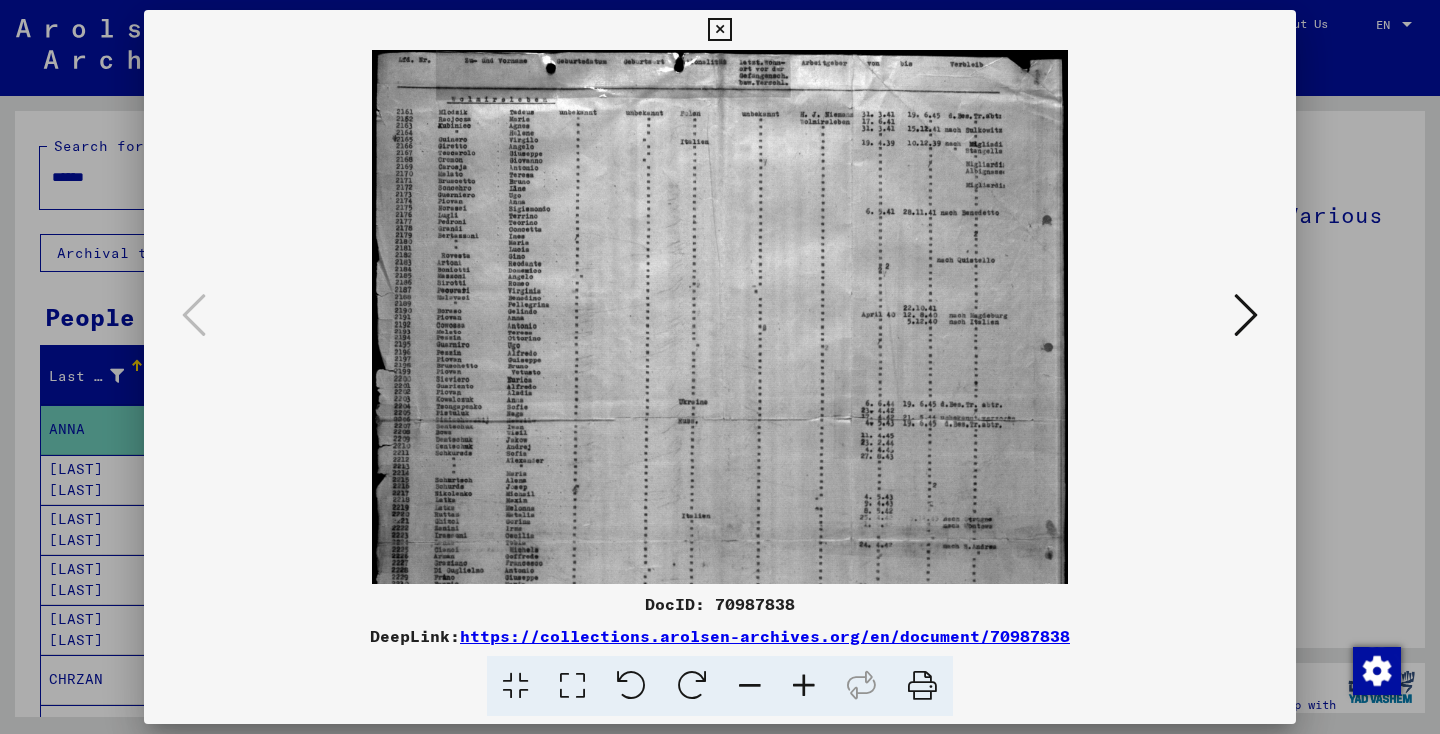 click at bounding box center [804, 686] 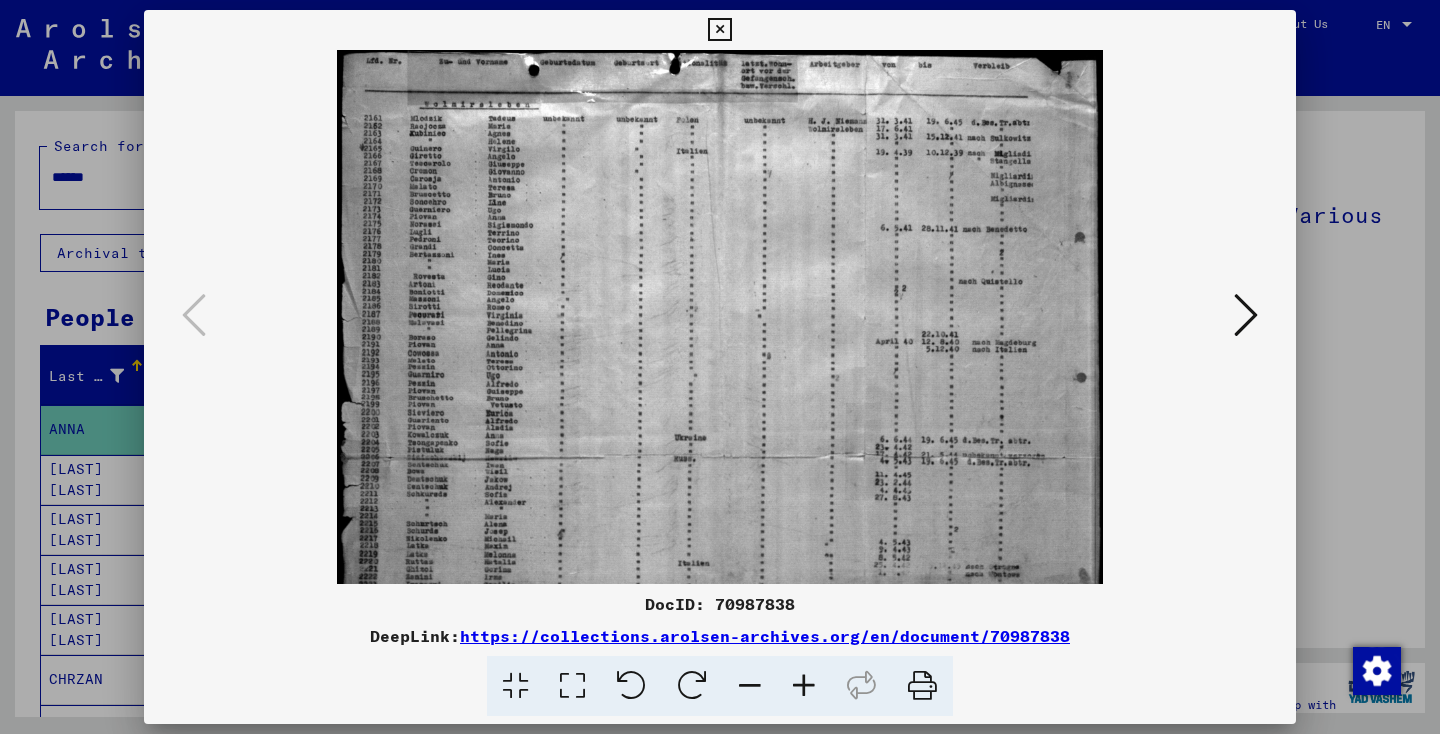 click at bounding box center [804, 686] 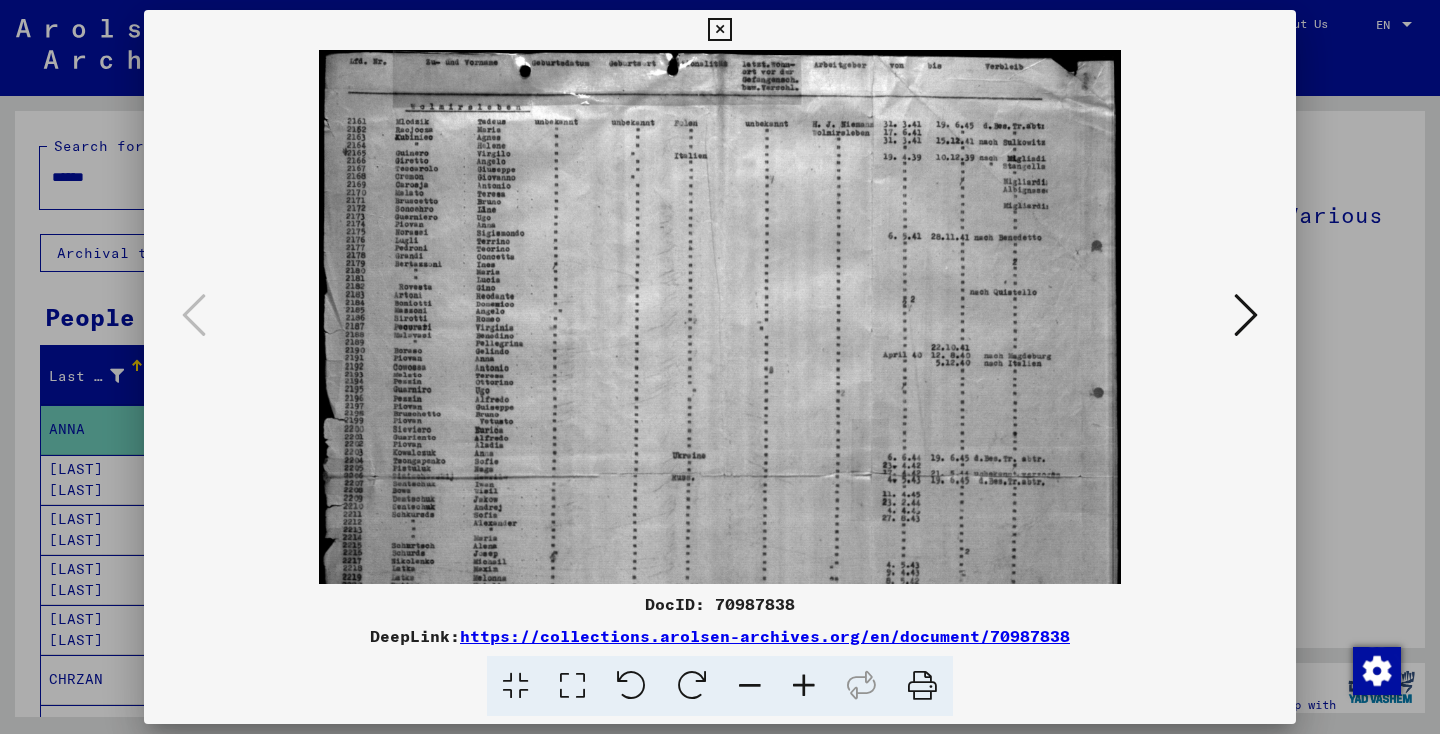click at bounding box center (804, 686) 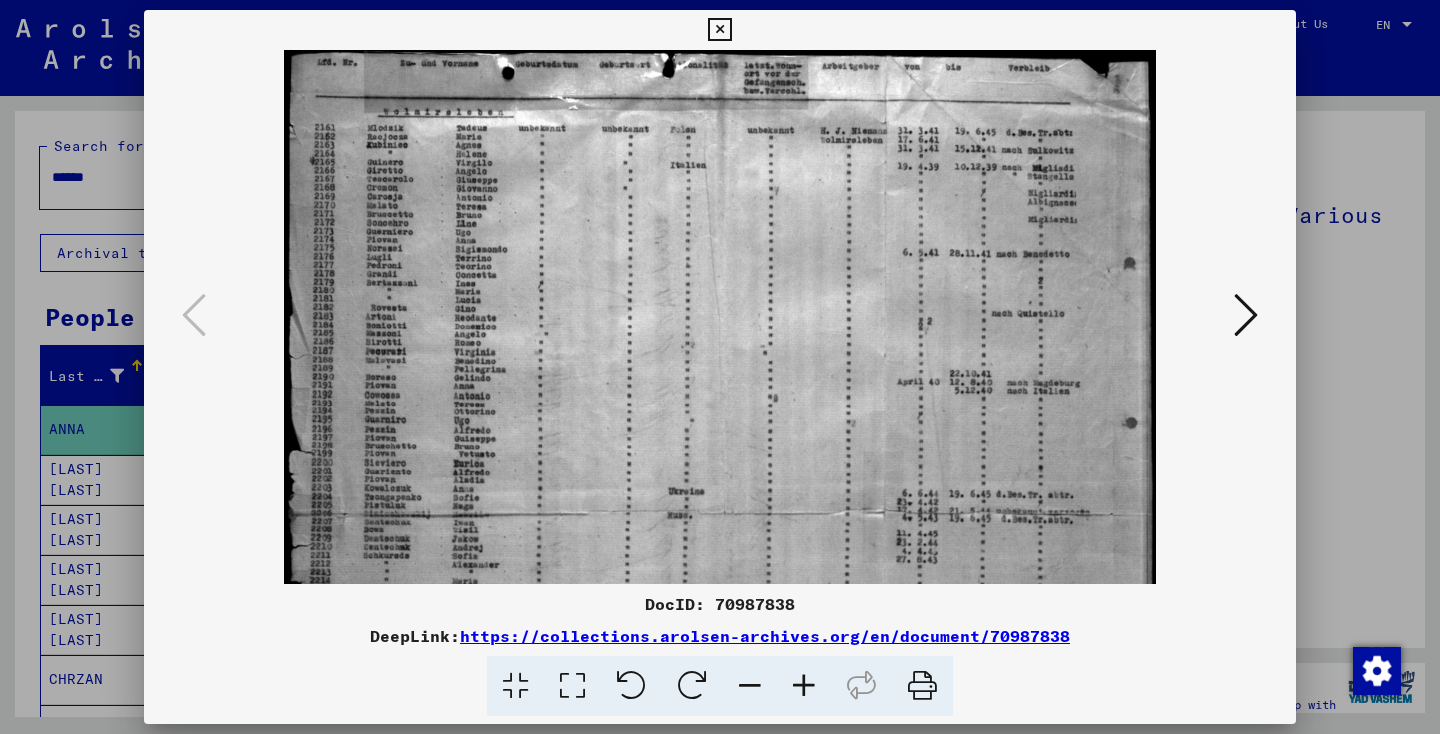 click at bounding box center [804, 686] 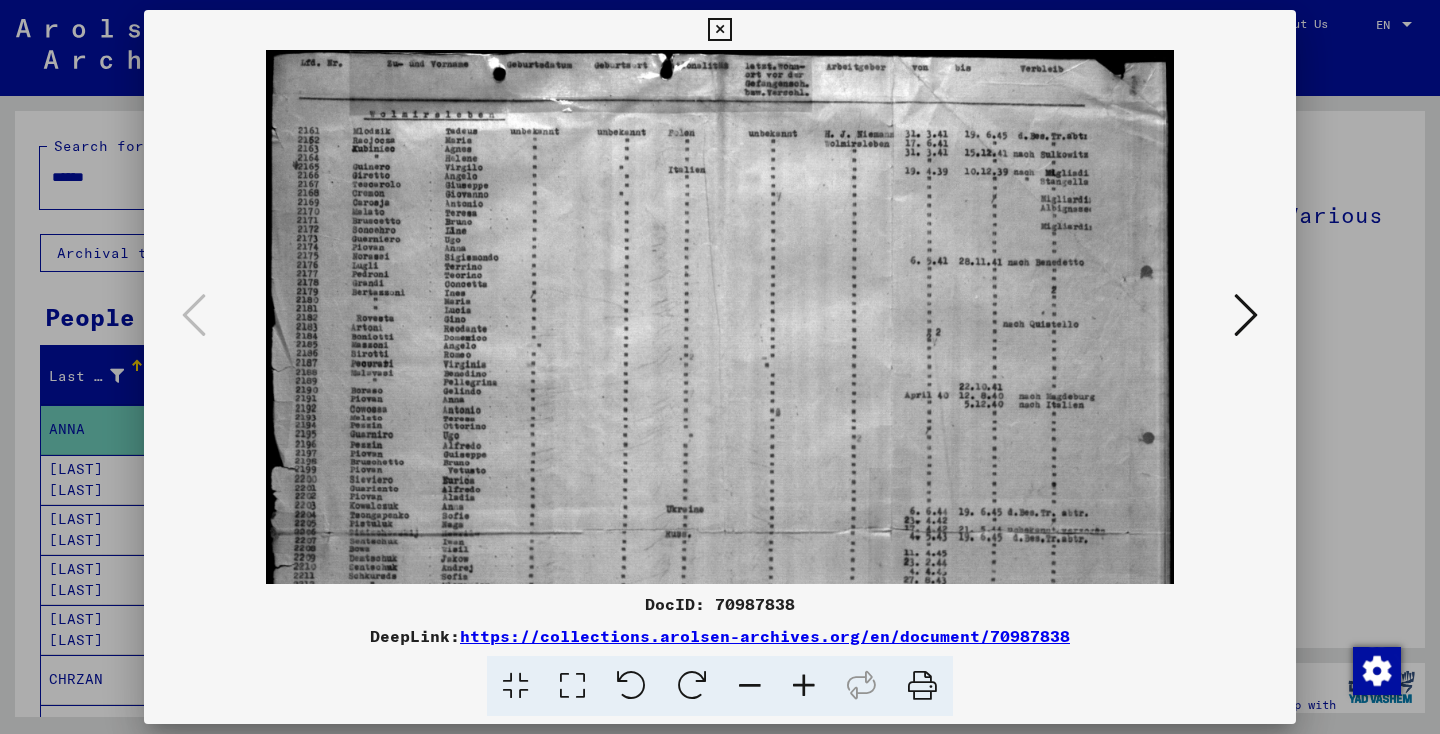 click at bounding box center (804, 686) 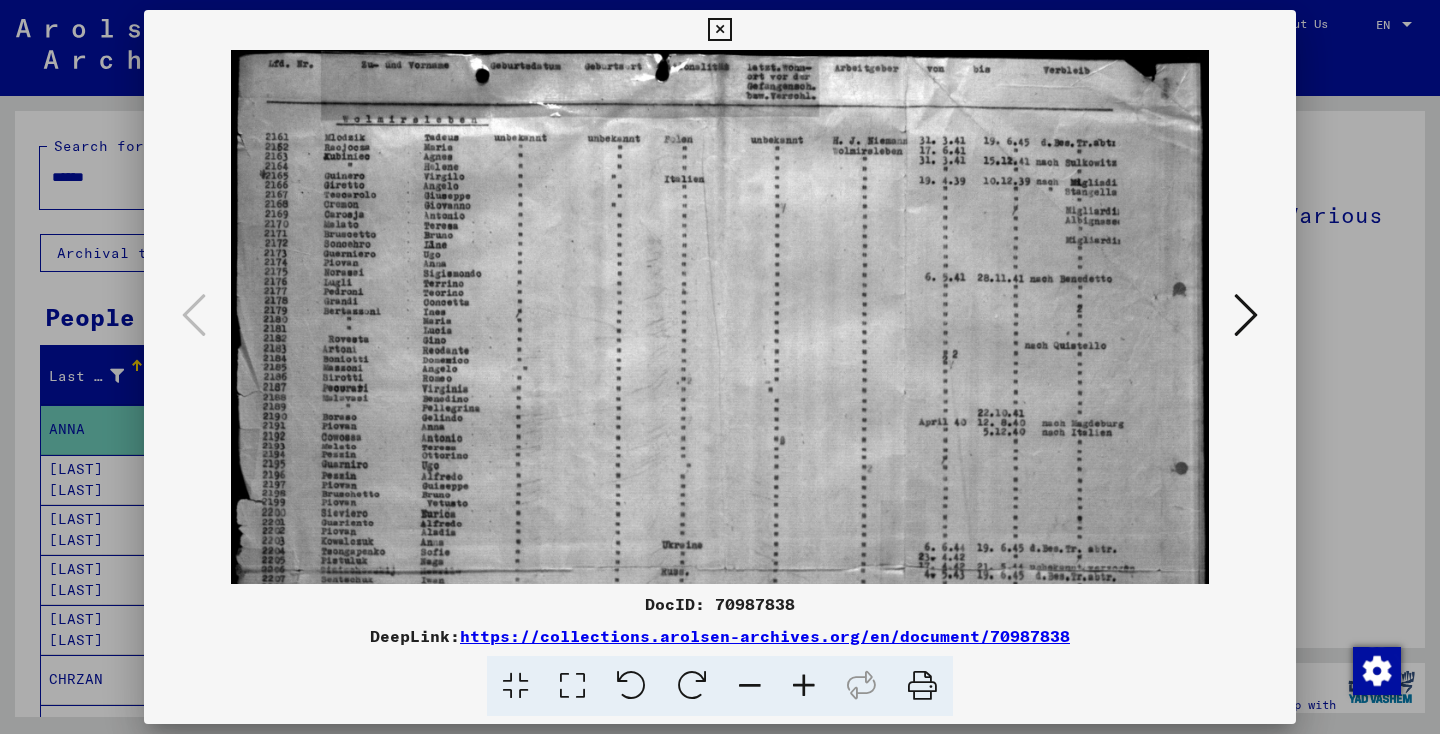 click at bounding box center (804, 686) 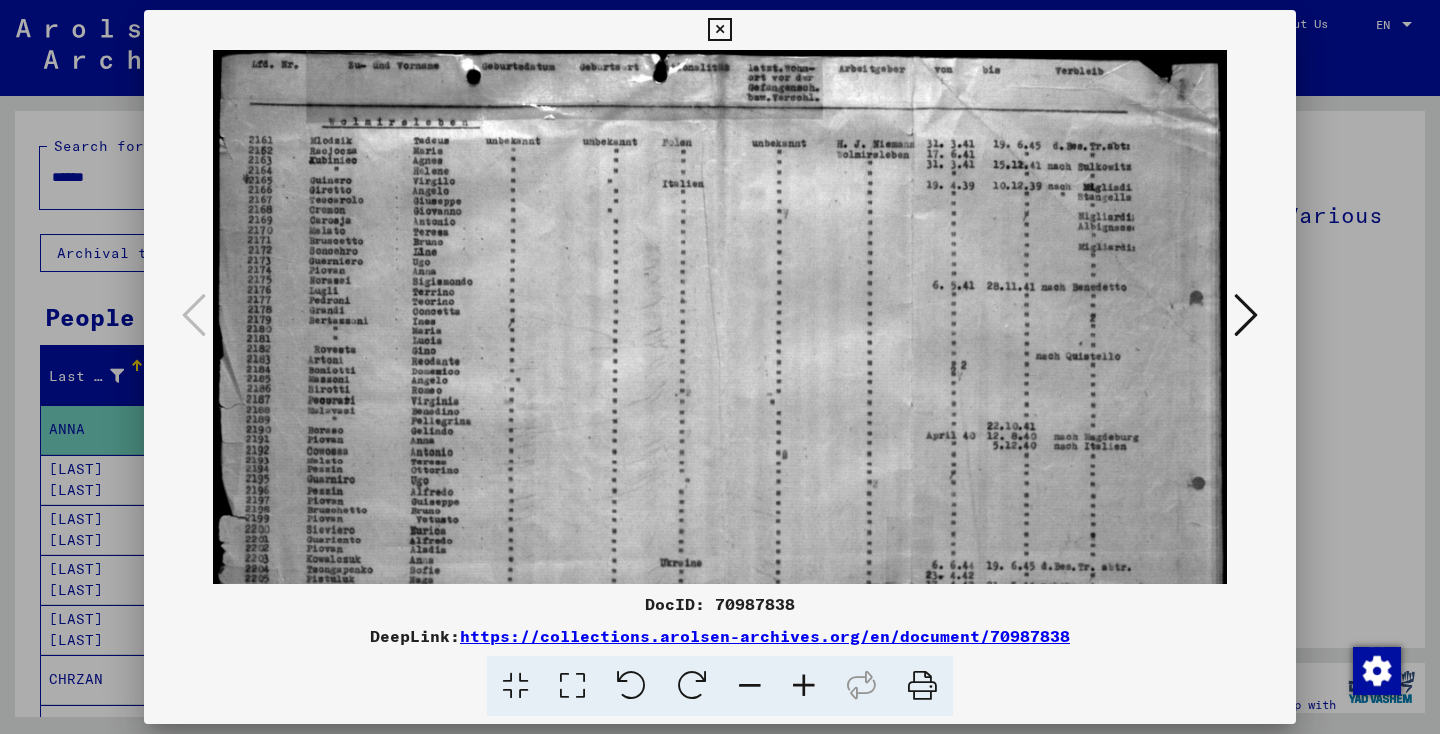 click at bounding box center [804, 686] 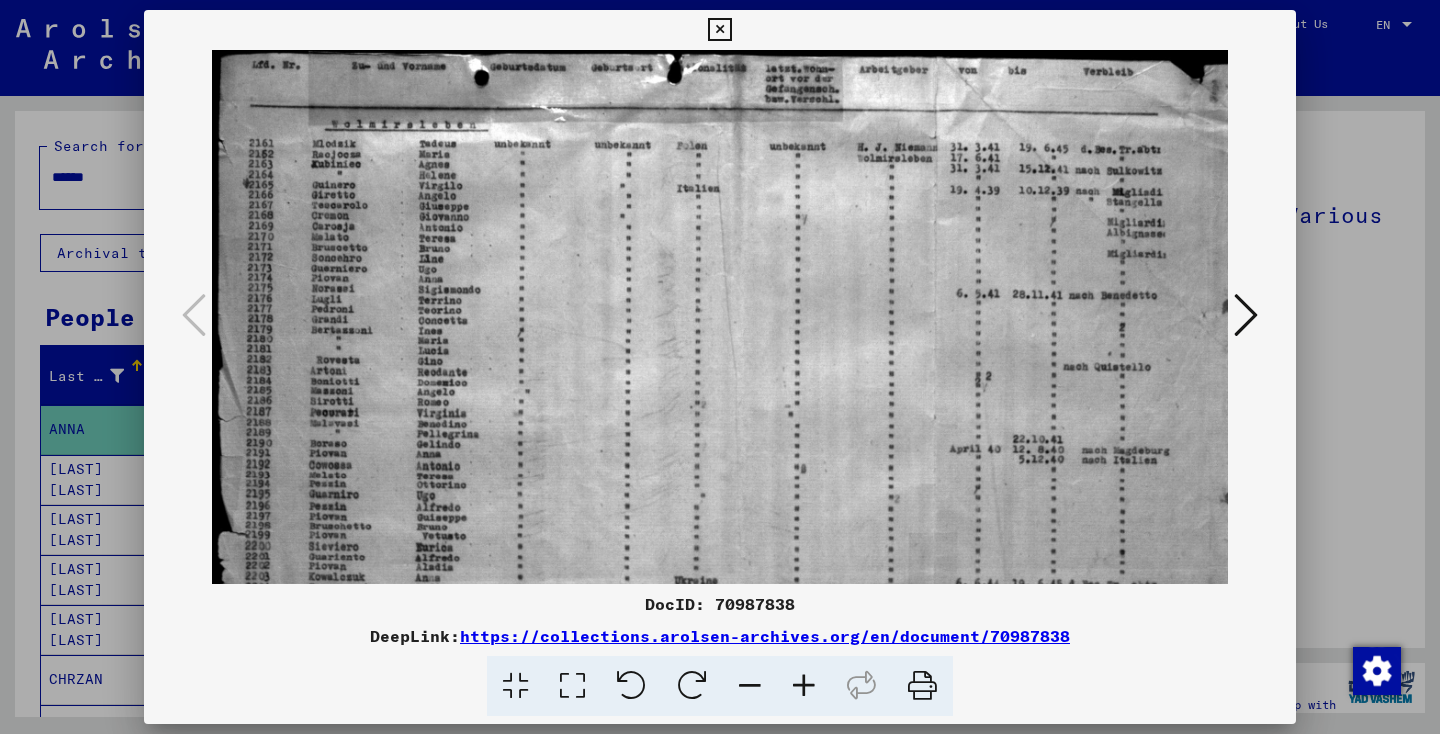 click at bounding box center (804, 686) 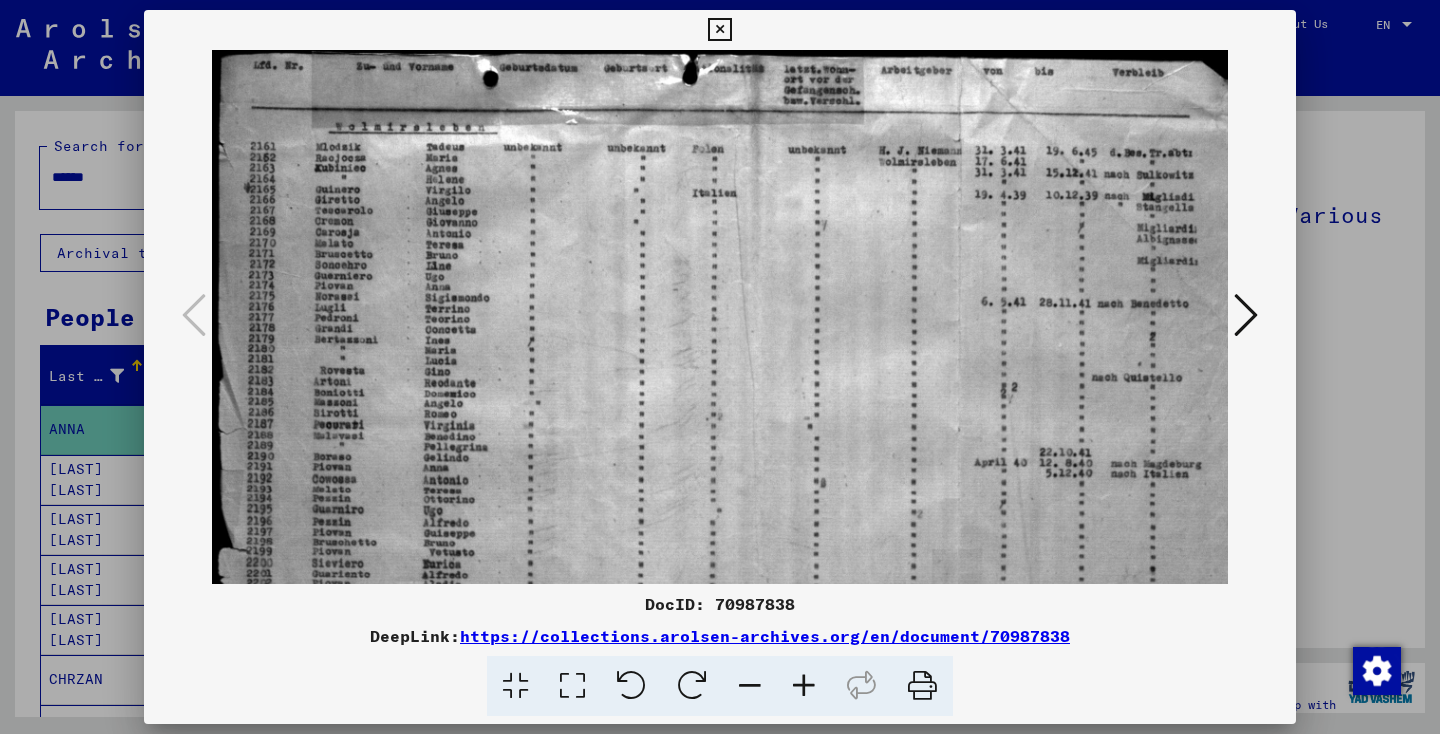 click at bounding box center (804, 686) 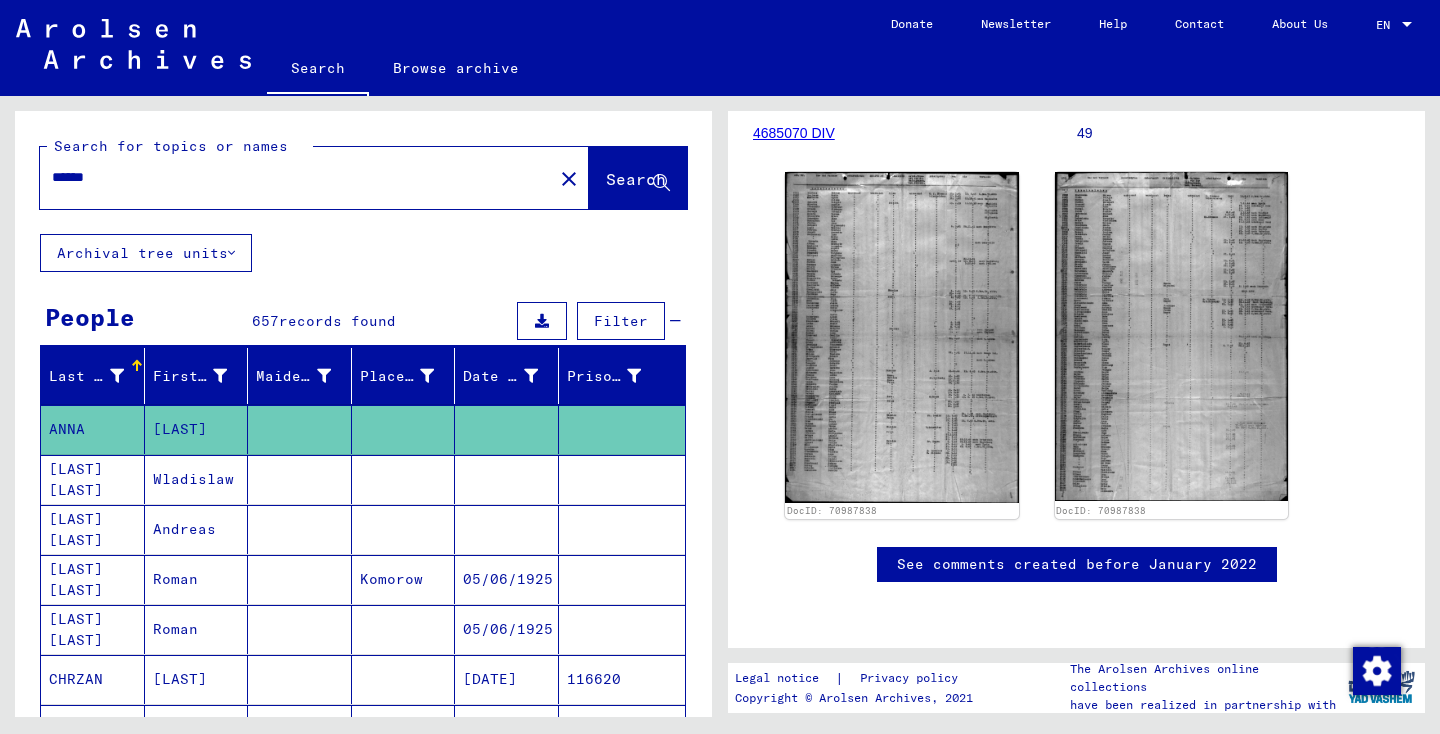 scroll, scrollTop: 232, scrollLeft: 0, axis: vertical 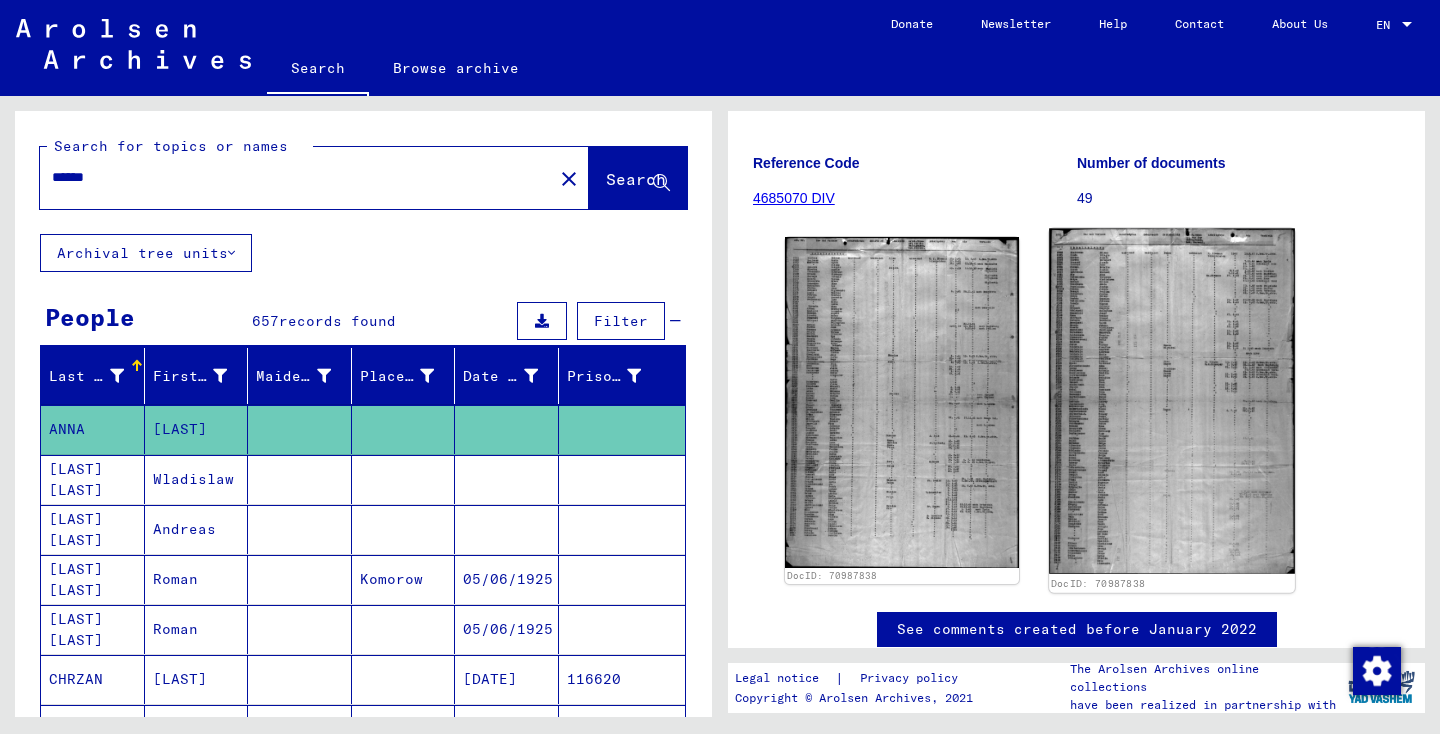 click 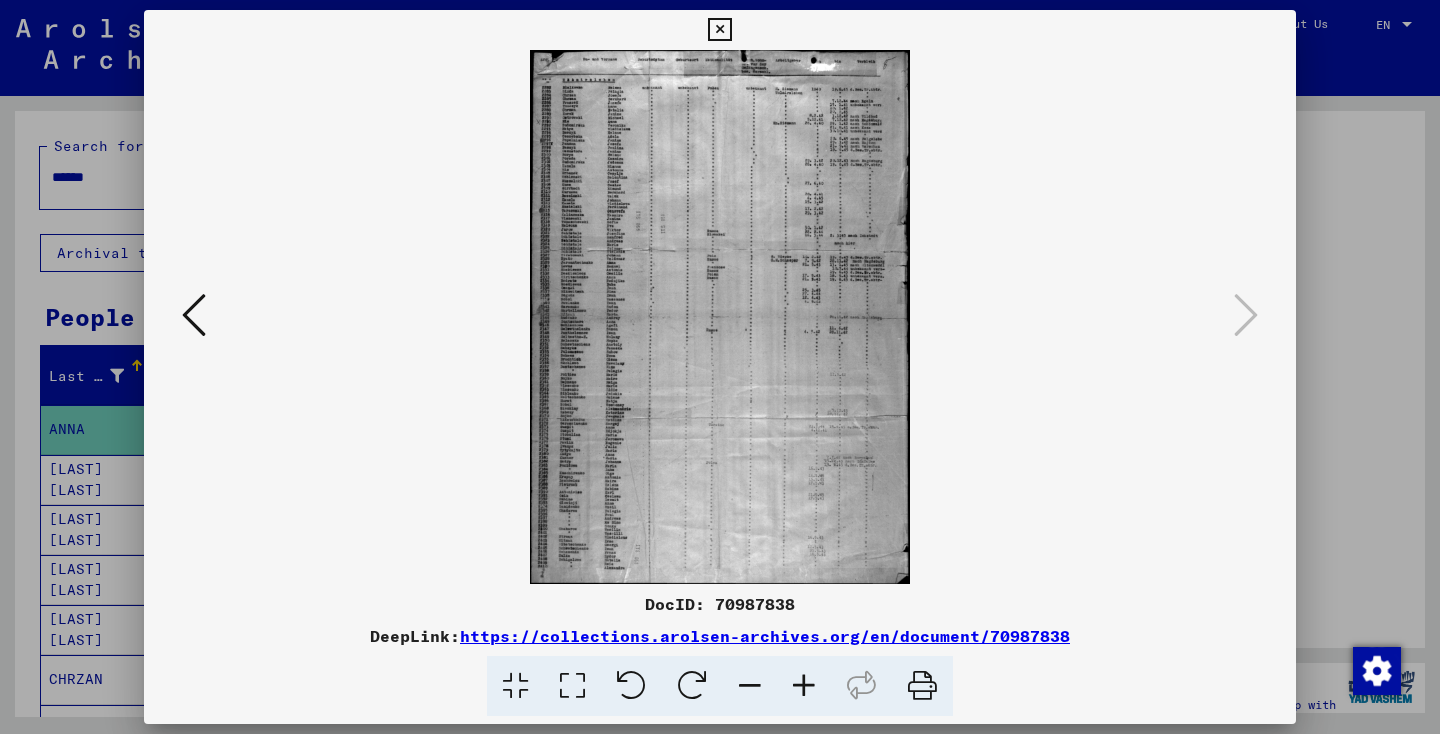 click at bounding box center (804, 686) 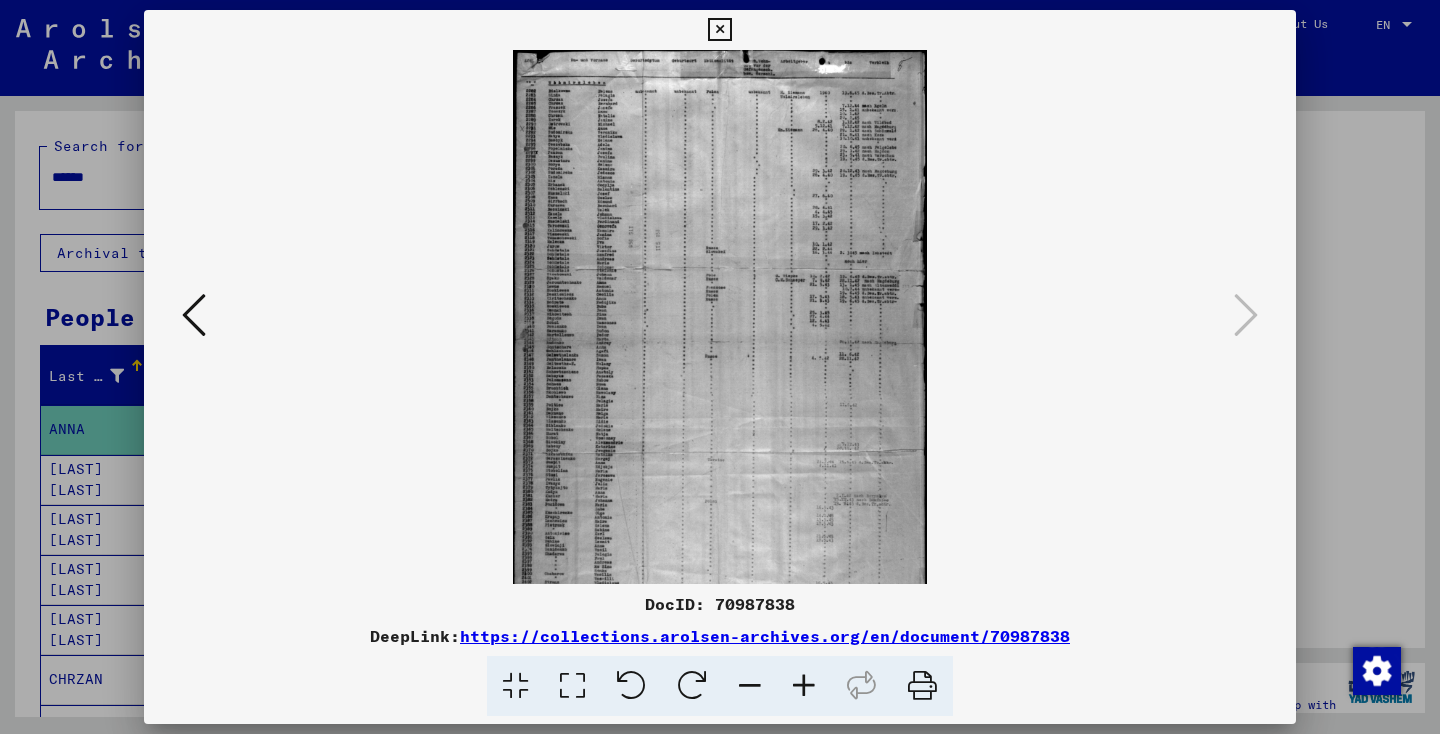 click at bounding box center (804, 686) 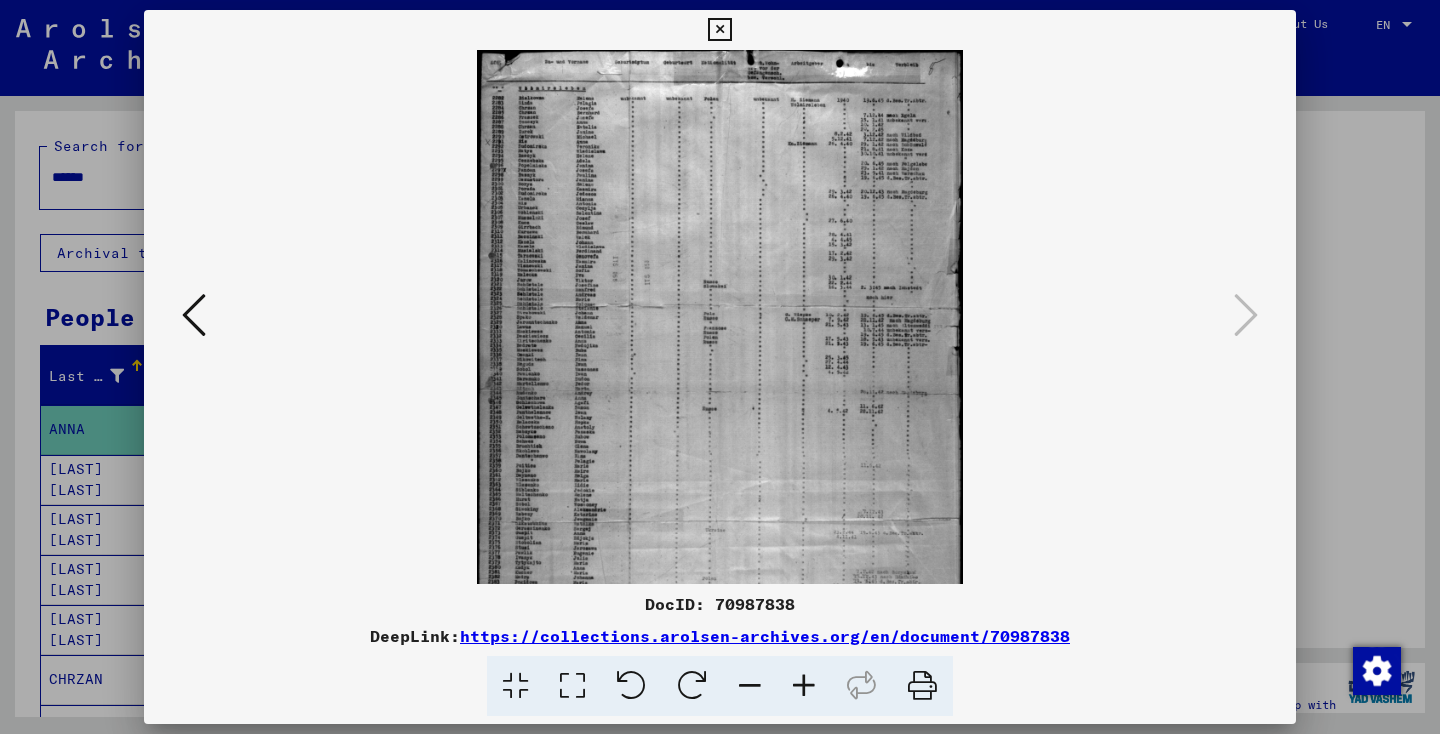click at bounding box center (804, 686) 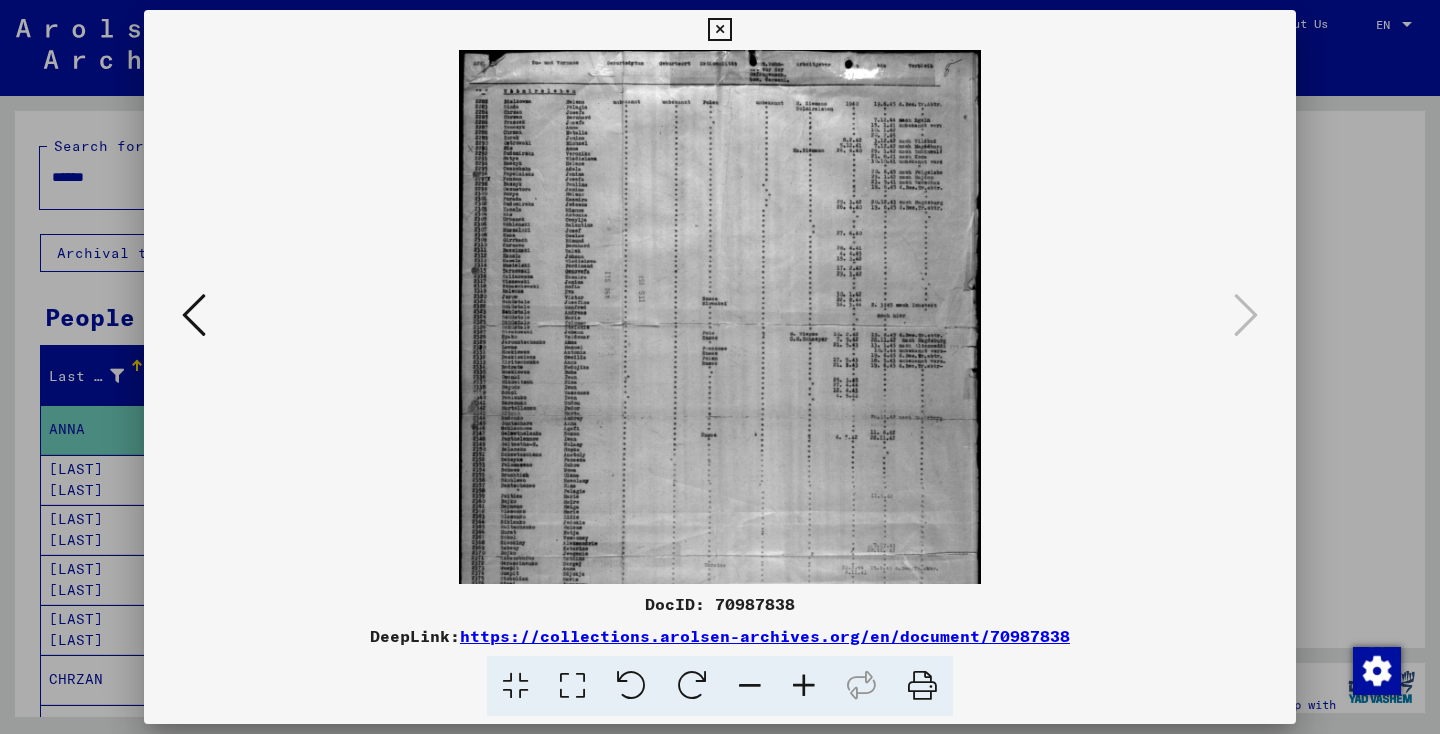 click at bounding box center (804, 686) 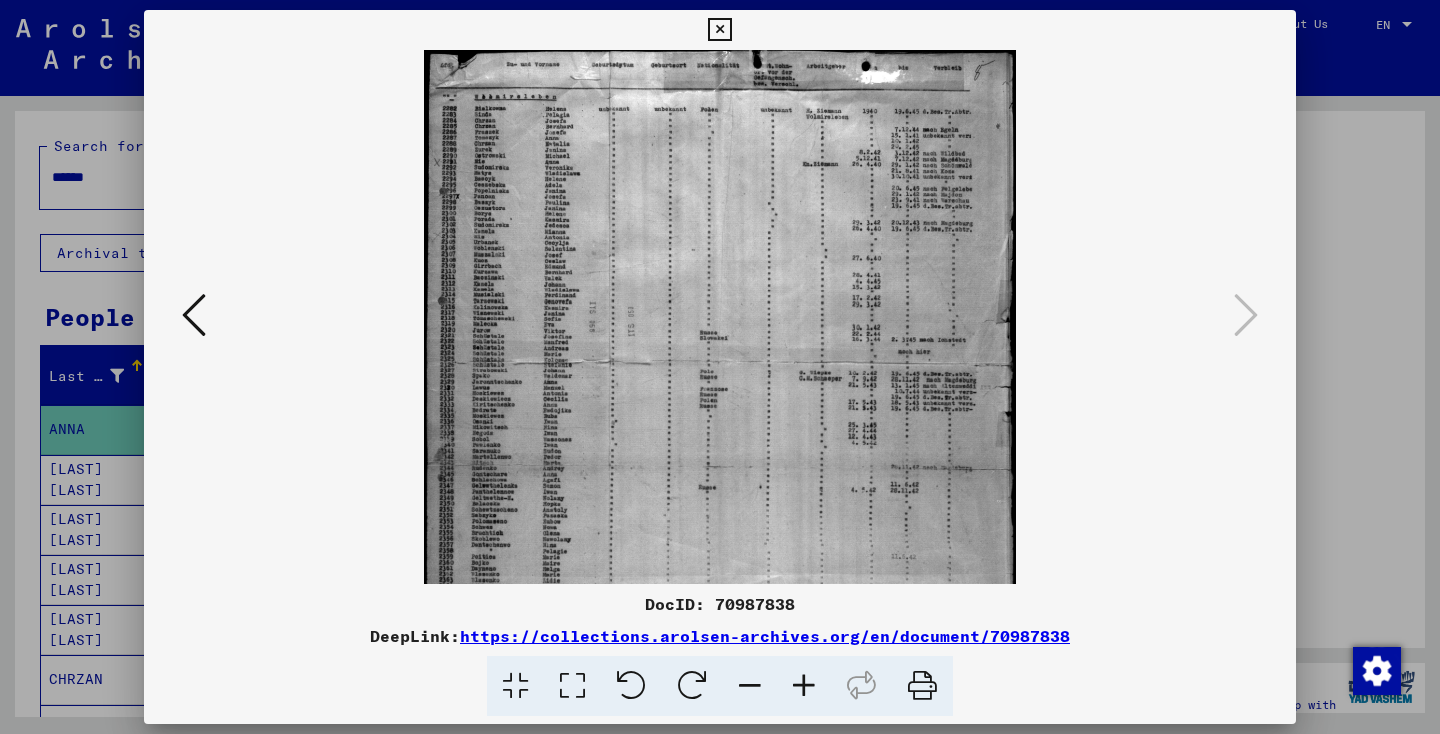 click at bounding box center [804, 686] 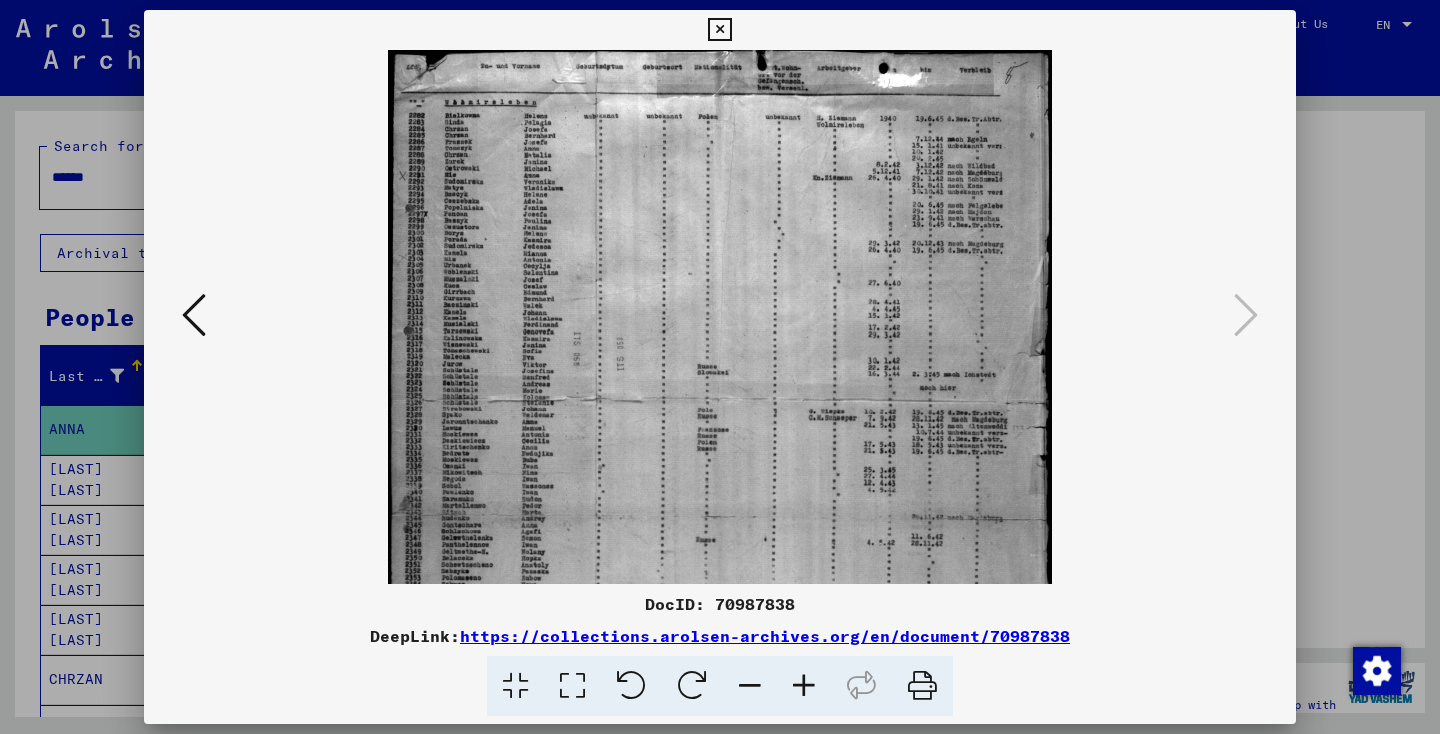 click at bounding box center (804, 686) 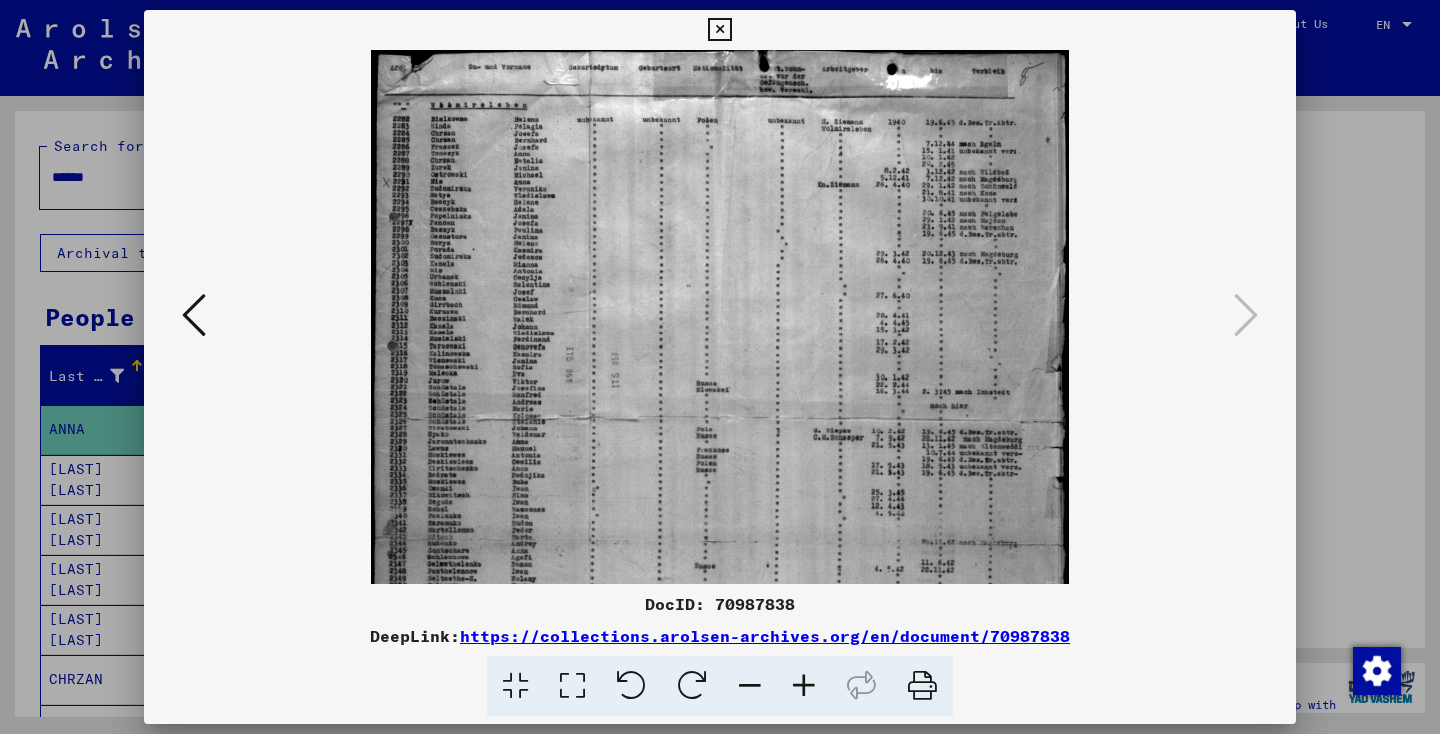 click at bounding box center [804, 686] 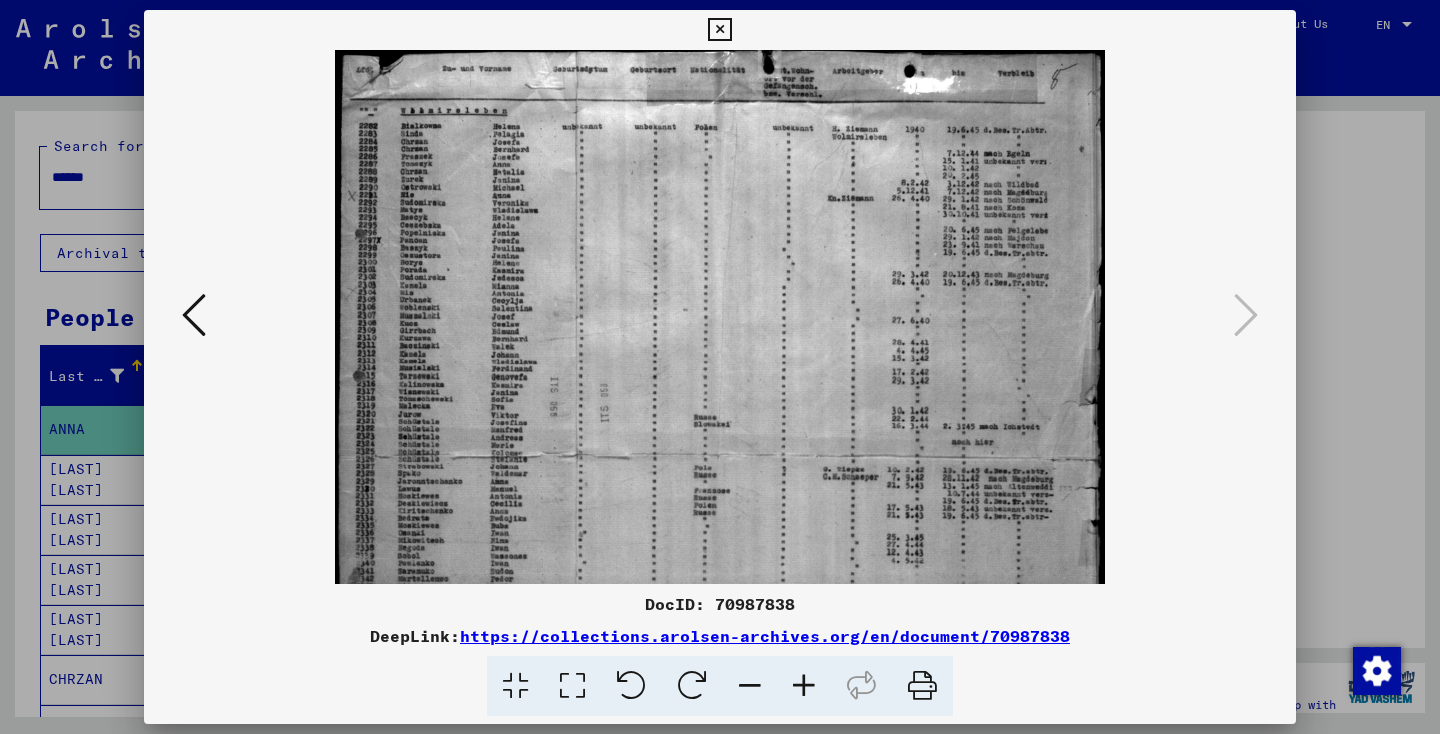 click at bounding box center [804, 686] 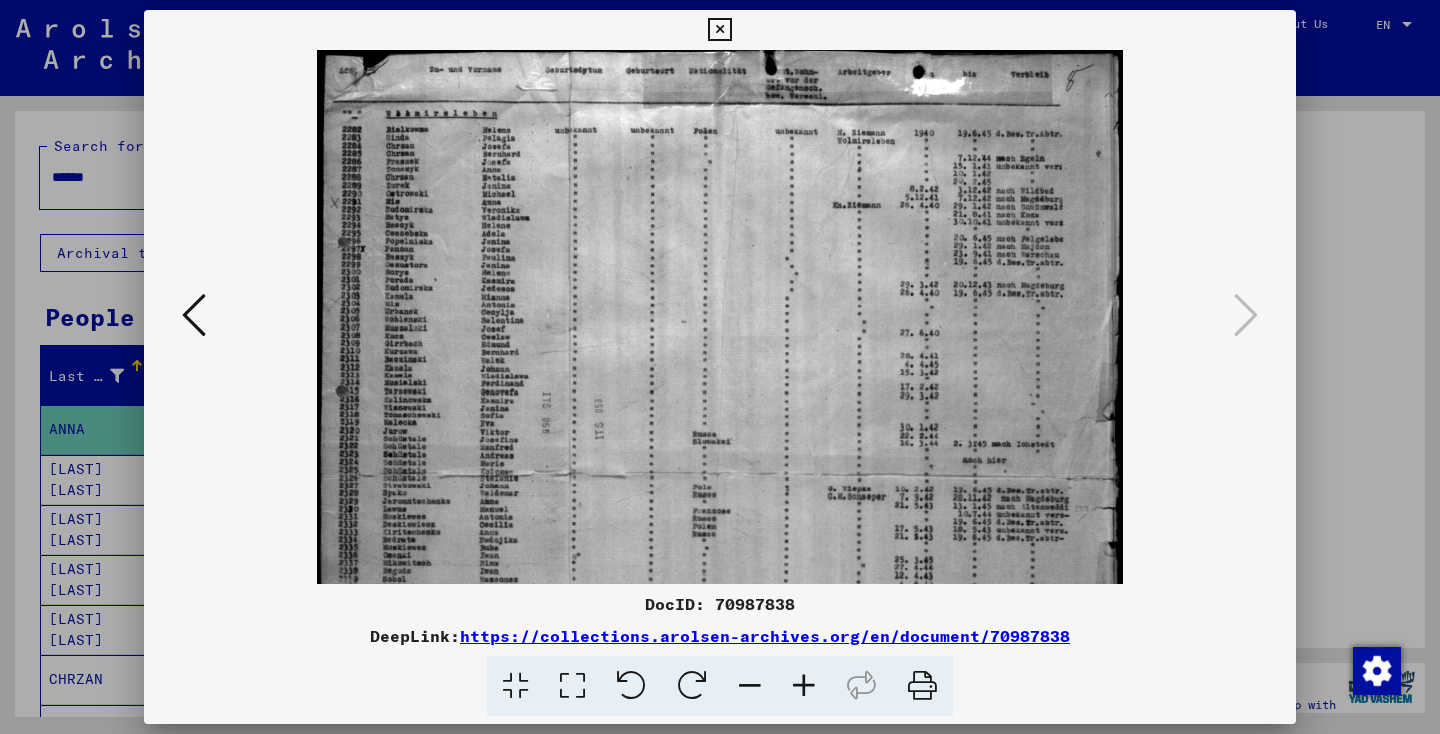 click at bounding box center (804, 686) 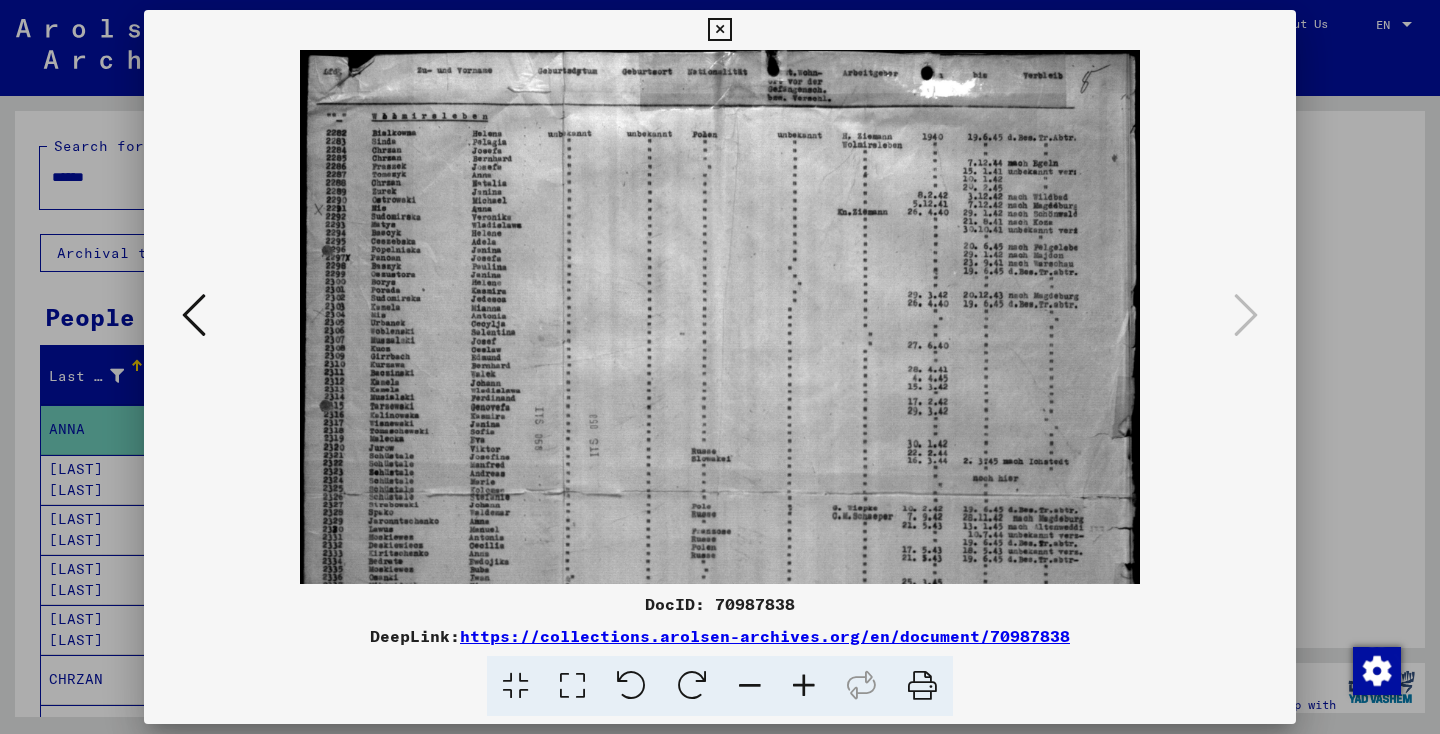 click at bounding box center (804, 686) 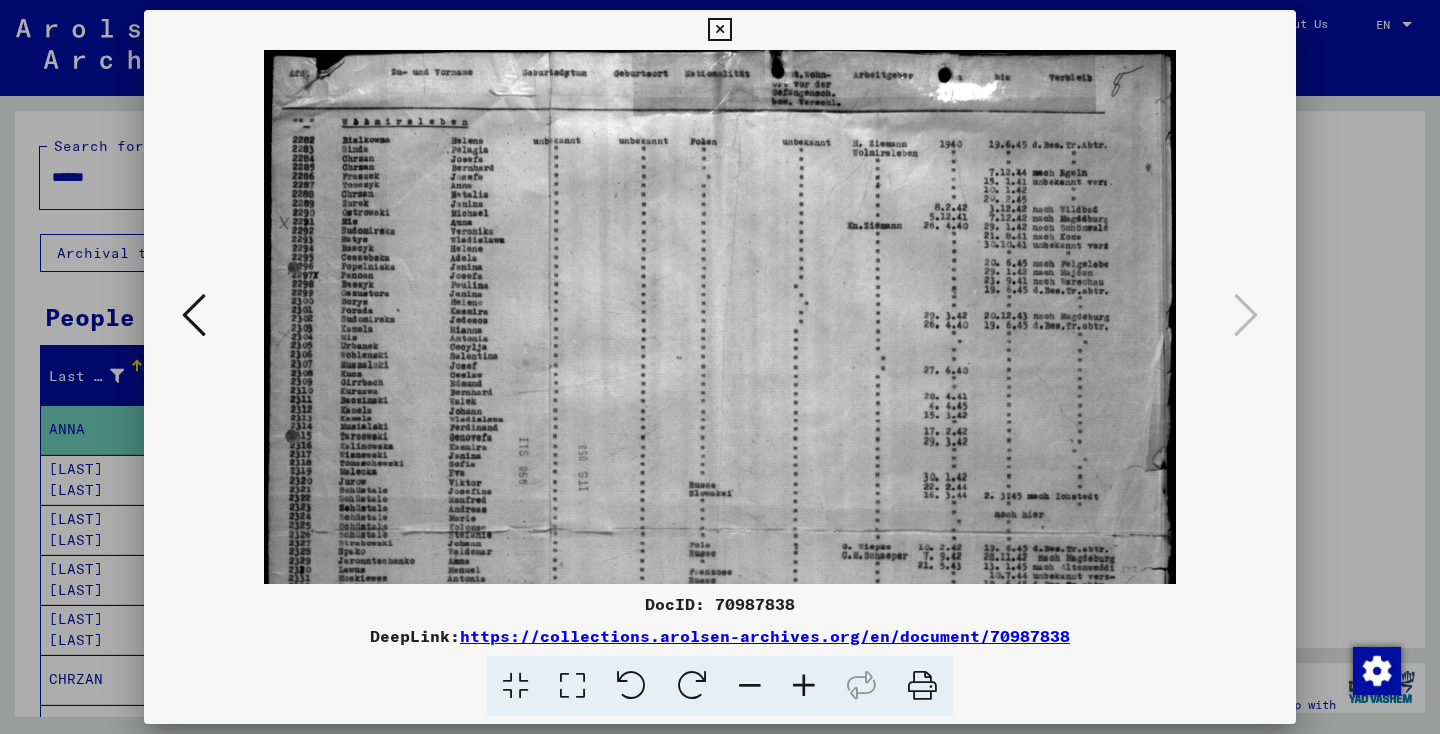 click at bounding box center [804, 686] 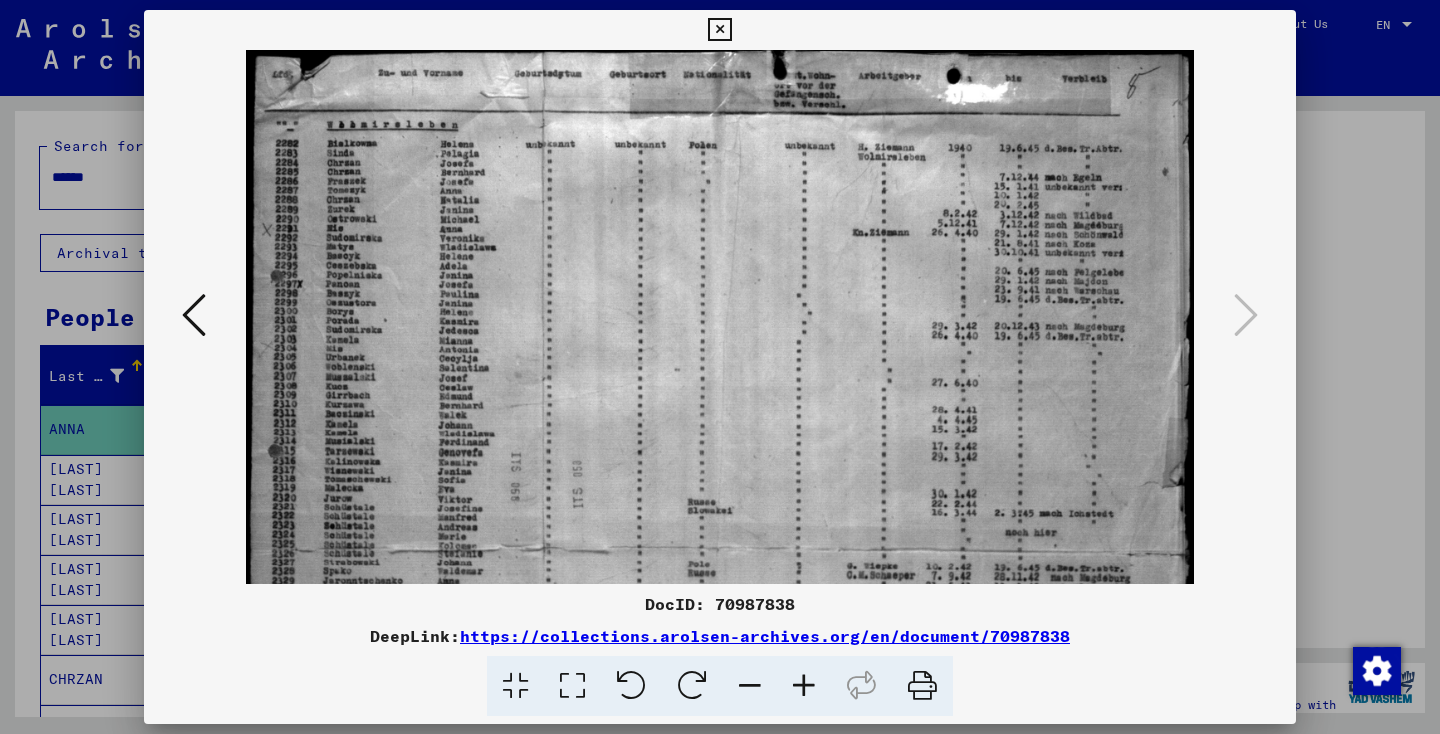 click at bounding box center (804, 686) 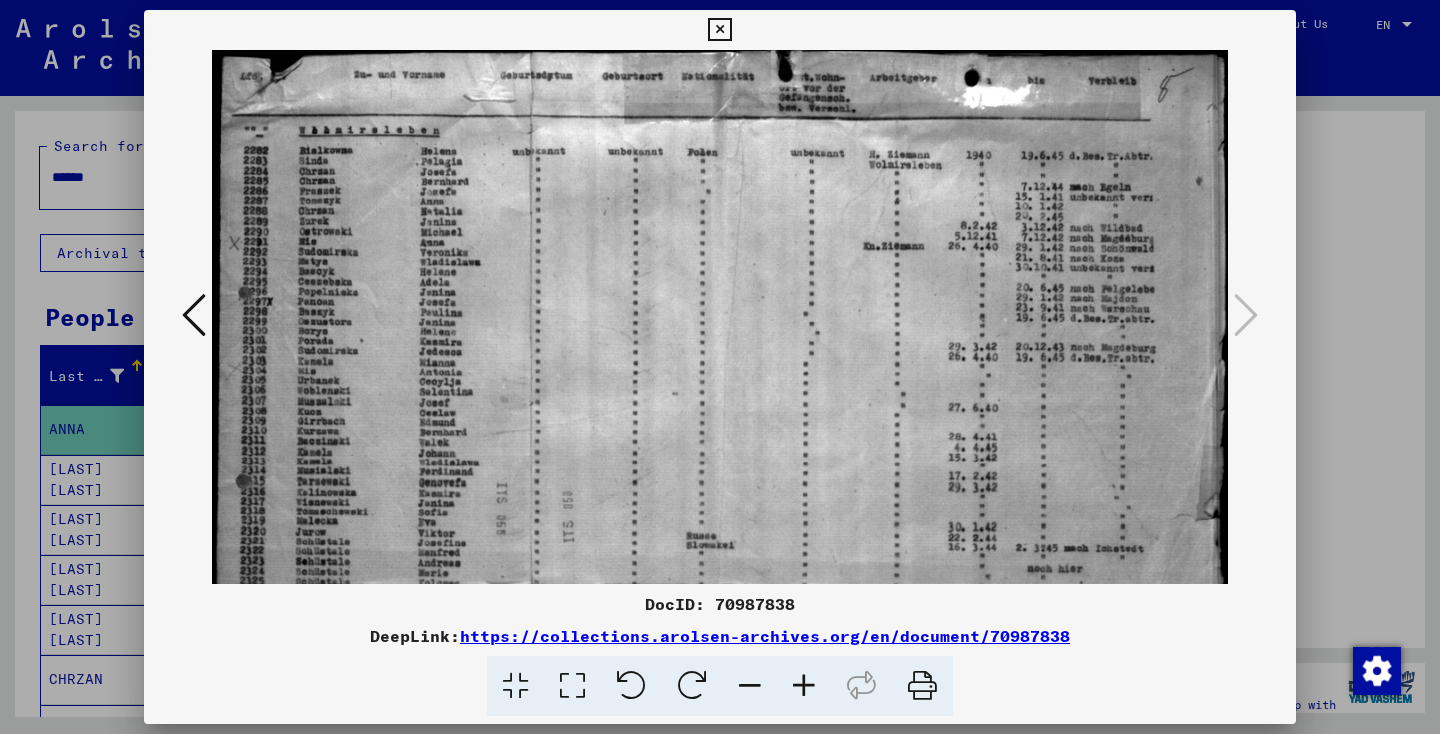 click at bounding box center [804, 686] 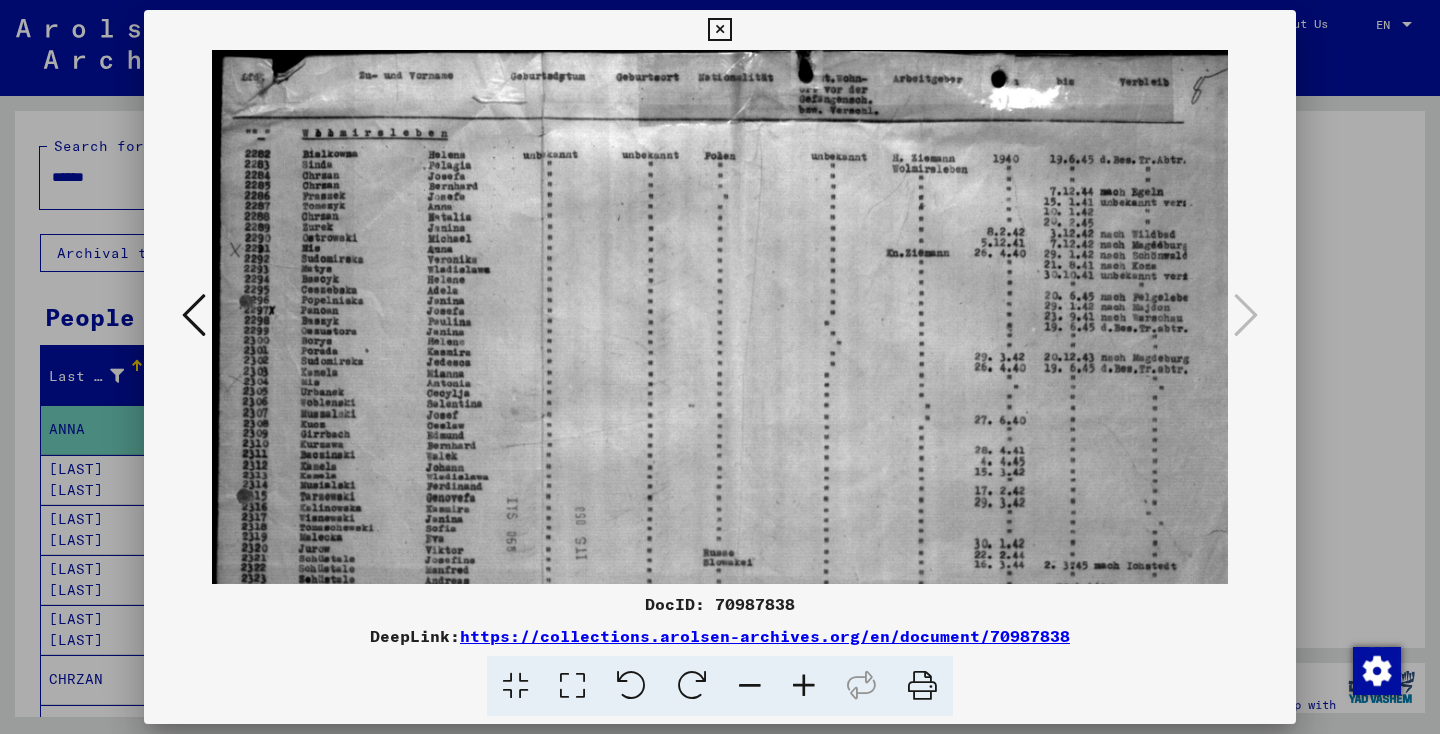 click at bounding box center [804, 686] 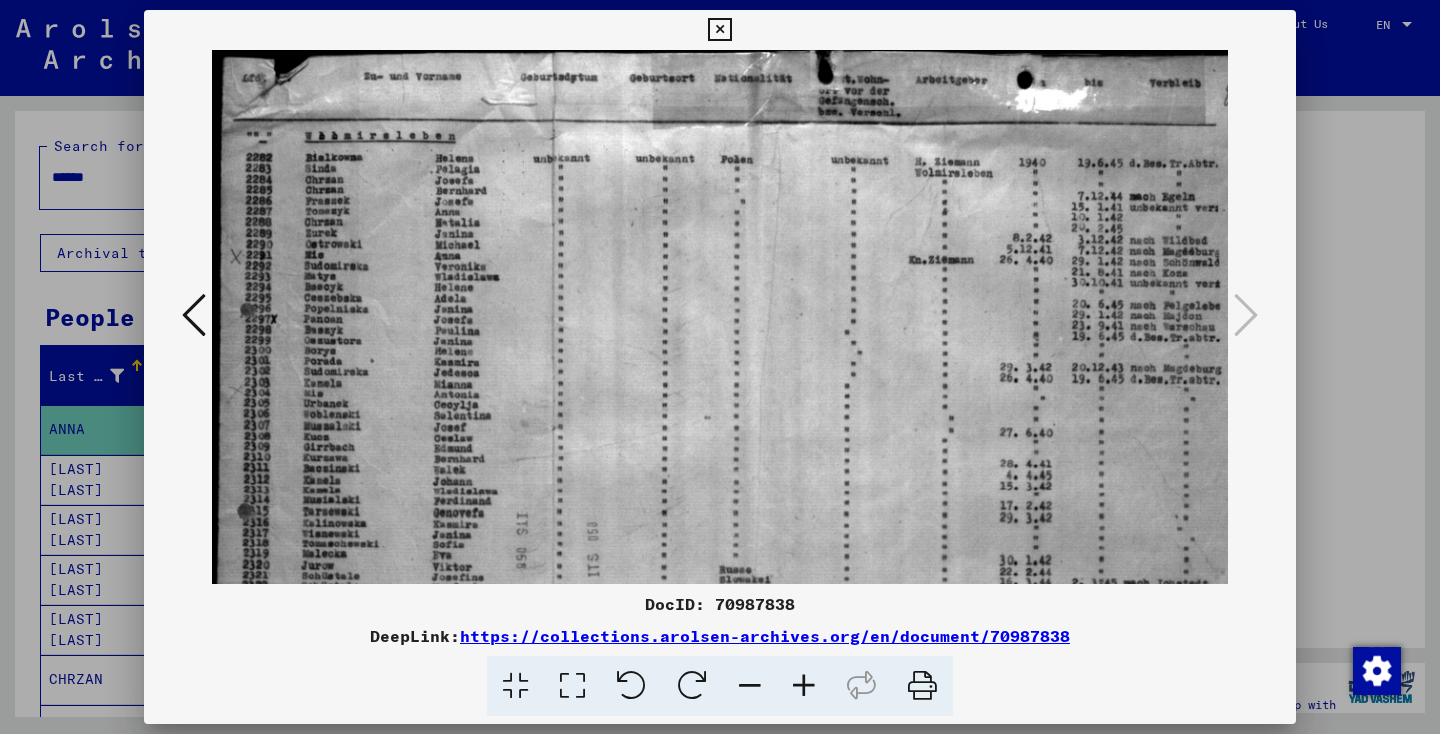 click at bounding box center [804, 686] 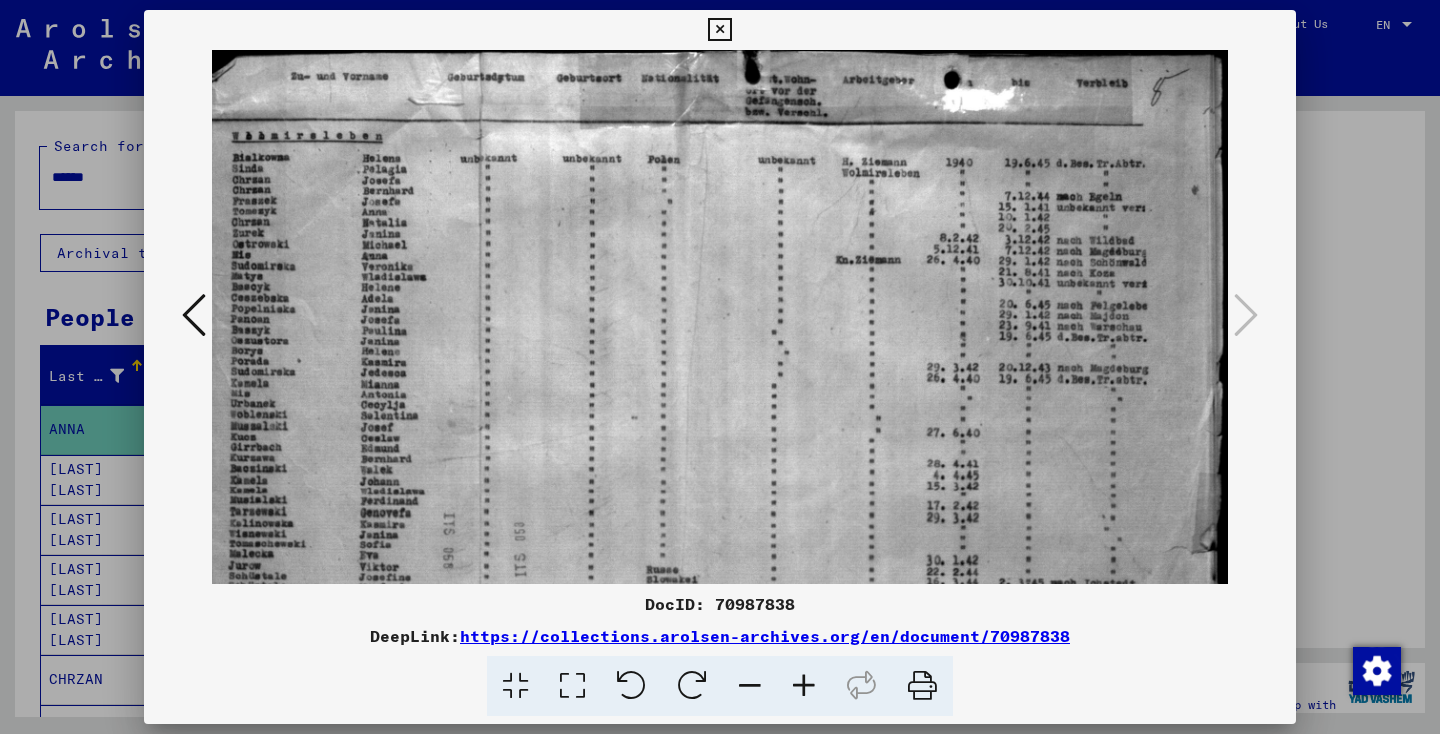 scroll, scrollTop: 1, scrollLeft: 73, axis: both 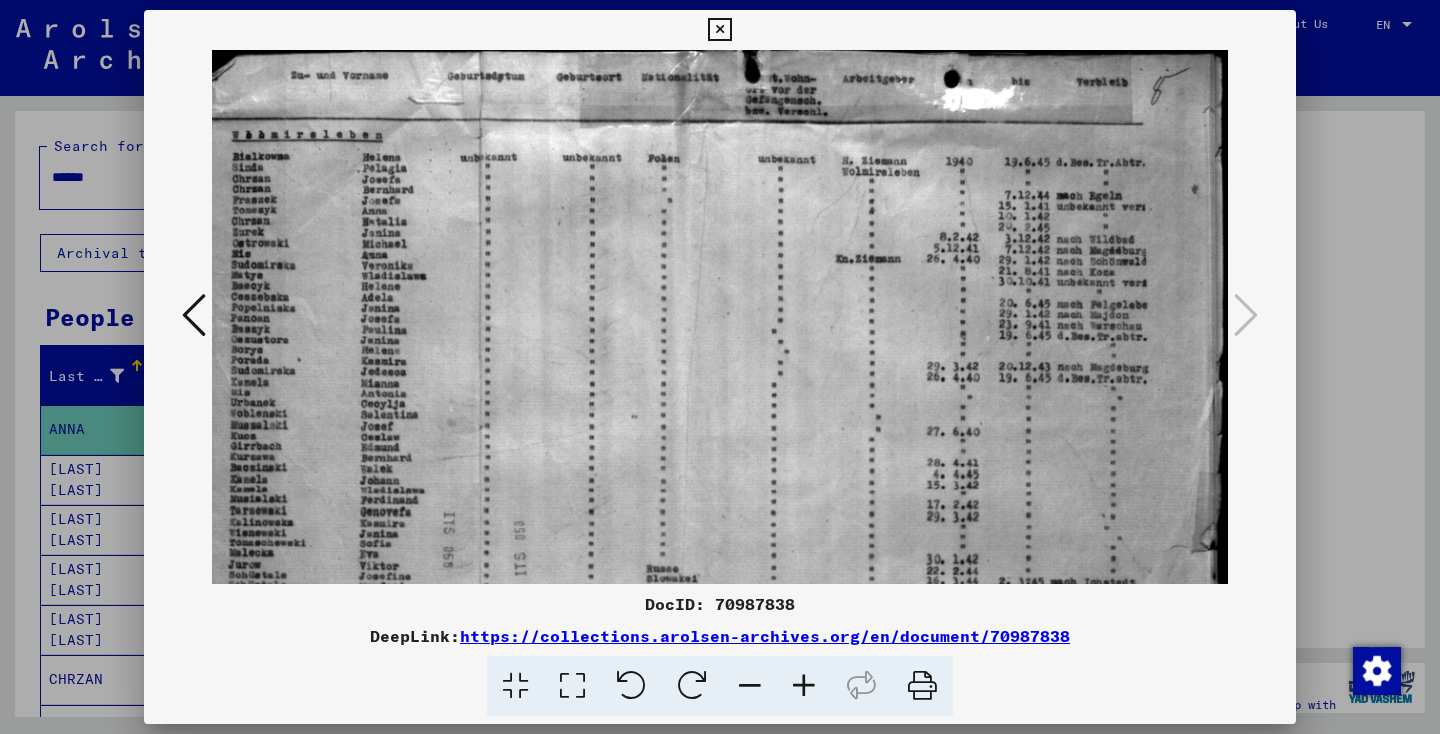drag, startPoint x: 943, startPoint y: 393, endPoint x: 768, endPoint y: 392, distance: 175.00285 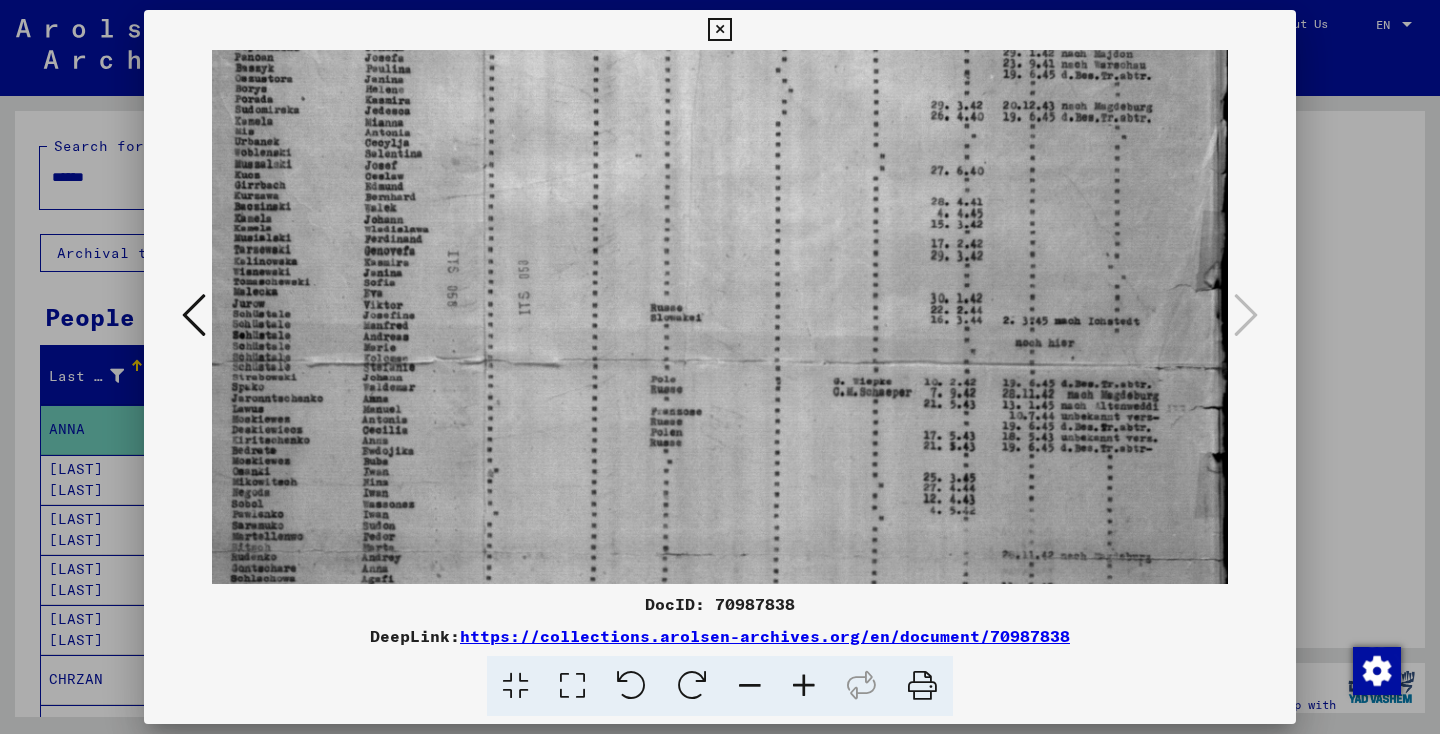 scroll, scrollTop: 324, scrollLeft: 56, axis: both 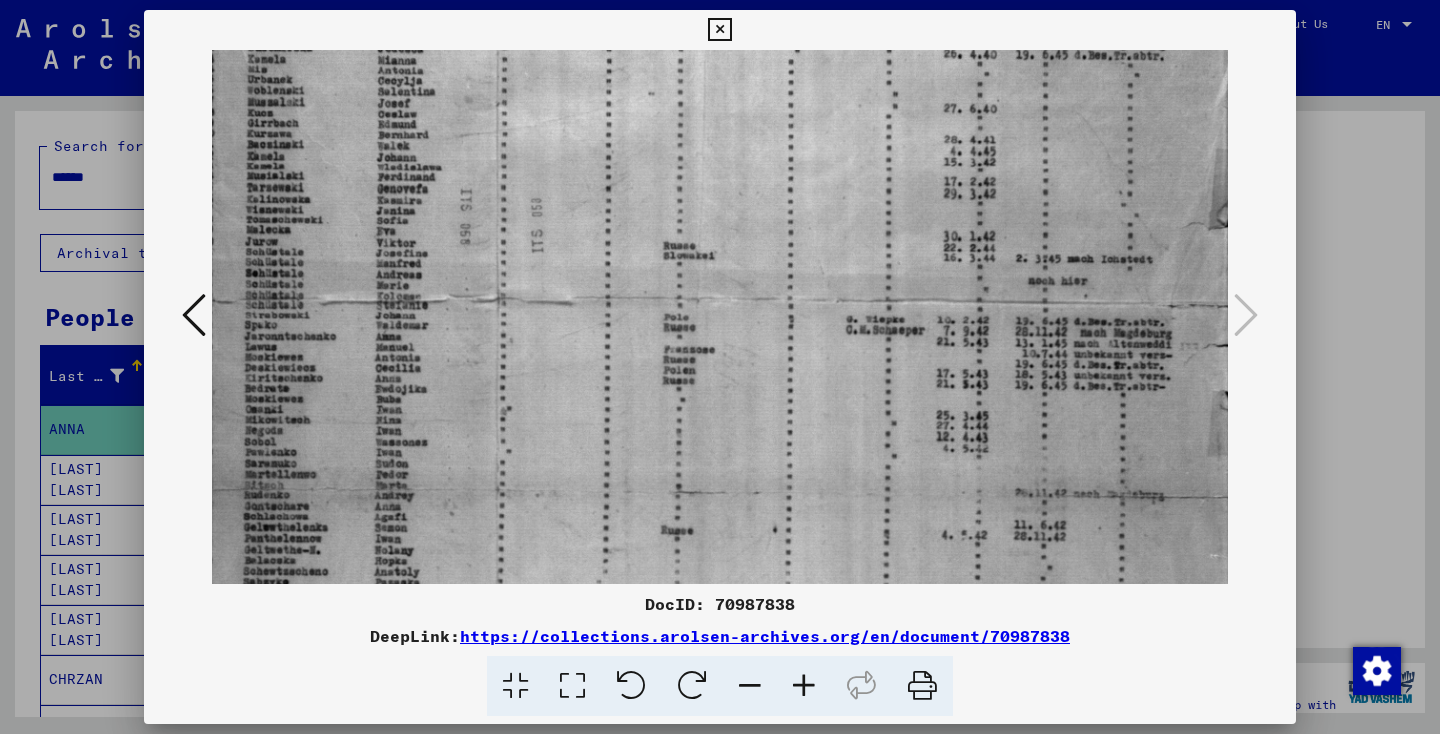drag, startPoint x: 756, startPoint y: 498, endPoint x: 773, endPoint y: 175, distance: 323.44705 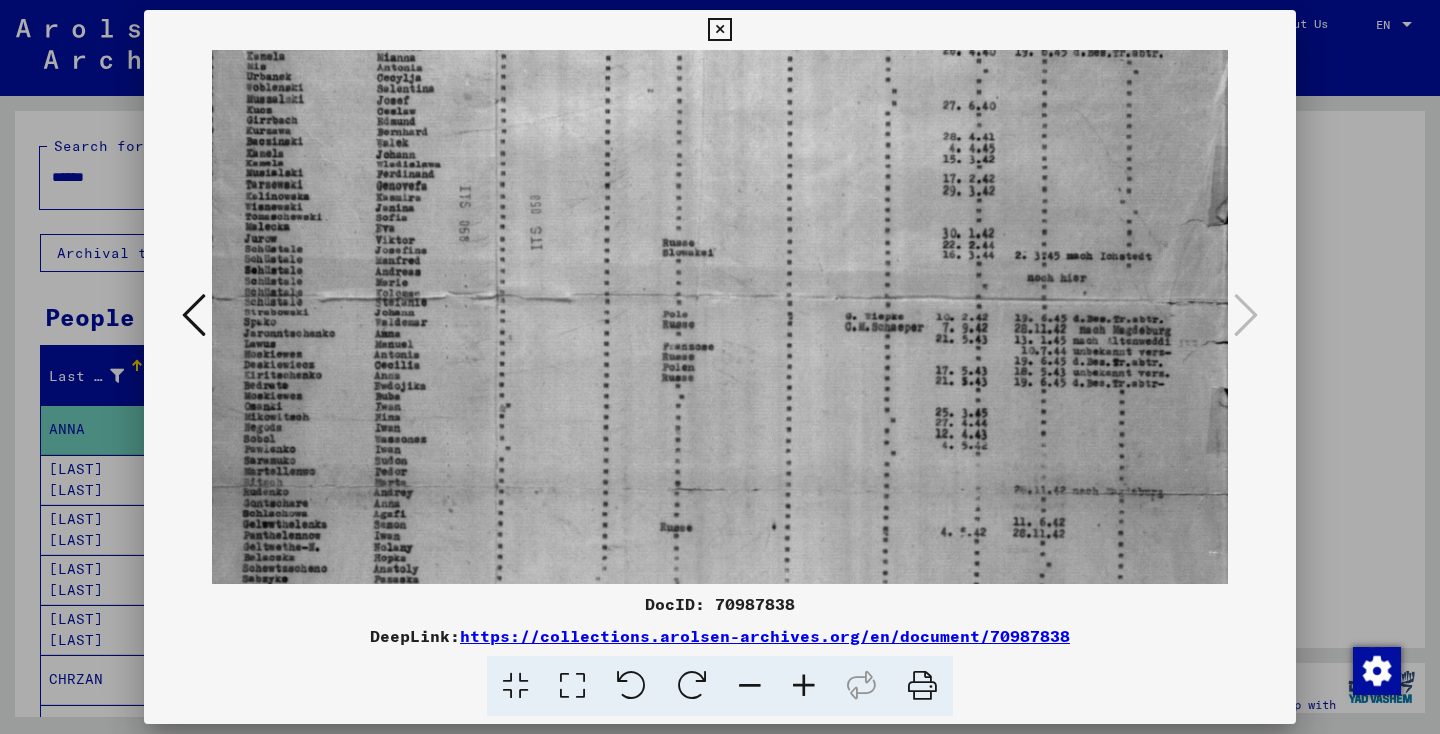 drag, startPoint x: 752, startPoint y: 450, endPoint x: 750, endPoint y: 438, distance: 12.165525 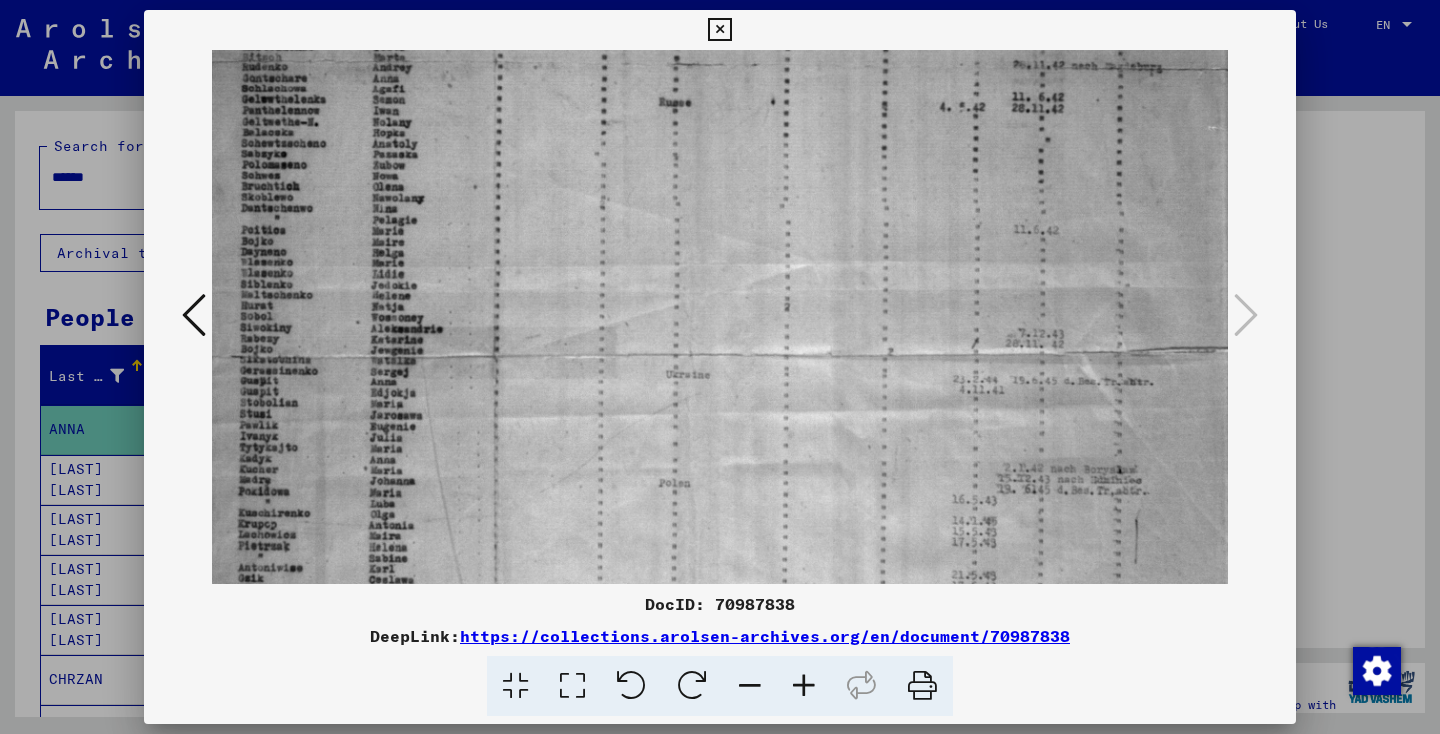 drag, startPoint x: 732, startPoint y: 474, endPoint x: 732, endPoint y: 58, distance: 416 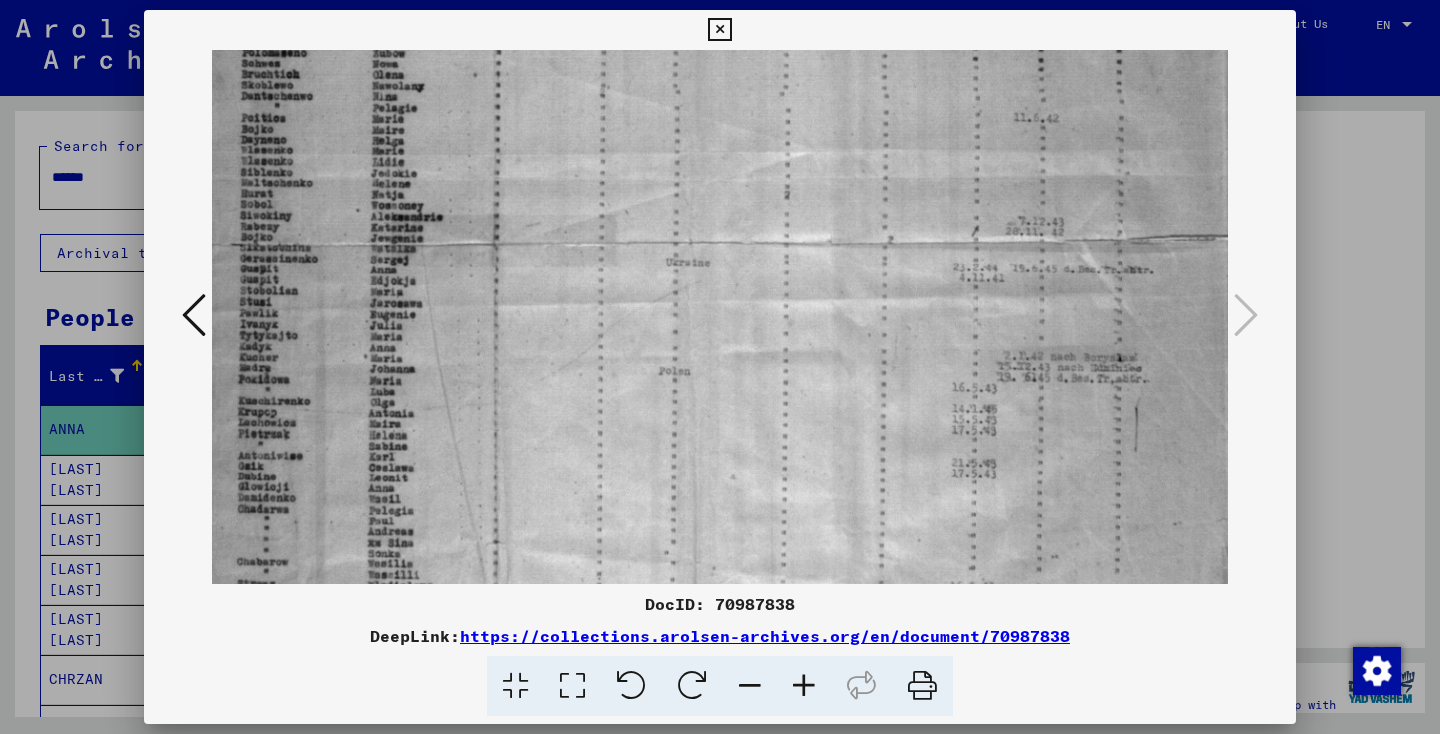 scroll, scrollTop: 1000, scrollLeft: 58, axis: both 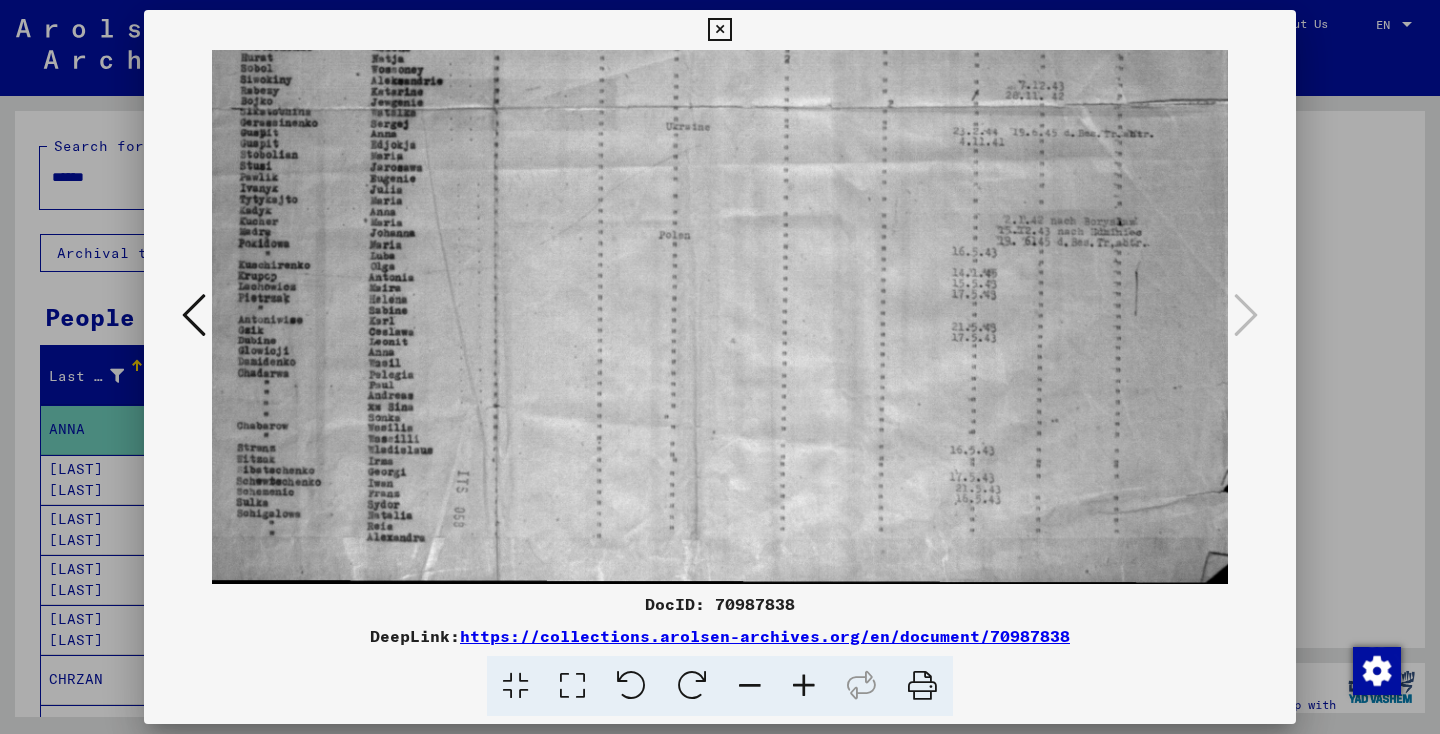 drag, startPoint x: 693, startPoint y: 407, endPoint x: 693, endPoint y: 42, distance: 365 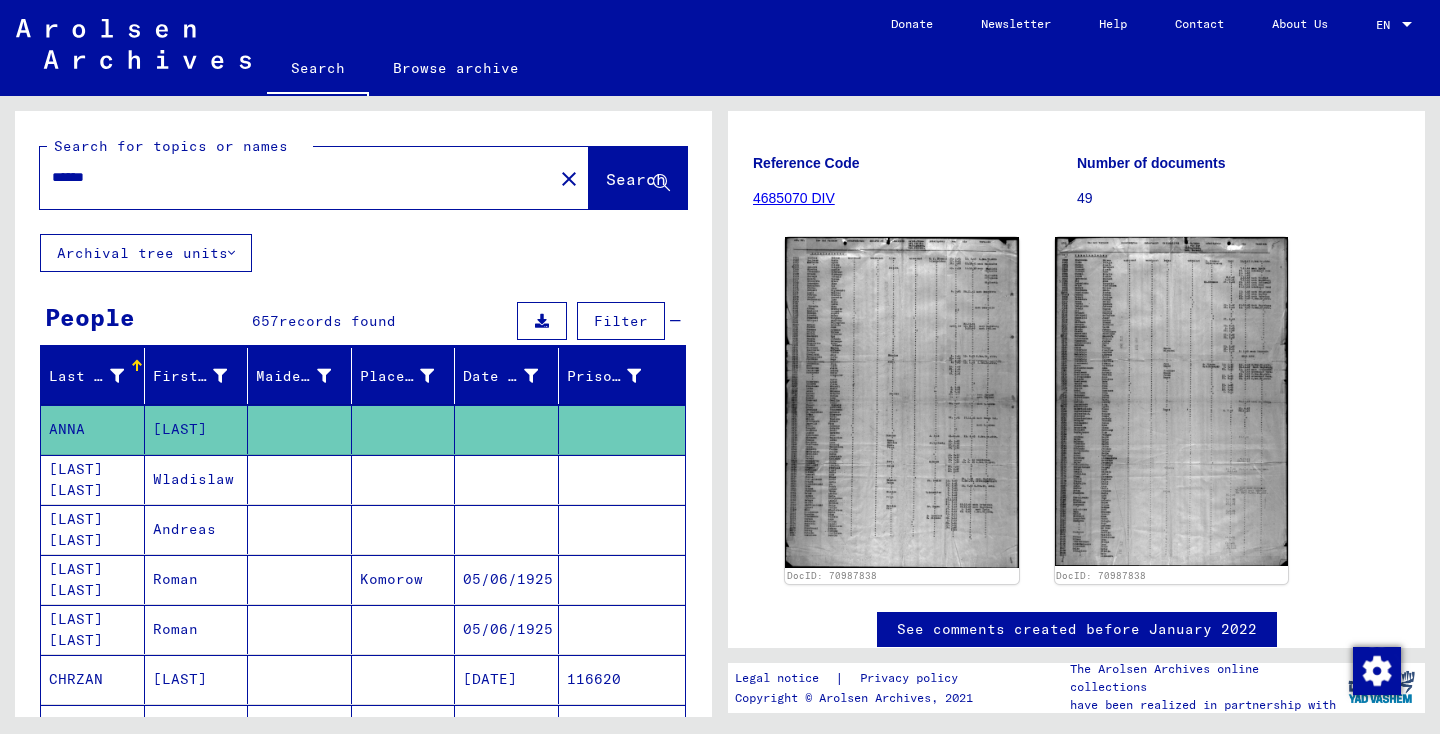 scroll, scrollTop: 0, scrollLeft: 0, axis: both 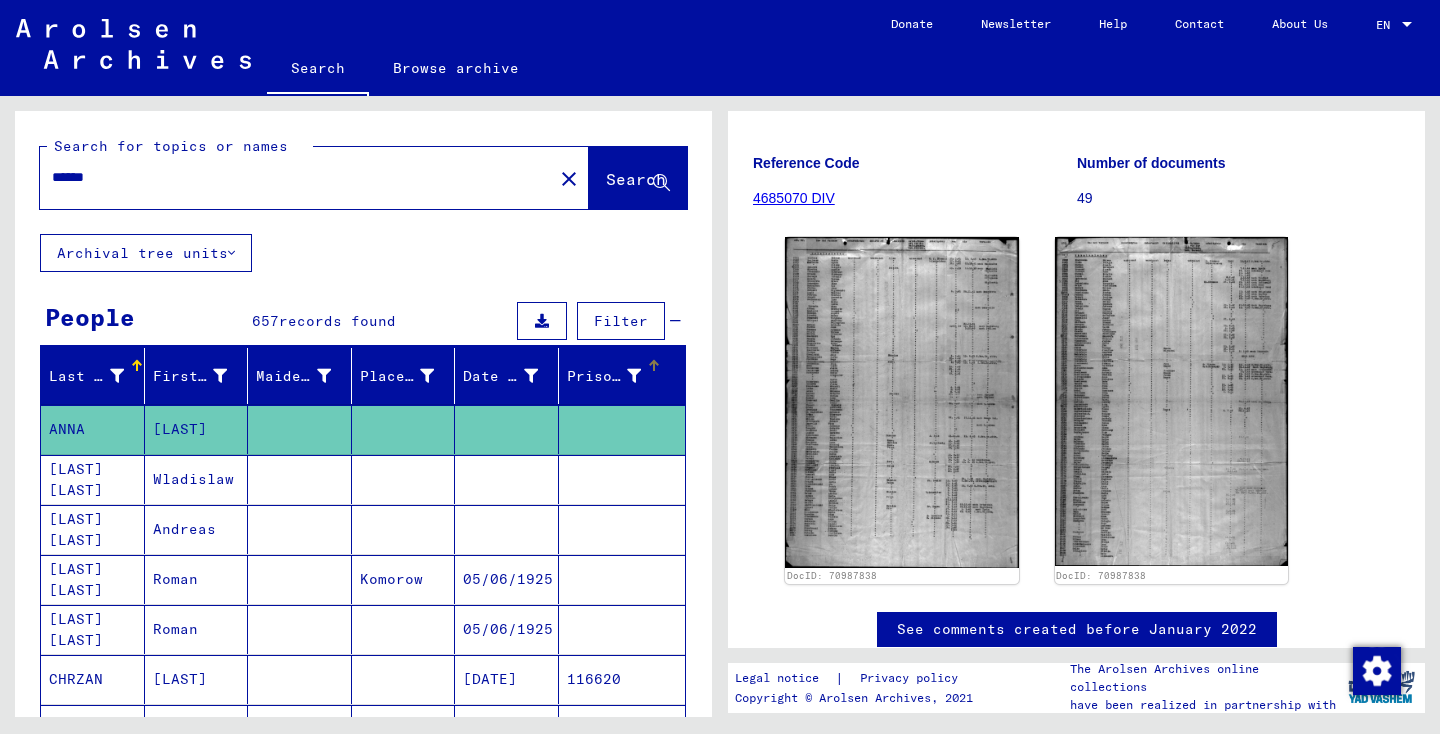 click on "Prisoner #" at bounding box center (604, 376) 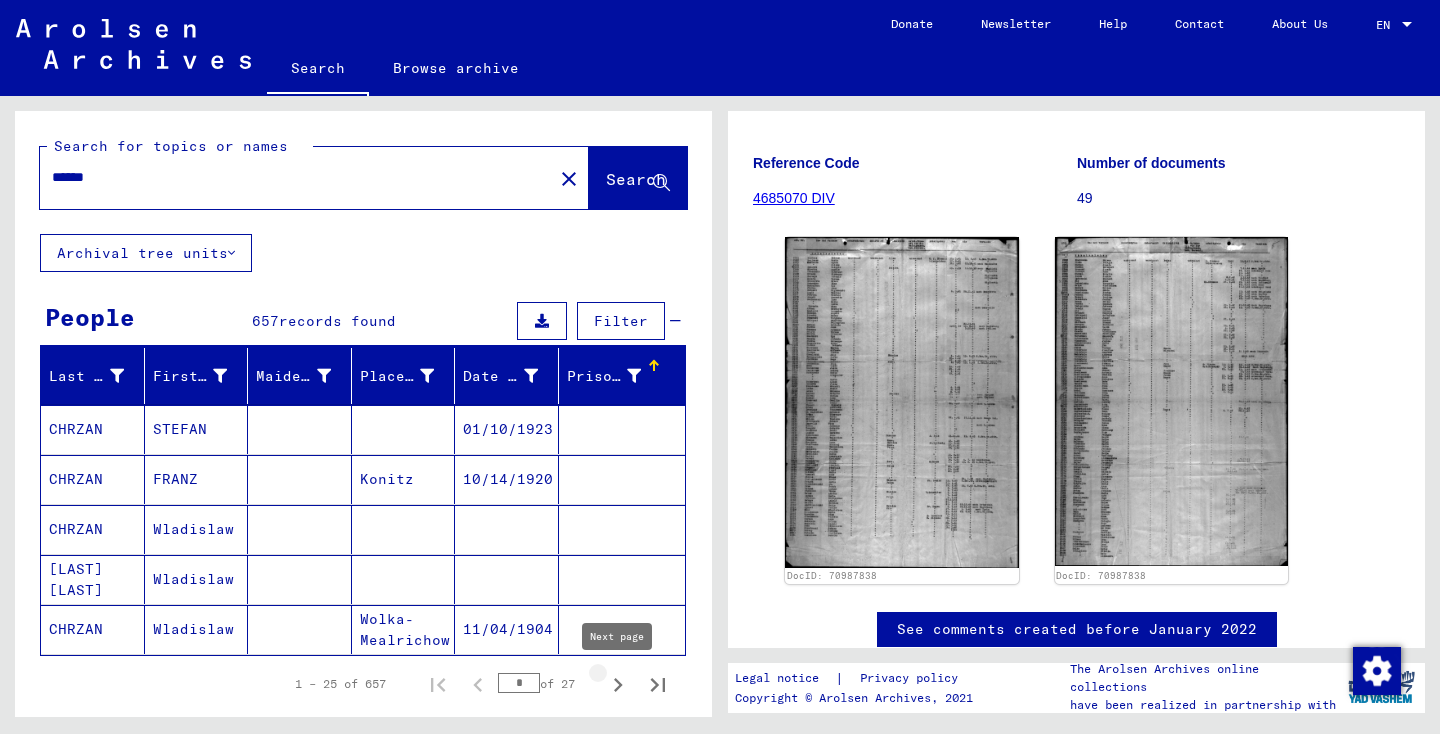 click 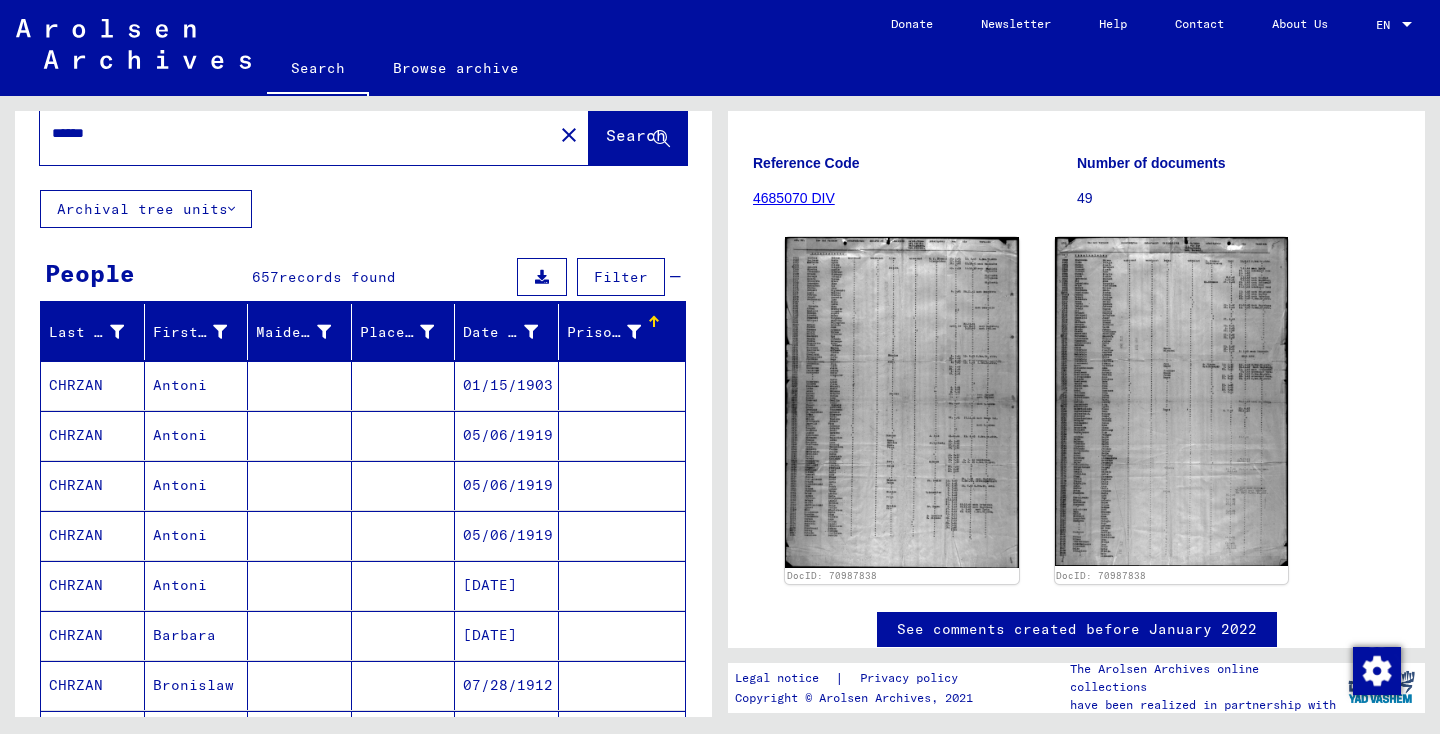 scroll, scrollTop: 47, scrollLeft: 0, axis: vertical 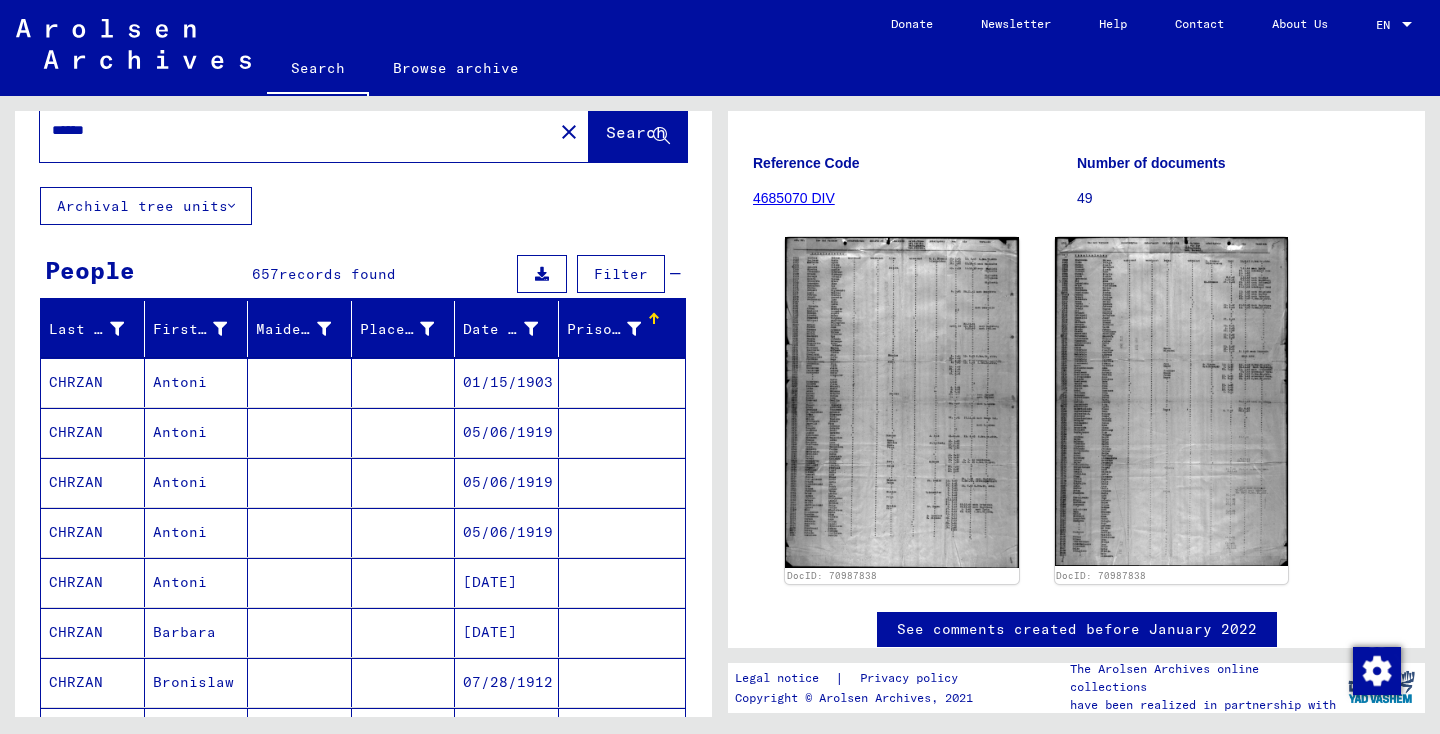 click at bounding box center [622, 582] 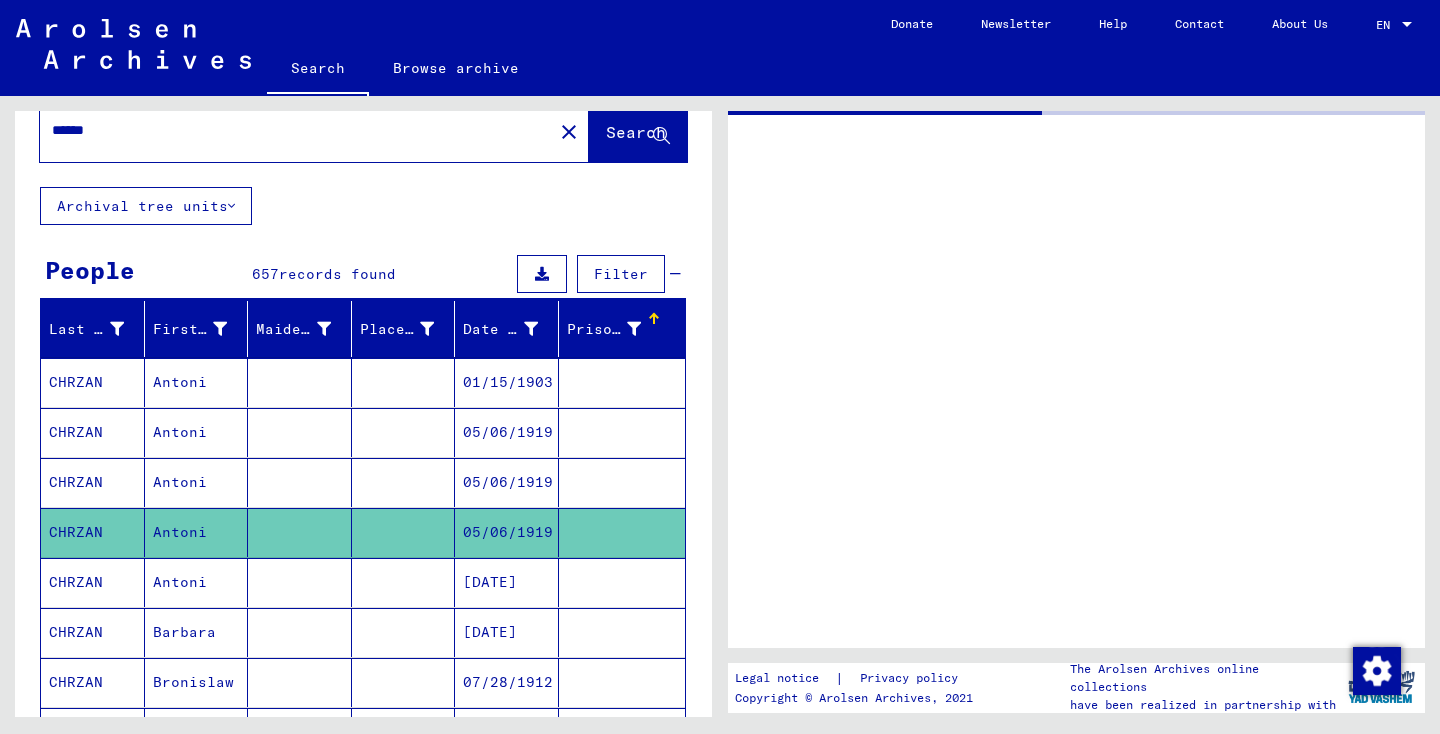 scroll, scrollTop: 0, scrollLeft: 0, axis: both 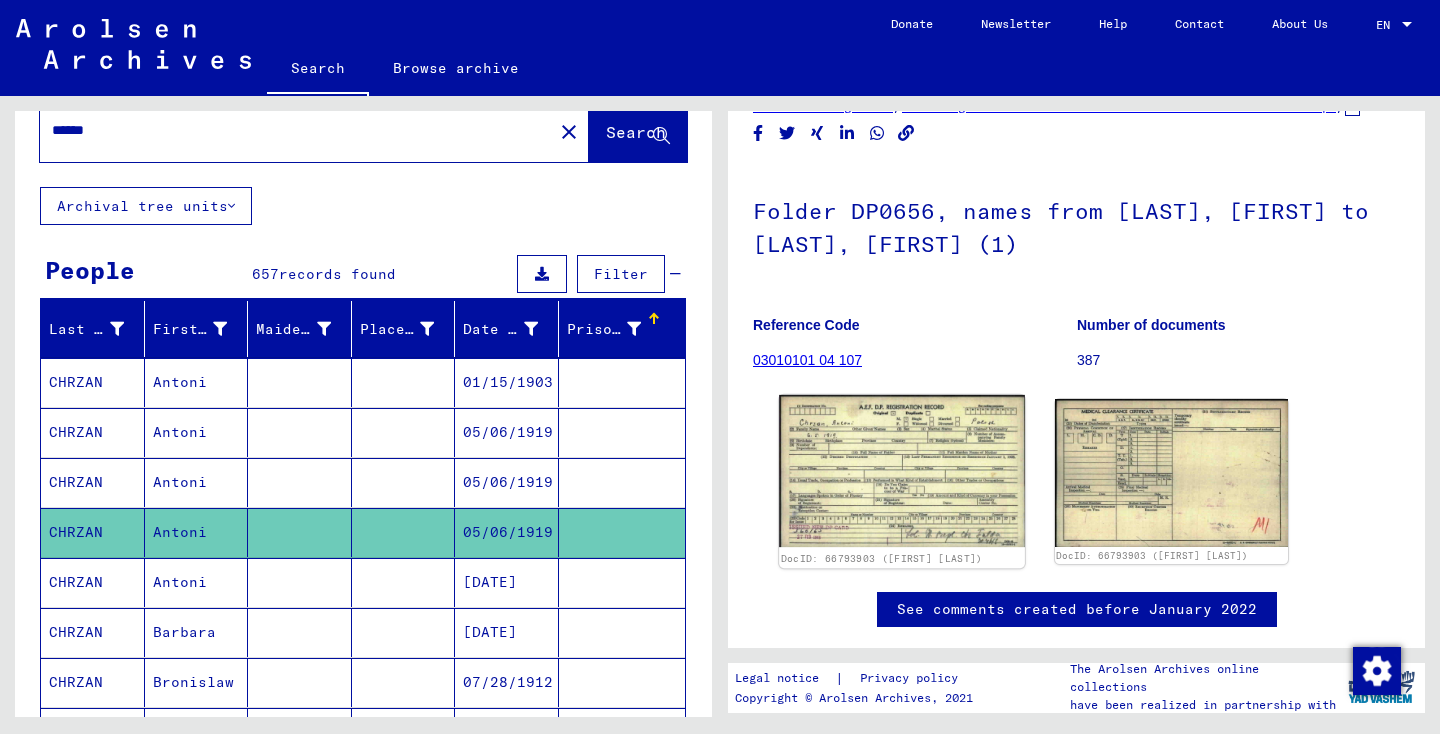 click 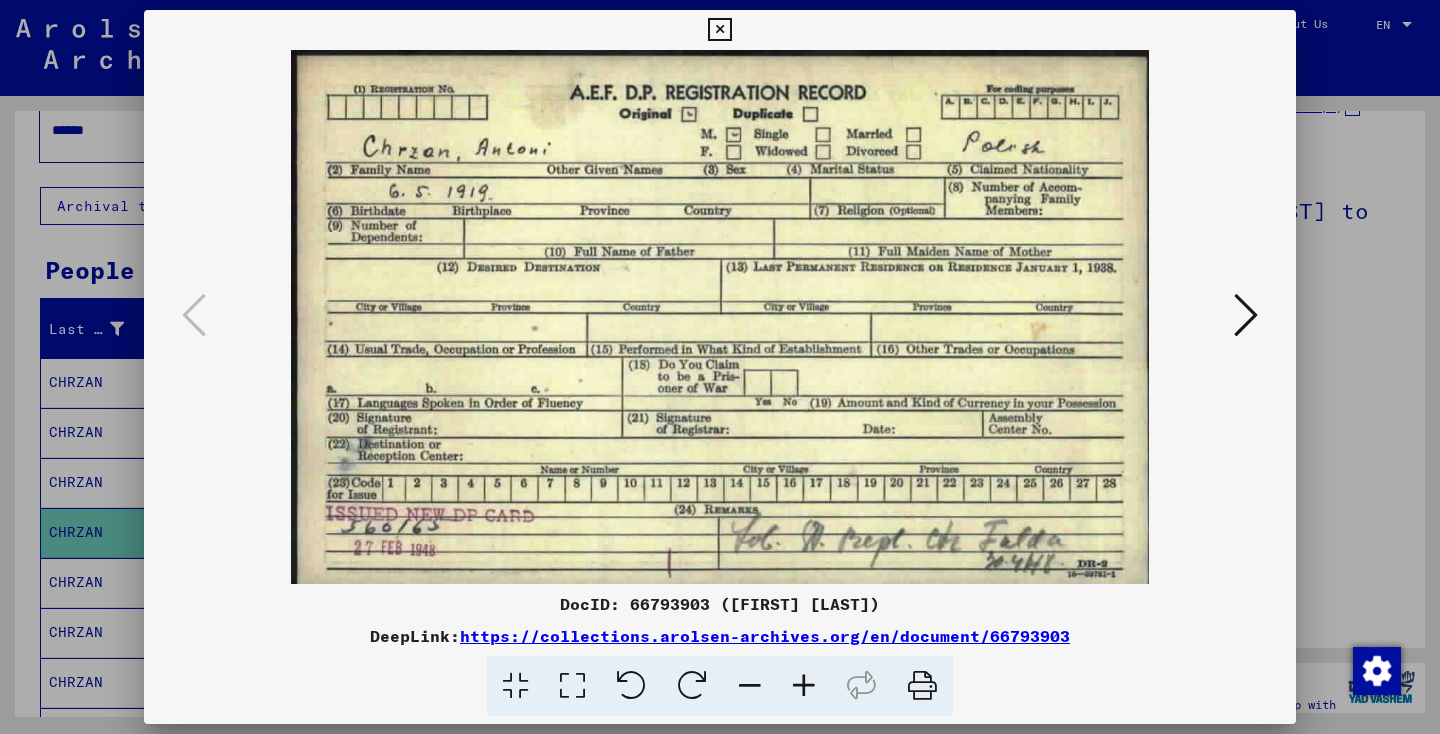 type 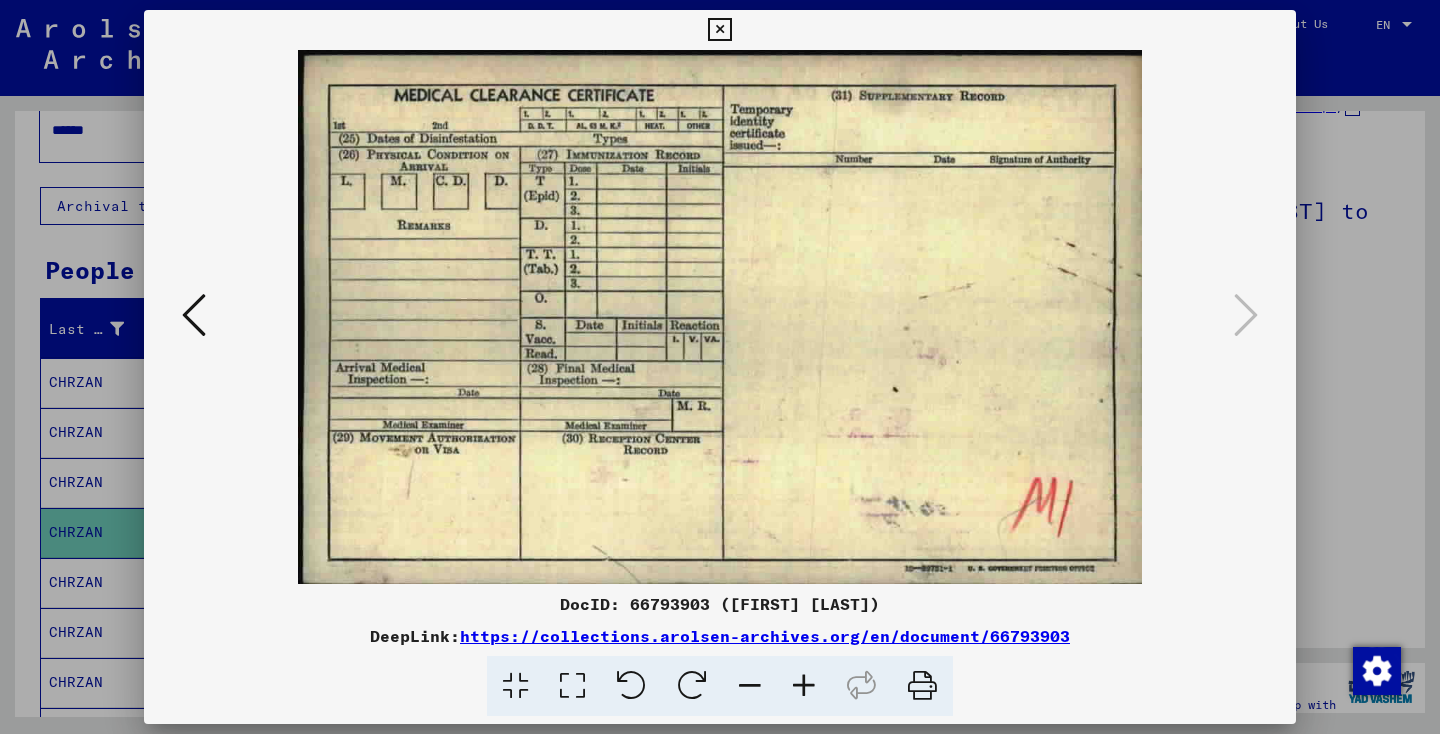 click at bounding box center (719, 30) 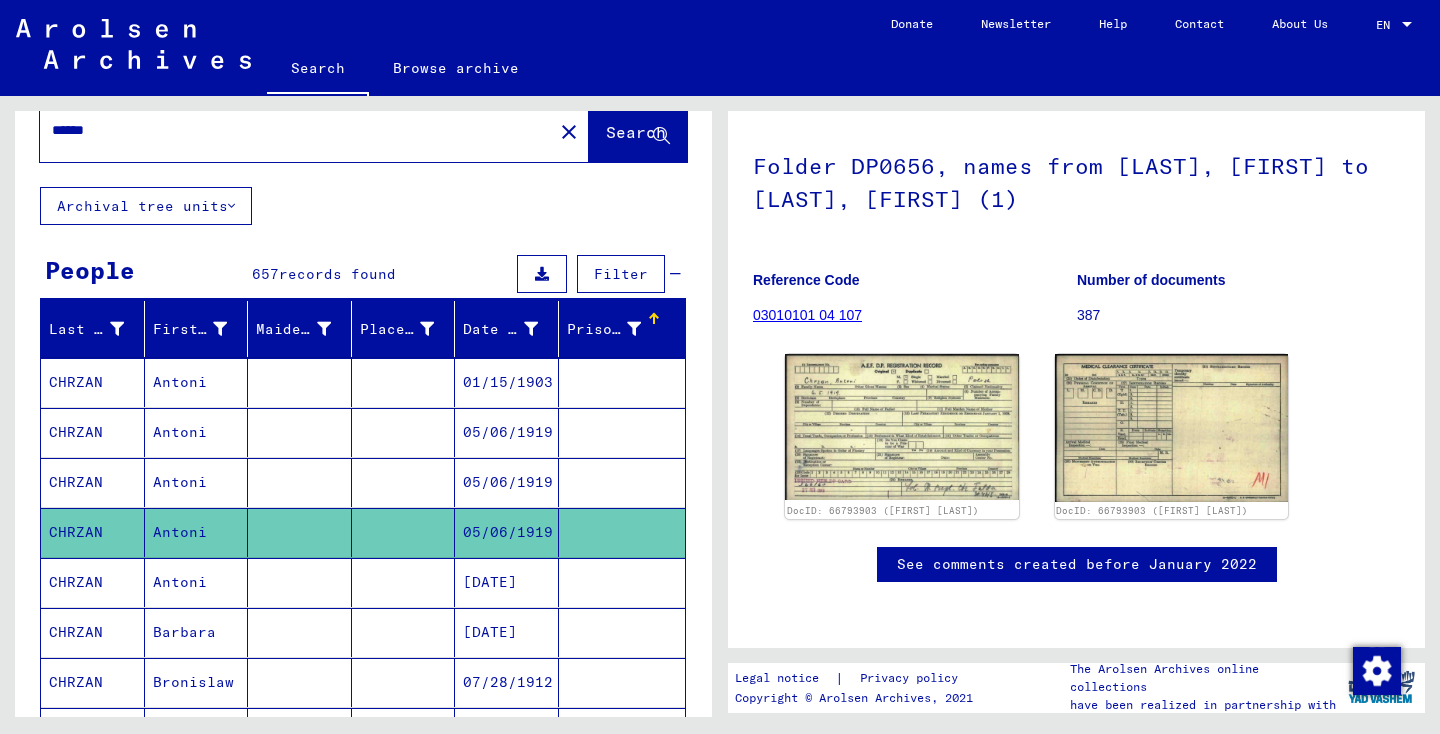 scroll, scrollTop: 283, scrollLeft: 0, axis: vertical 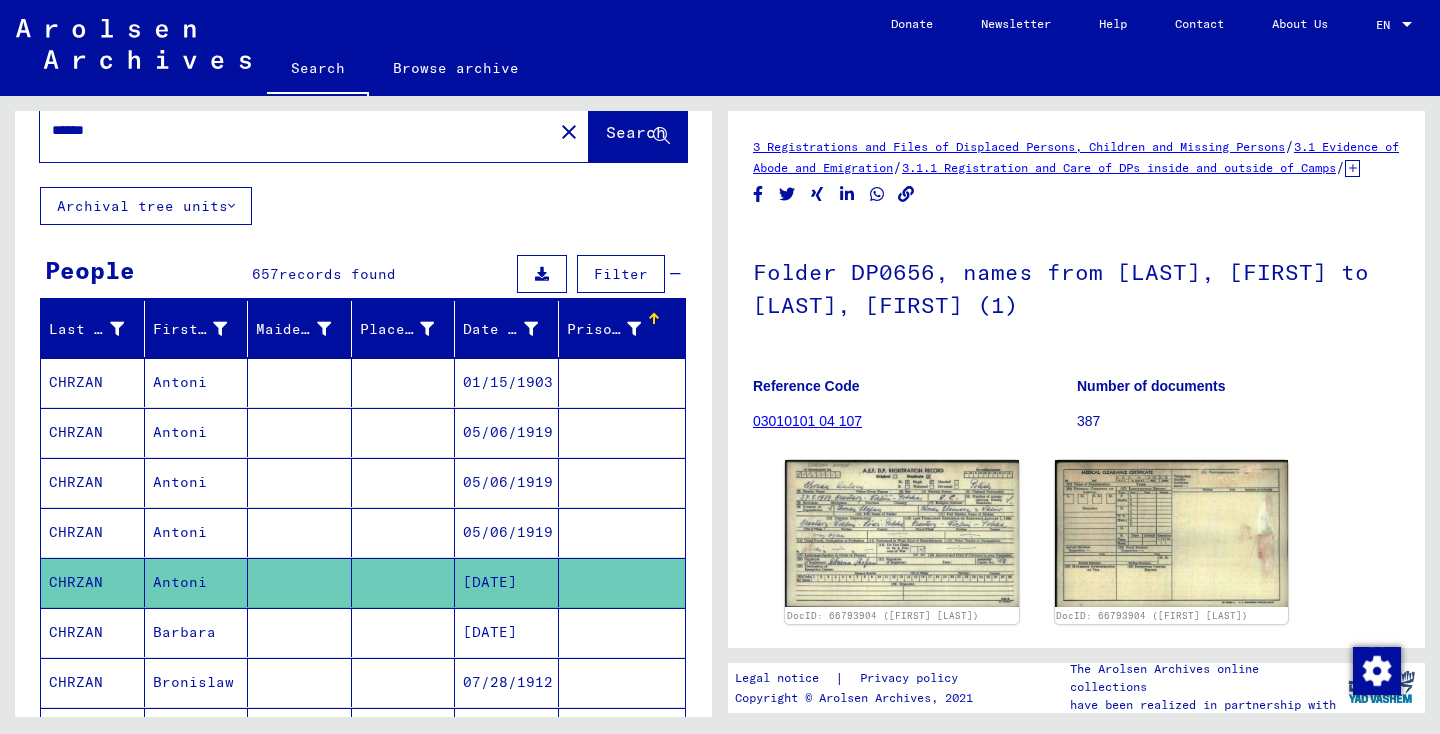 click at bounding box center (404, 532) 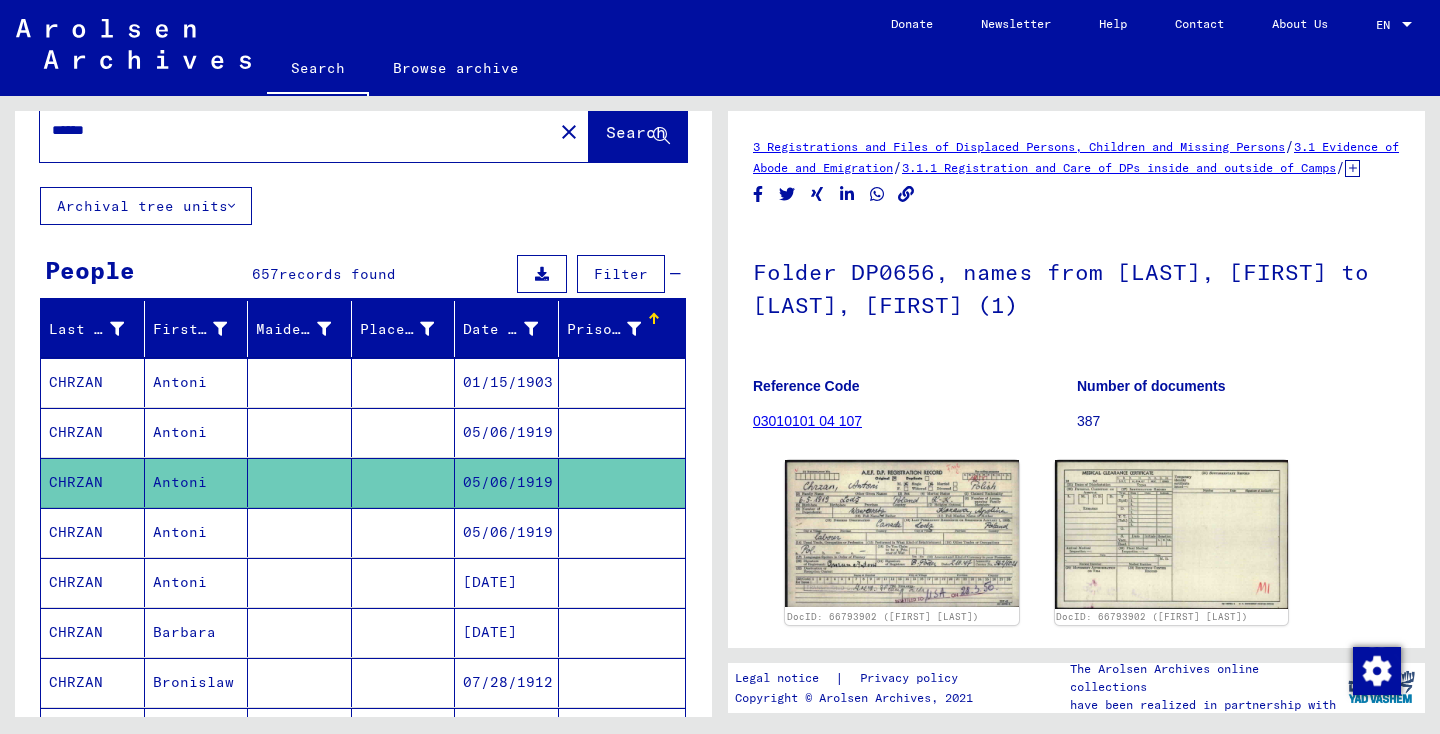 scroll, scrollTop: 0, scrollLeft: 0, axis: both 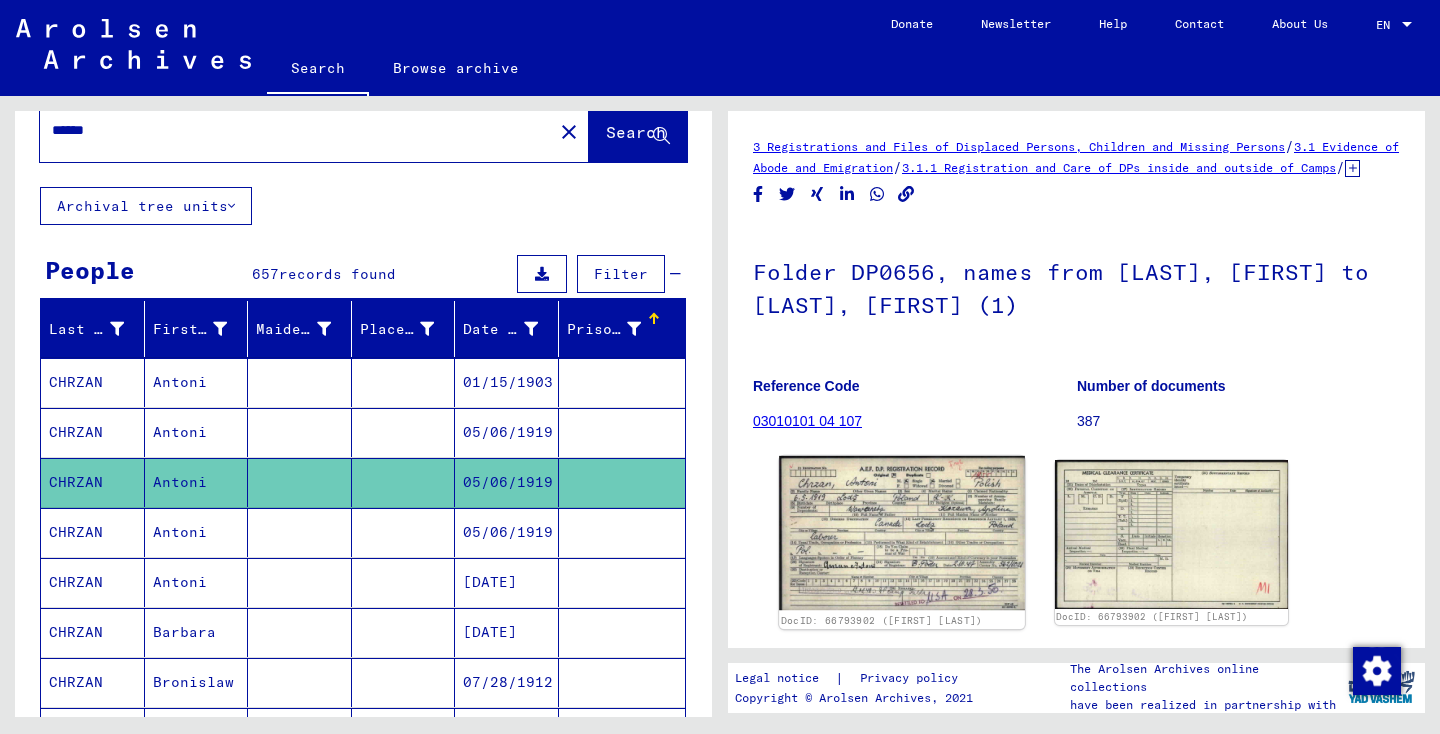 click 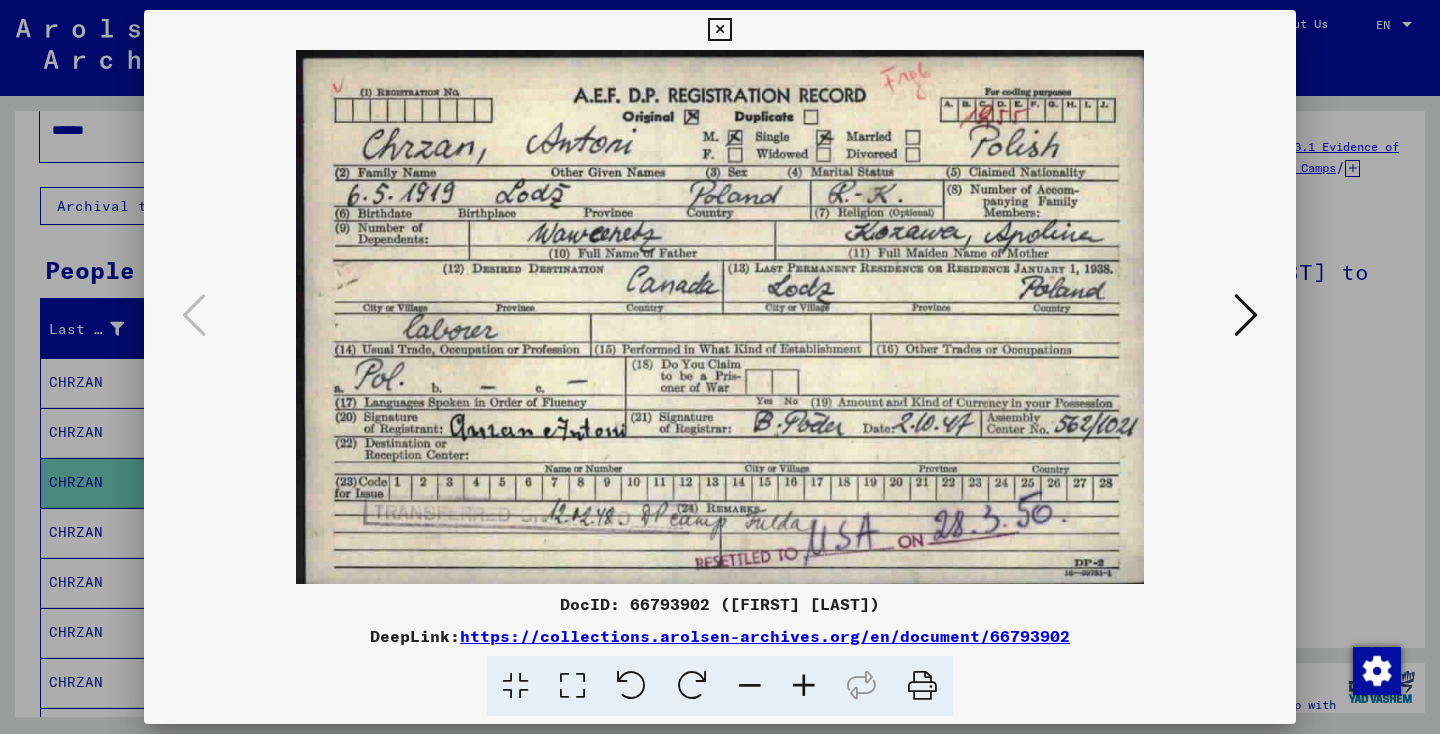 click at bounding box center [719, 30] 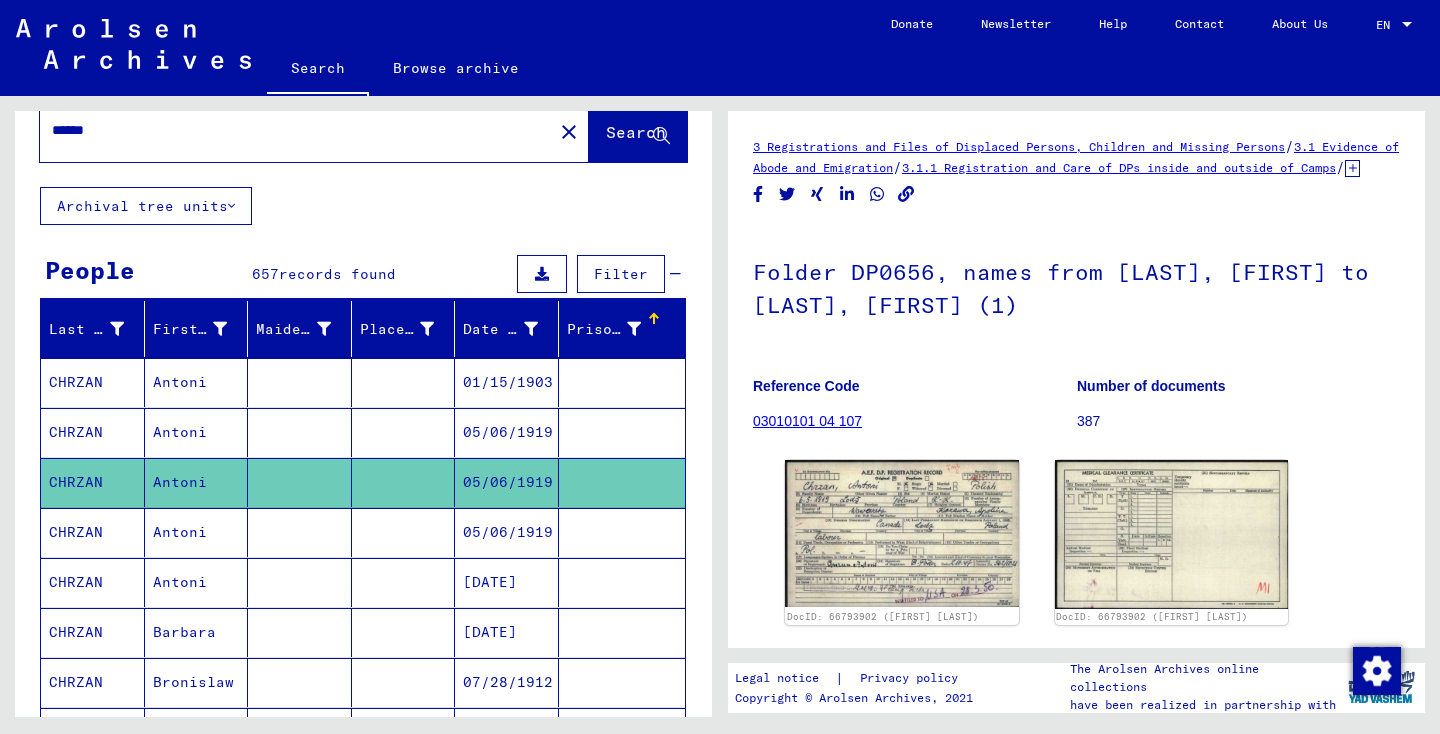 click on "05/06/1919" at bounding box center (507, 482) 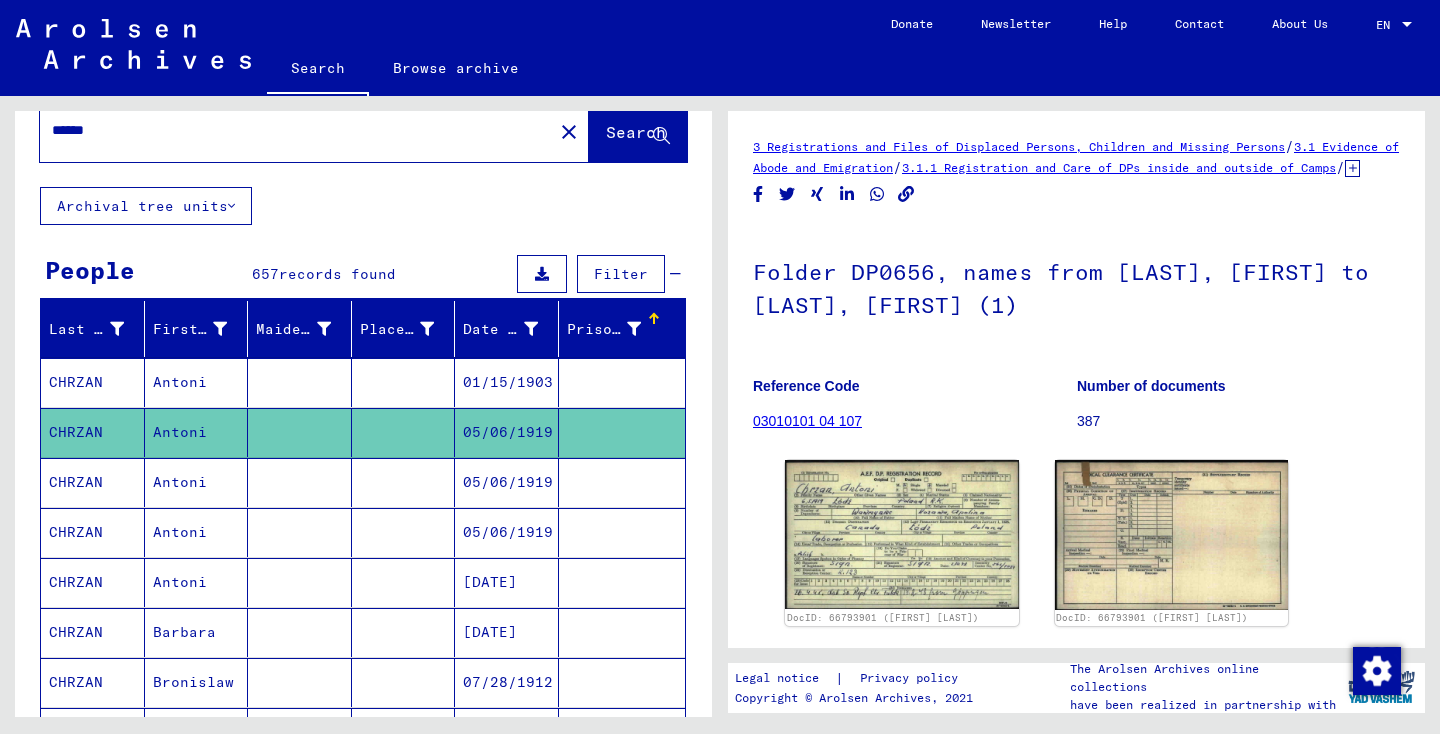scroll, scrollTop: 0, scrollLeft: 0, axis: both 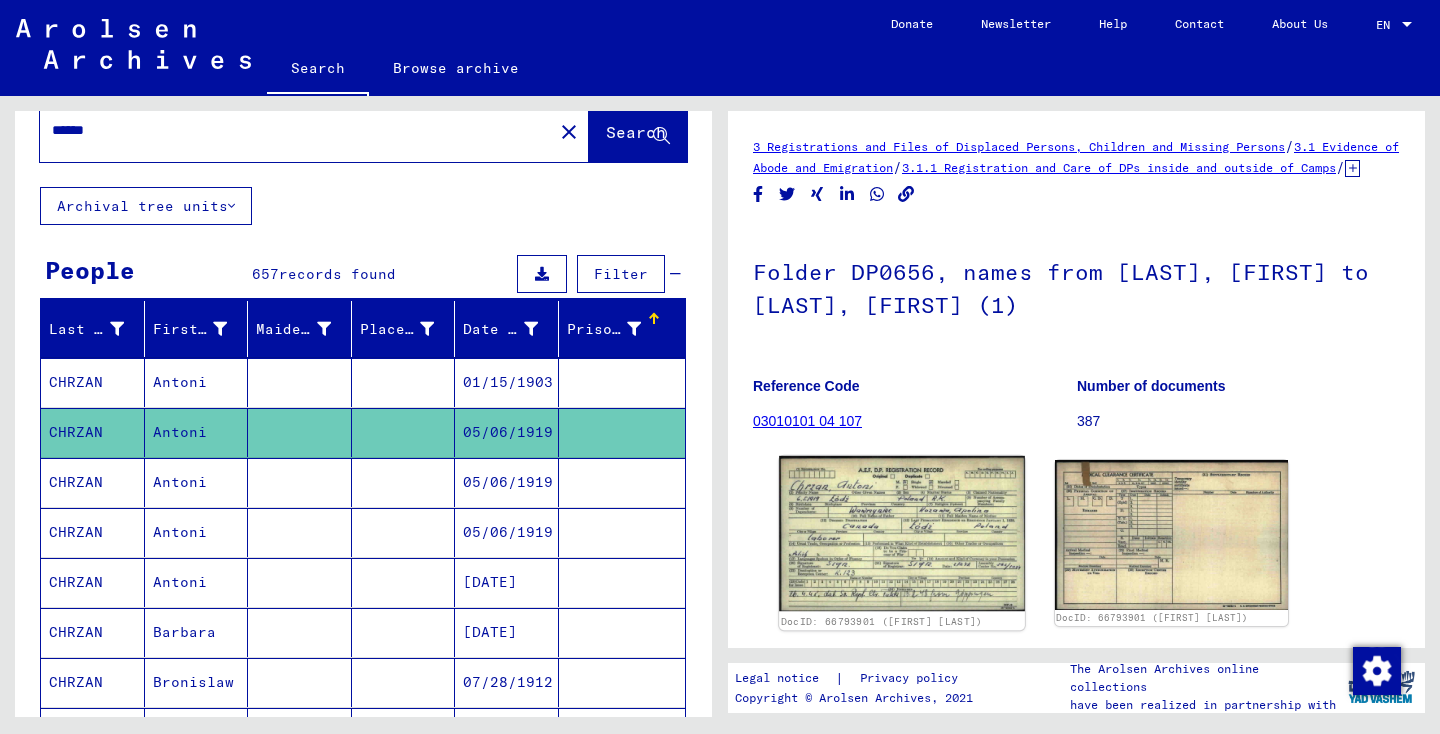 click 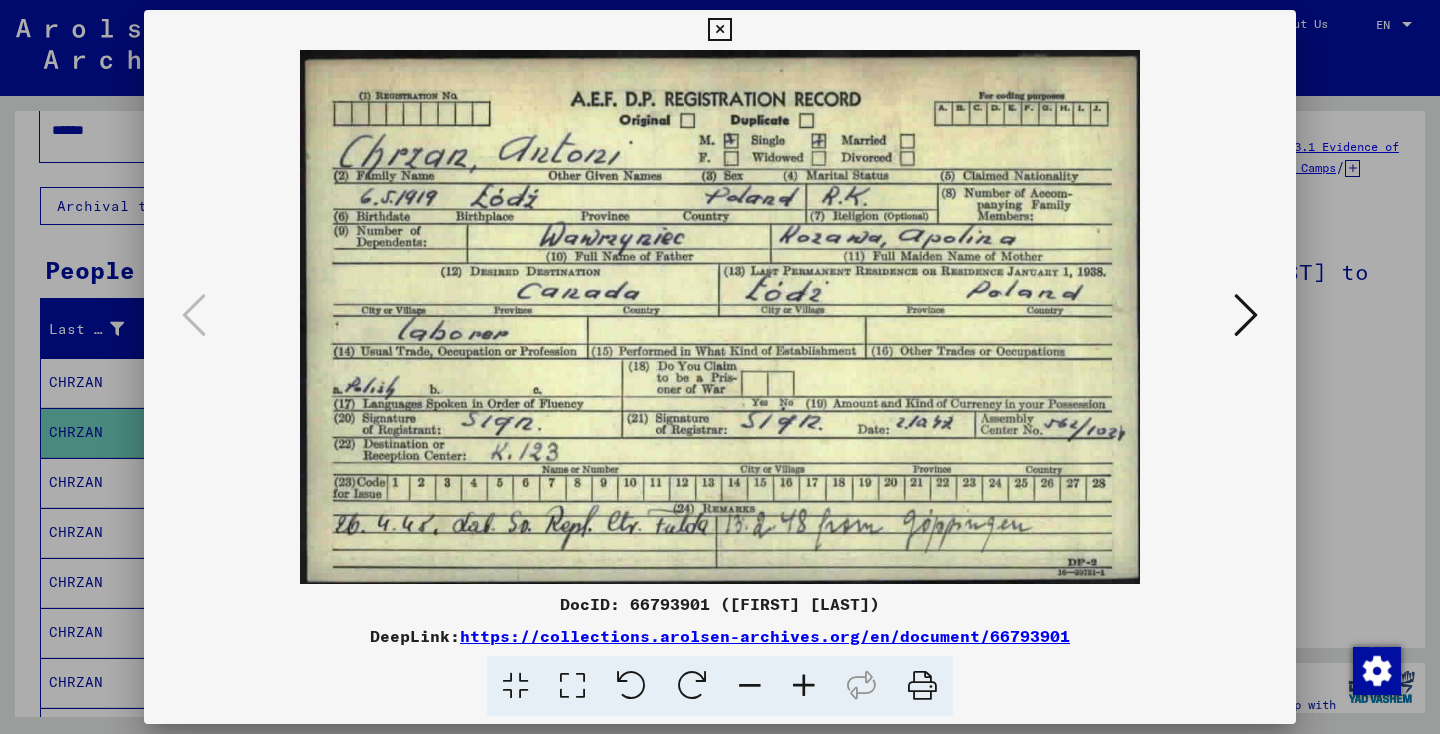 click at bounding box center [719, 30] 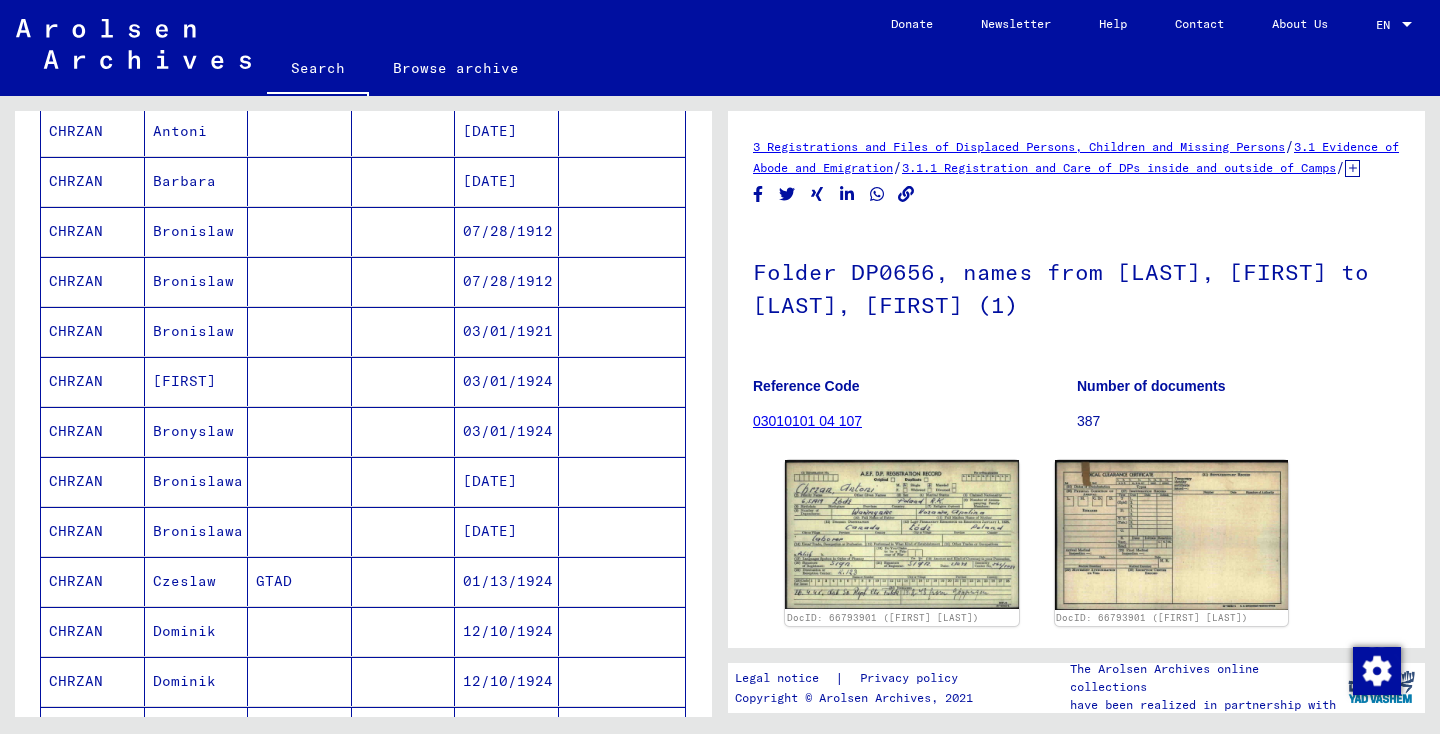 scroll, scrollTop: 504, scrollLeft: 0, axis: vertical 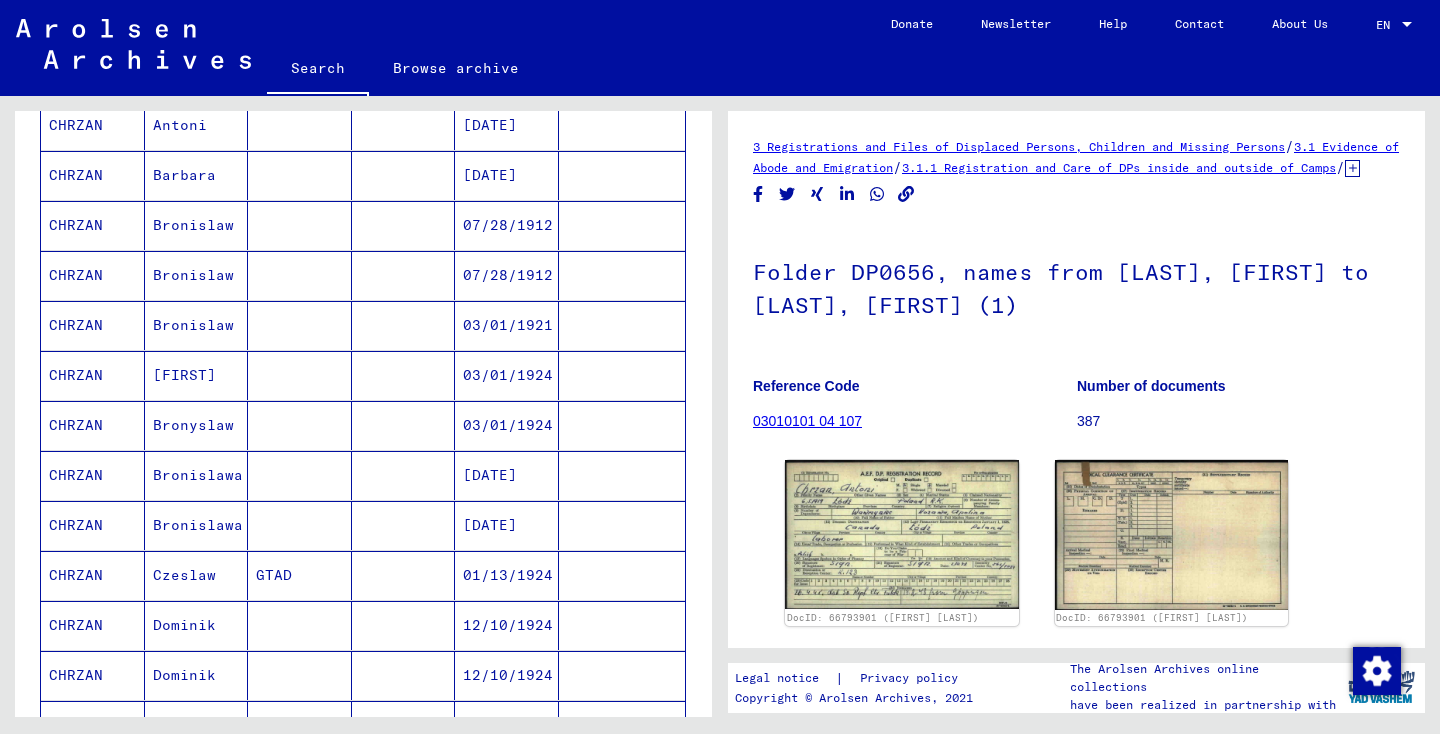 click at bounding box center (404, 525) 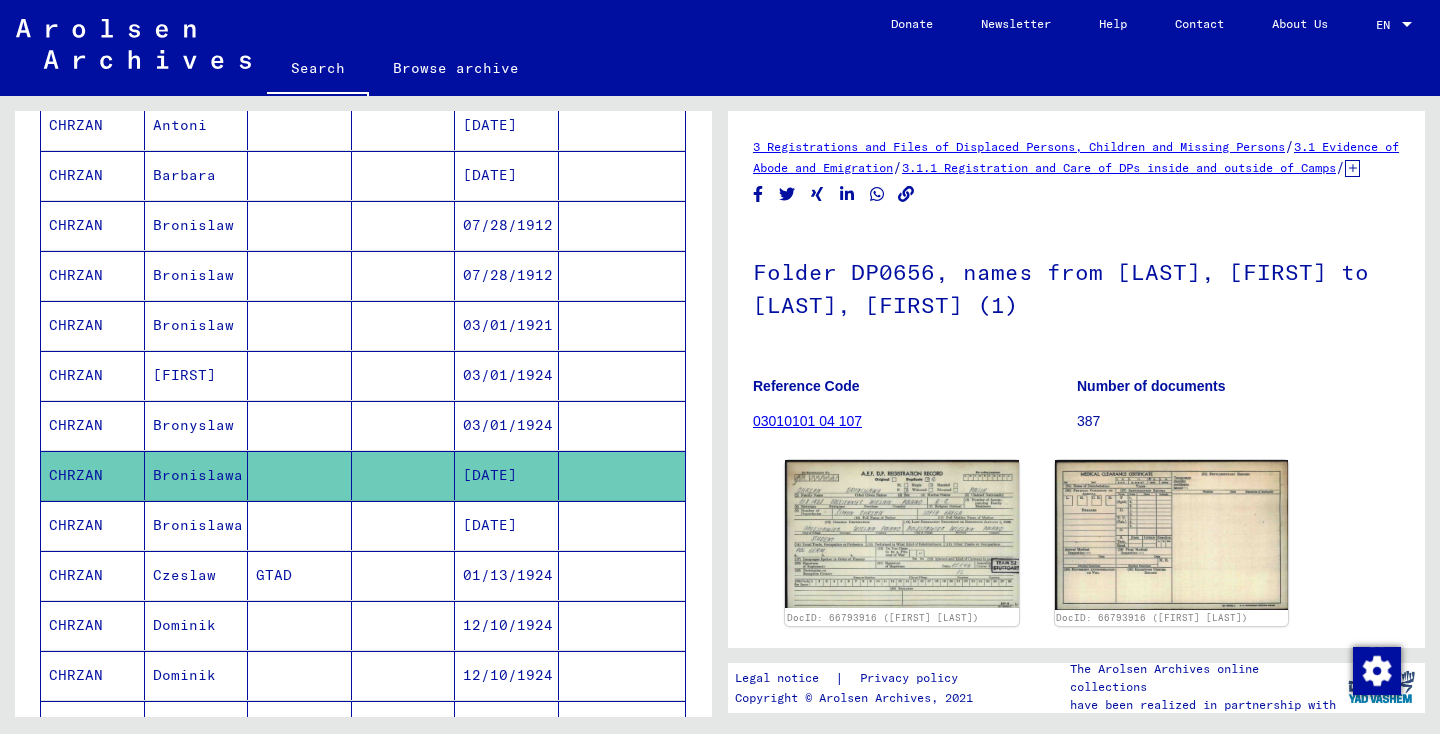 scroll, scrollTop: 0, scrollLeft: 0, axis: both 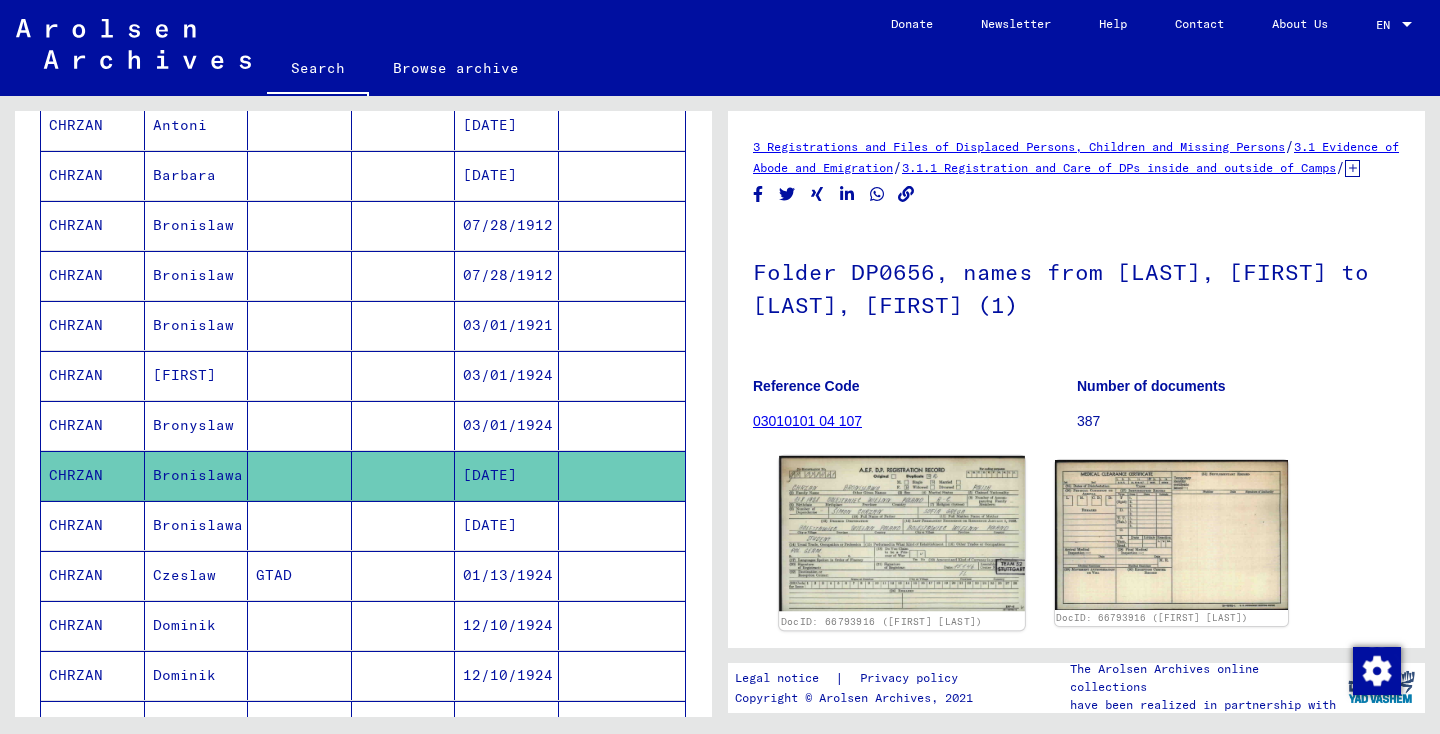 click 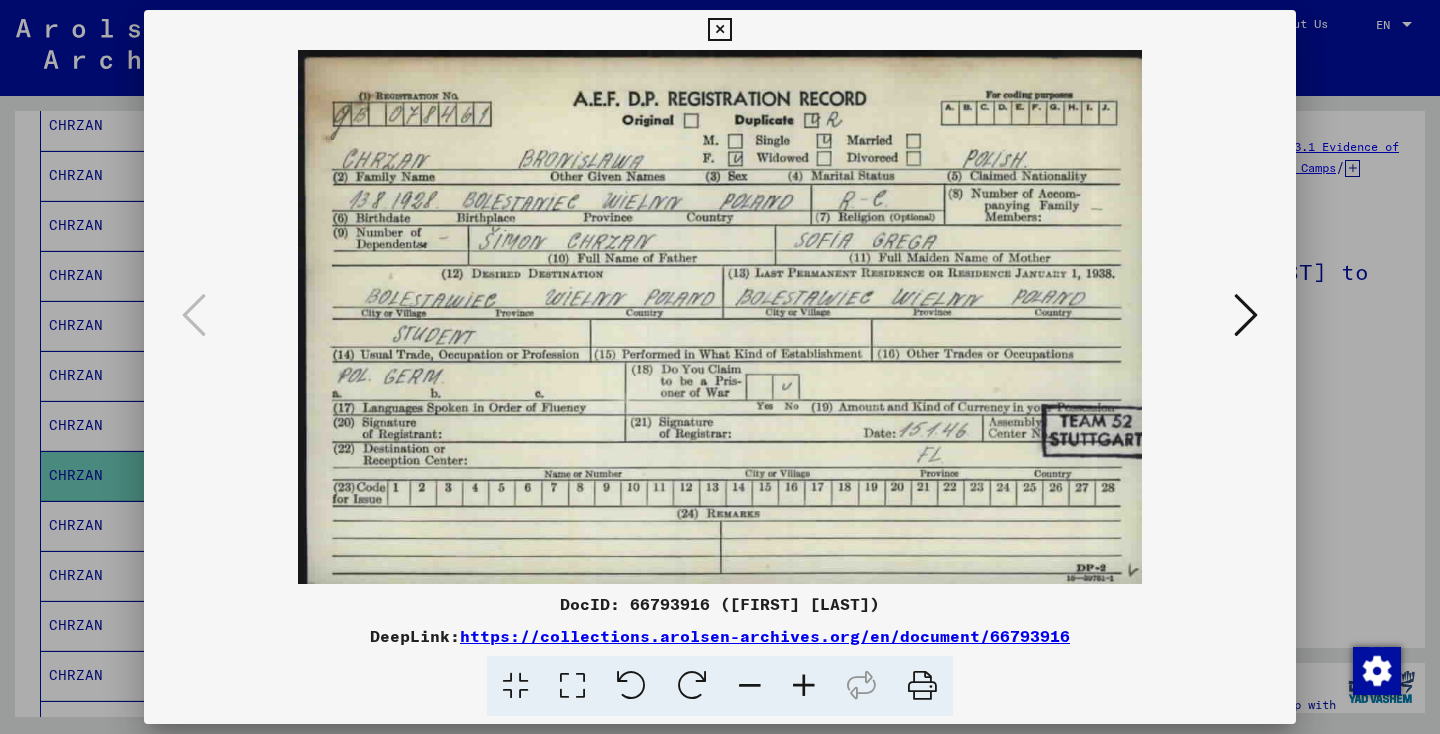 click at bounding box center (719, 30) 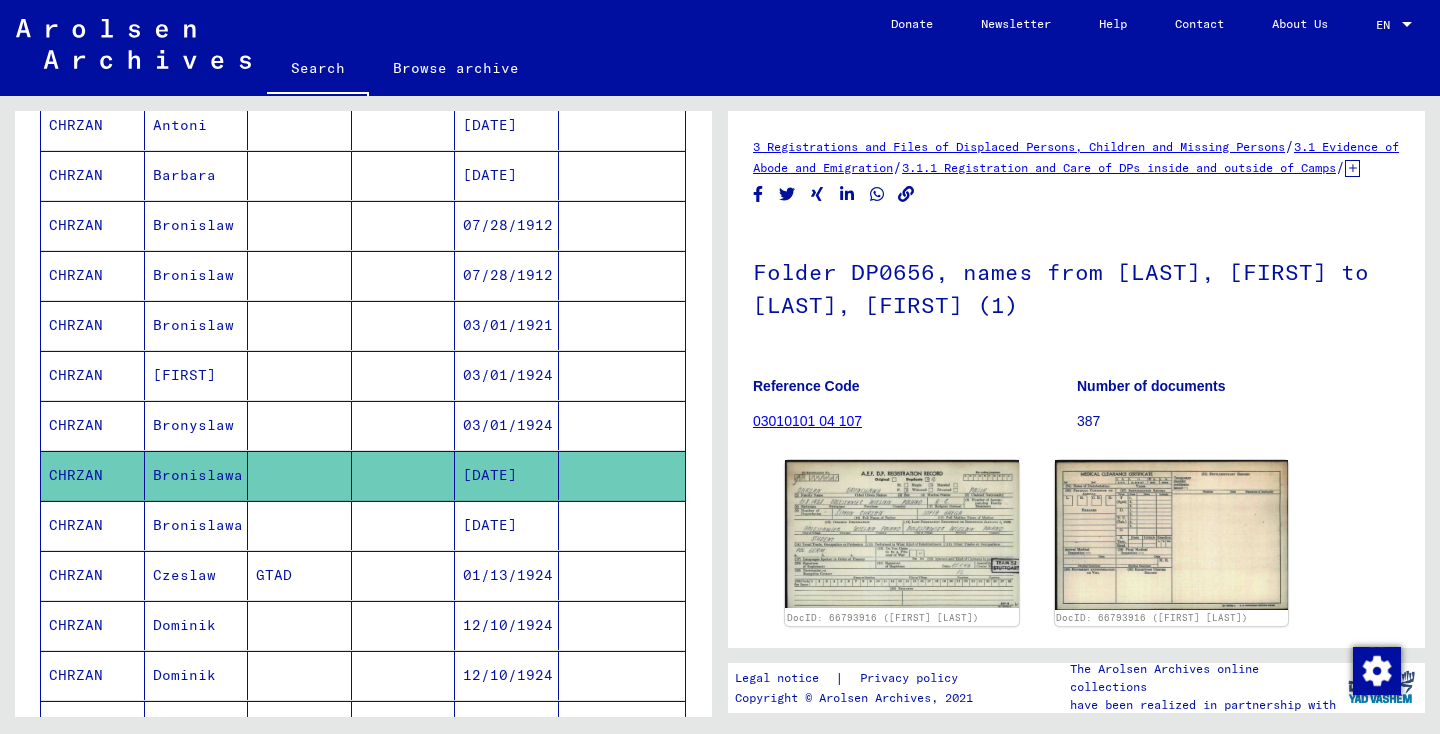 click at bounding box center [404, 475] 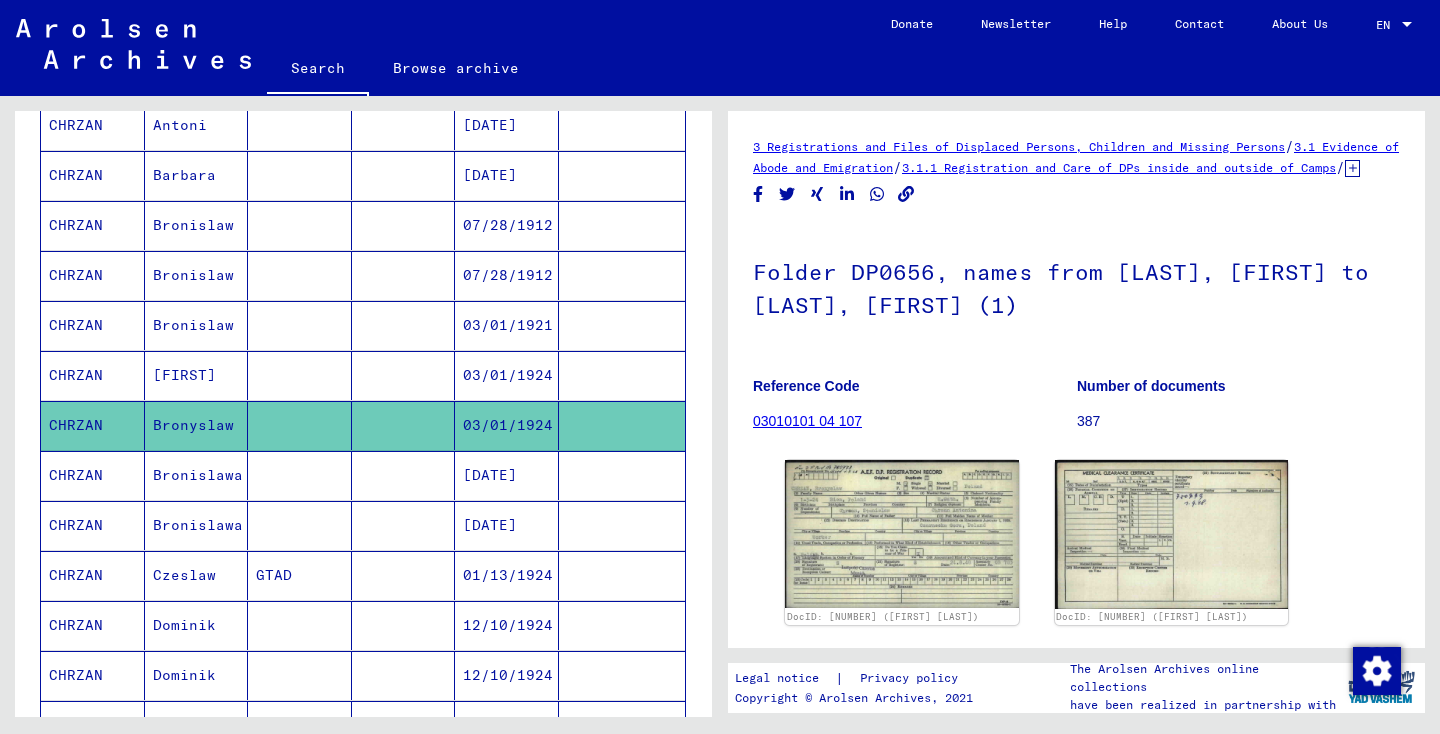 scroll, scrollTop: 0, scrollLeft: 0, axis: both 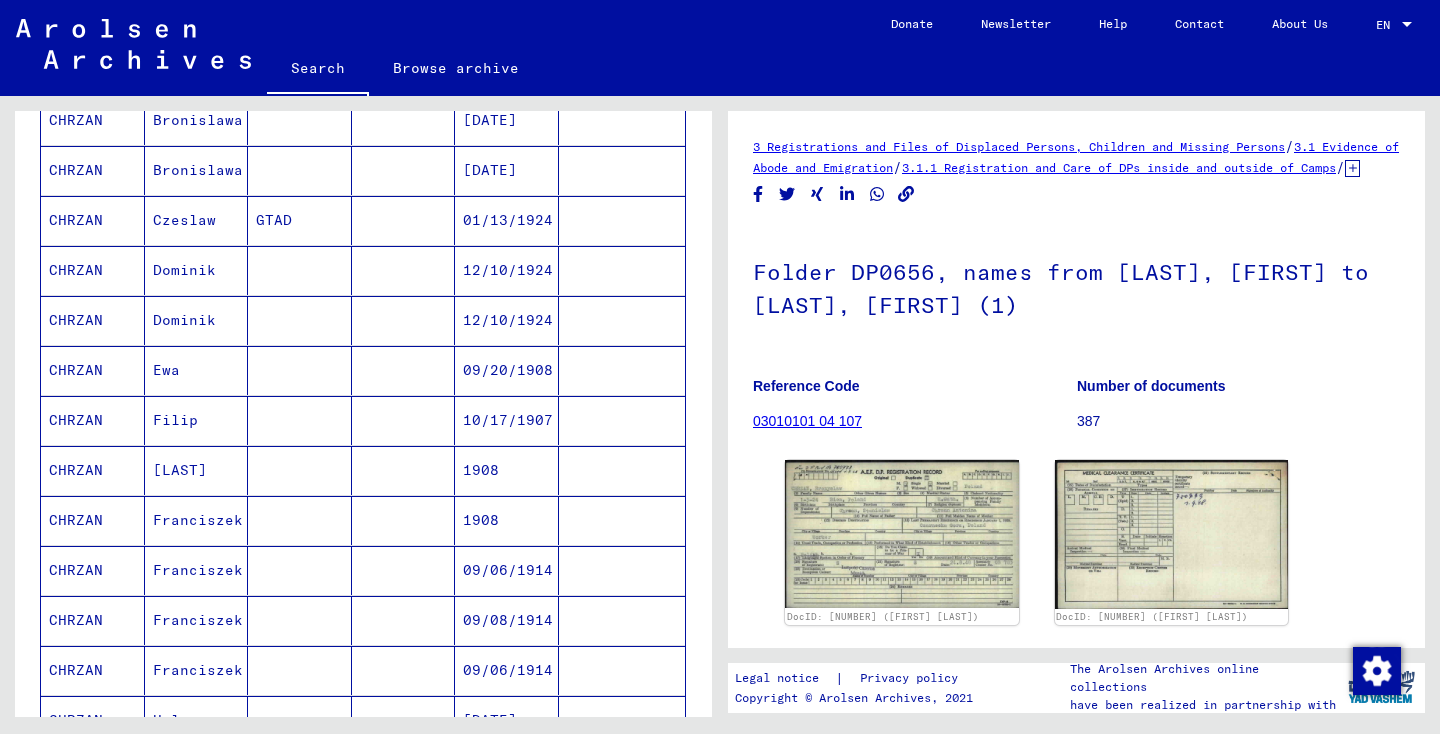 click at bounding box center (404, 420) 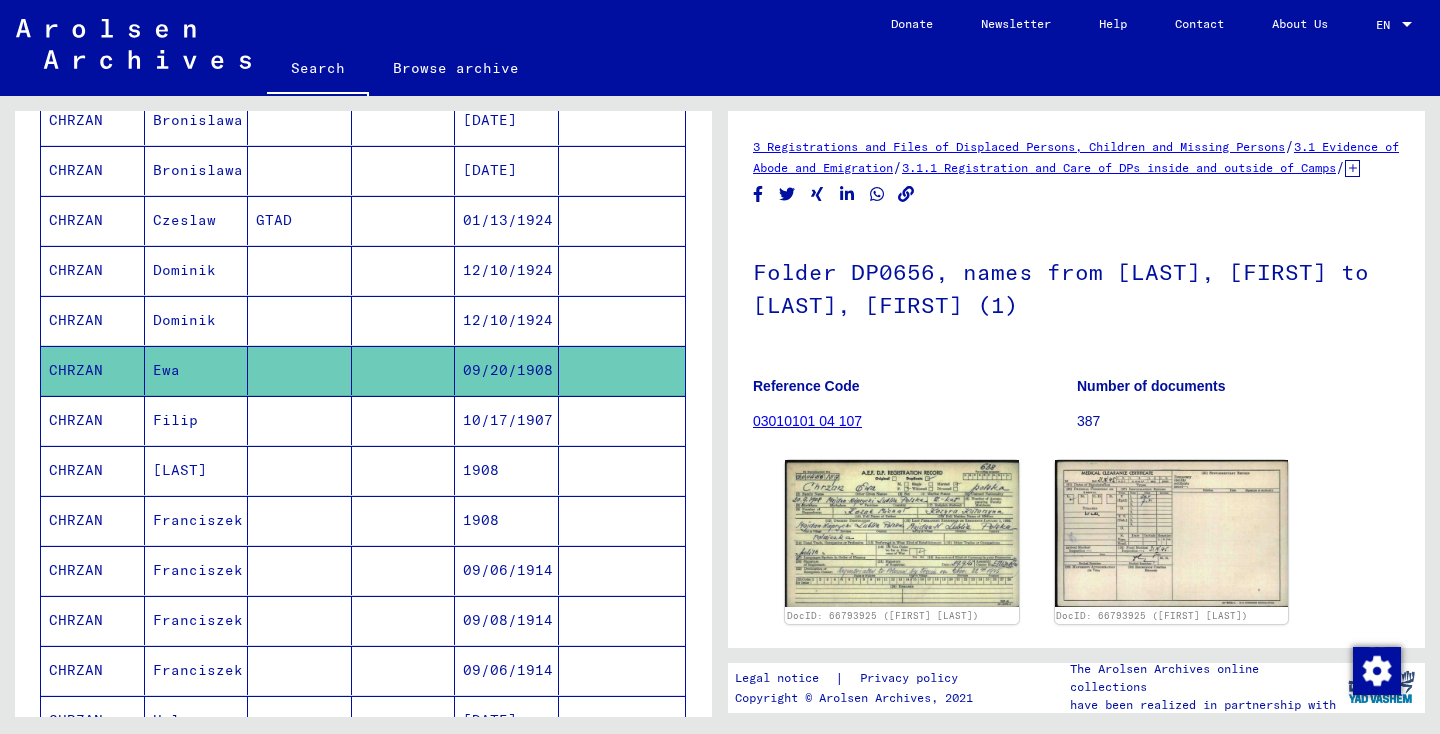 scroll, scrollTop: 0, scrollLeft: 0, axis: both 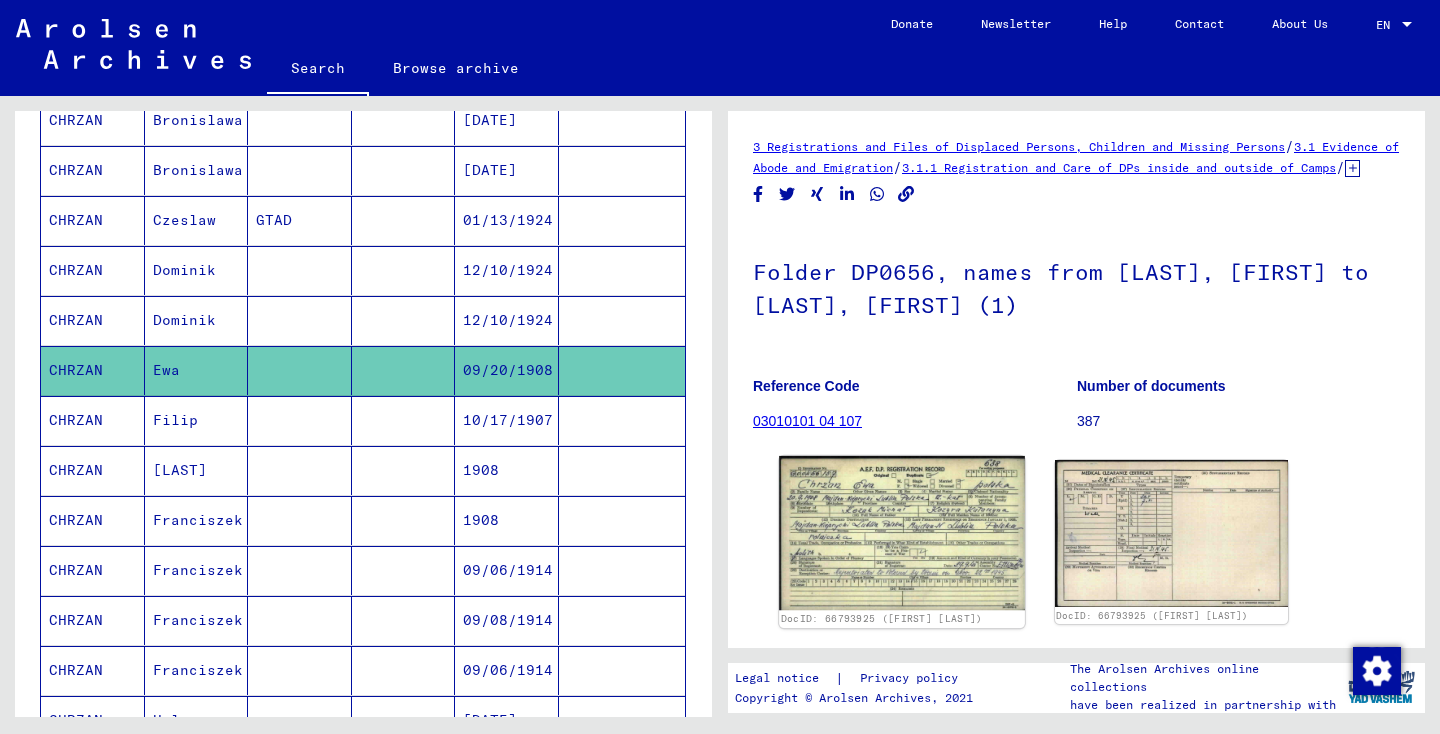 click 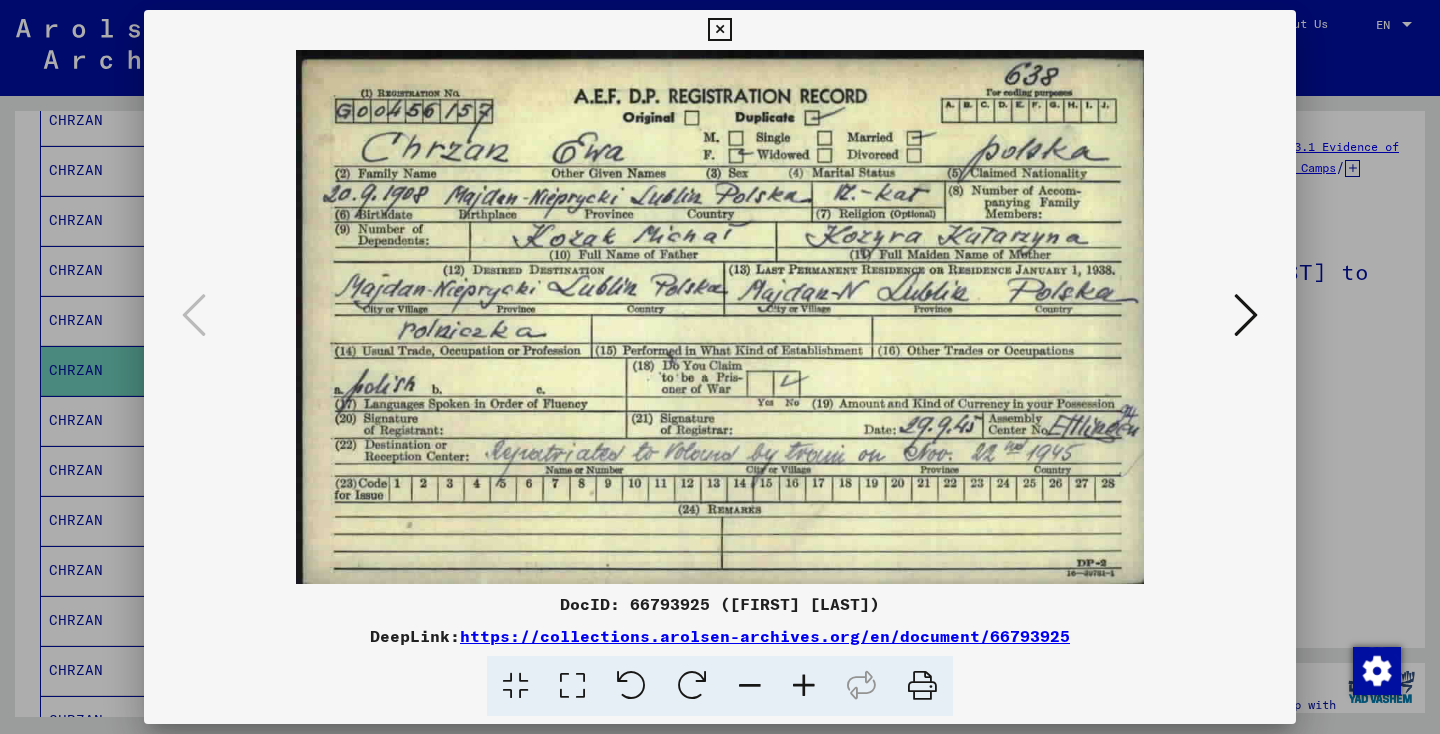 click at bounding box center (719, 30) 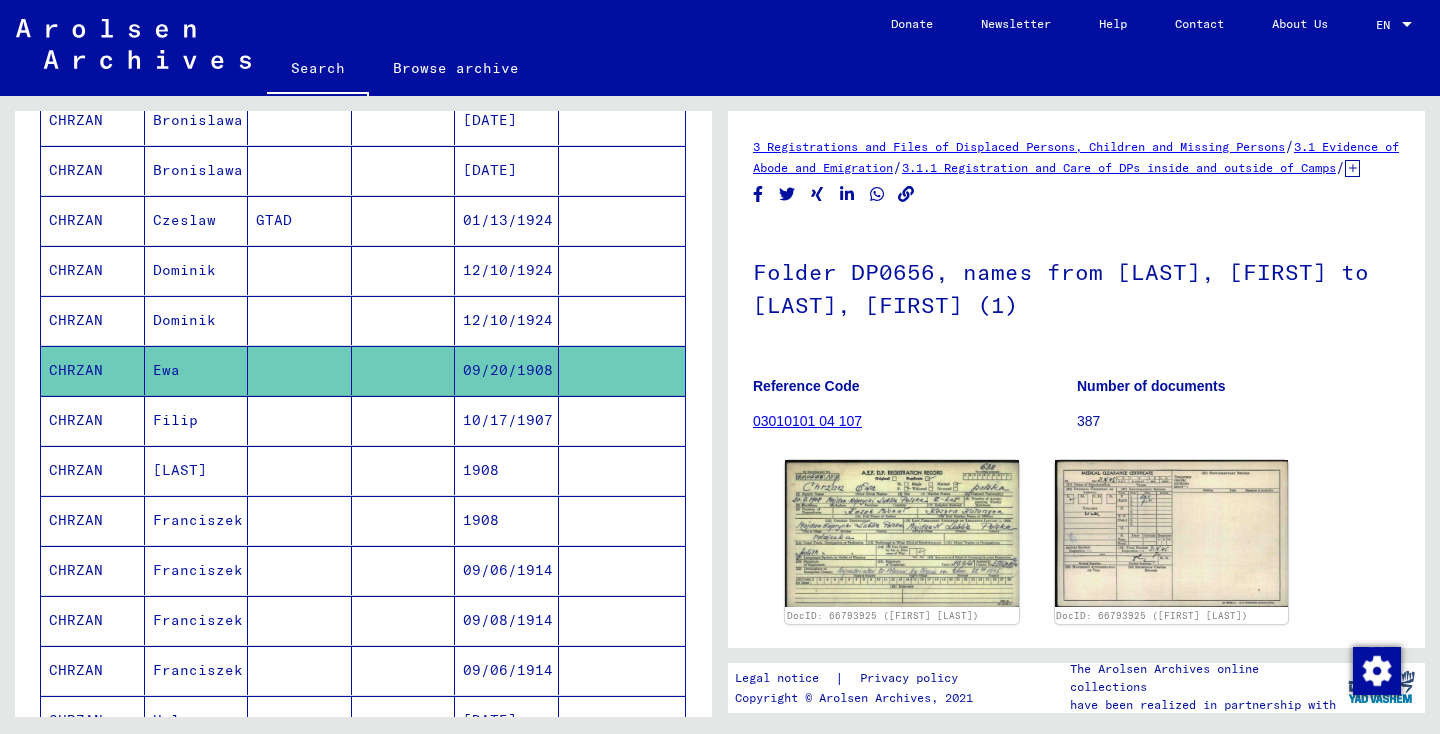 click at bounding box center [300, 570] 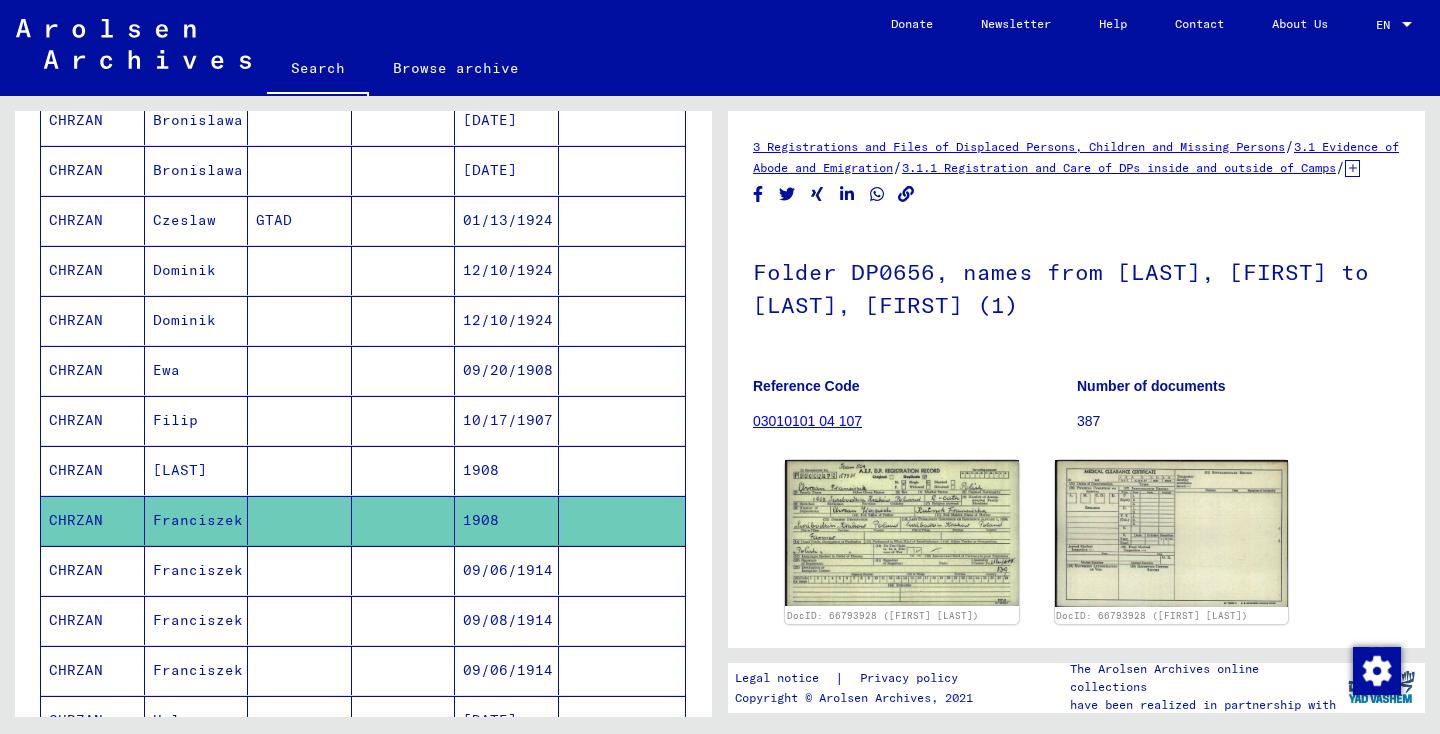 scroll, scrollTop: 0, scrollLeft: 0, axis: both 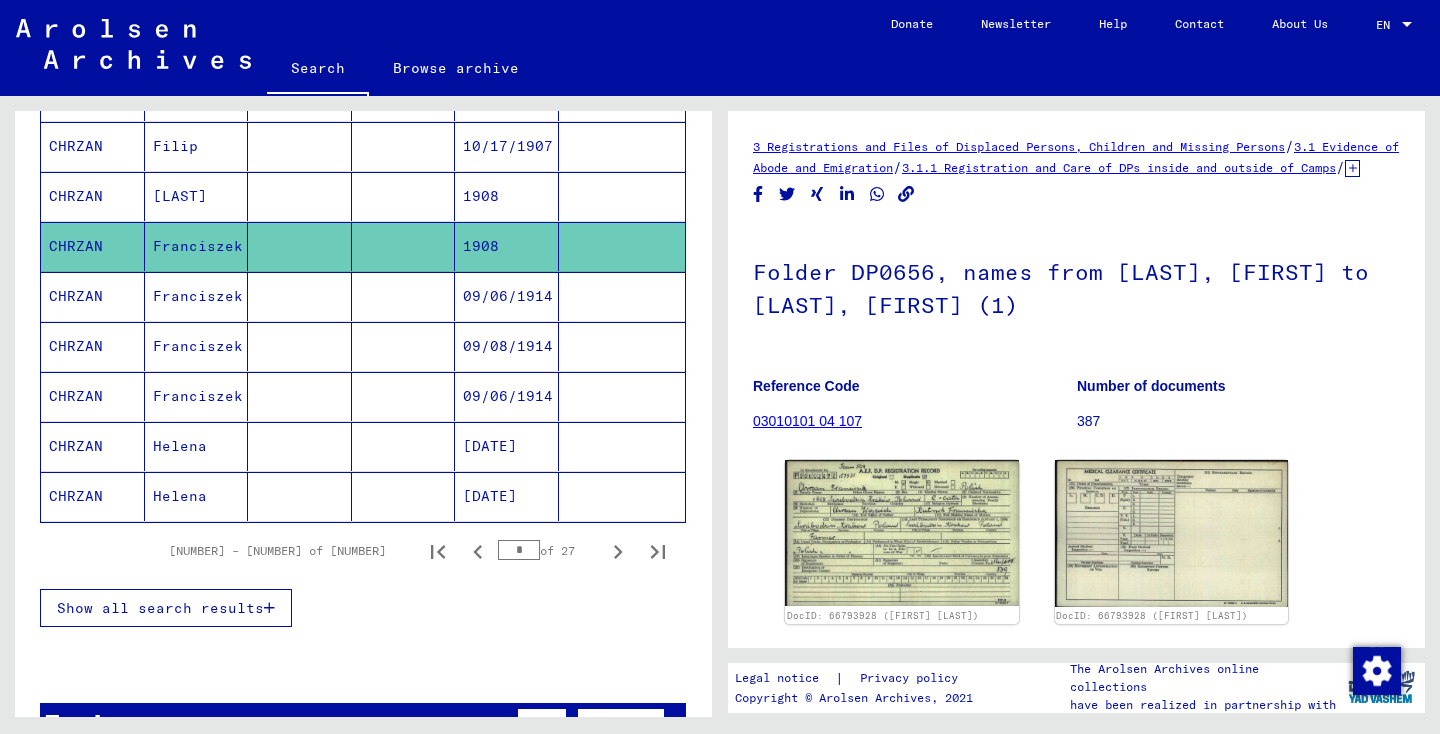 click at bounding box center [404, 496] 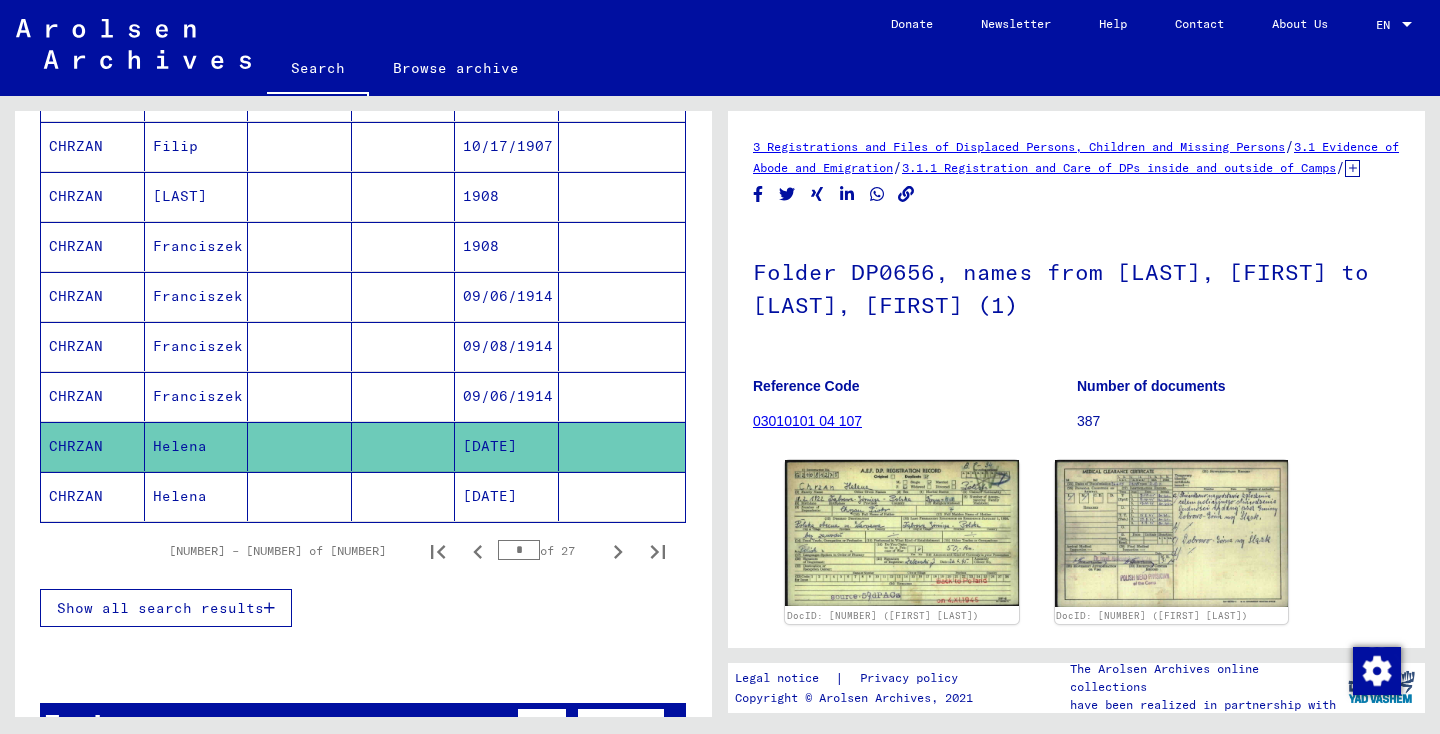 scroll, scrollTop: 0, scrollLeft: 0, axis: both 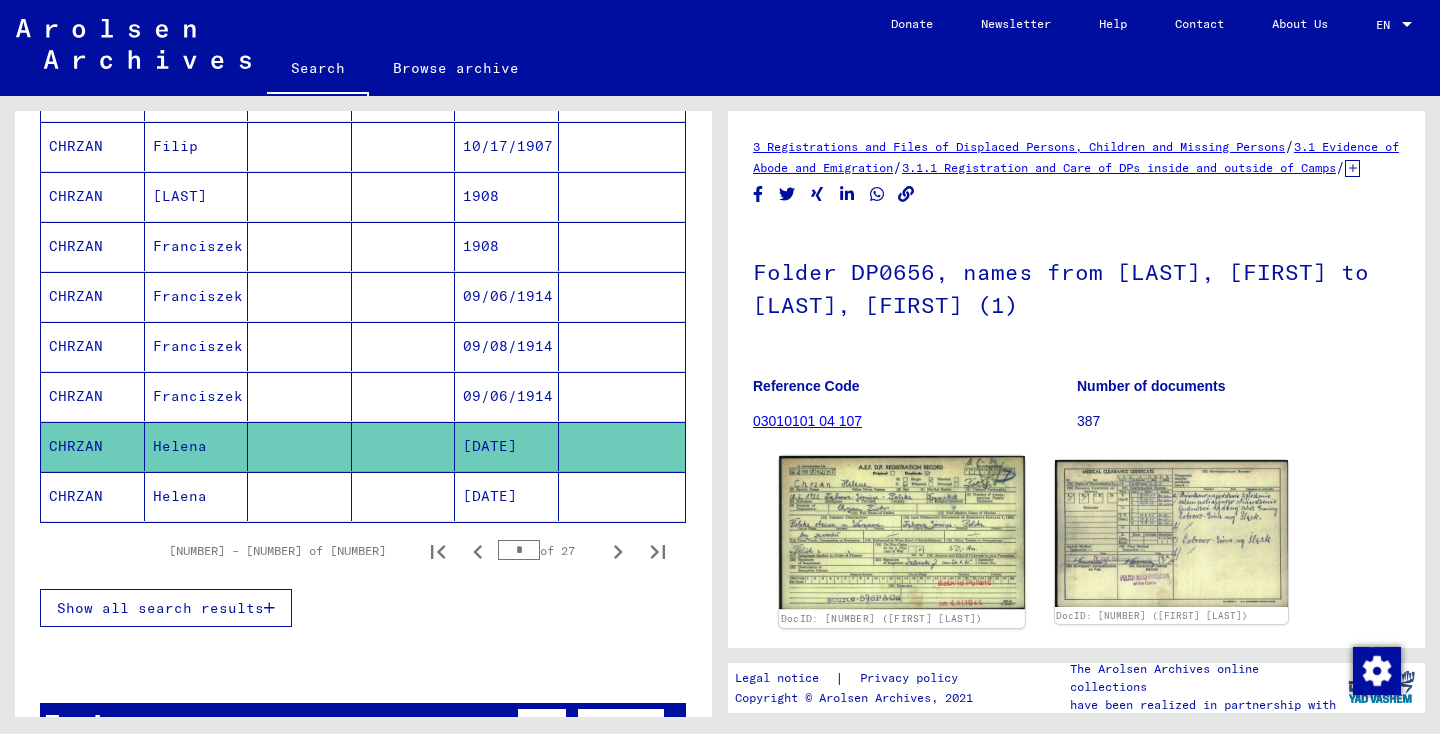 click 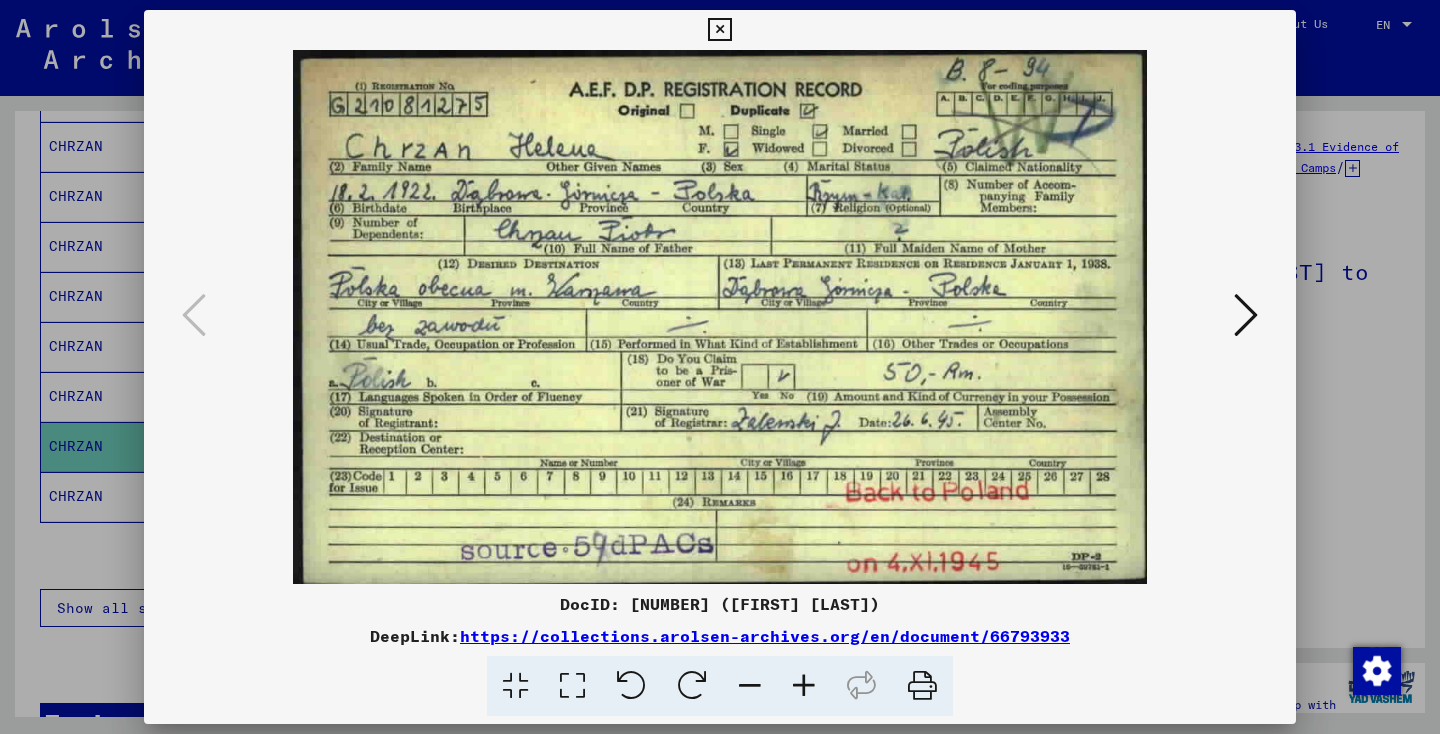 click at bounding box center (719, 30) 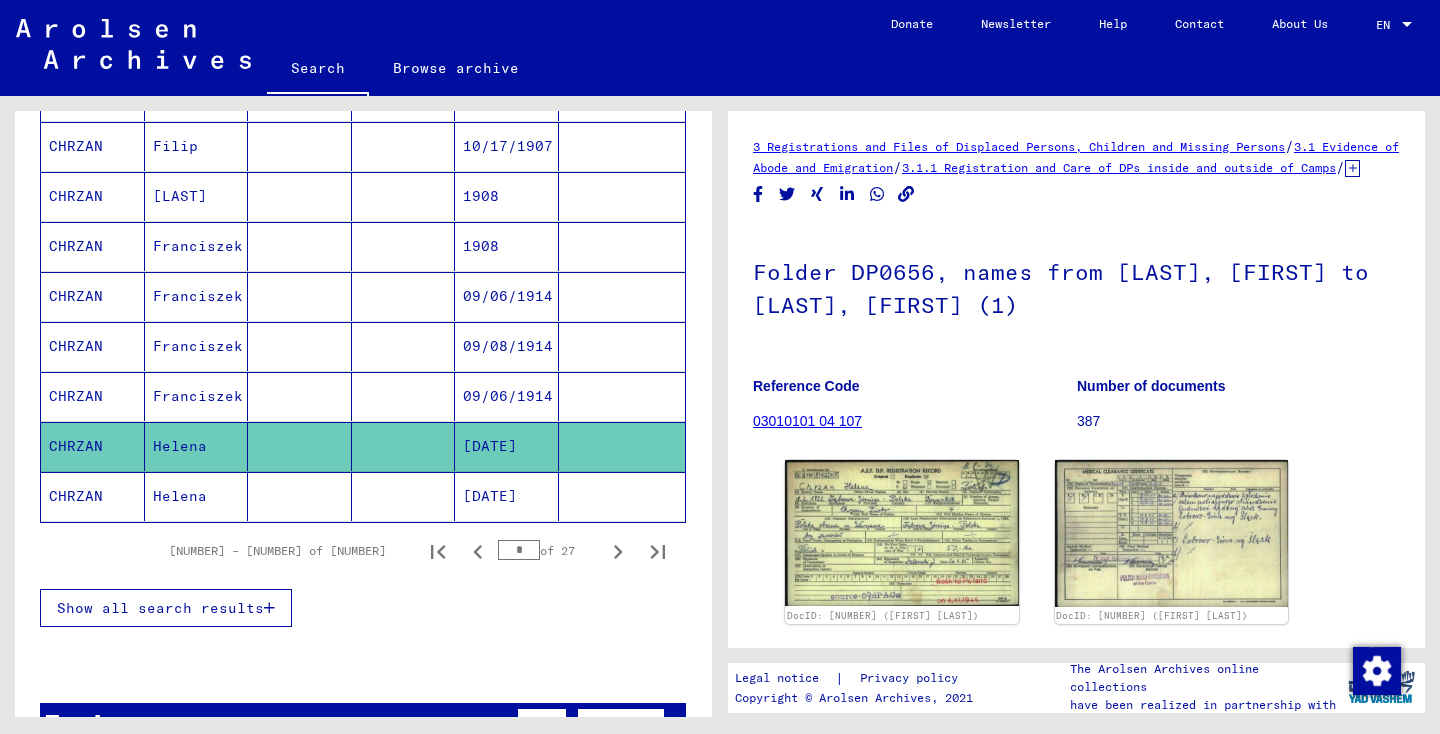 click 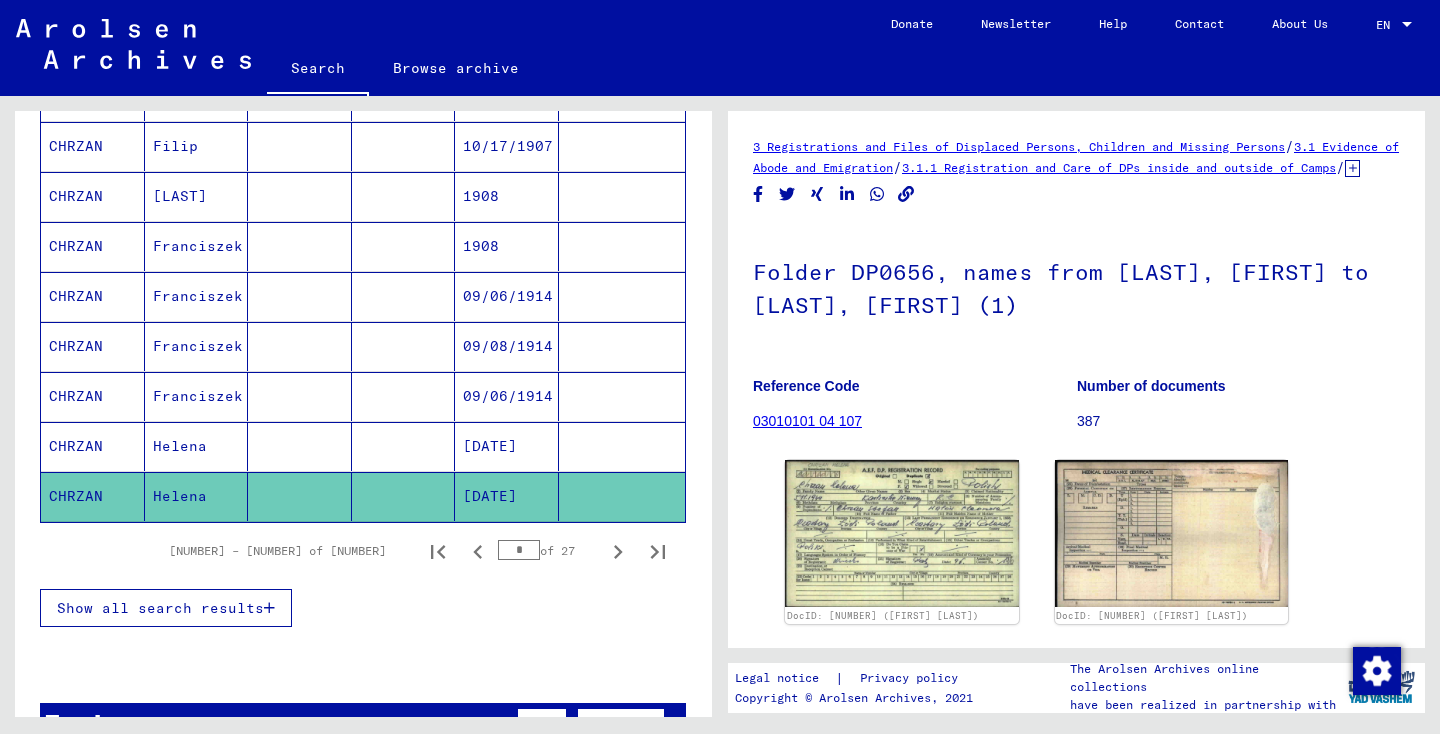 scroll, scrollTop: 0, scrollLeft: 0, axis: both 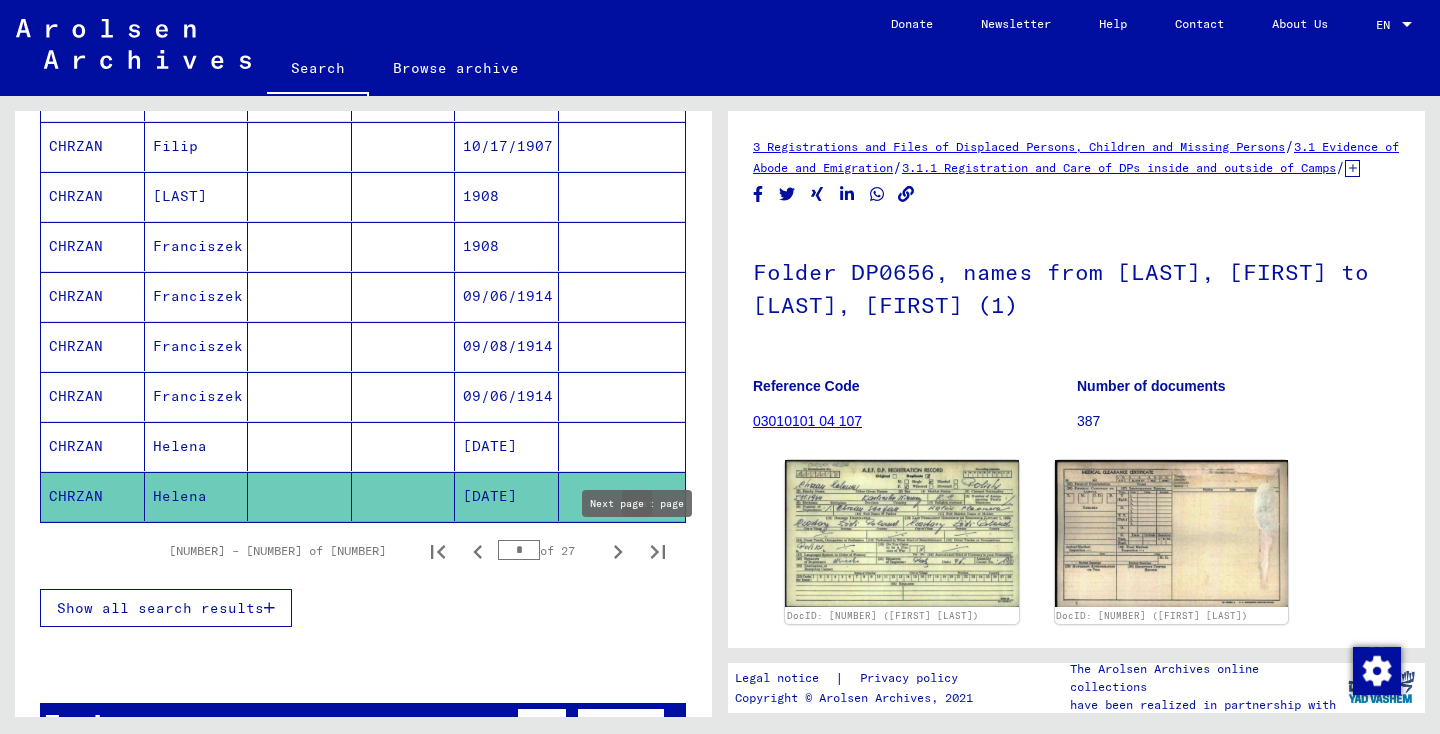 click 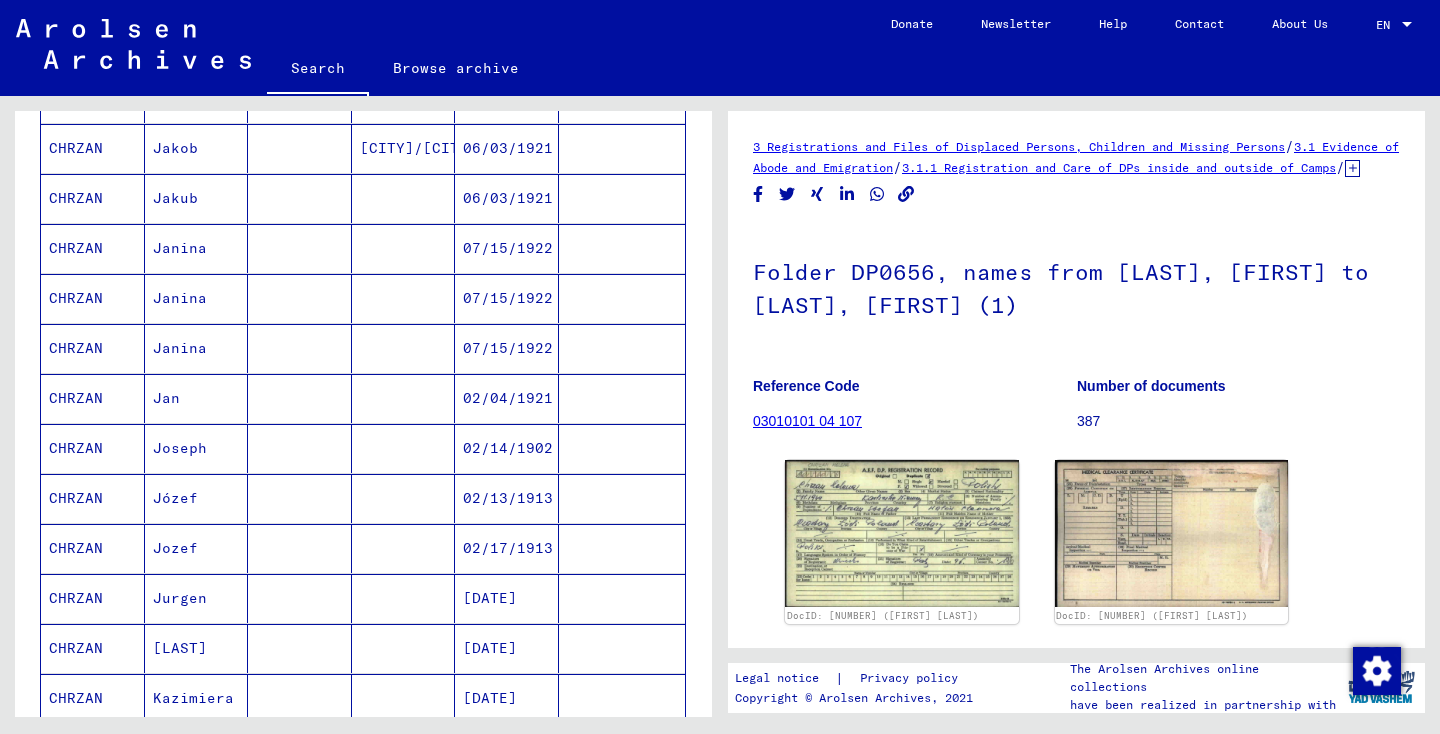 scroll, scrollTop: 186, scrollLeft: 0, axis: vertical 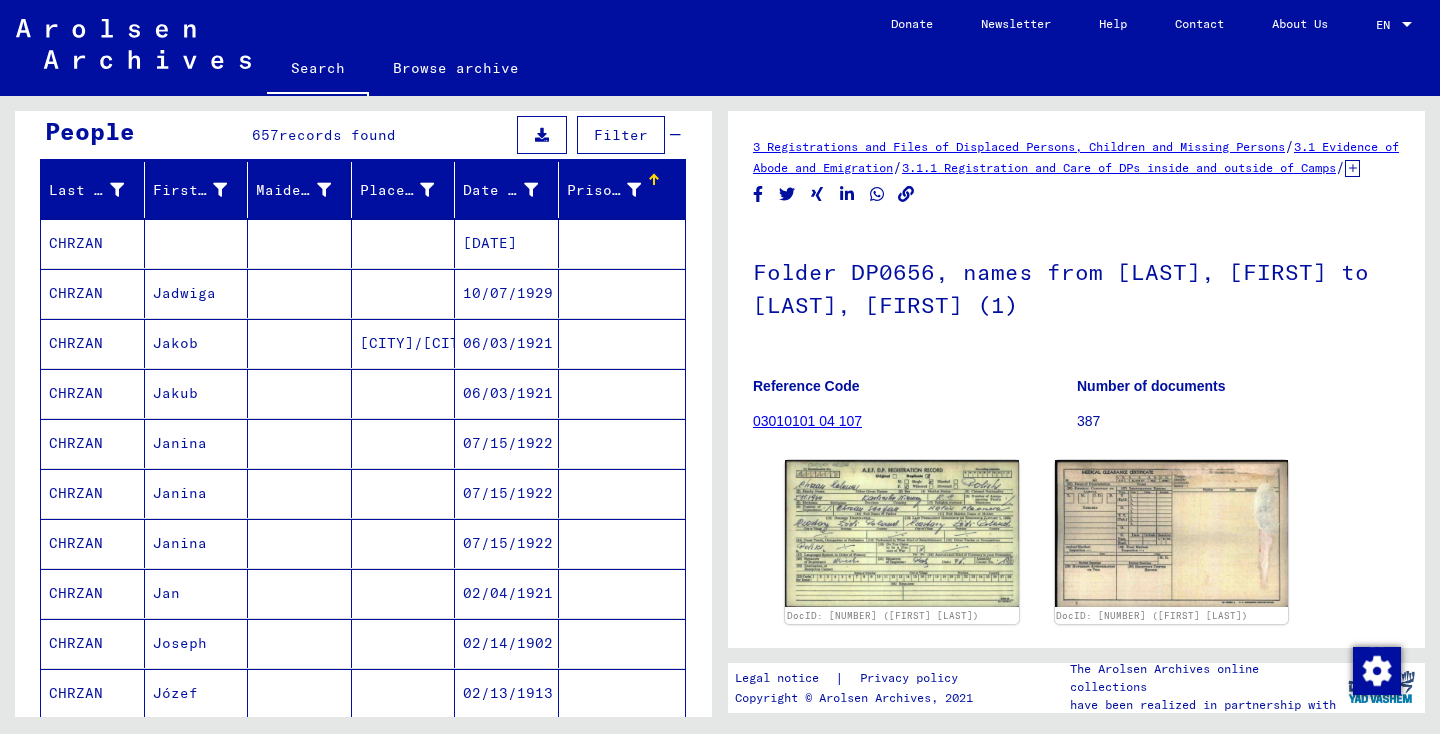 click at bounding box center [404, 343] 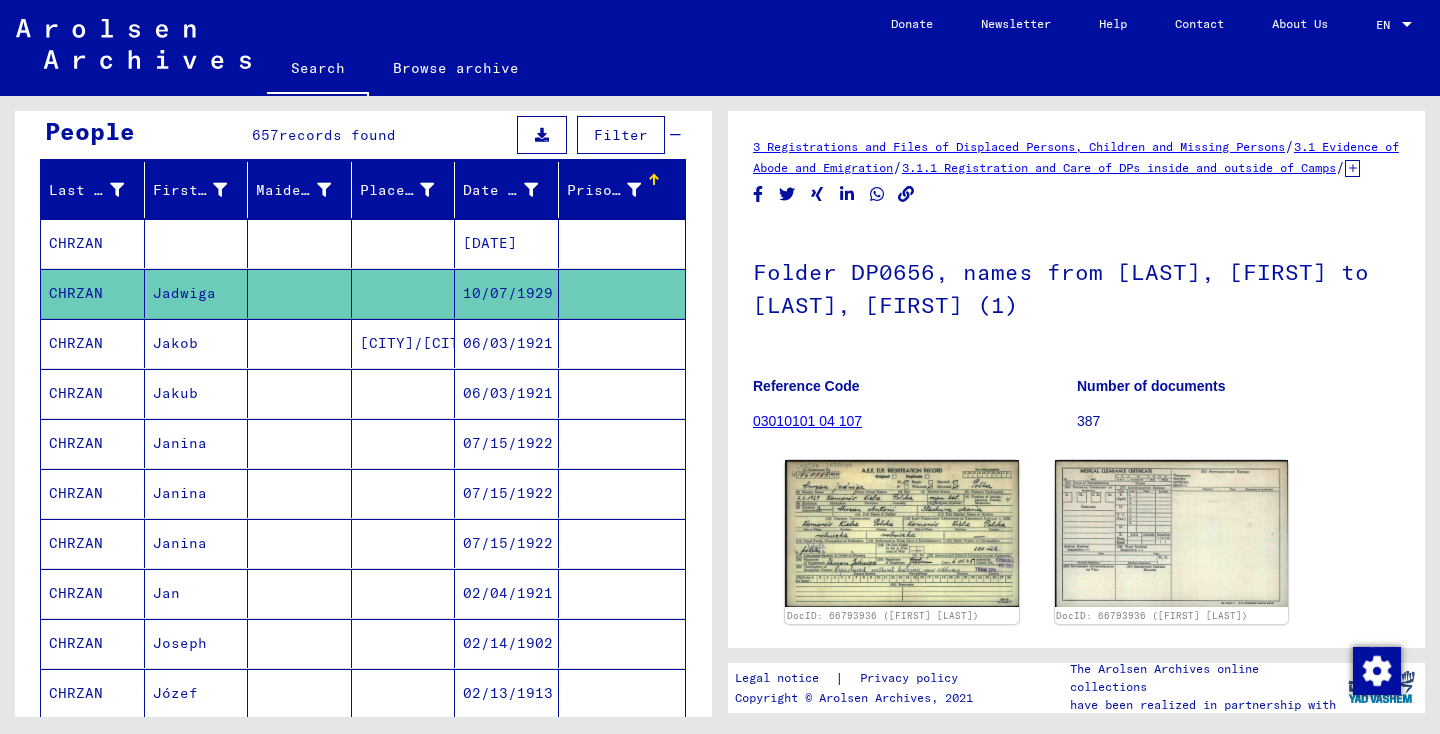 scroll, scrollTop: 0, scrollLeft: 0, axis: both 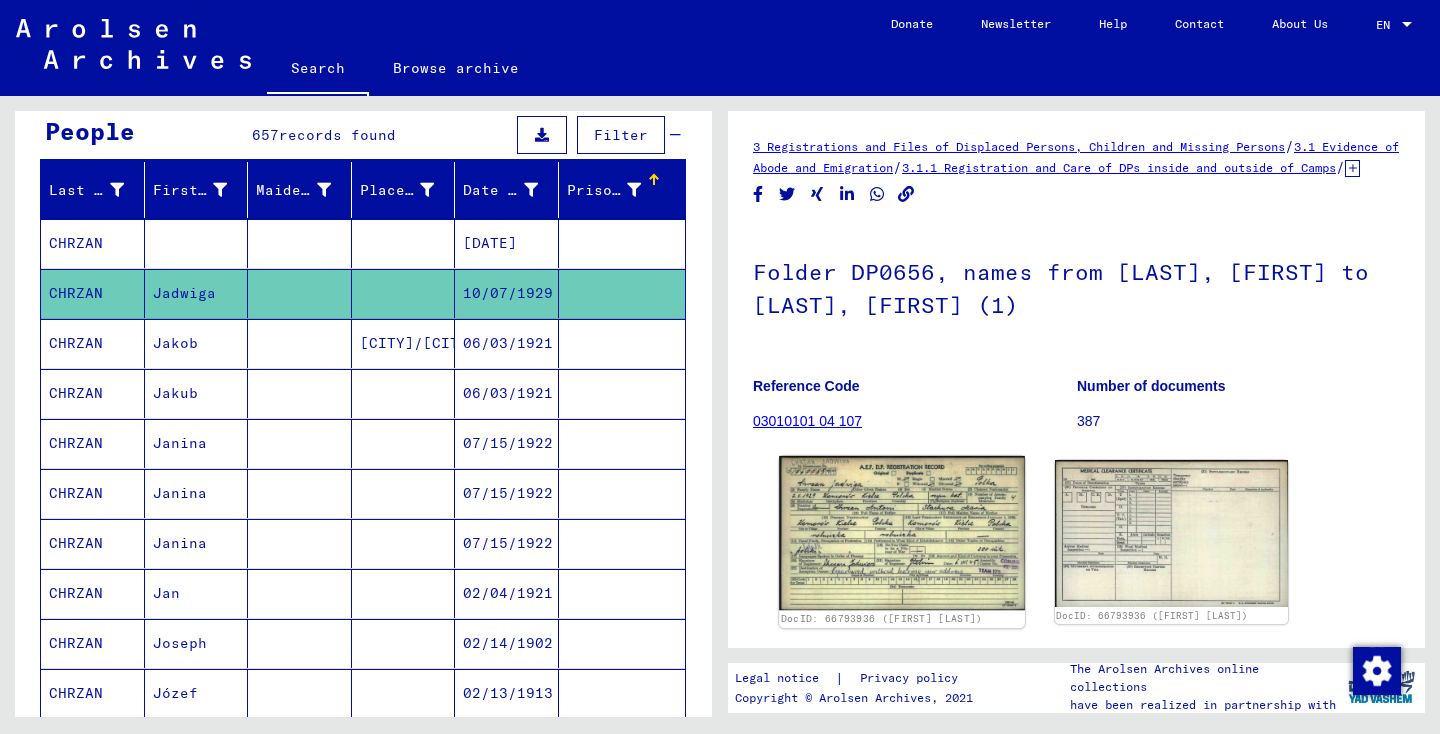 click 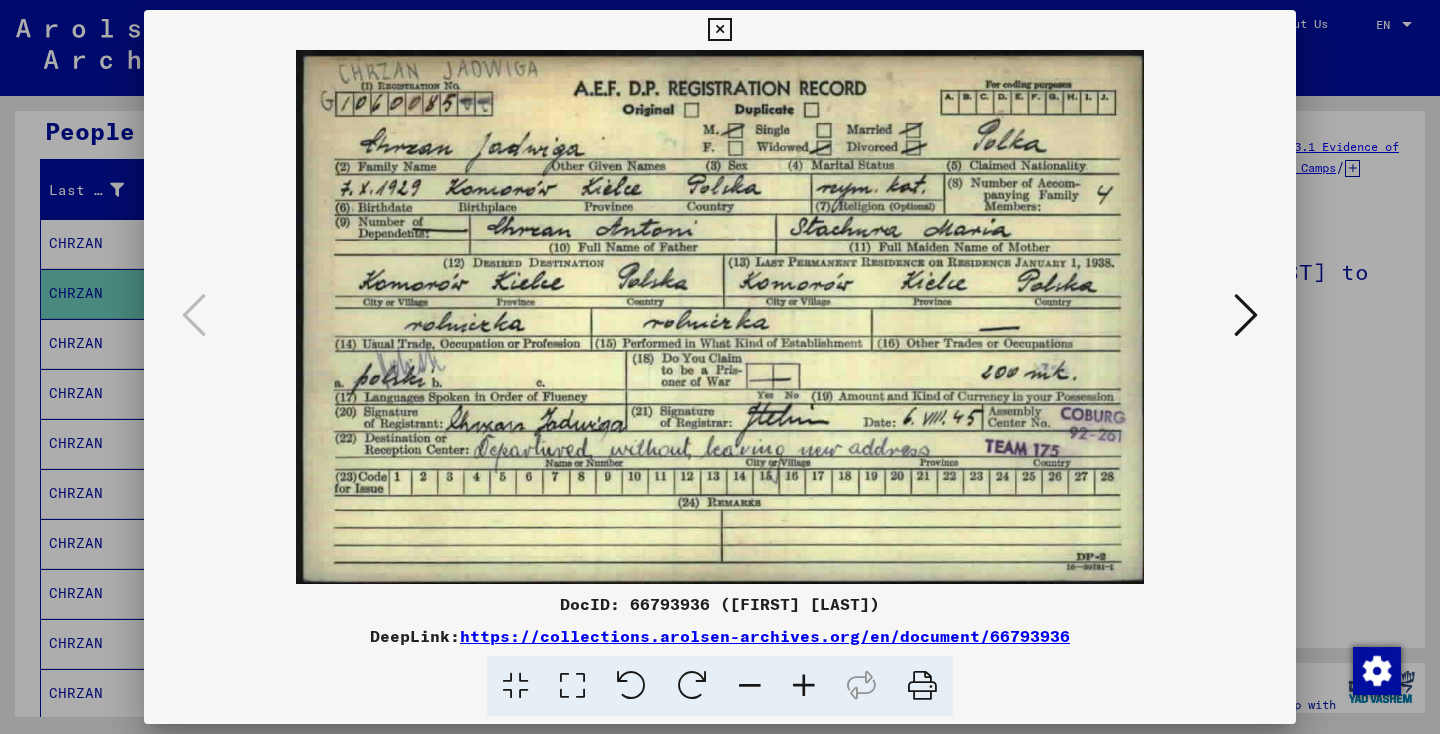 click at bounding box center (719, 30) 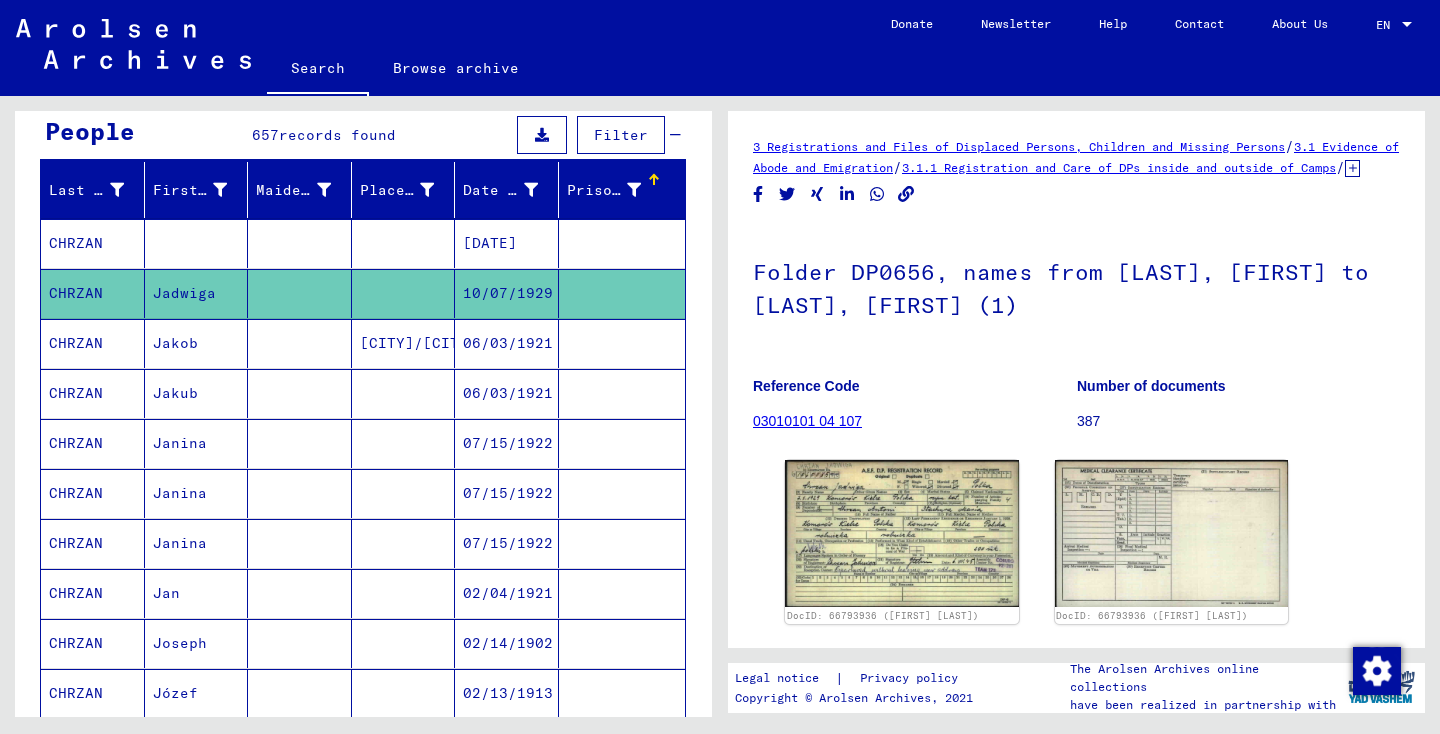 click at bounding box center [300, 493] 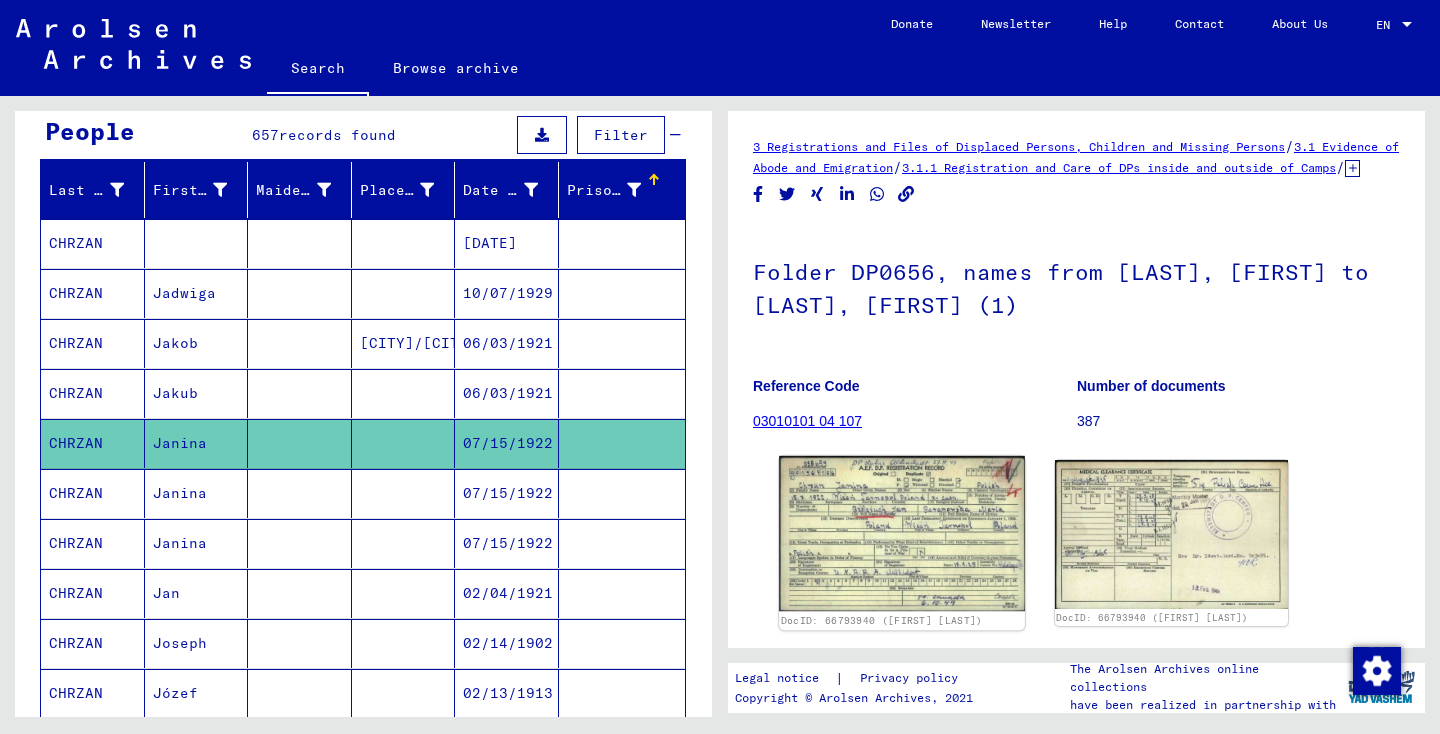 scroll, scrollTop: 0, scrollLeft: 0, axis: both 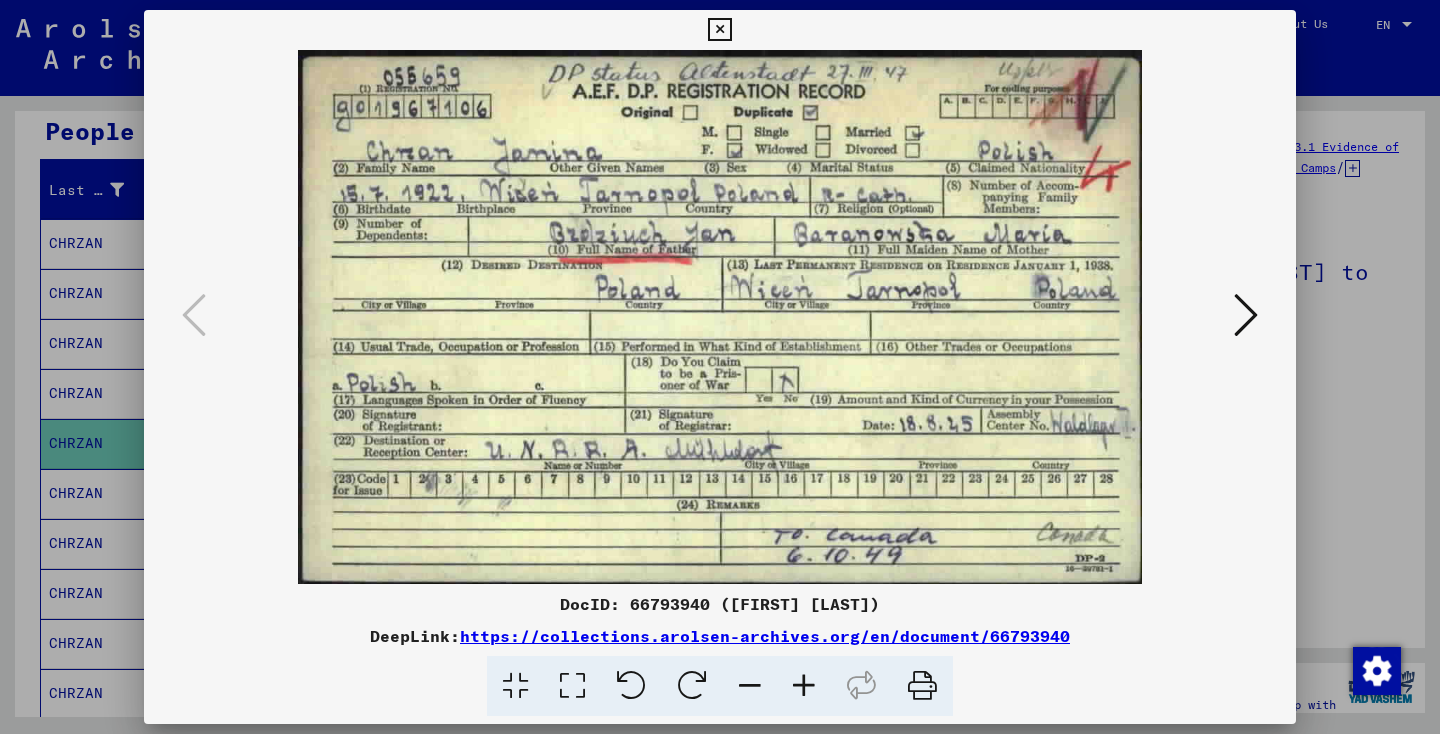 click at bounding box center [719, 30] 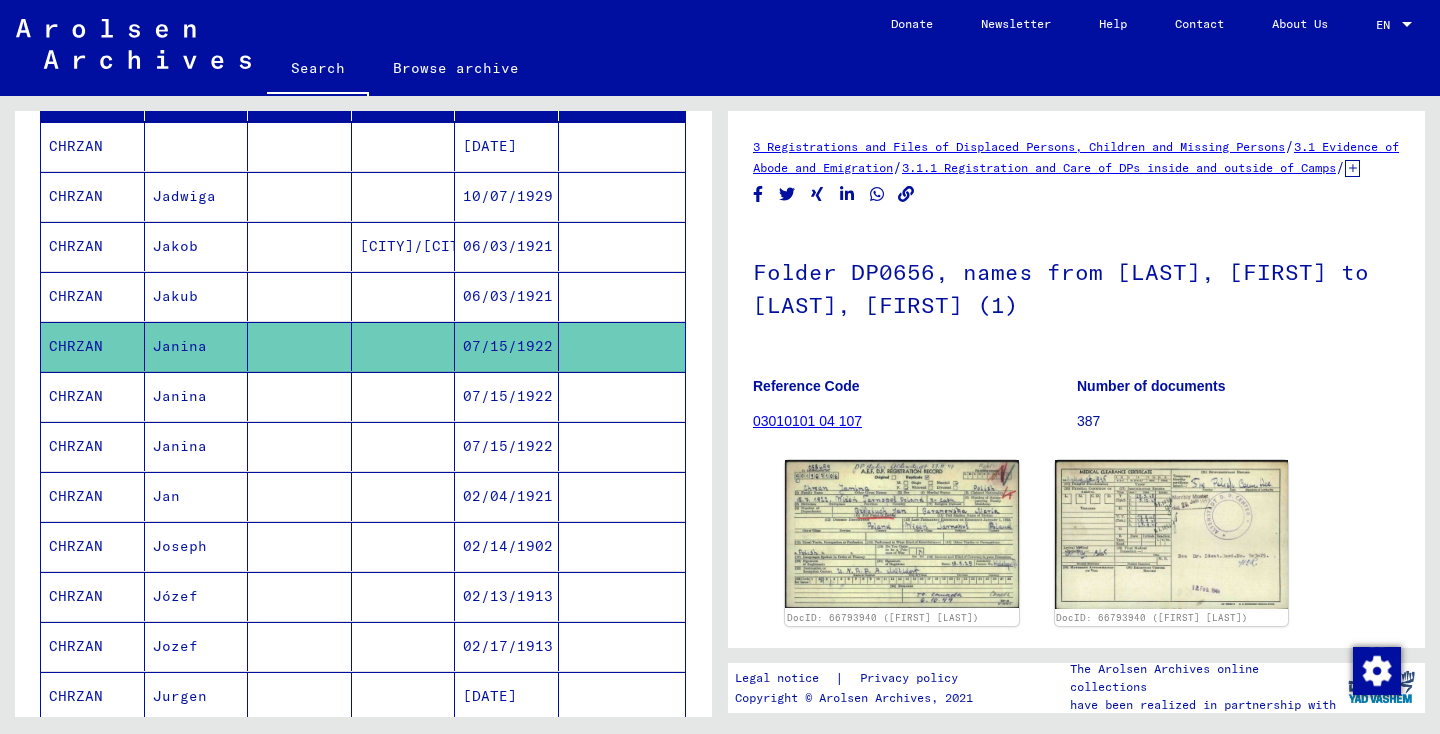 scroll, scrollTop: 369, scrollLeft: 0, axis: vertical 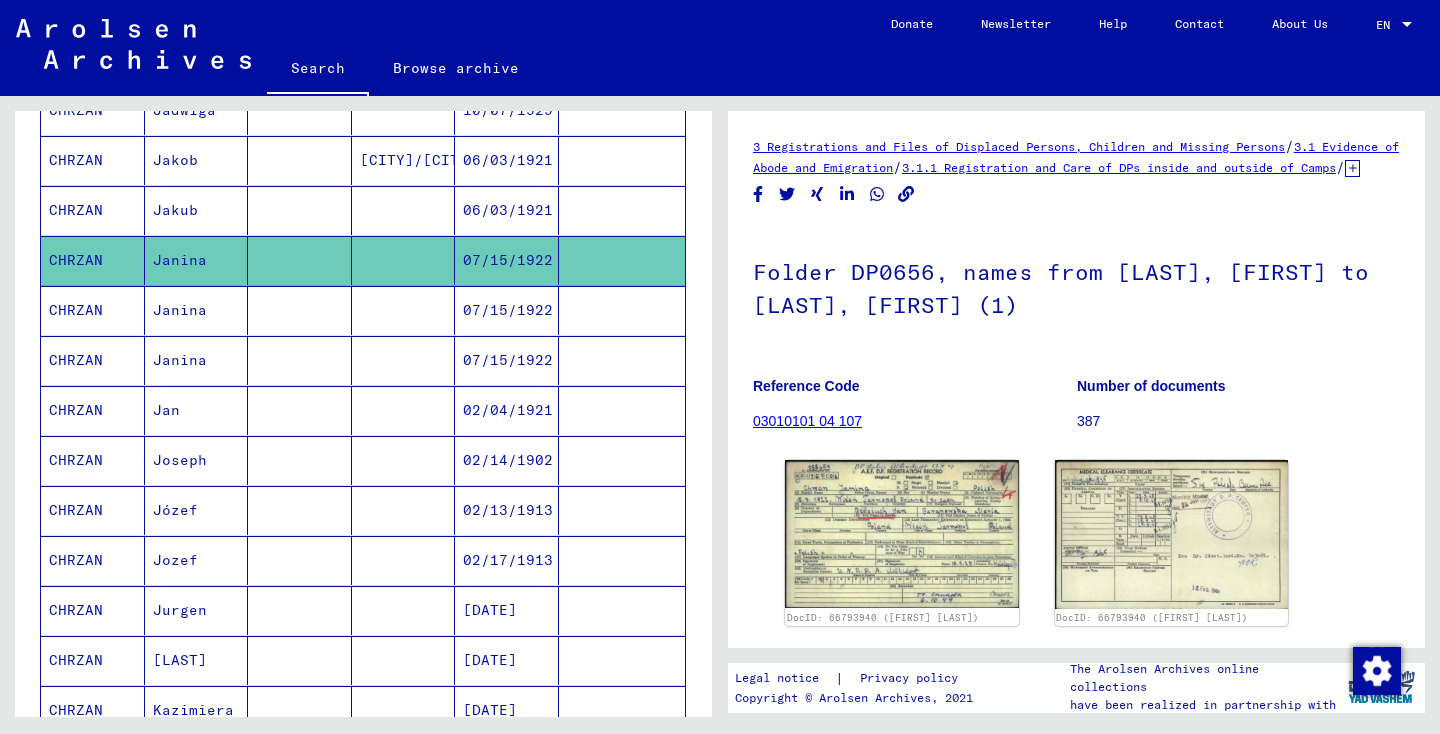 click at bounding box center [300, 510] 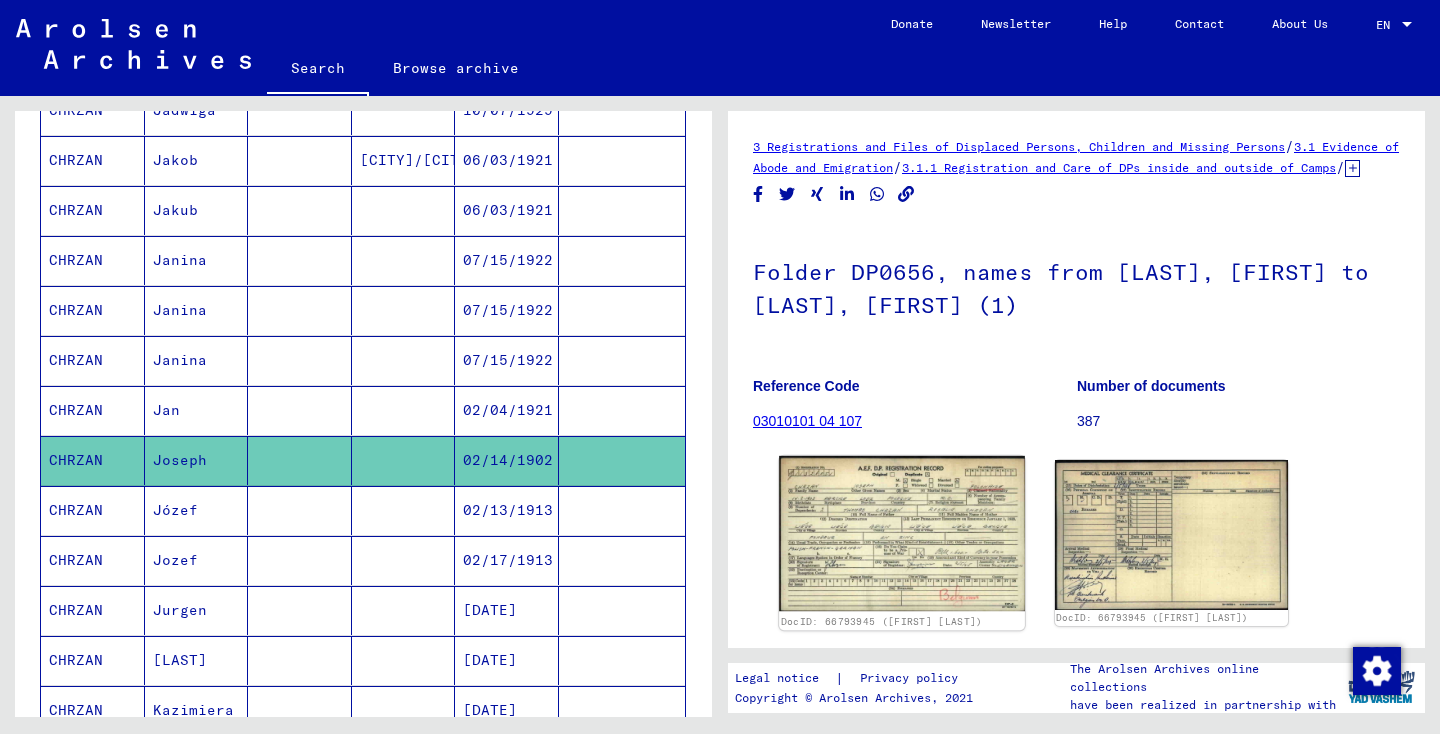 scroll, scrollTop: 0, scrollLeft: 0, axis: both 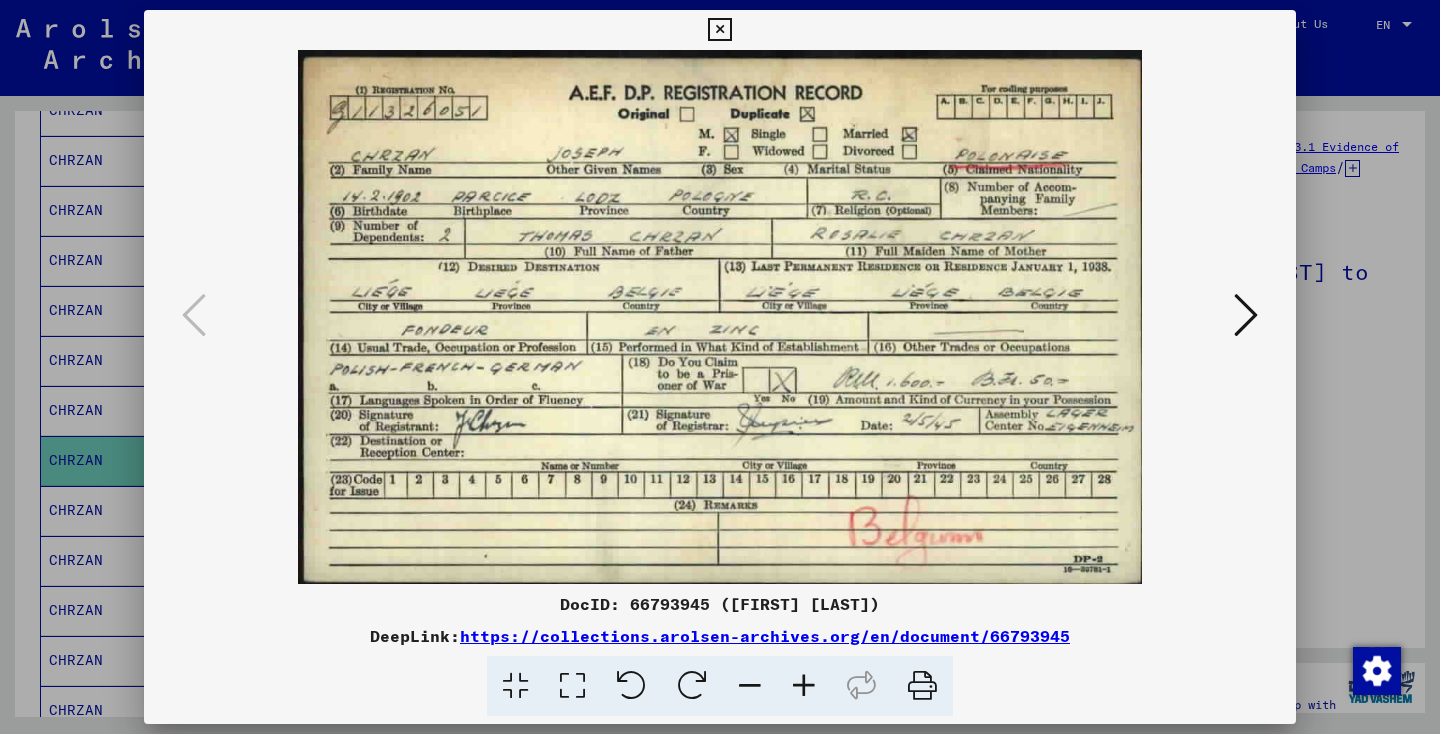 click at bounding box center (719, 30) 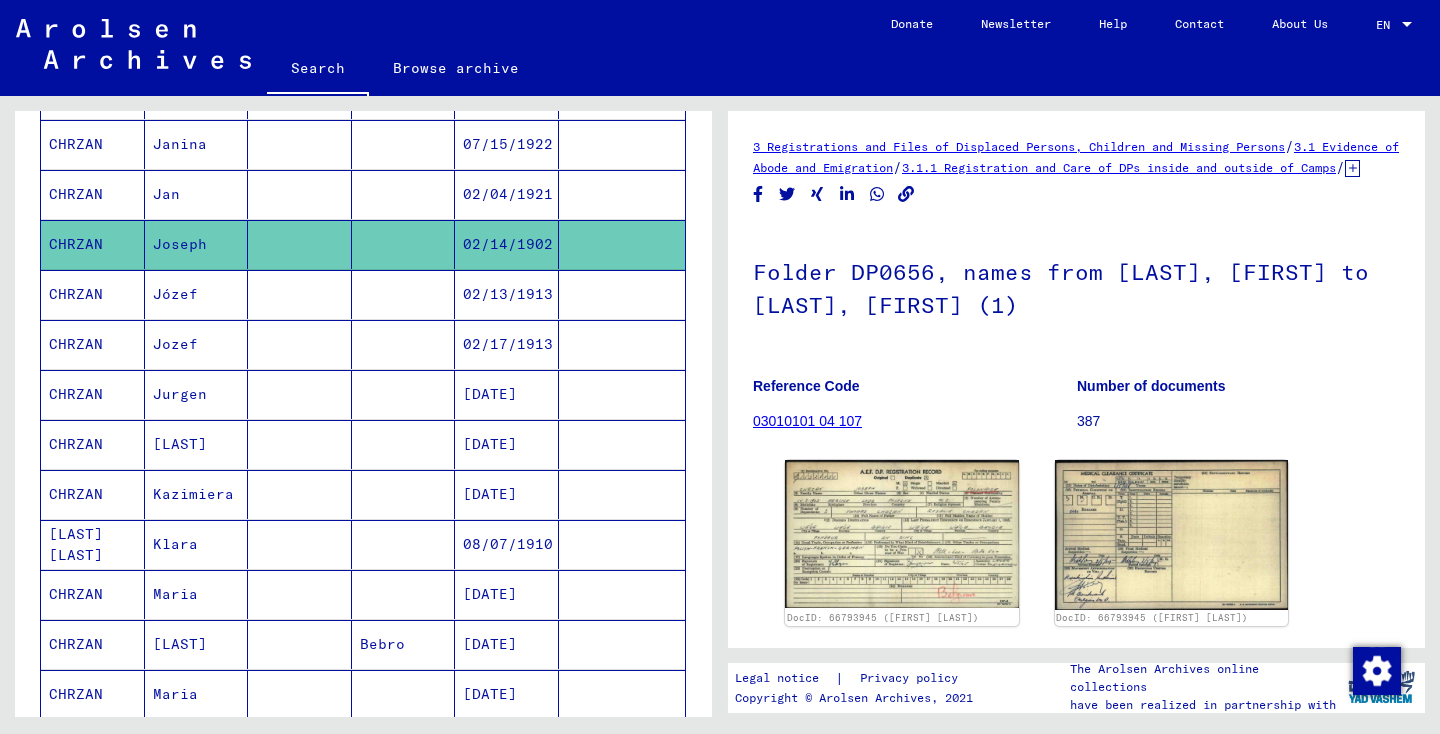 scroll, scrollTop: 588, scrollLeft: 0, axis: vertical 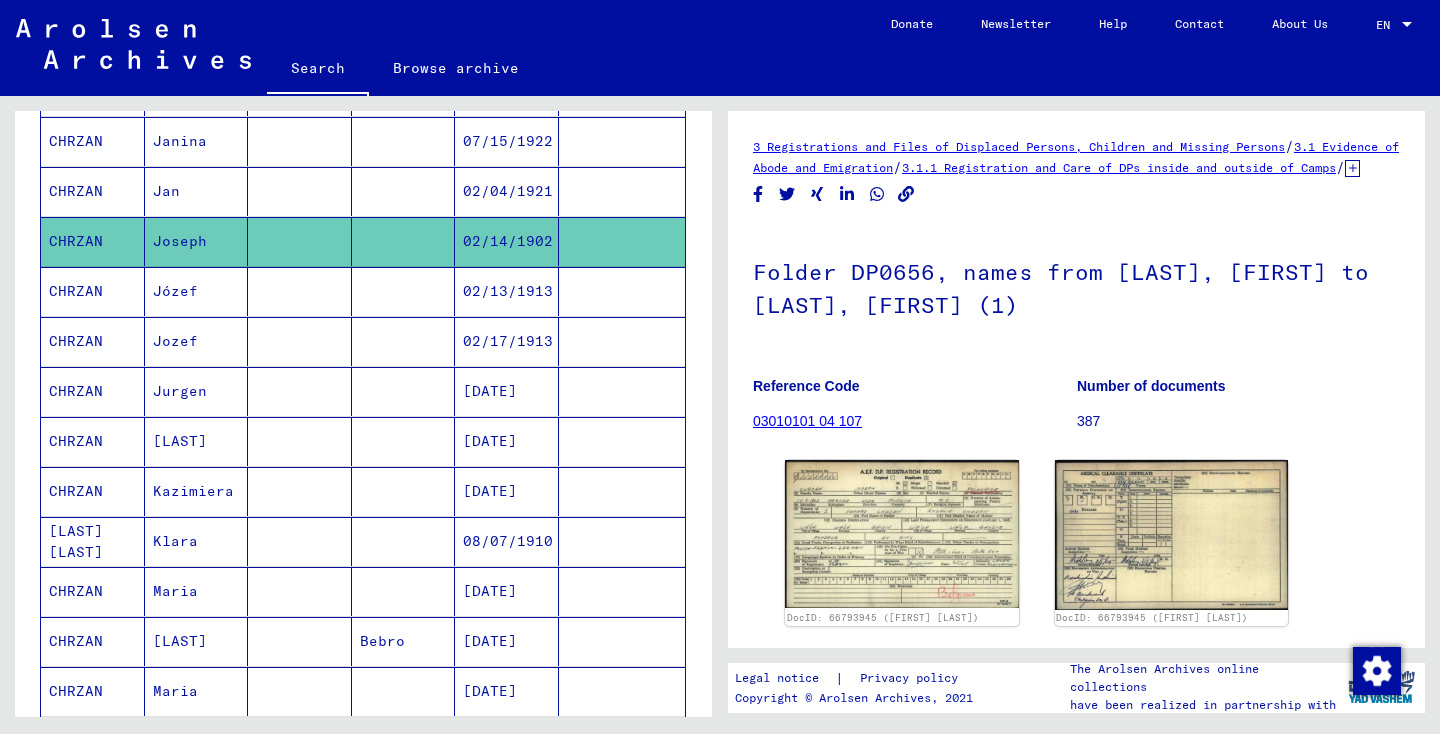 click at bounding box center (404, 541) 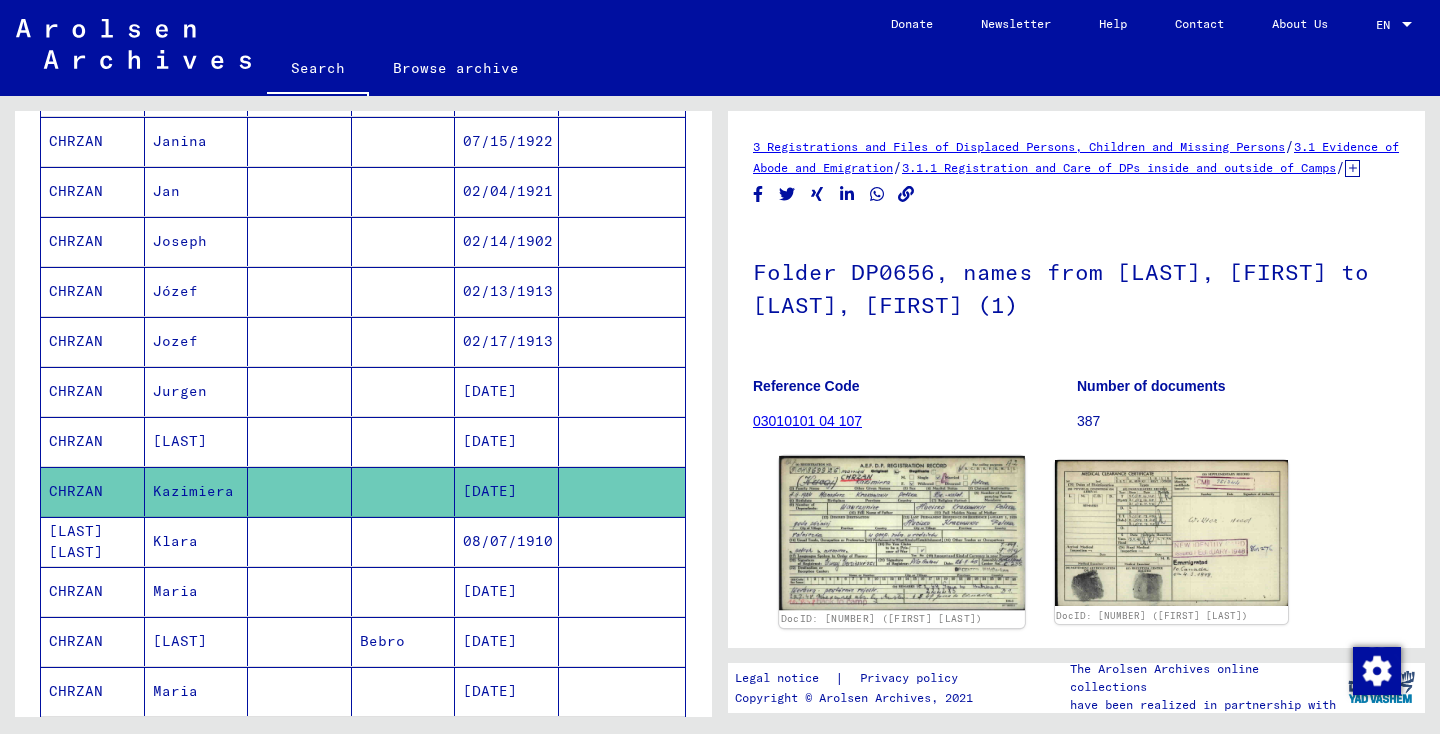 scroll, scrollTop: 0, scrollLeft: 0, axis: both 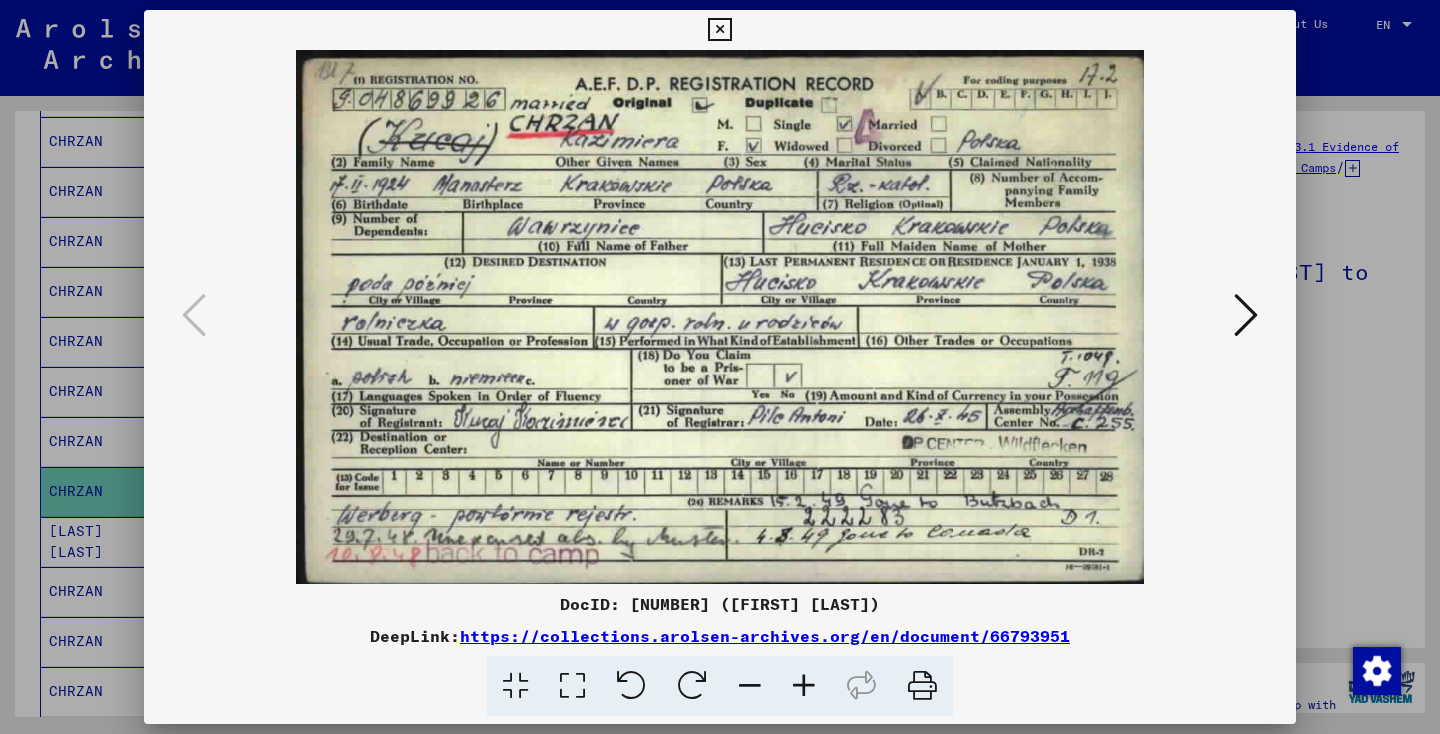 click at bounding box center [719, 30] 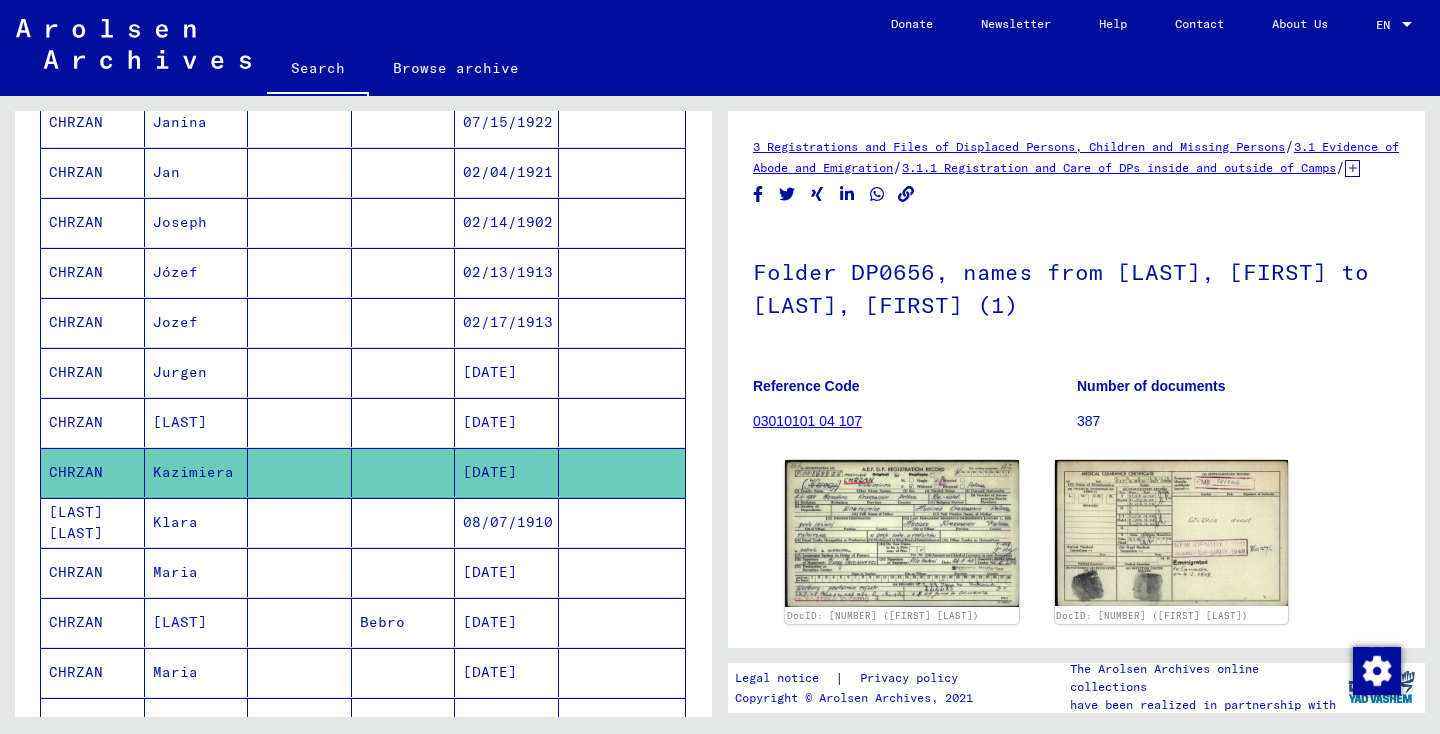 scroll, scrollTop: 604, scrollLeft: 0, axis: vertical 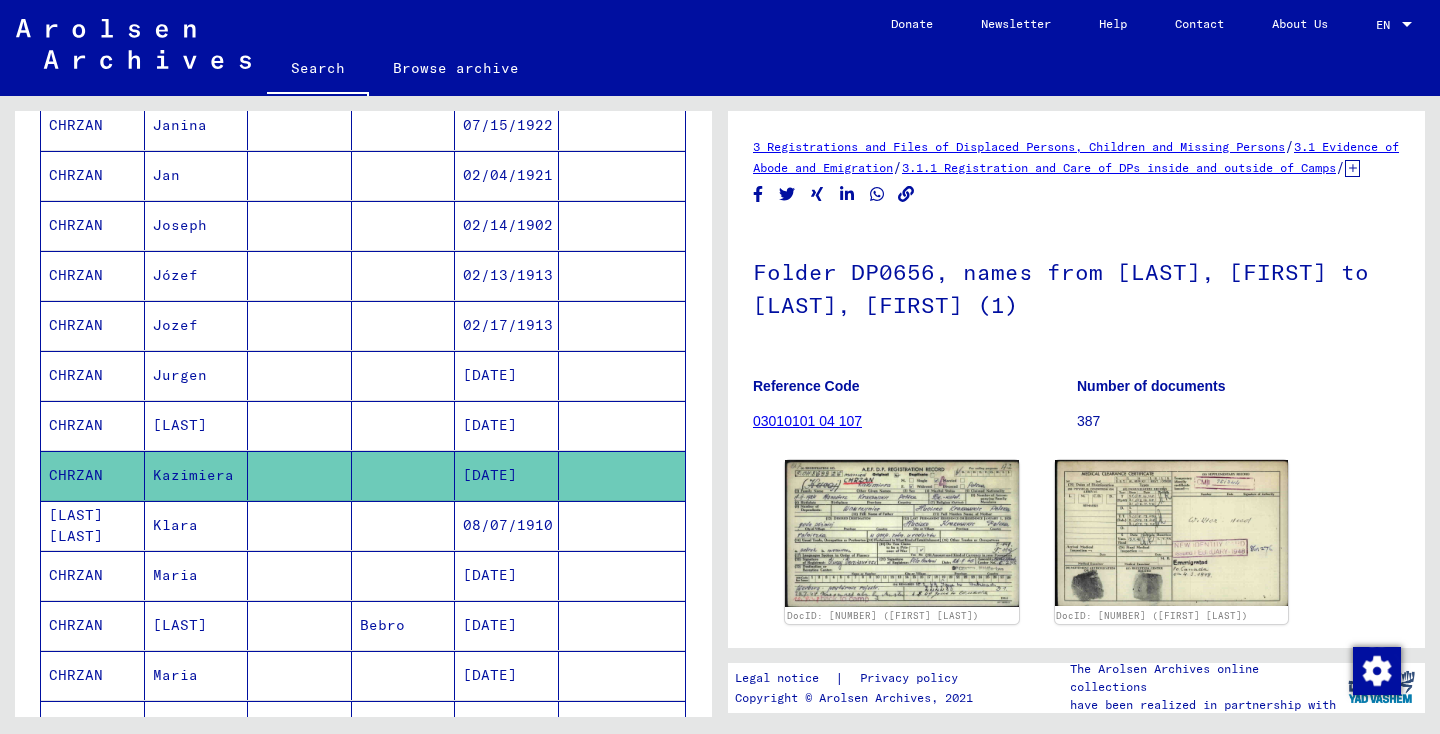 click at bounding box center [300, 625] 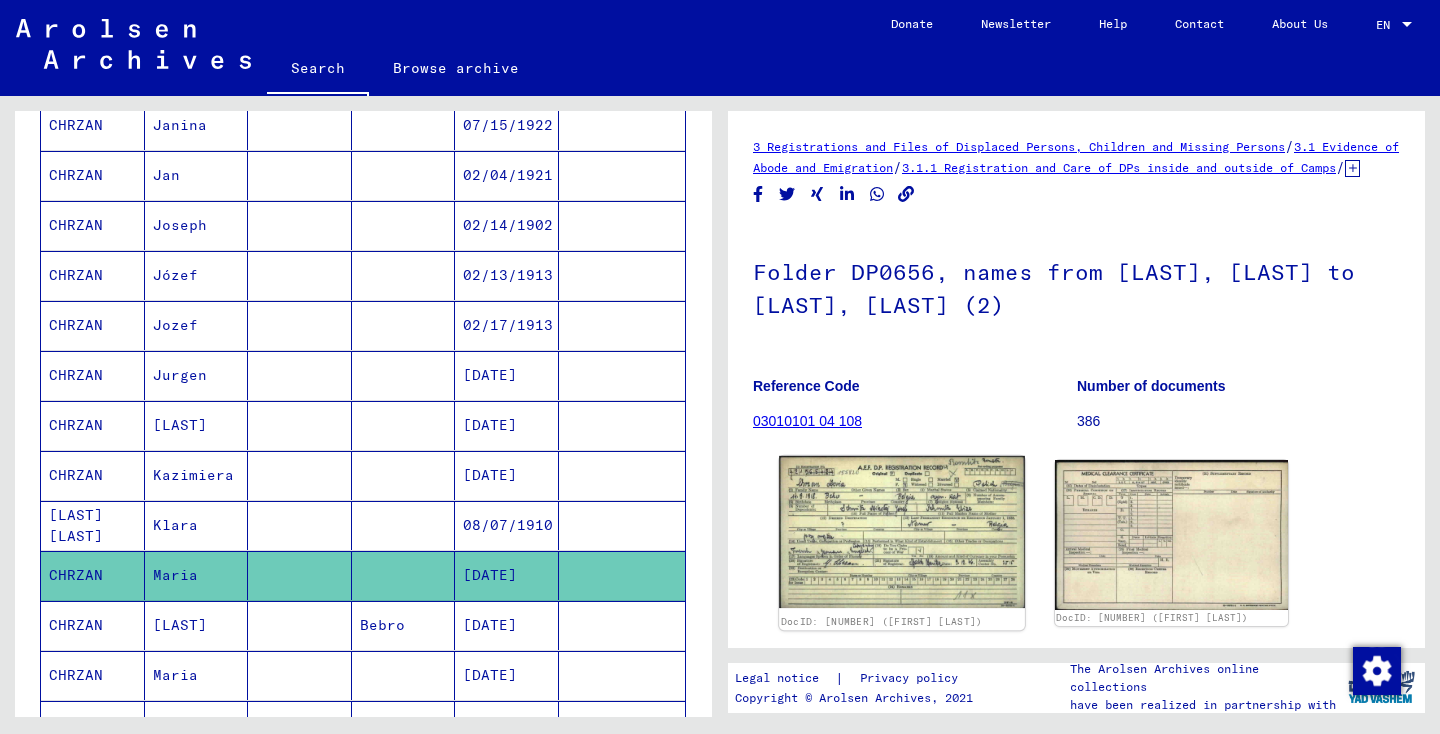 scroll, scrollTop: 0, scrollLeft: 0, axis: both 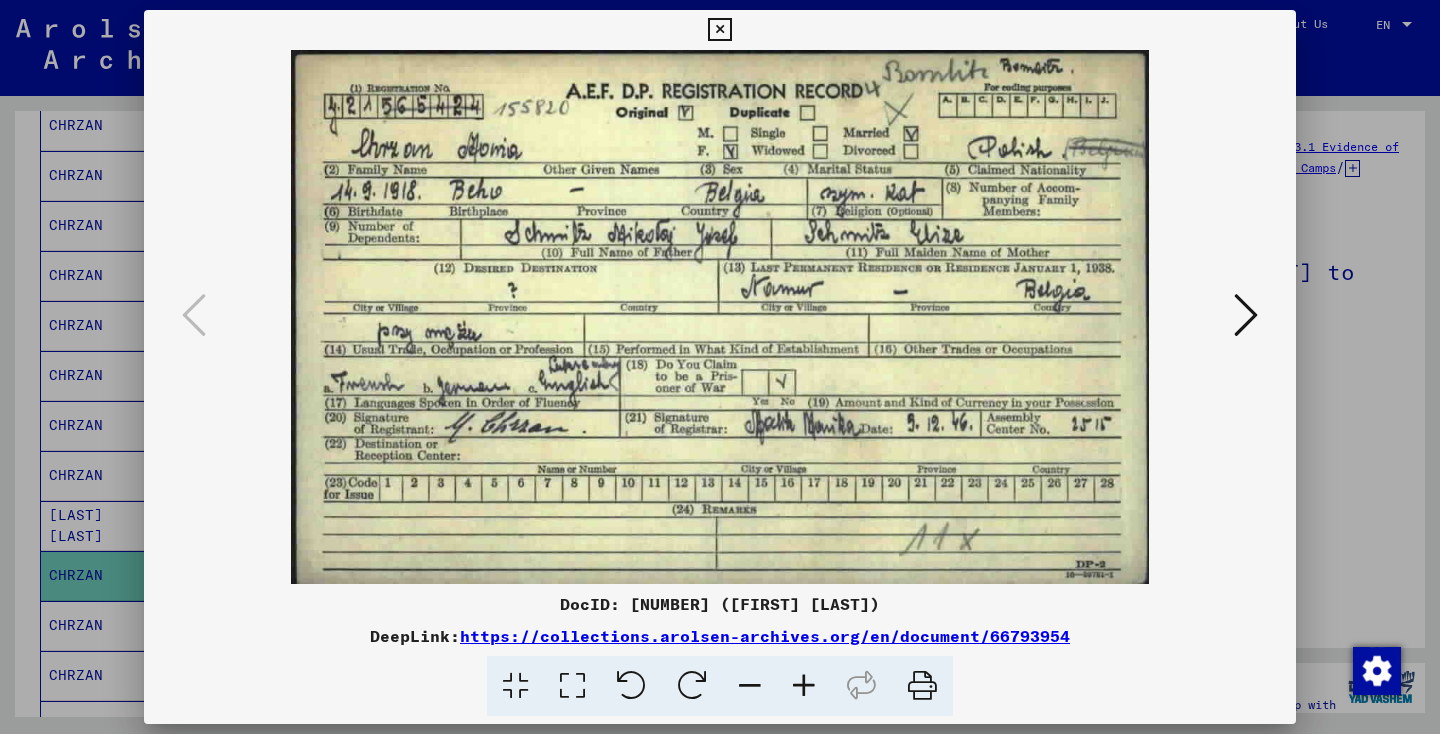 click at bounding box center (719, 30) 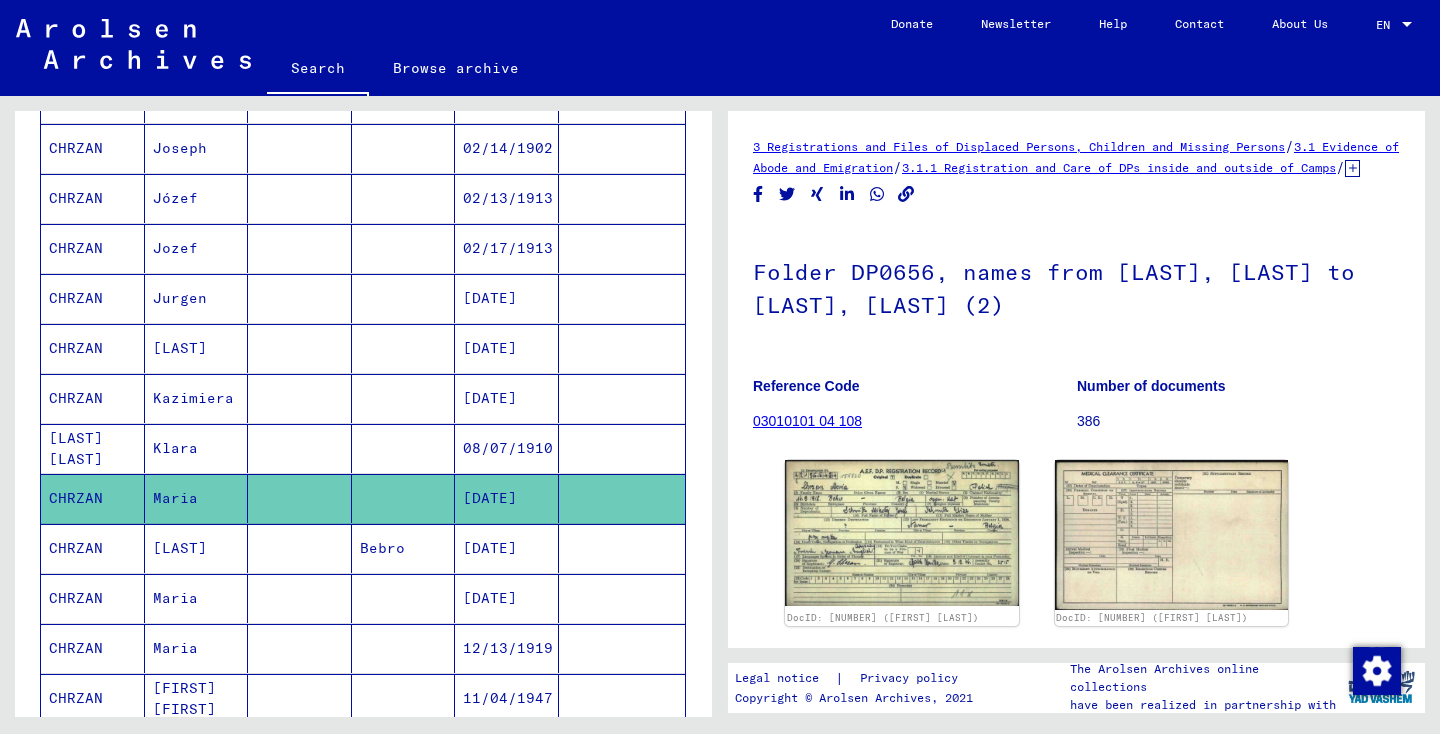 scroll, scrollTop: 679, scrollLeft: 0, axis: vertical 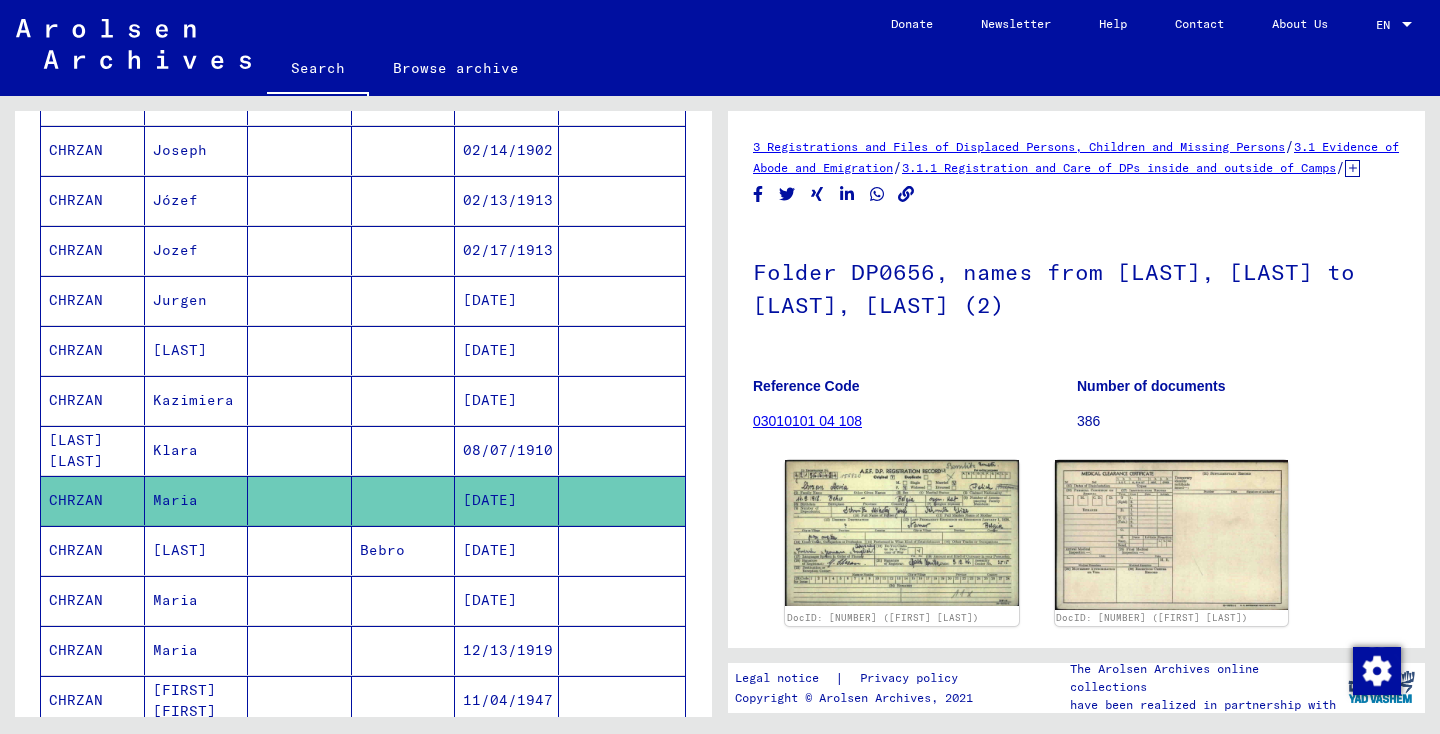 click at bounding box center [300, 650] 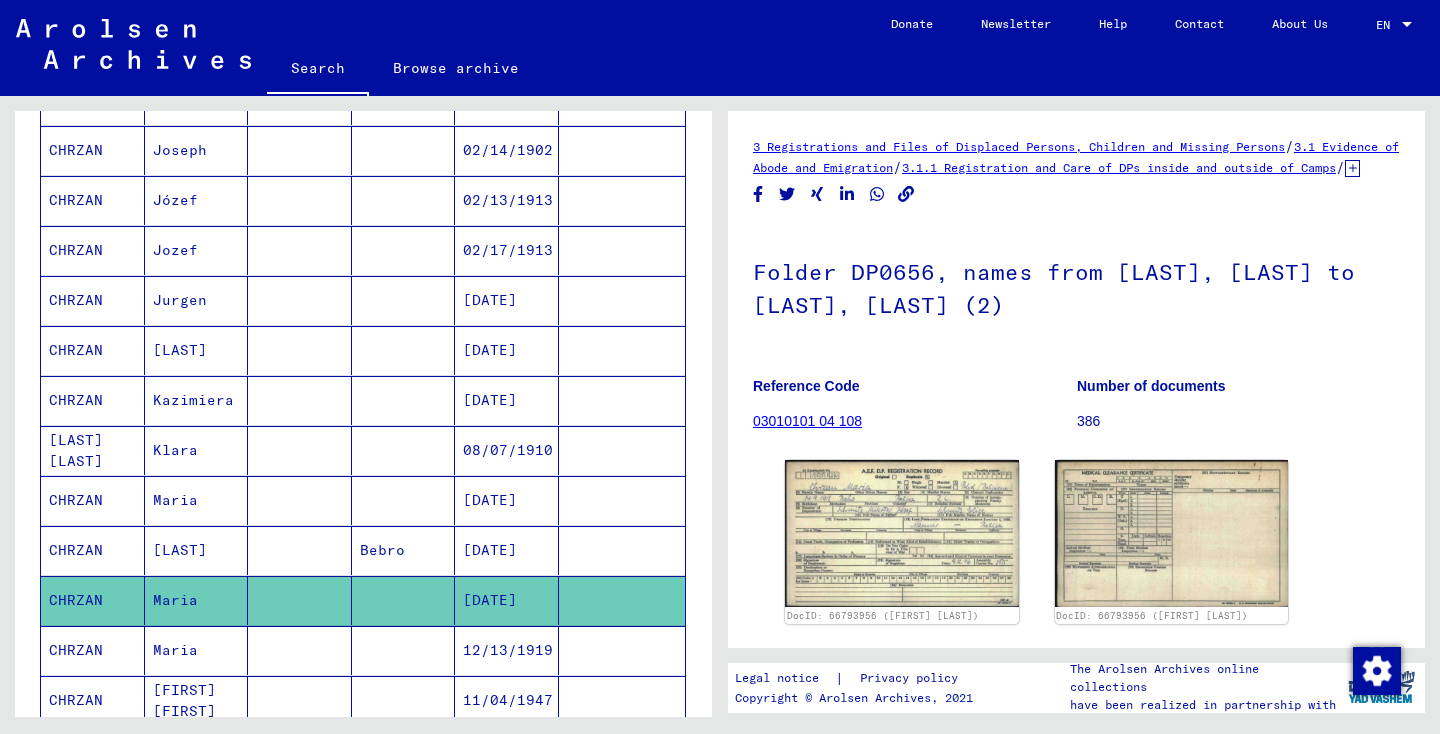 scroll, scrollTop: 0, scrollLeft: 0, axis: both 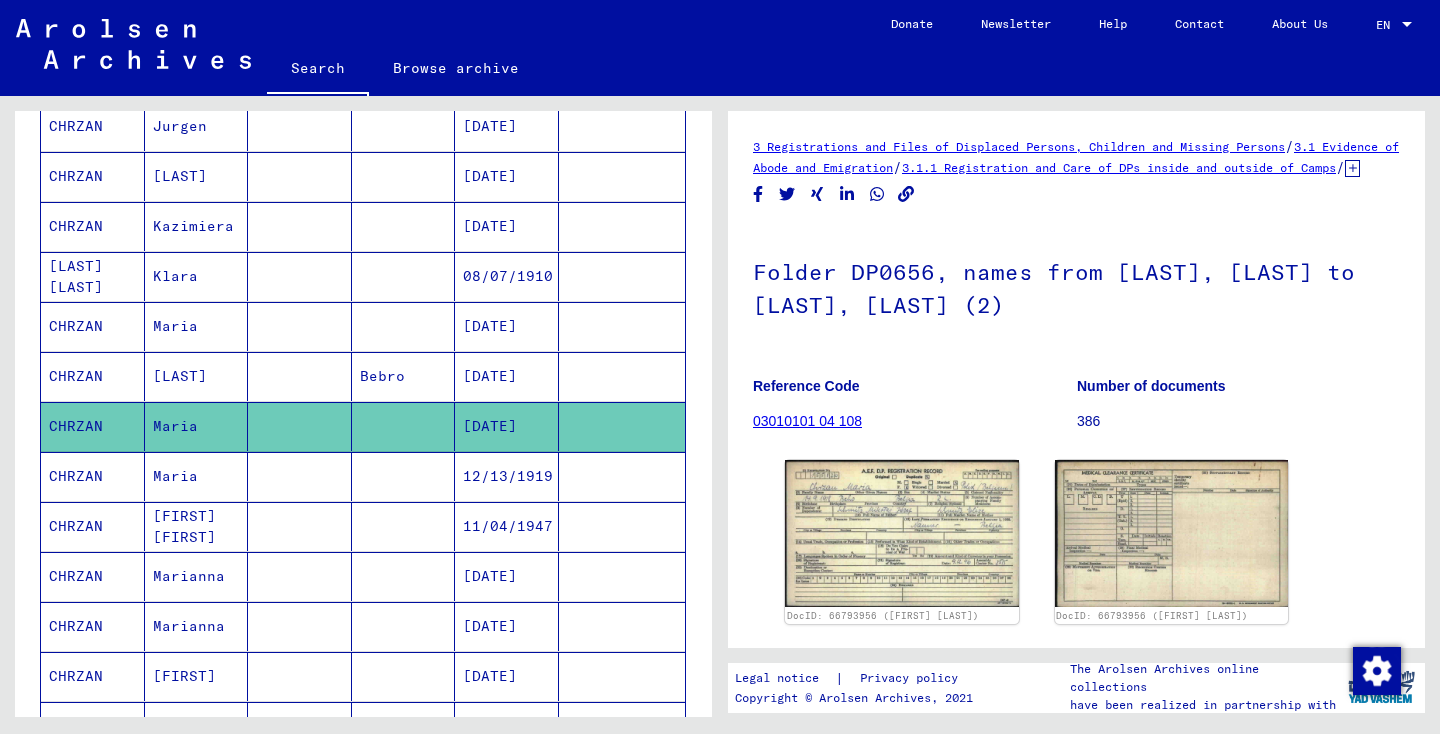 click at bounding box center (404, 526) 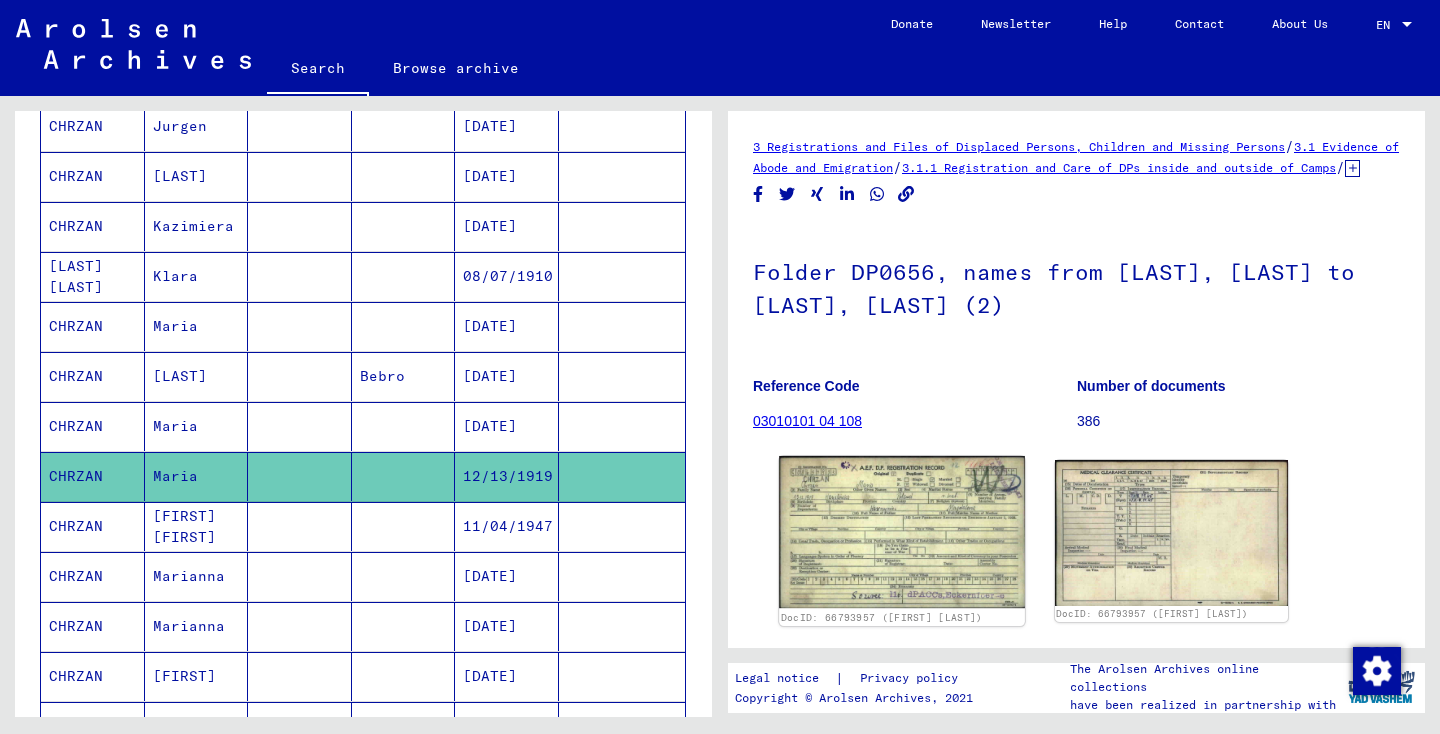 scroll, scrollTop: 0, scrollLeft: 0, axis: both 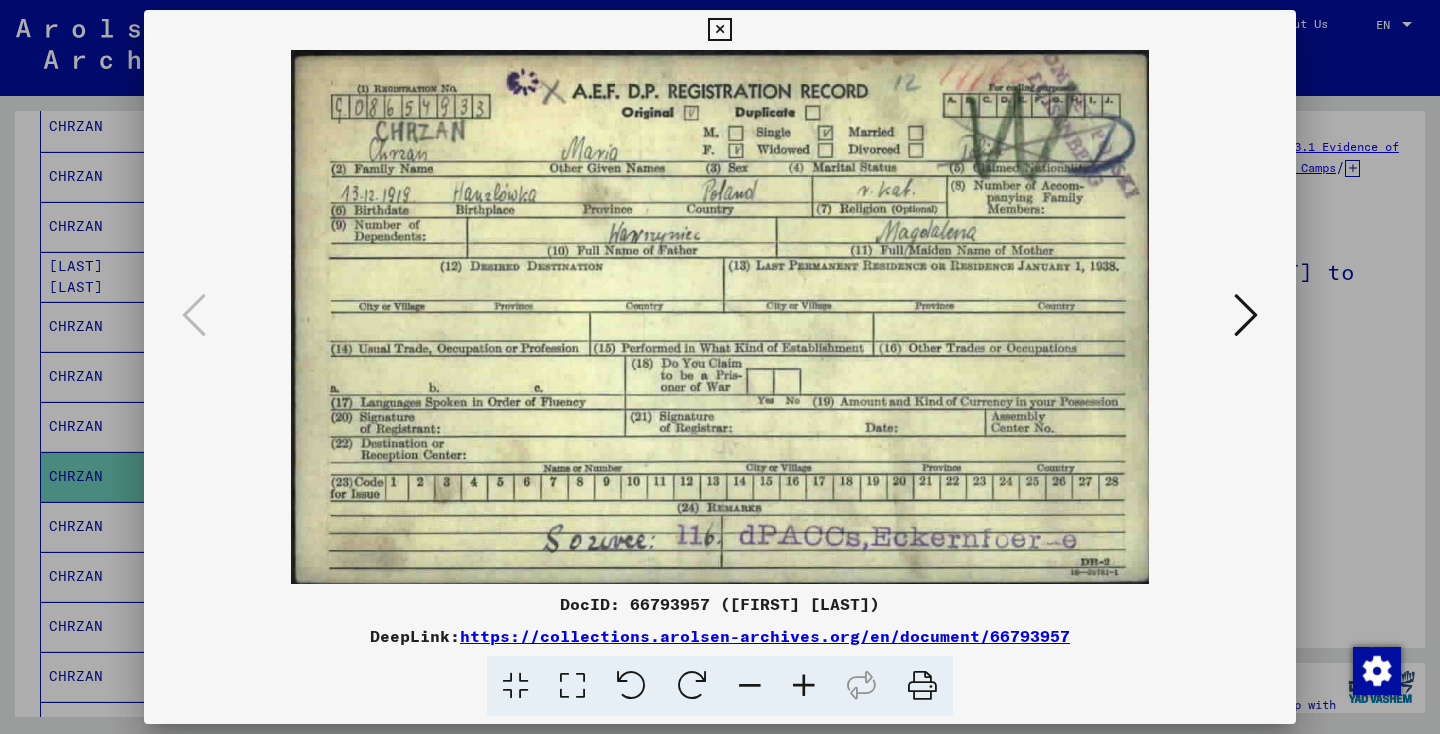 click at bounding box center [719, 30] 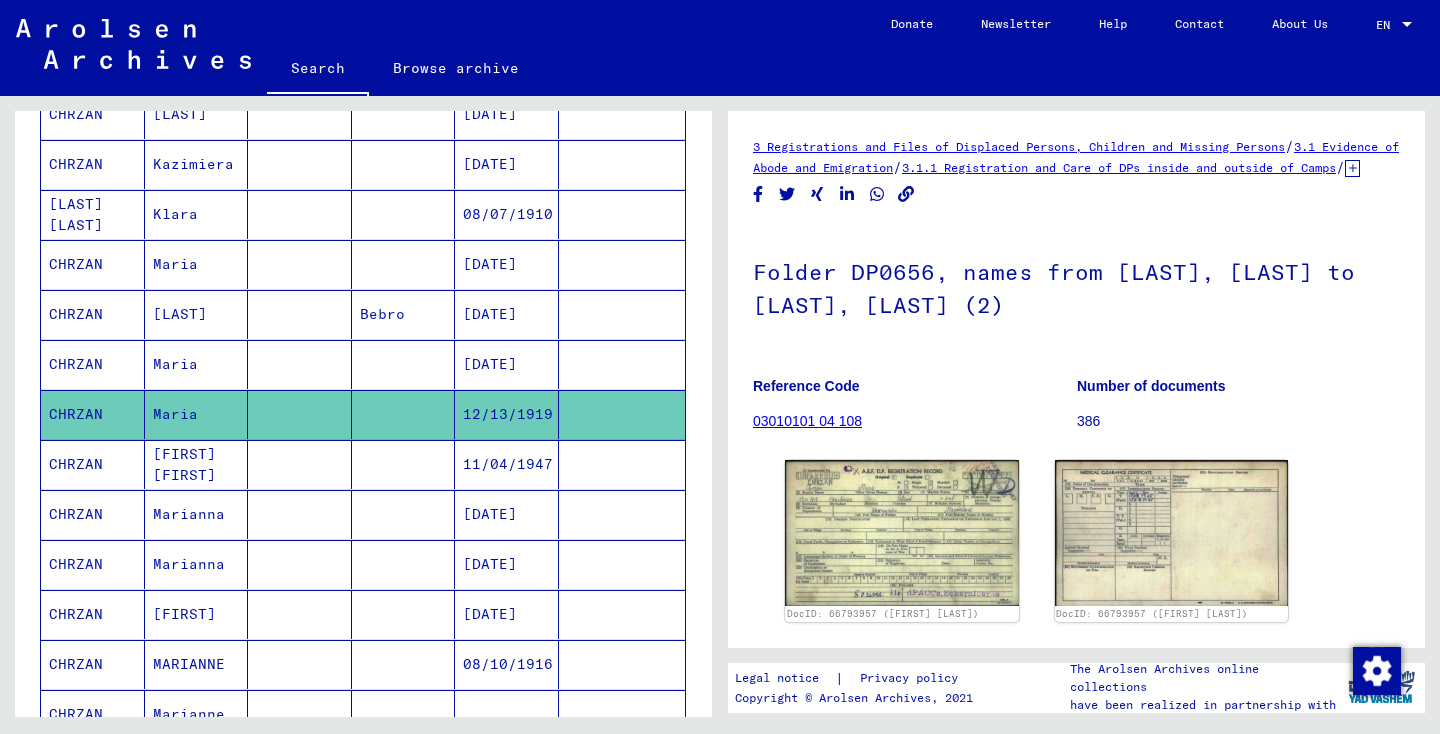 scroll, scrollTop: 919, scrollLeft: 0, axis: vertical 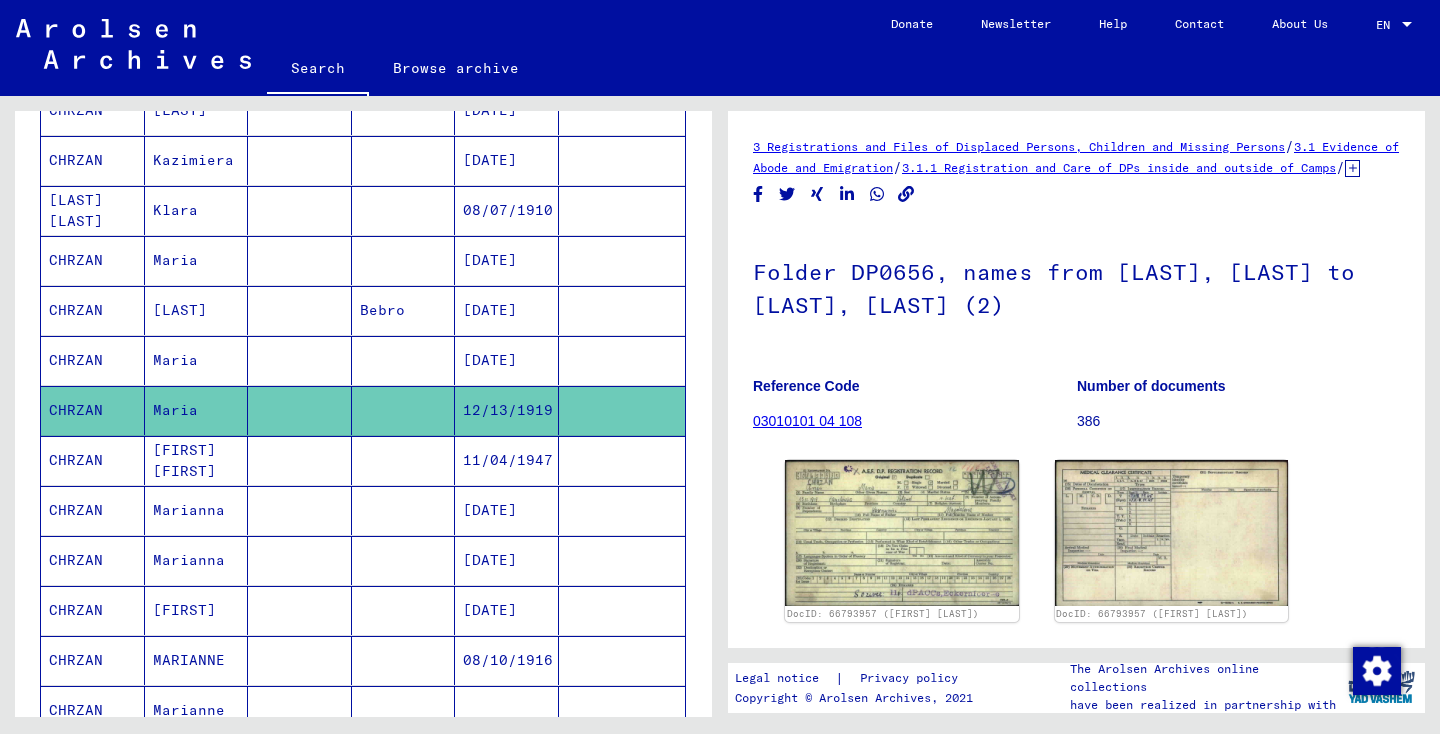 click at bounding box center [404, 560] 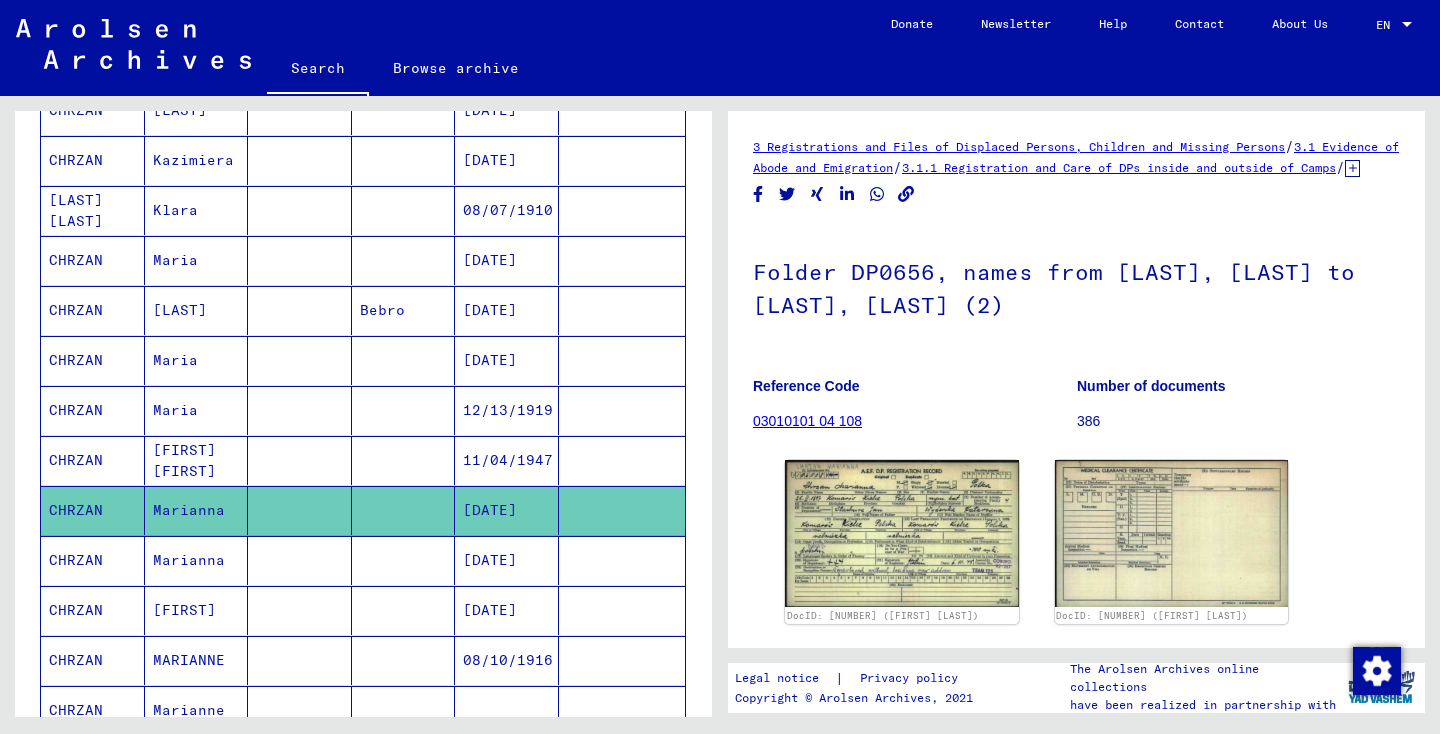 scroll, scrollTop: 0, scrollLeft: 0, axis: both 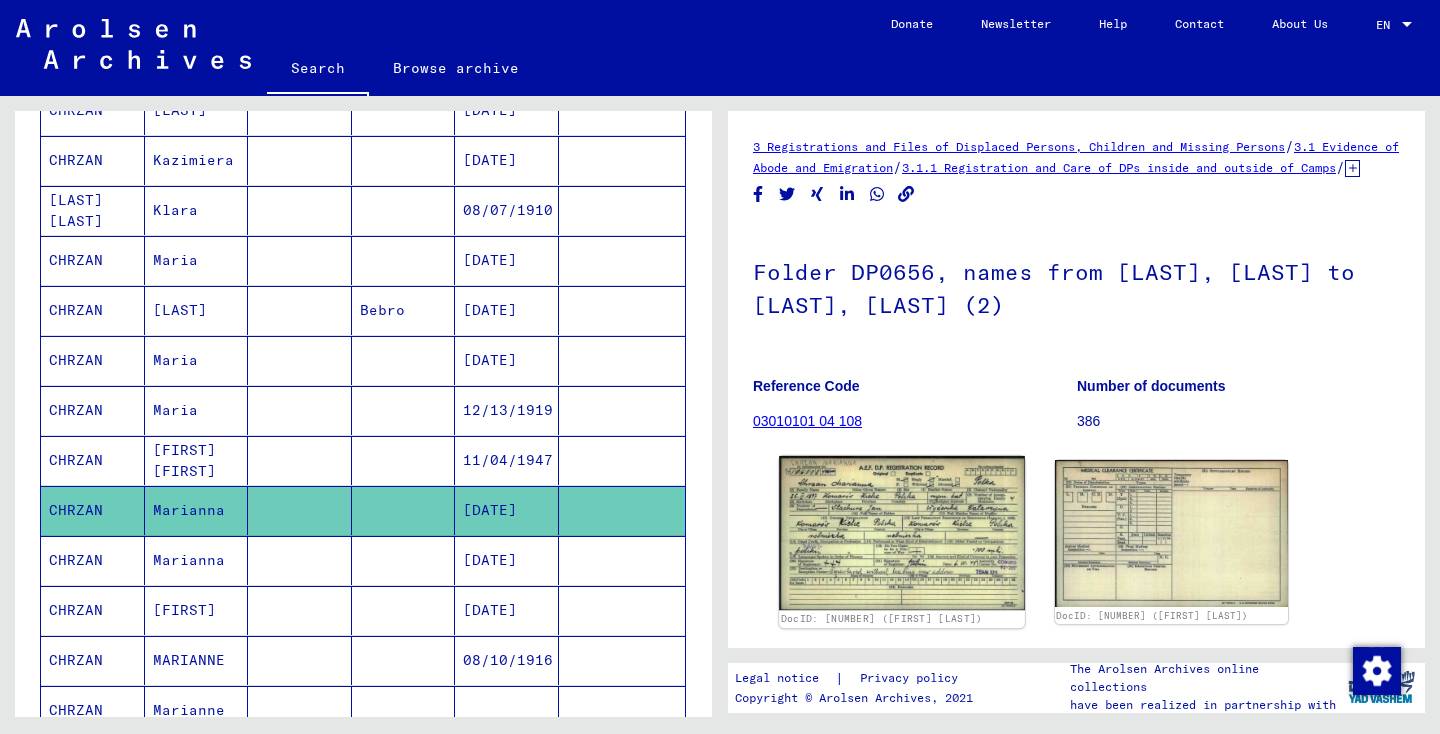 click 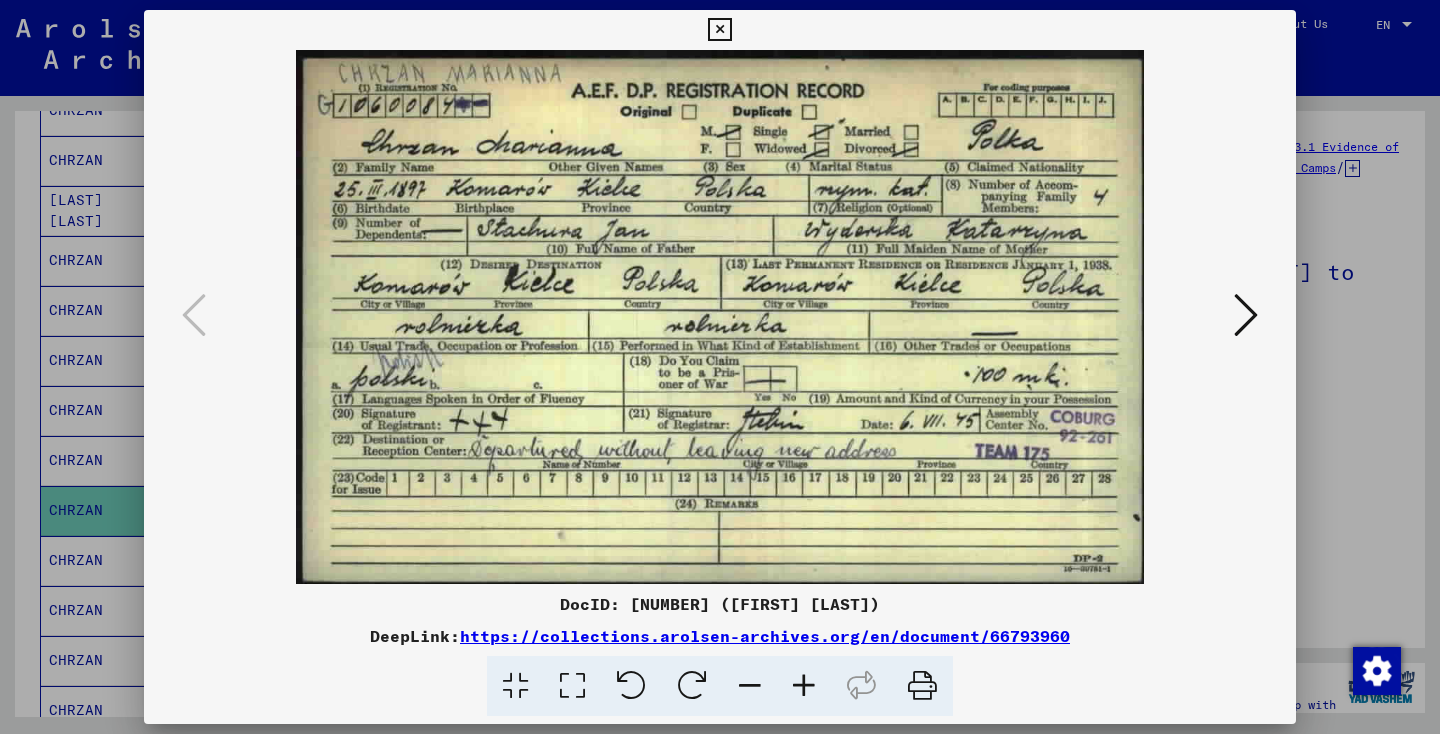 type 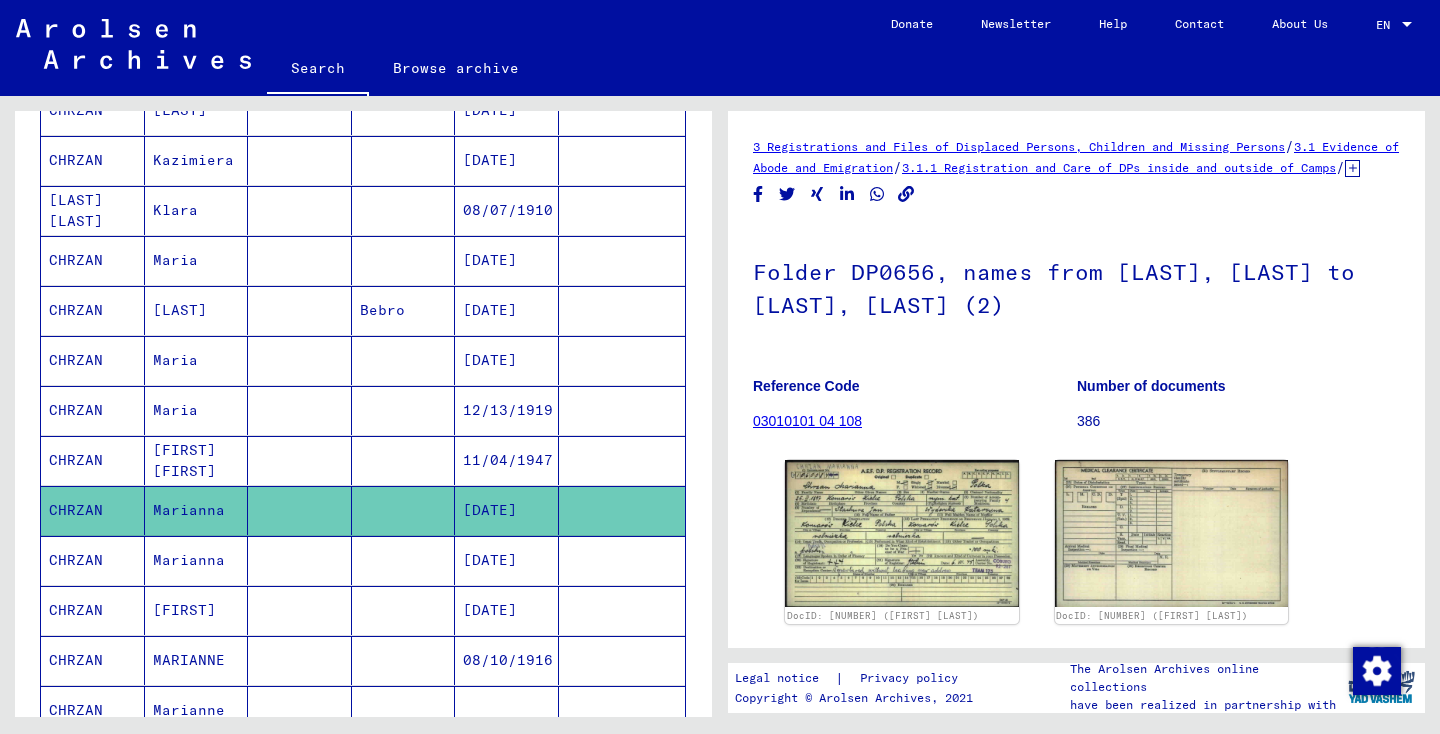 click at bounding box center (300, 610) 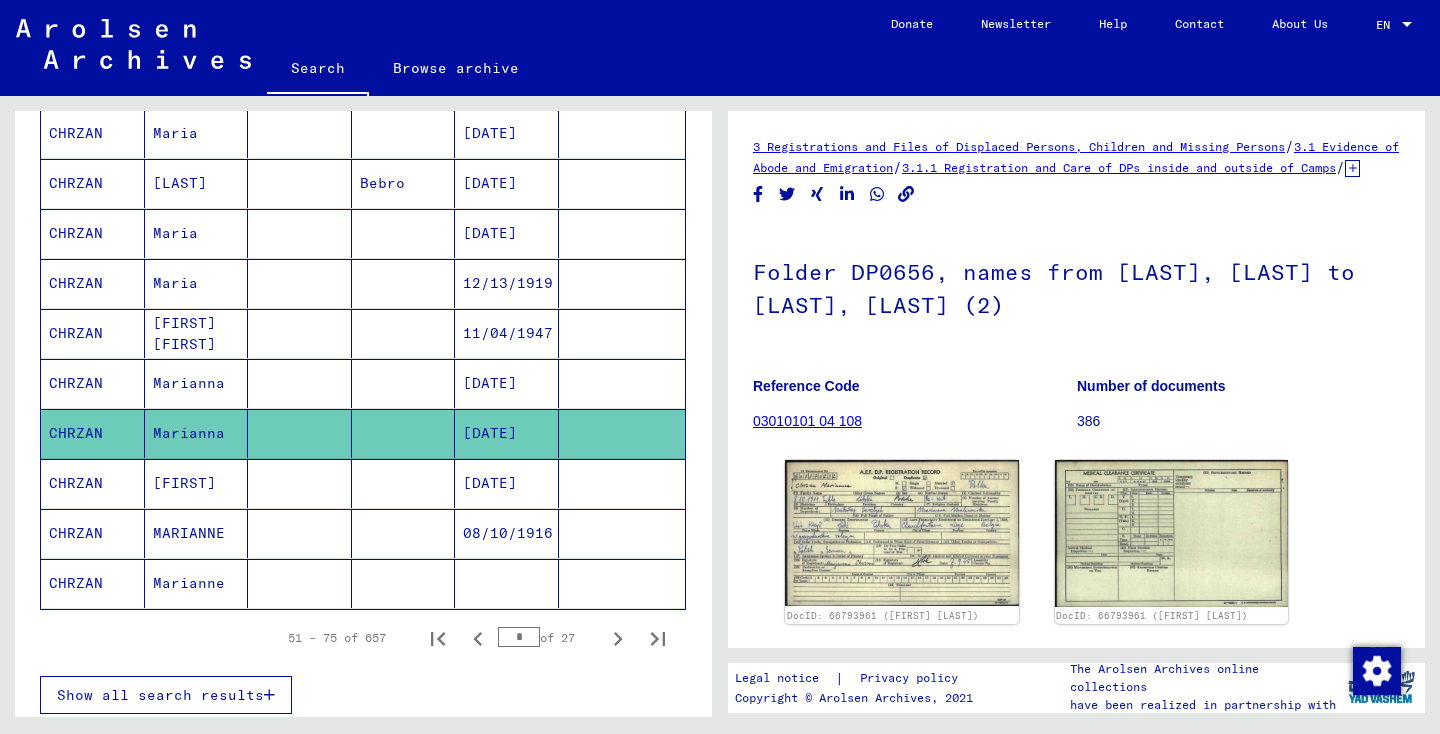 scroll, scrollTop: 1104, scrollLeft: 0, axis: vertical 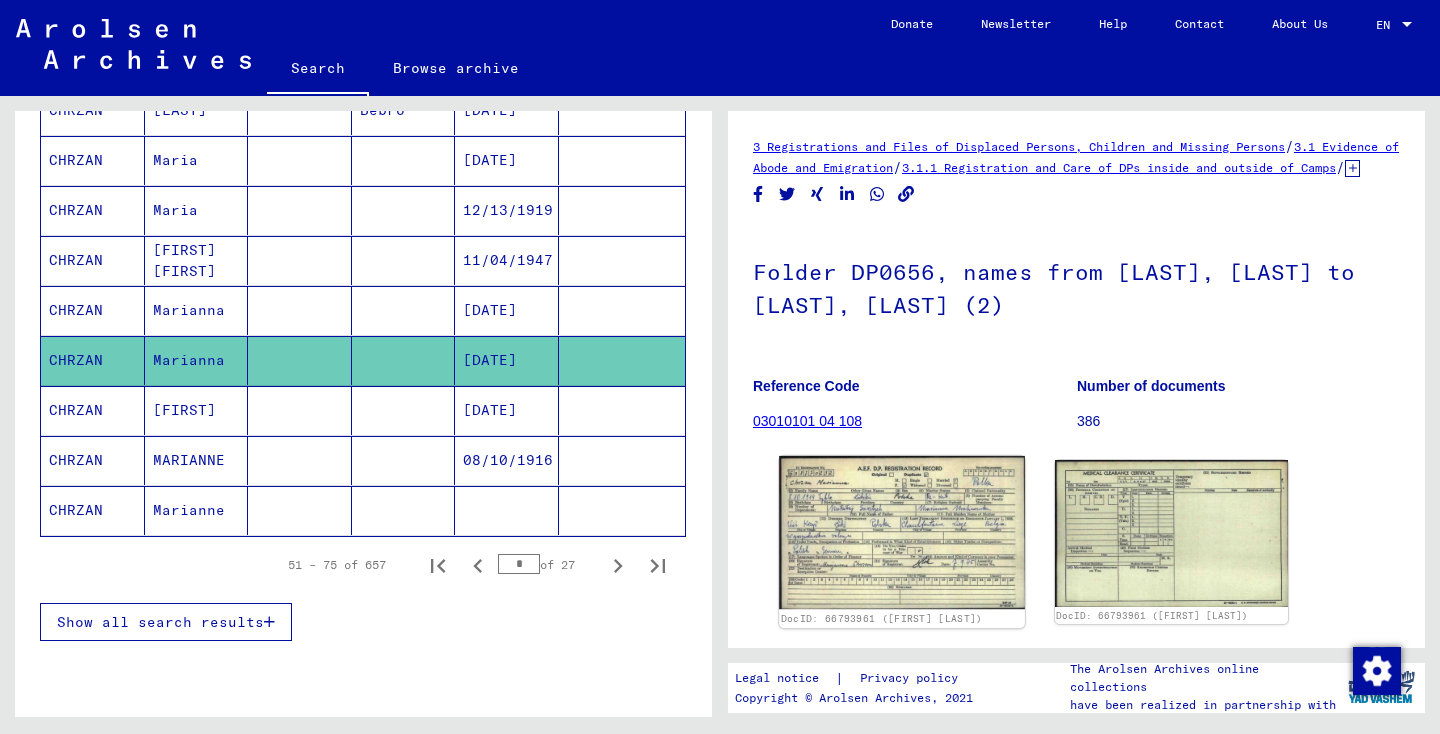 click 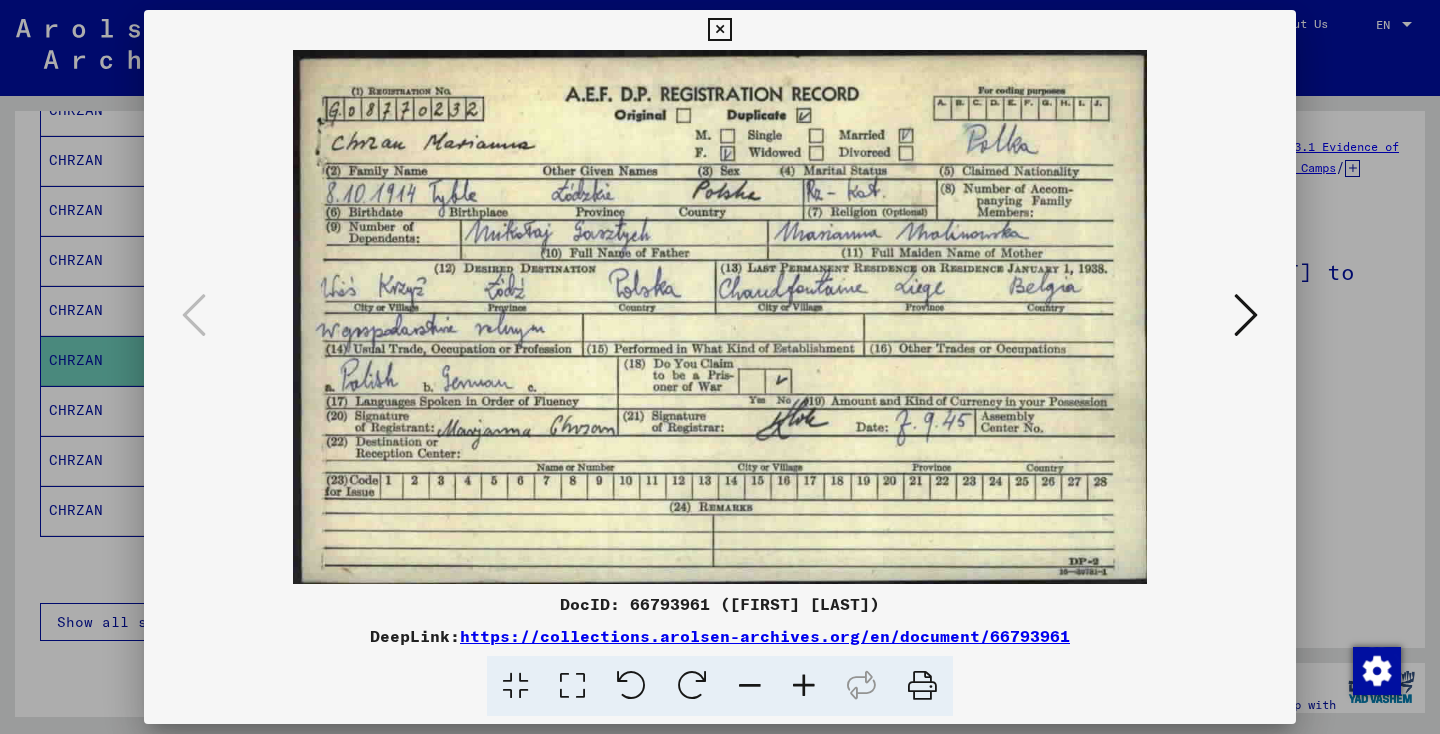 click at bounding box center [719, 30] 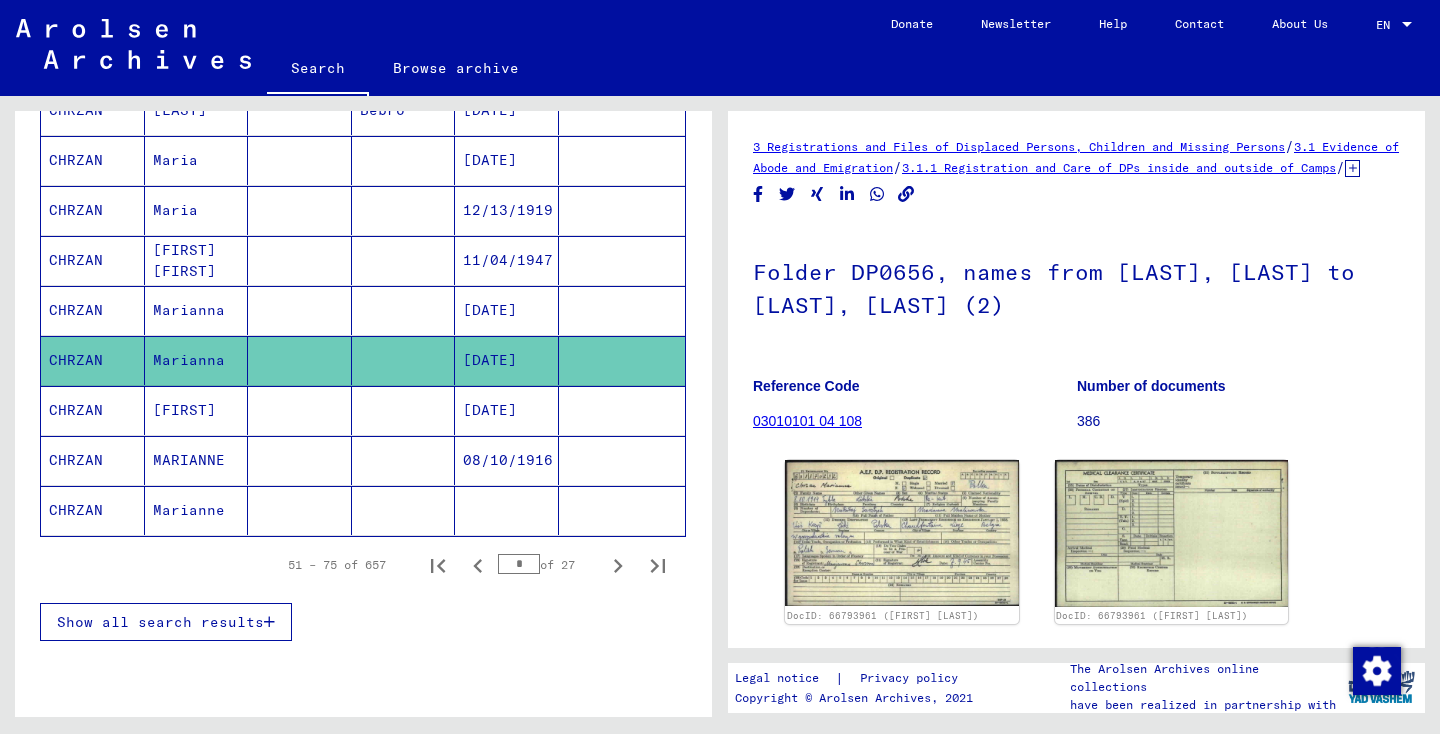 click 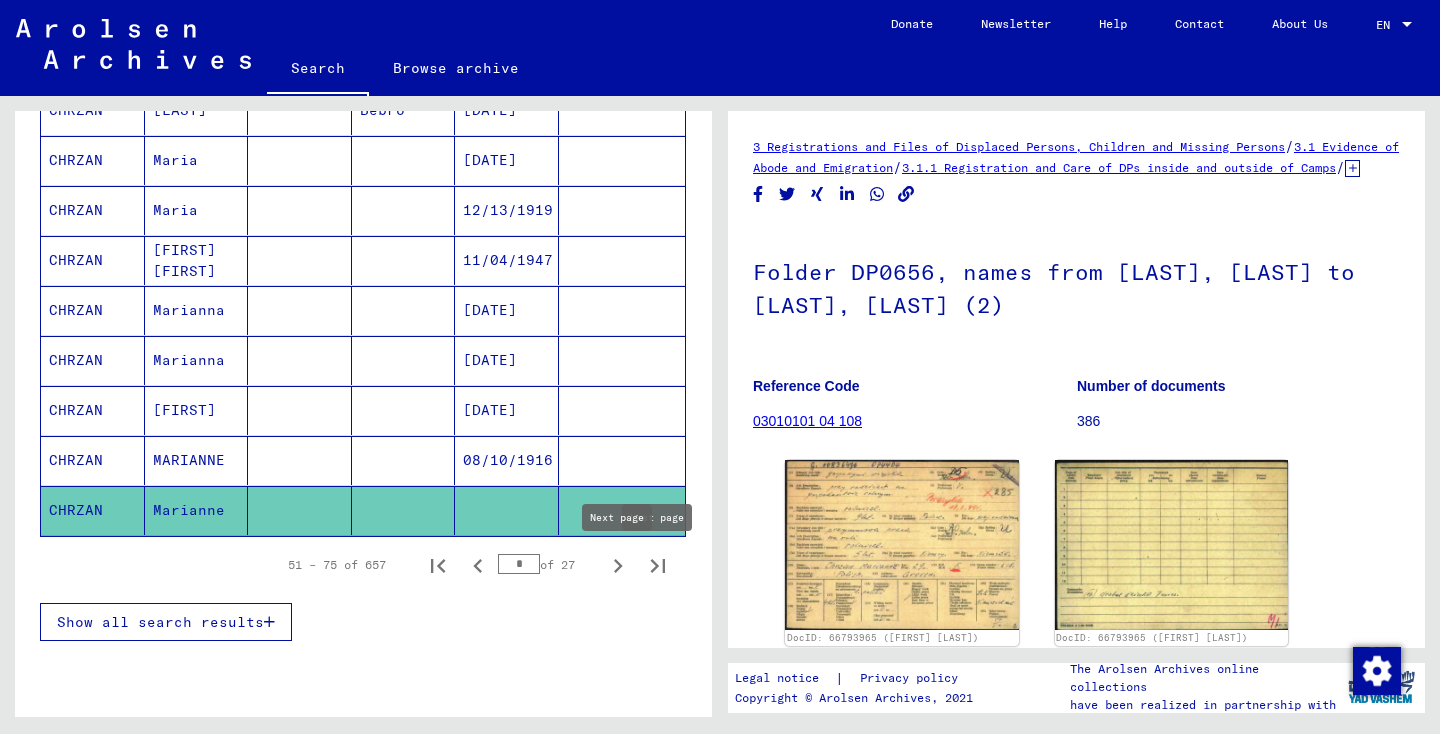 scroll, scrollTop: 0, scrollLeft: 0, axis: both 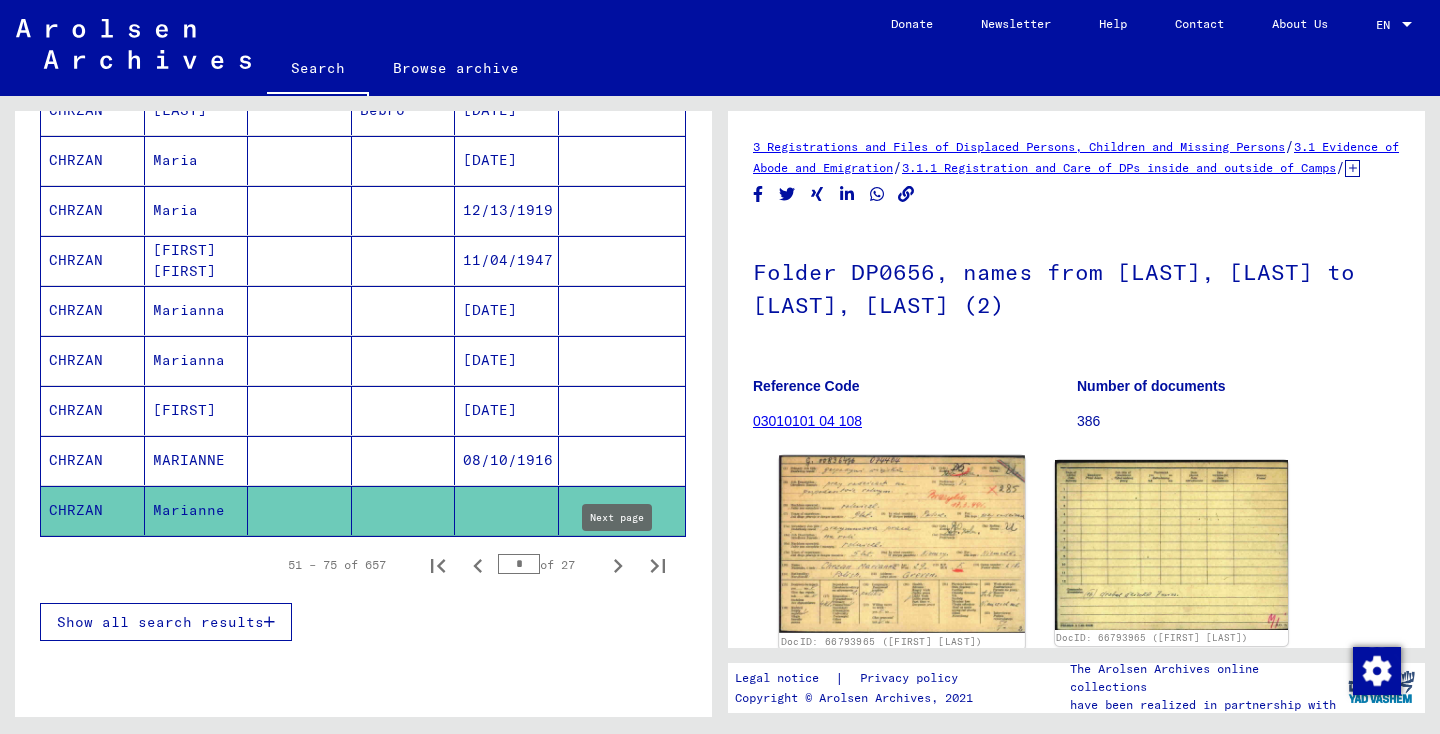 click 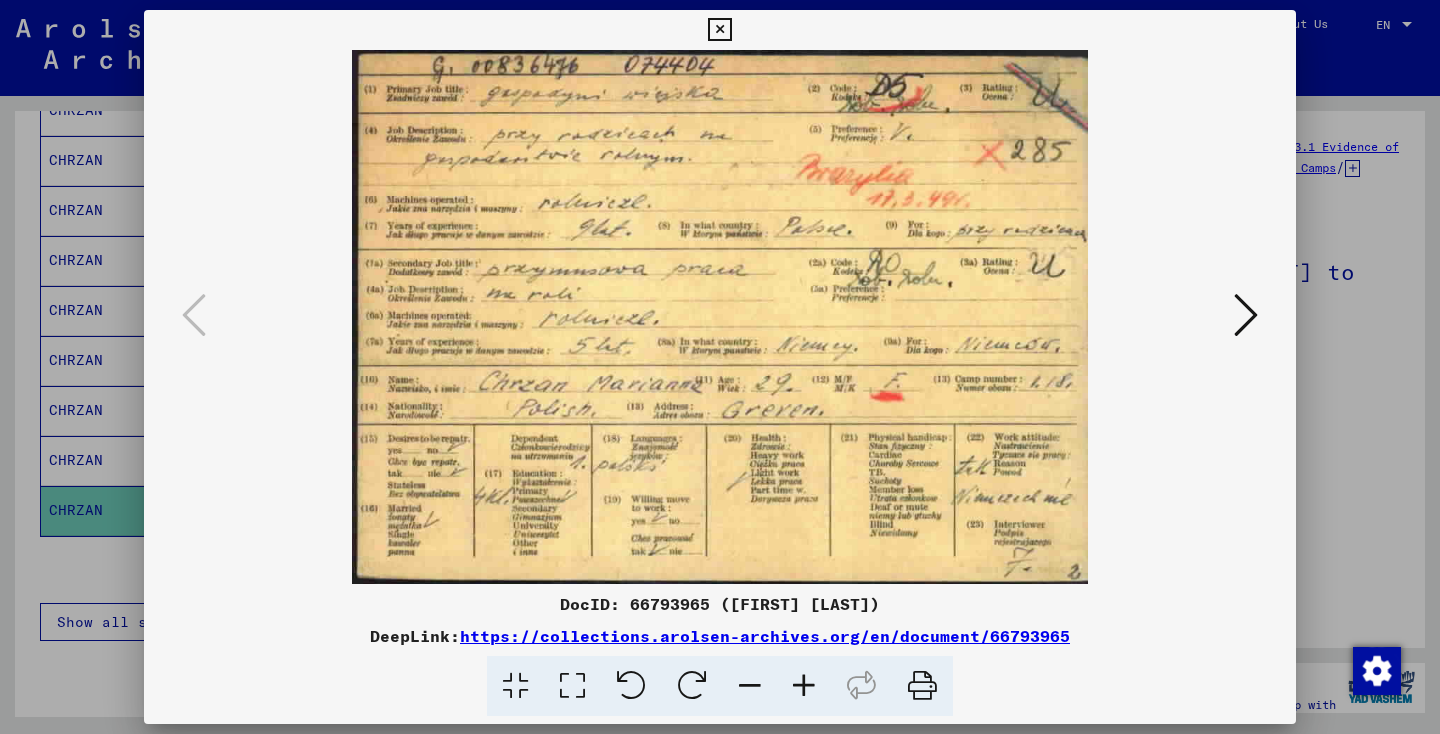 click at bounding box center (719, 30) 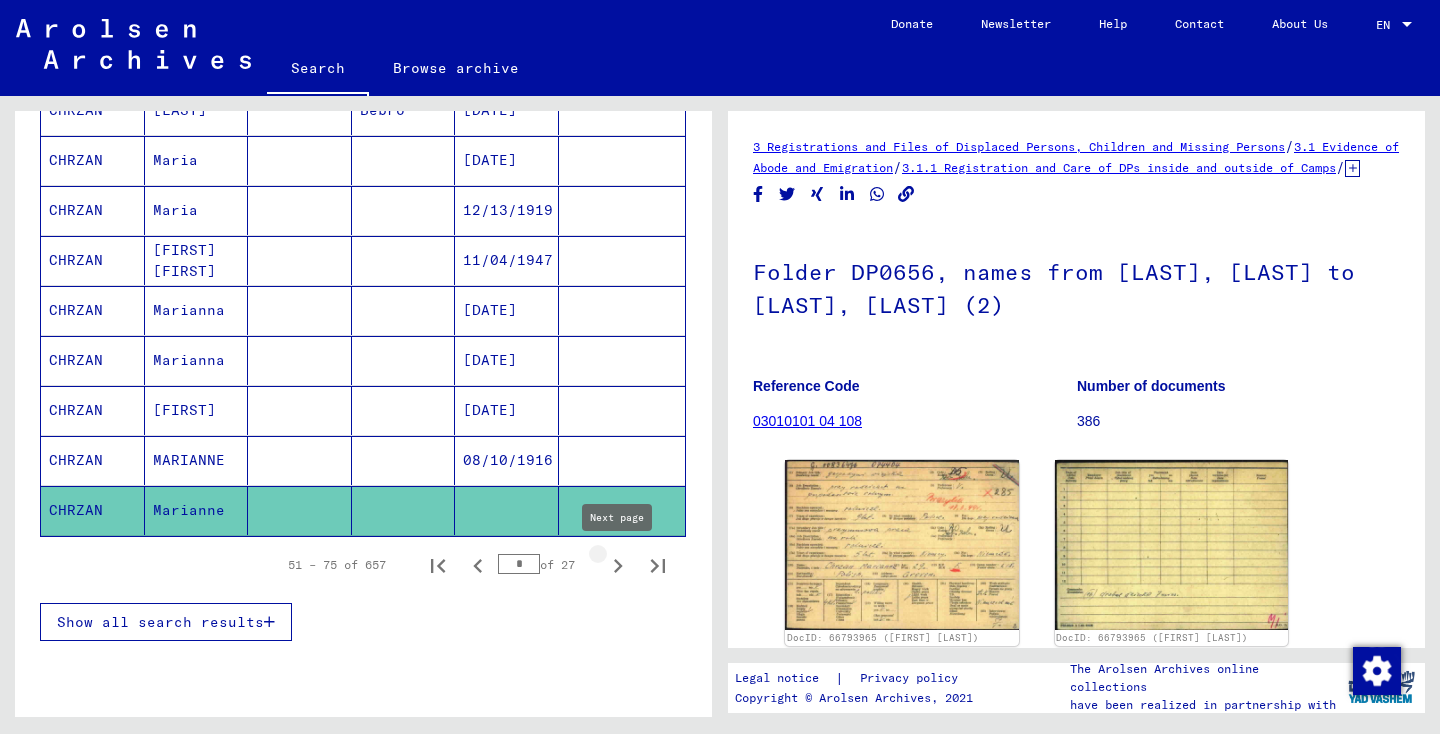 click 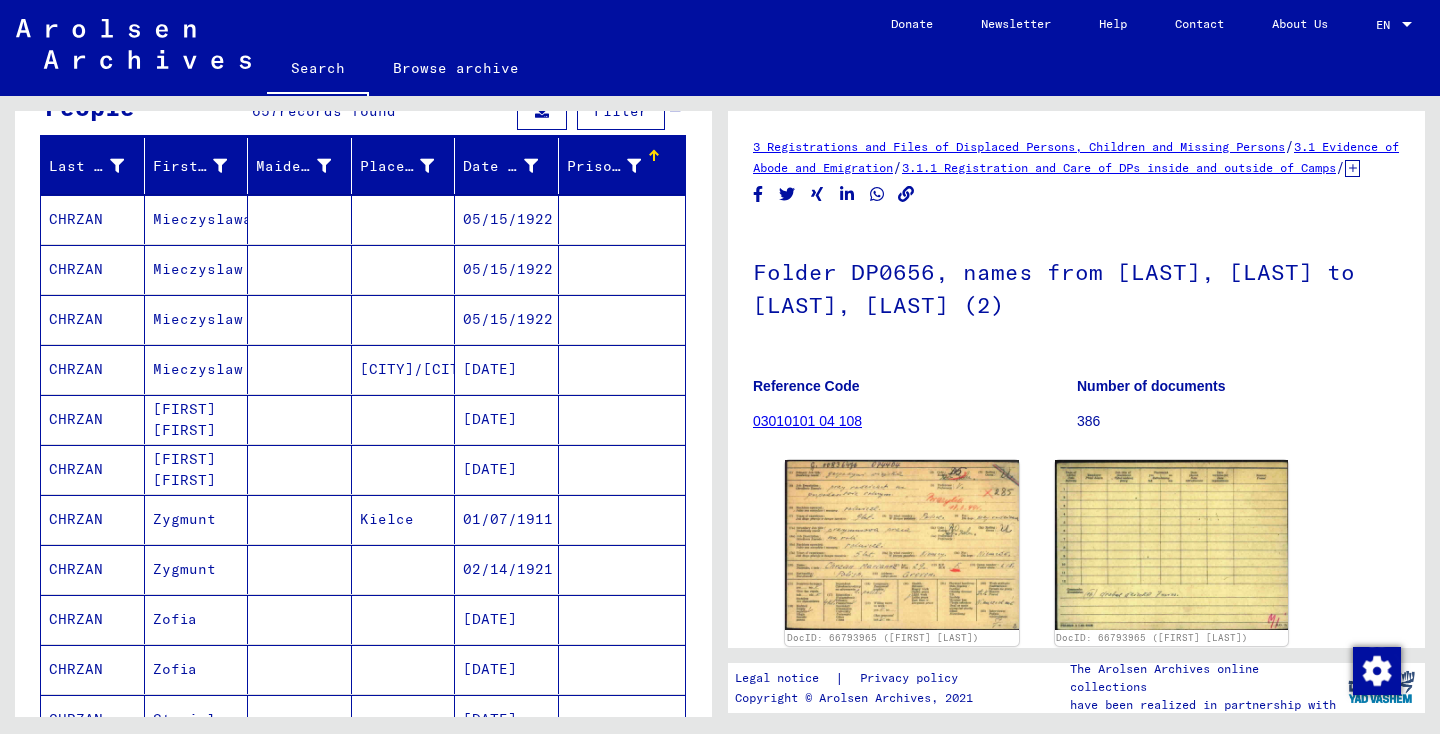 scroll, scrollTop: 154, scrollLeft: 0, axis: vertical 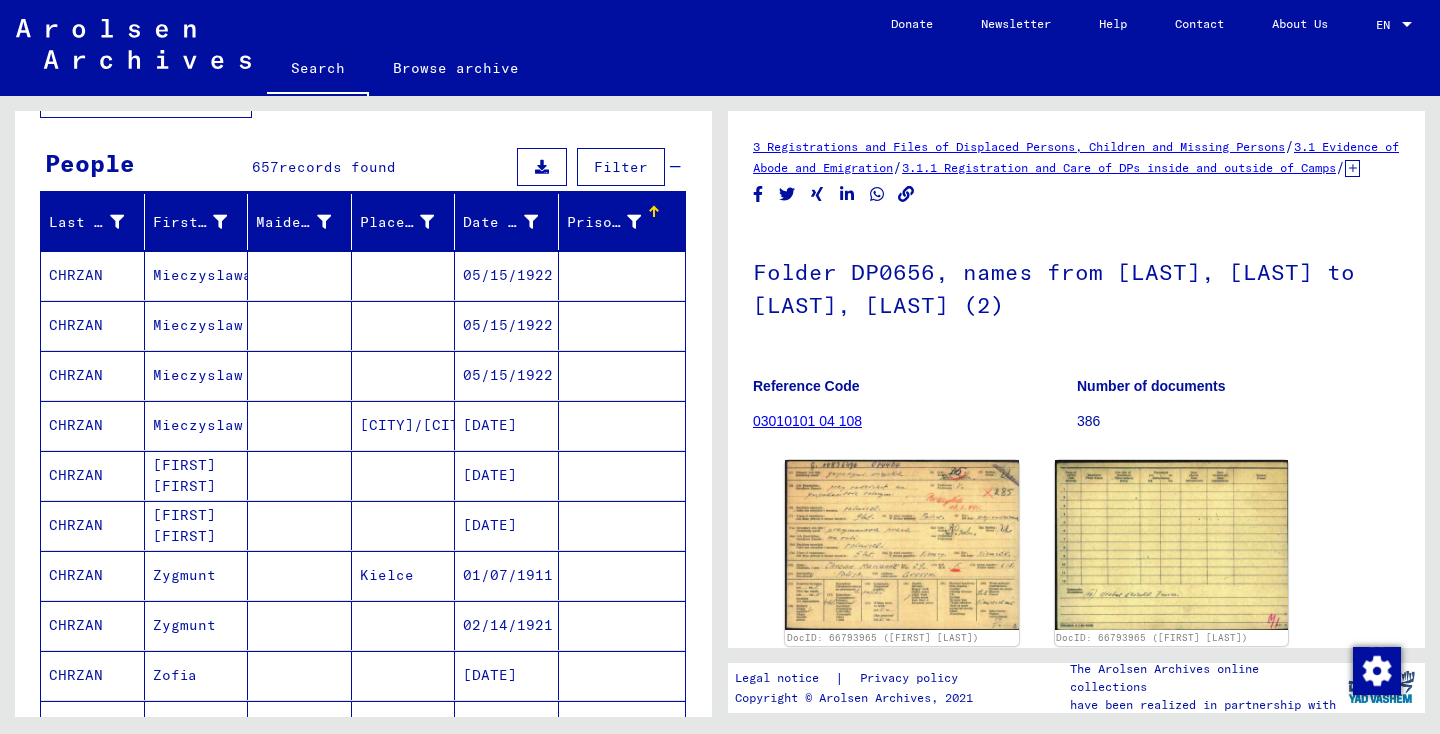 click at bounding box center [300, 325] 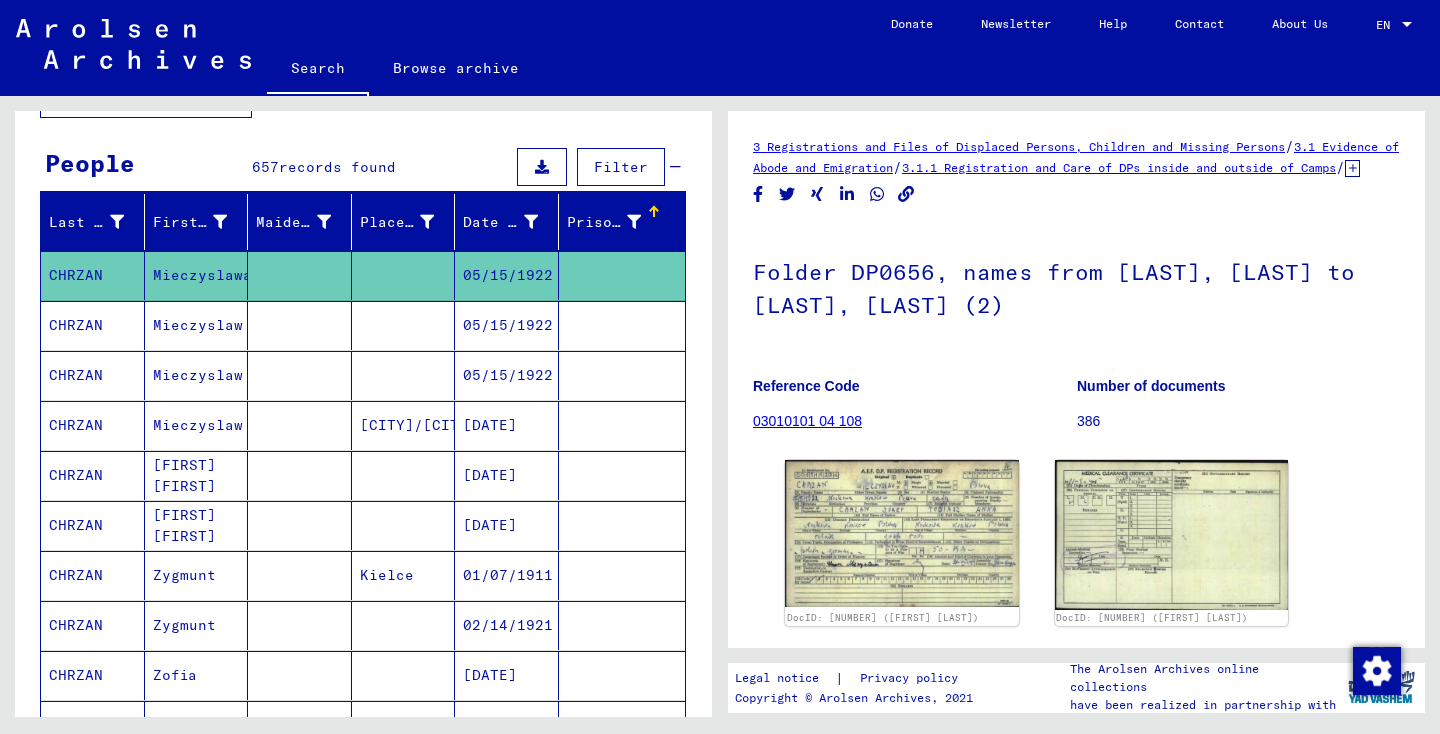 scroll, scrollTop: 0, scrollLeft: 0, axis: both 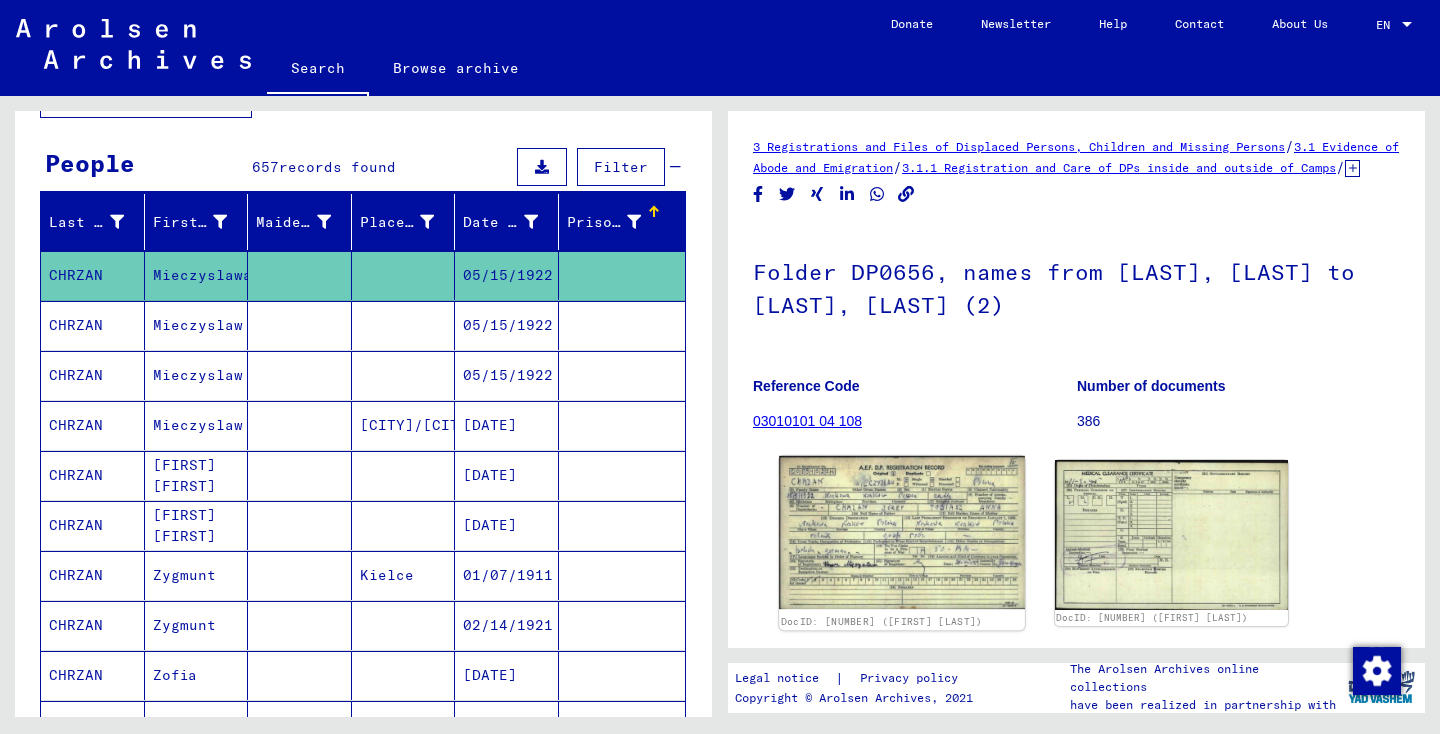 click 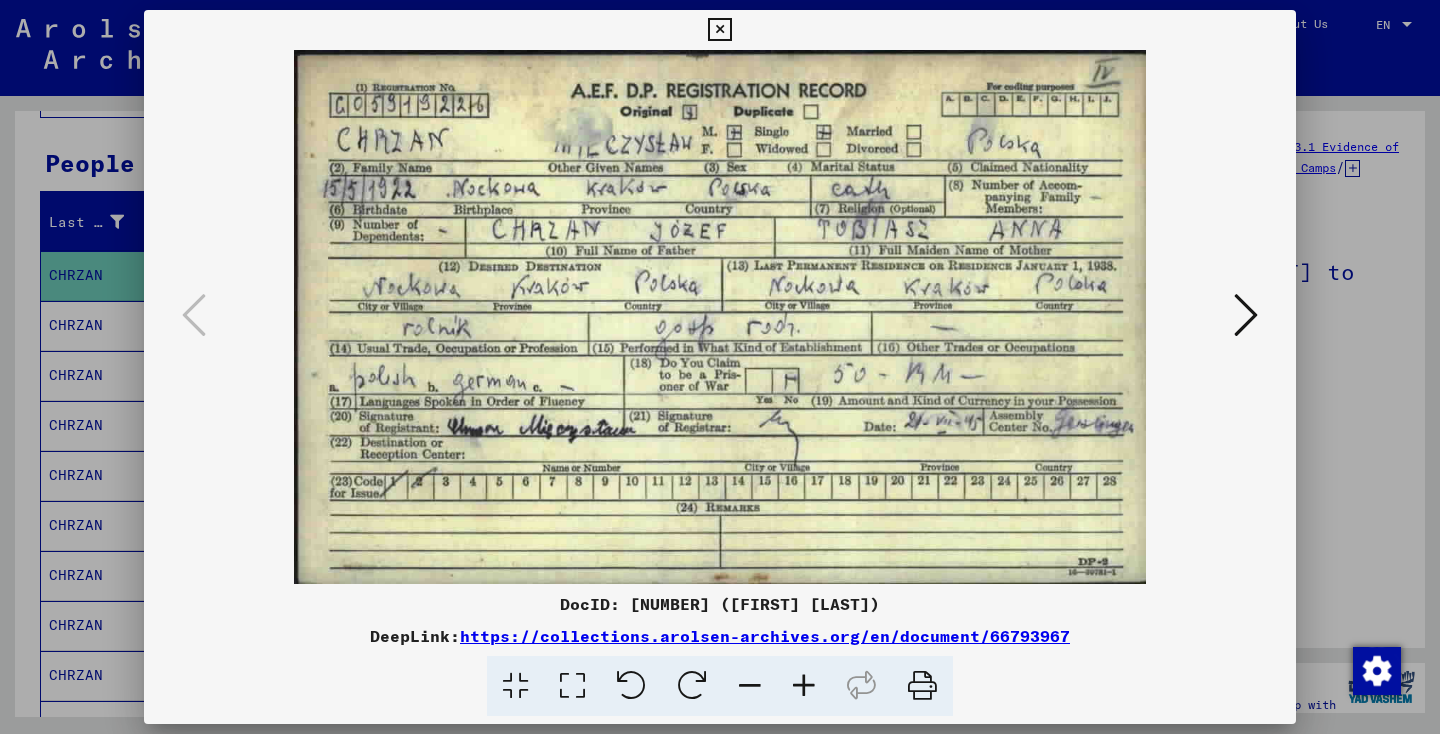 click at bounding box center (719, 30) 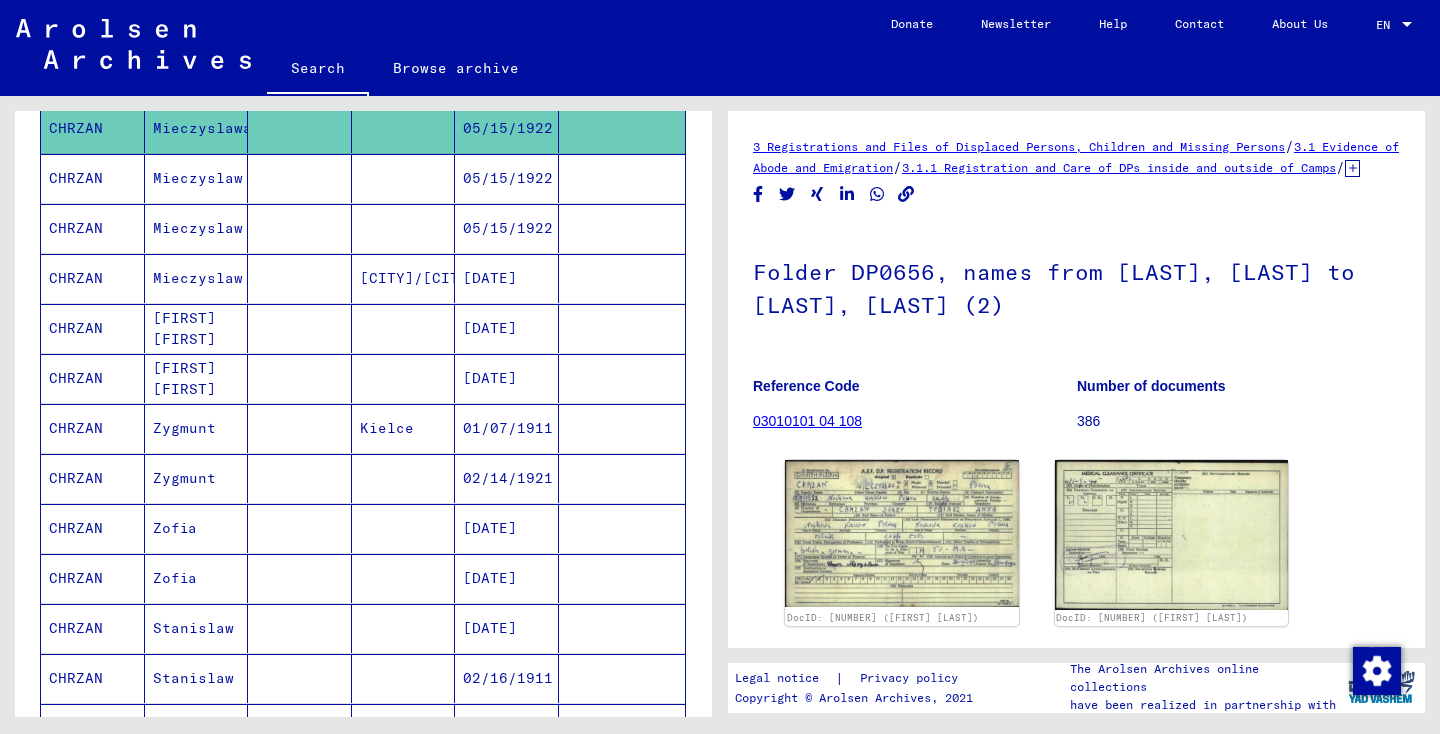 scroll, scrollTop: 302, scrollLeft: 0, axis: vertical 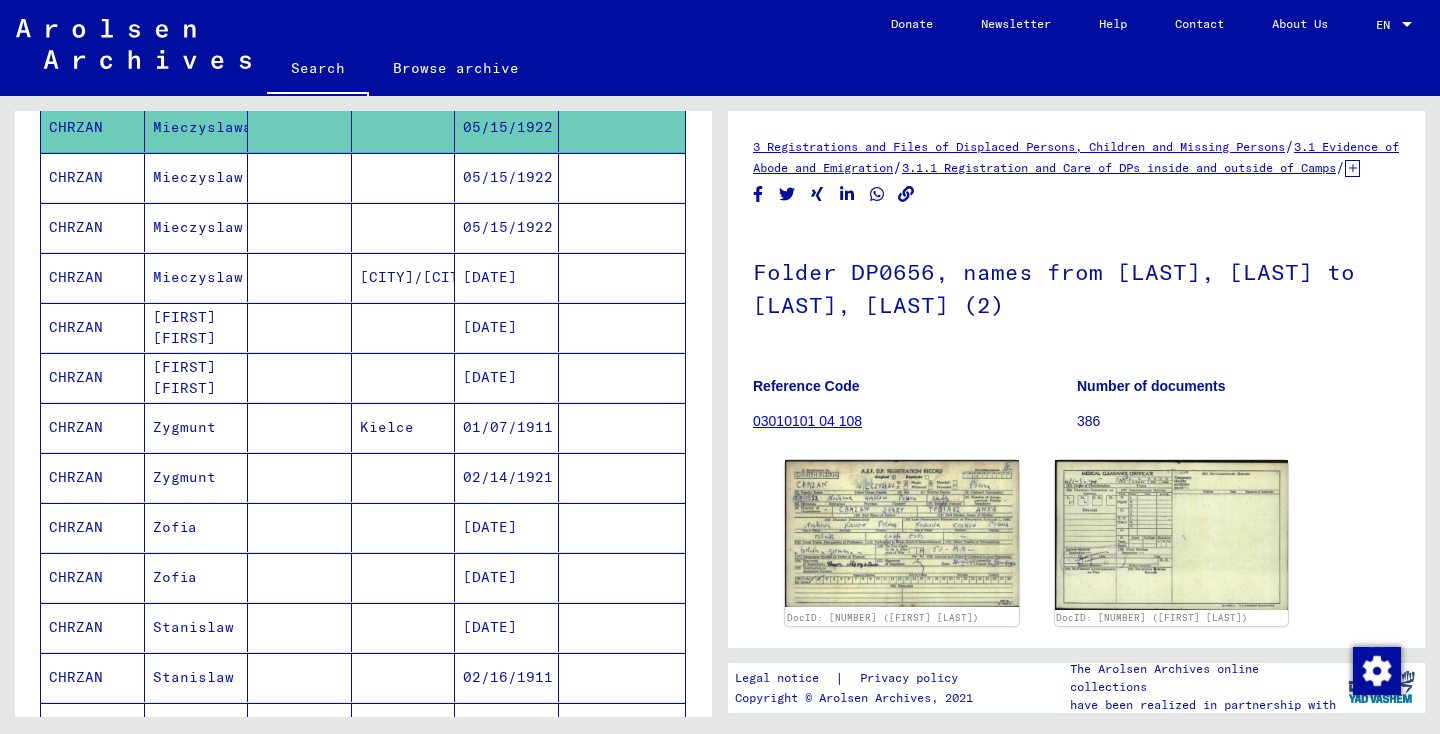 click at bounding box center [300, 577] 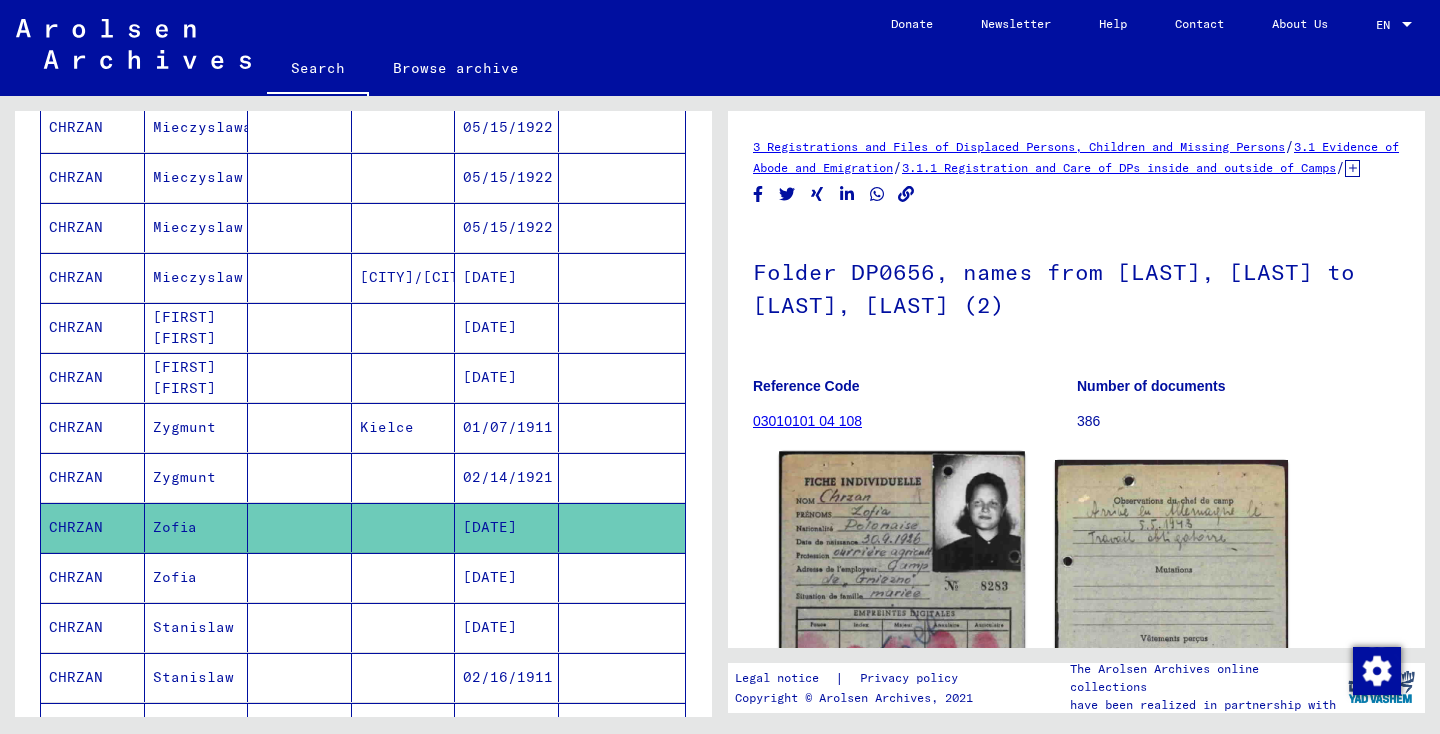 scroll, scrollTop: 0, scrollLeft: 0, axis: both 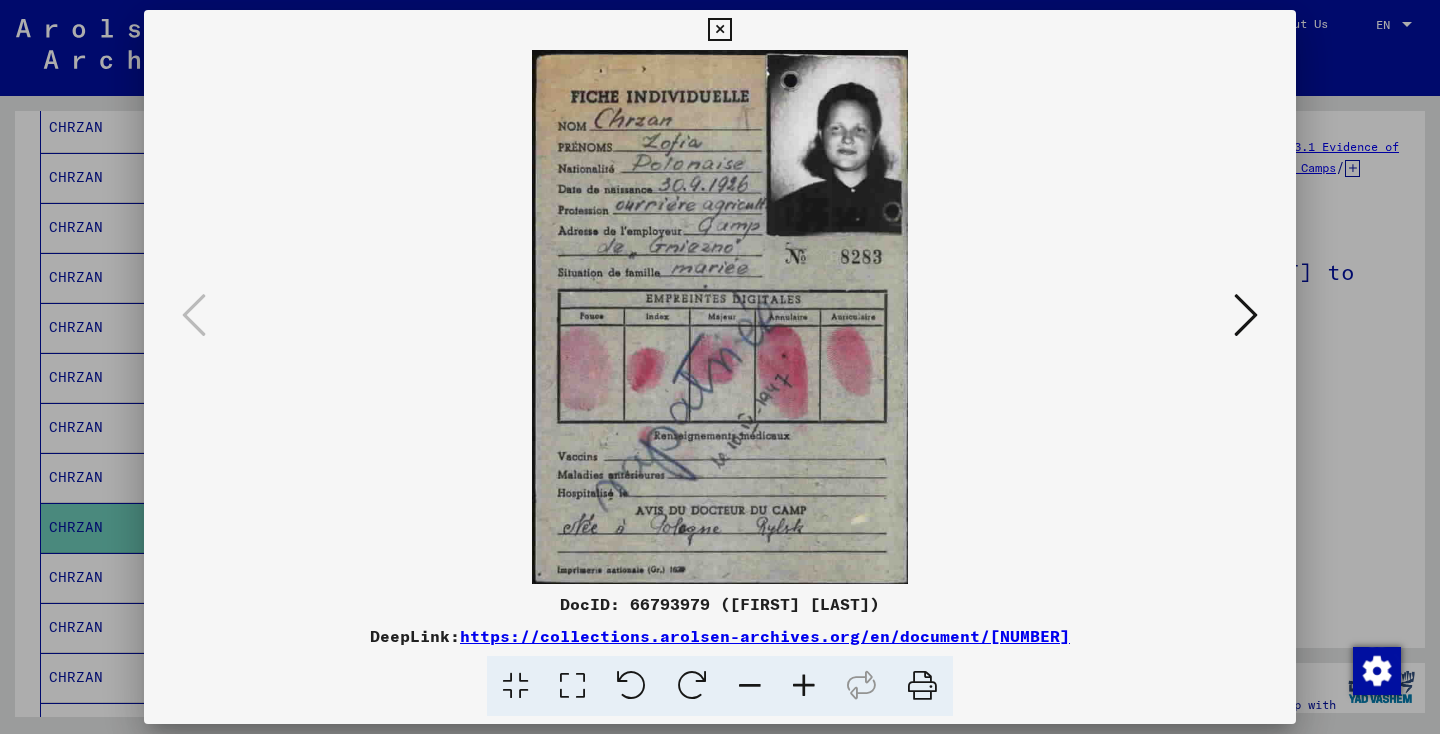 click at bounding box center [1246, 315] 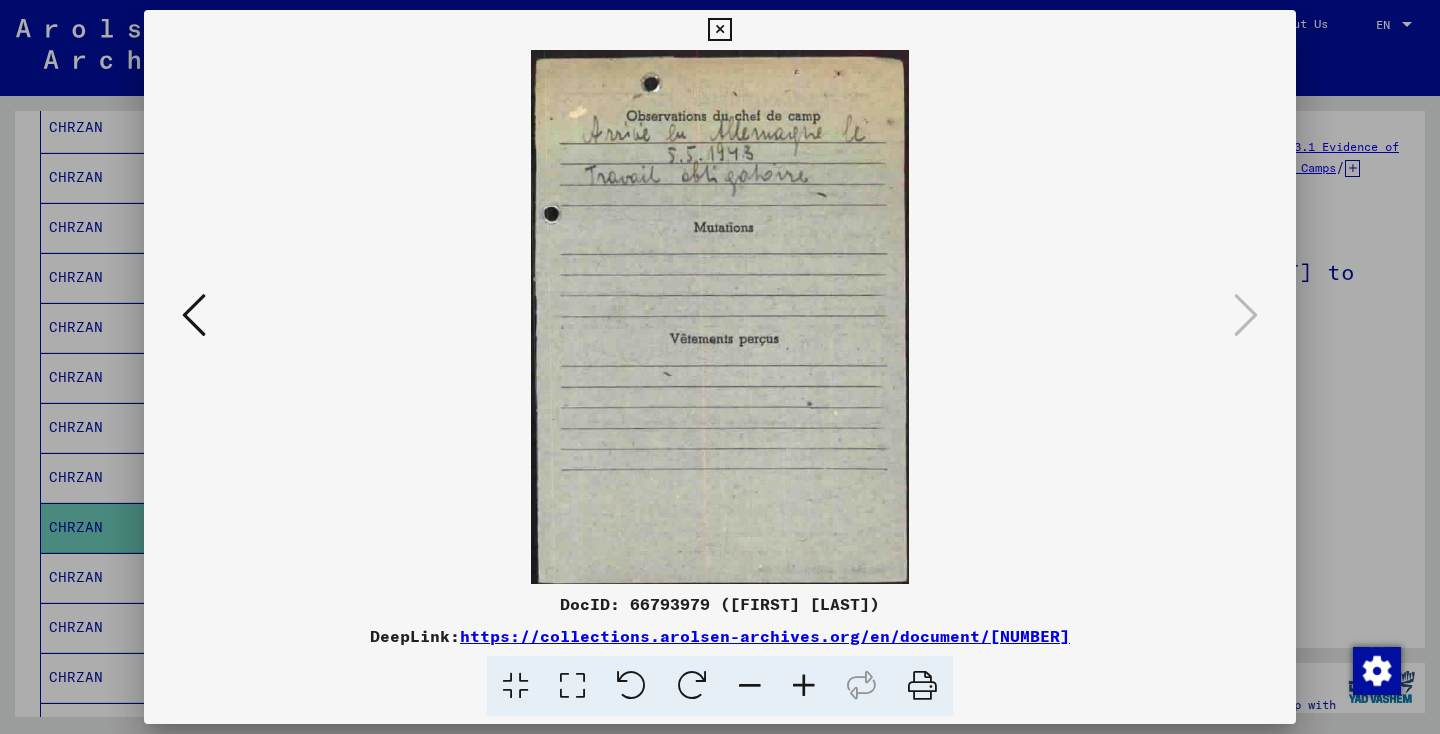 click at bounding box center [719, 30] 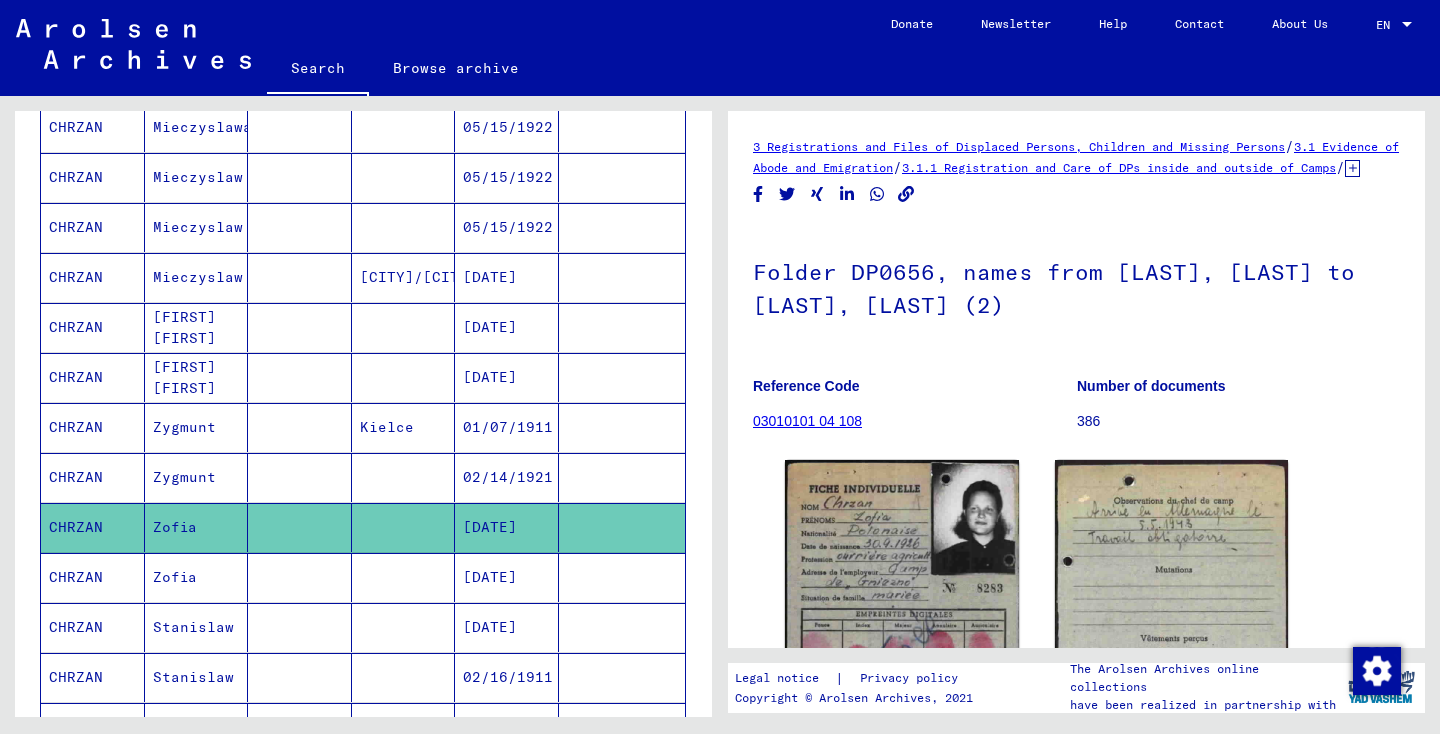 click at bounding box center (404, 627) 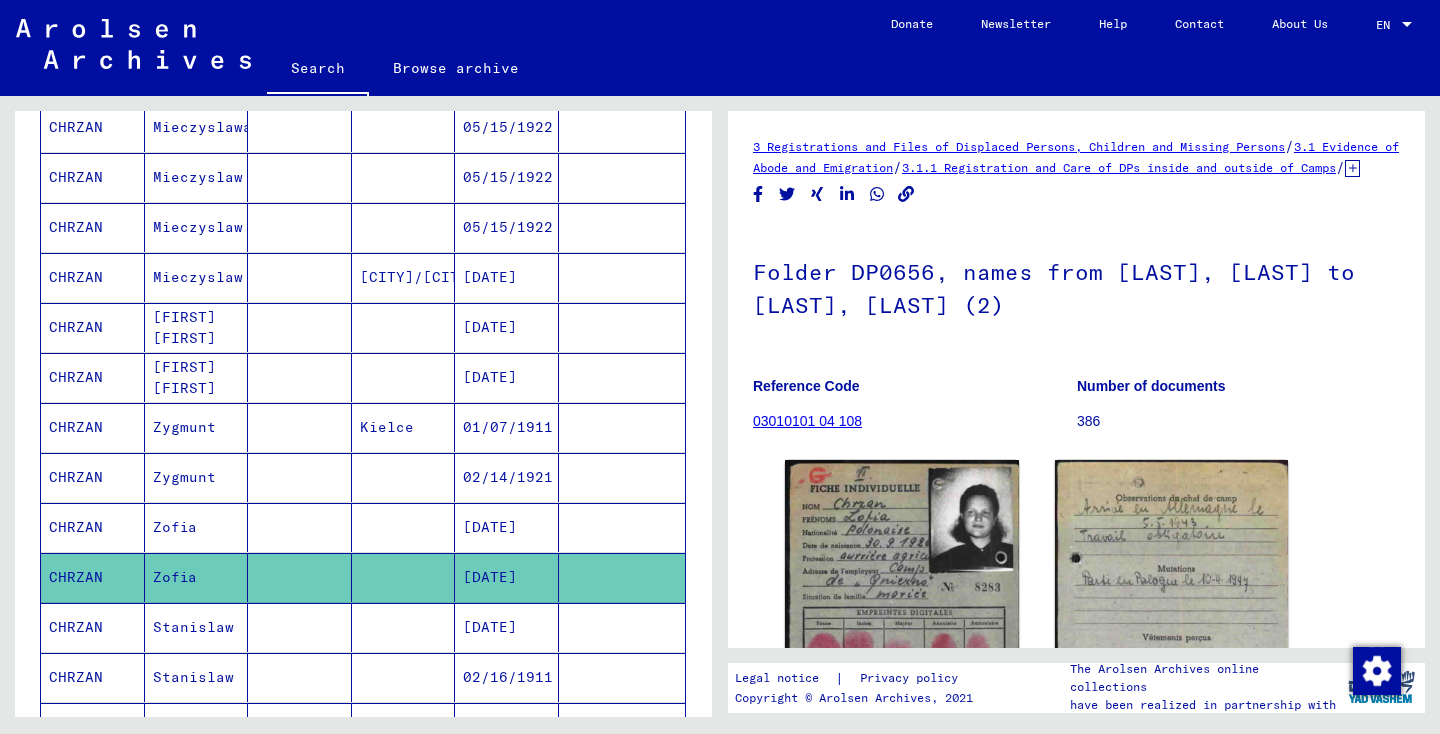 scroll, scrollTop: 0, scrollLeft: 0, axis: both 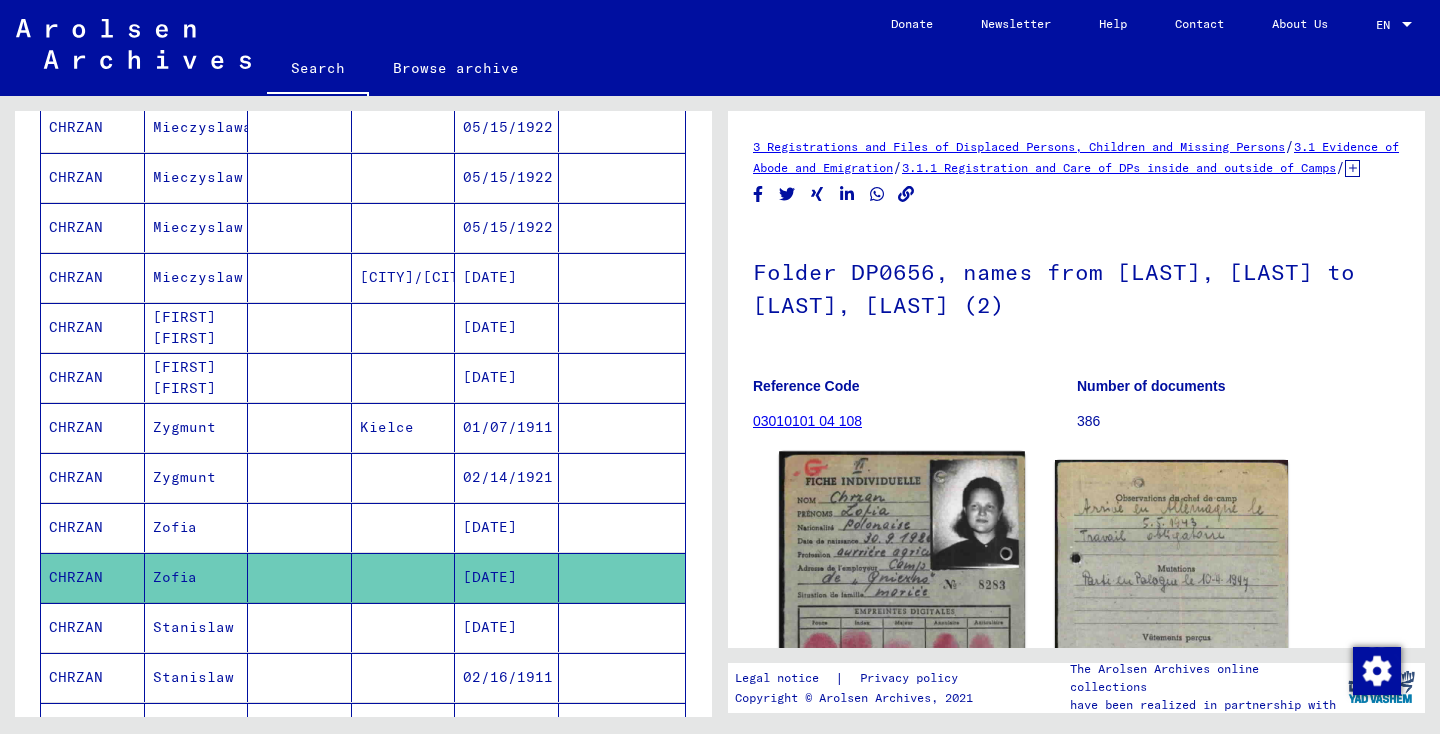 click 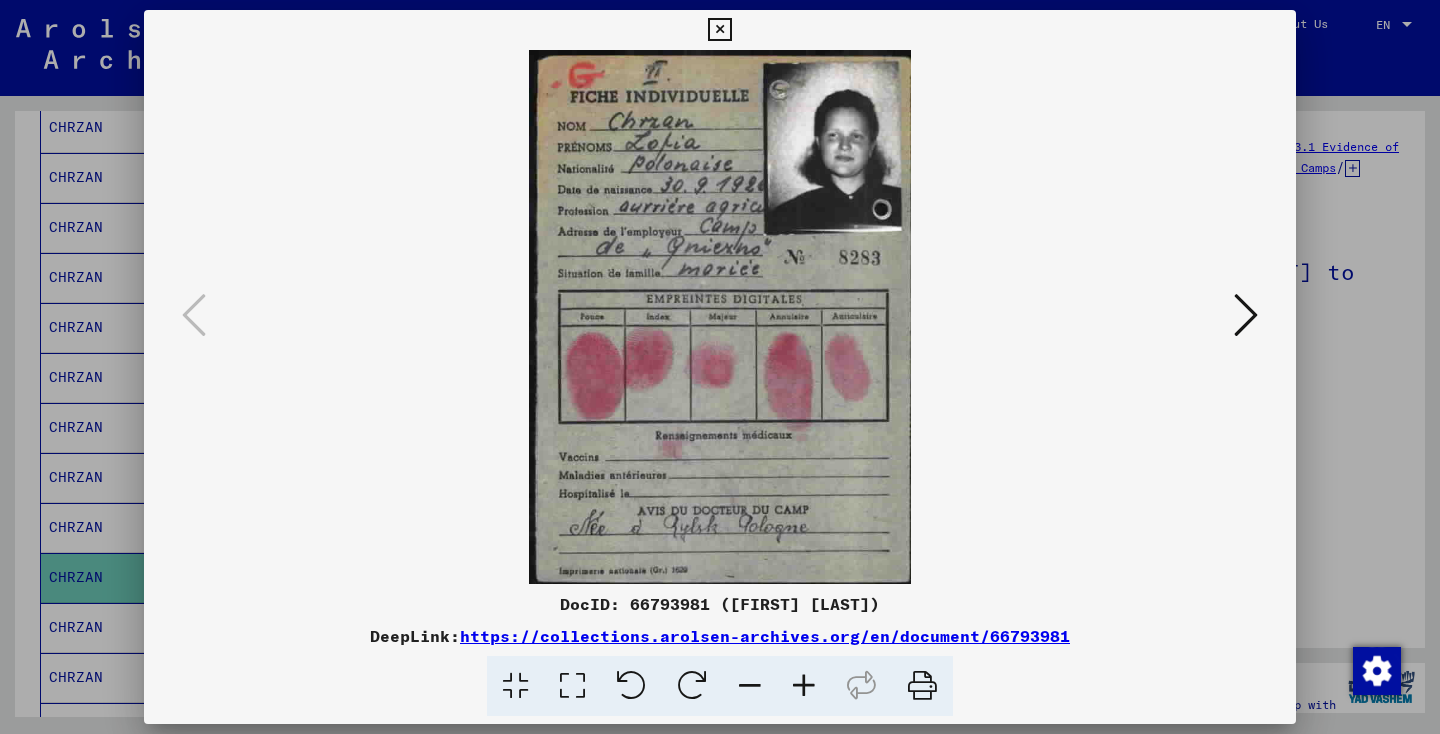 click at bounding box center (1246, 315) 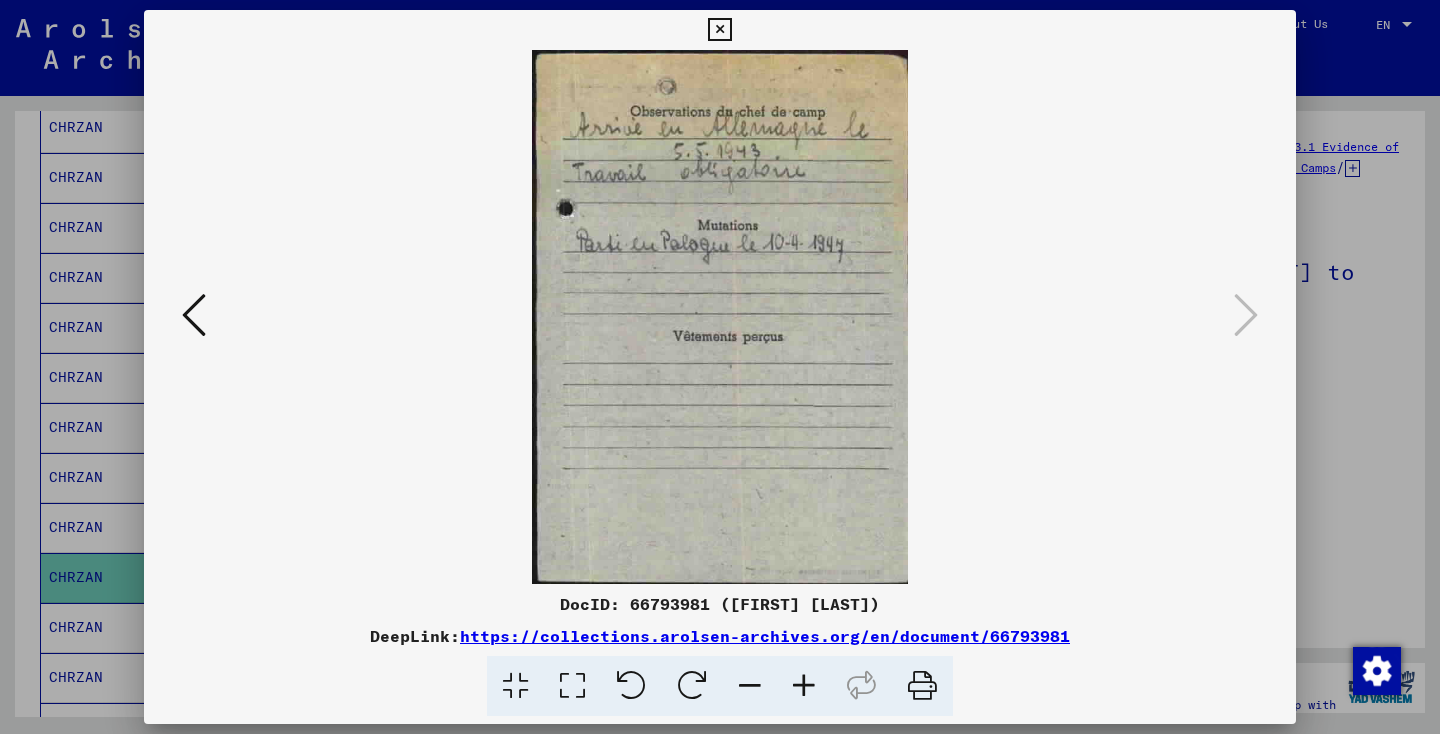 click at bounding box center (719, 30) 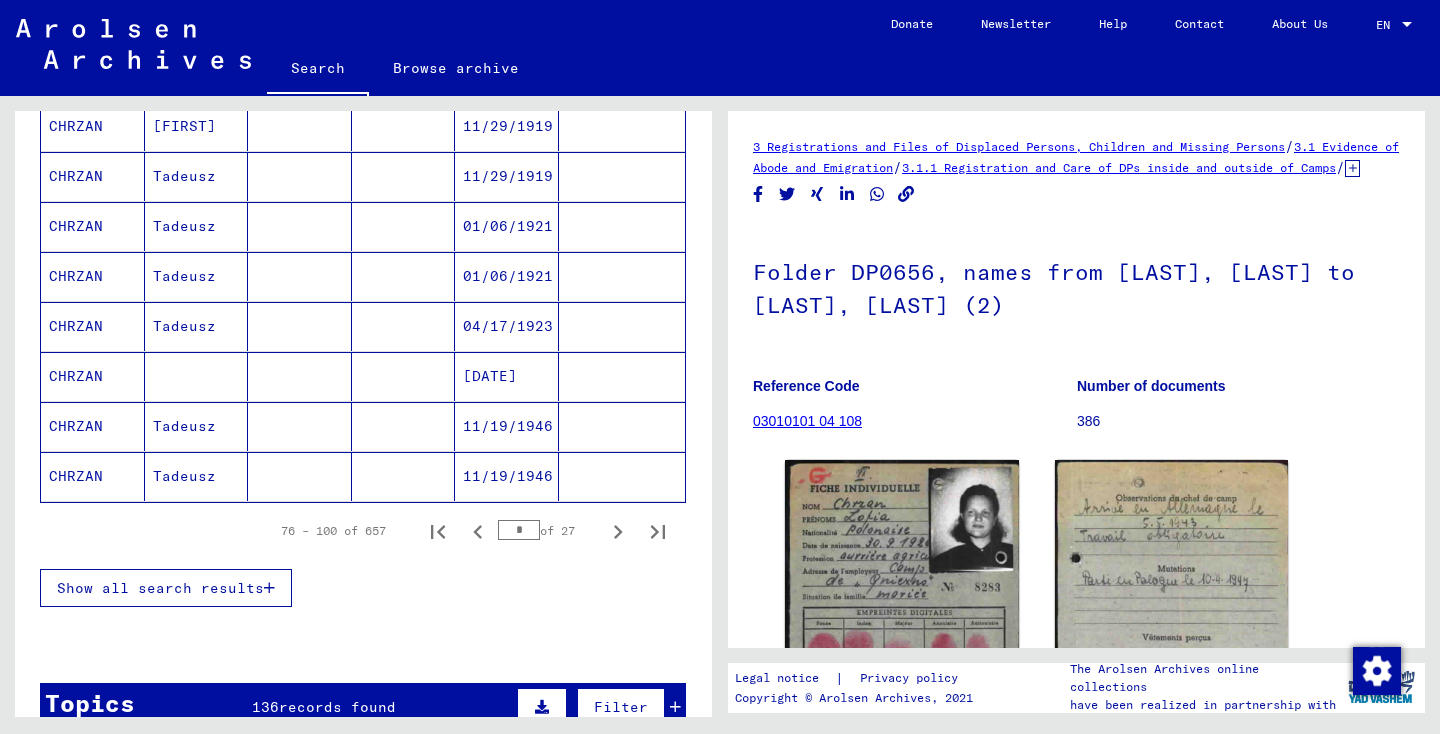 scroll, scrollTop: 1163, scrollLeft: 0, axis: vertical 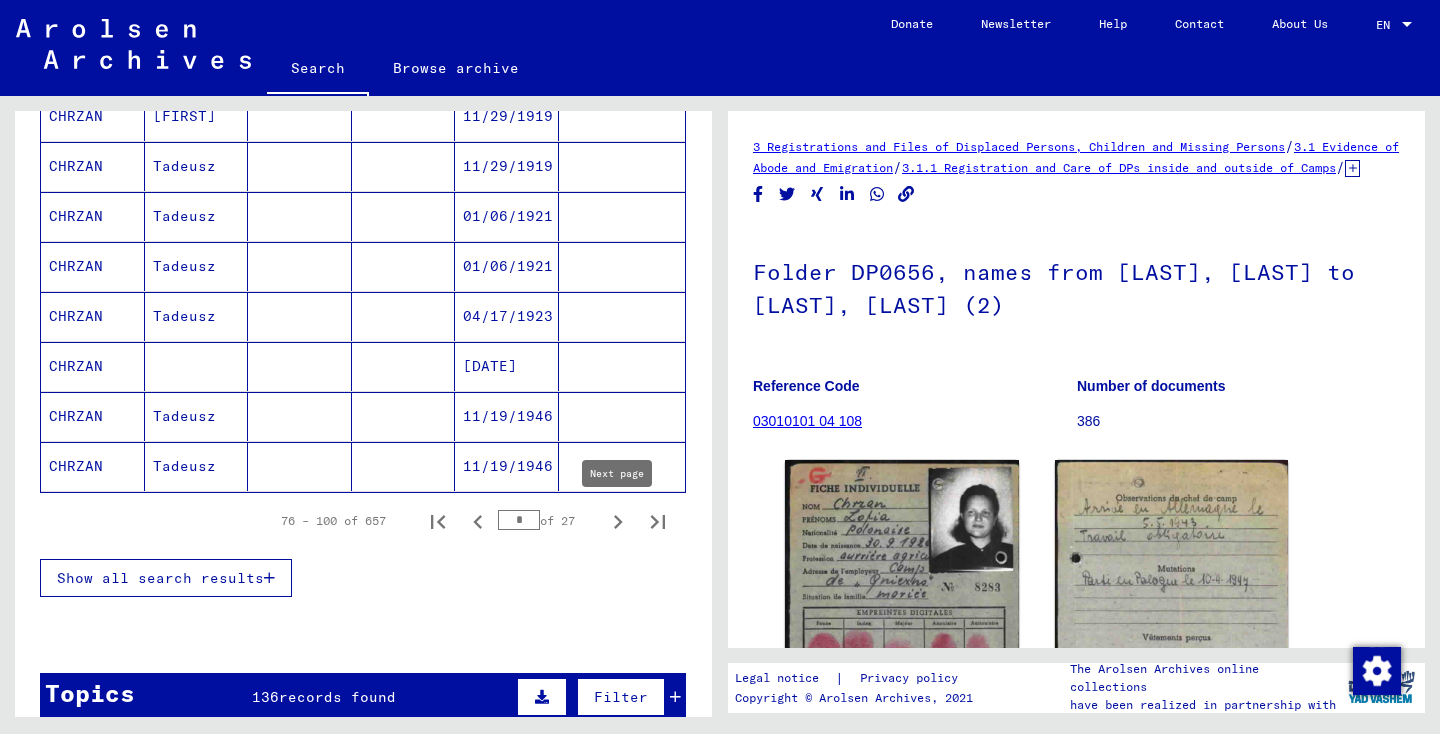 click 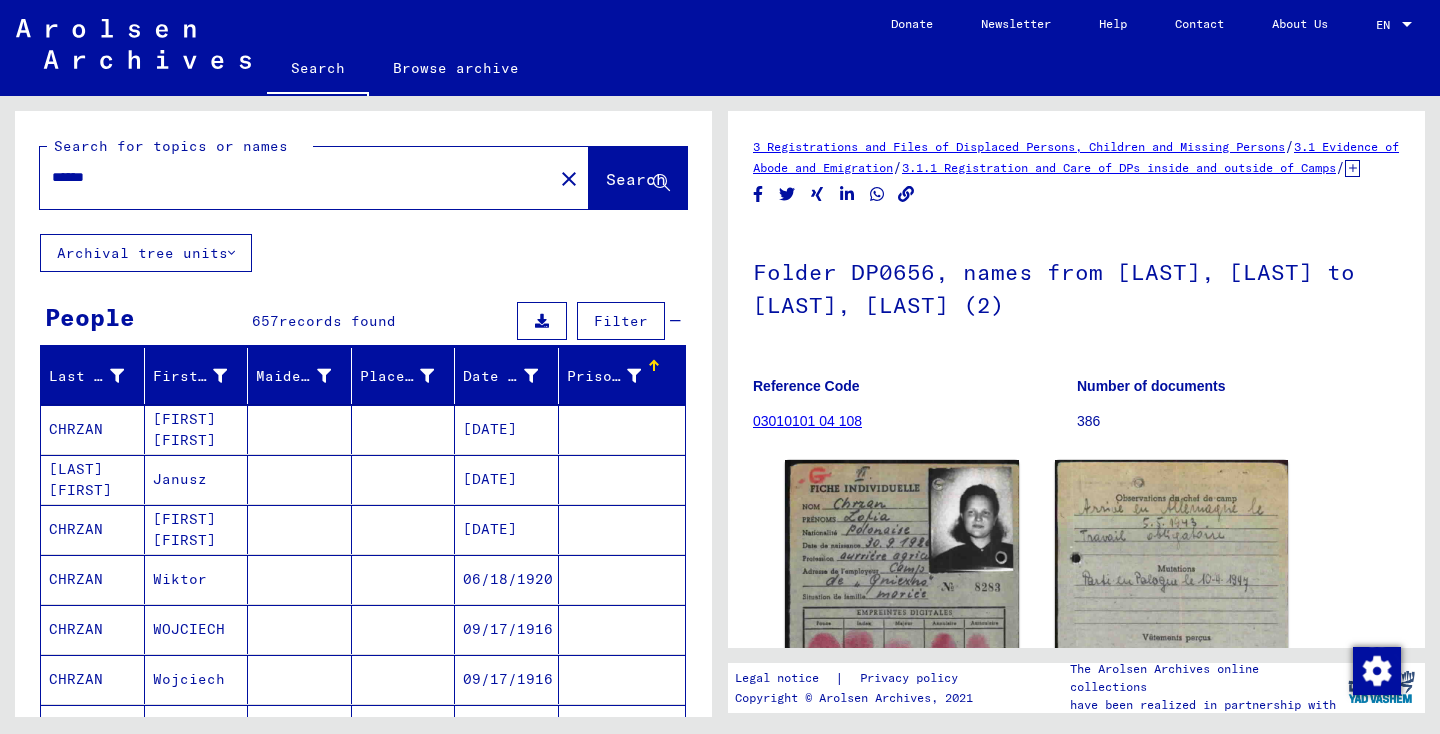scroll, scrollTop: 0, scrollLeft: 0, axis: both 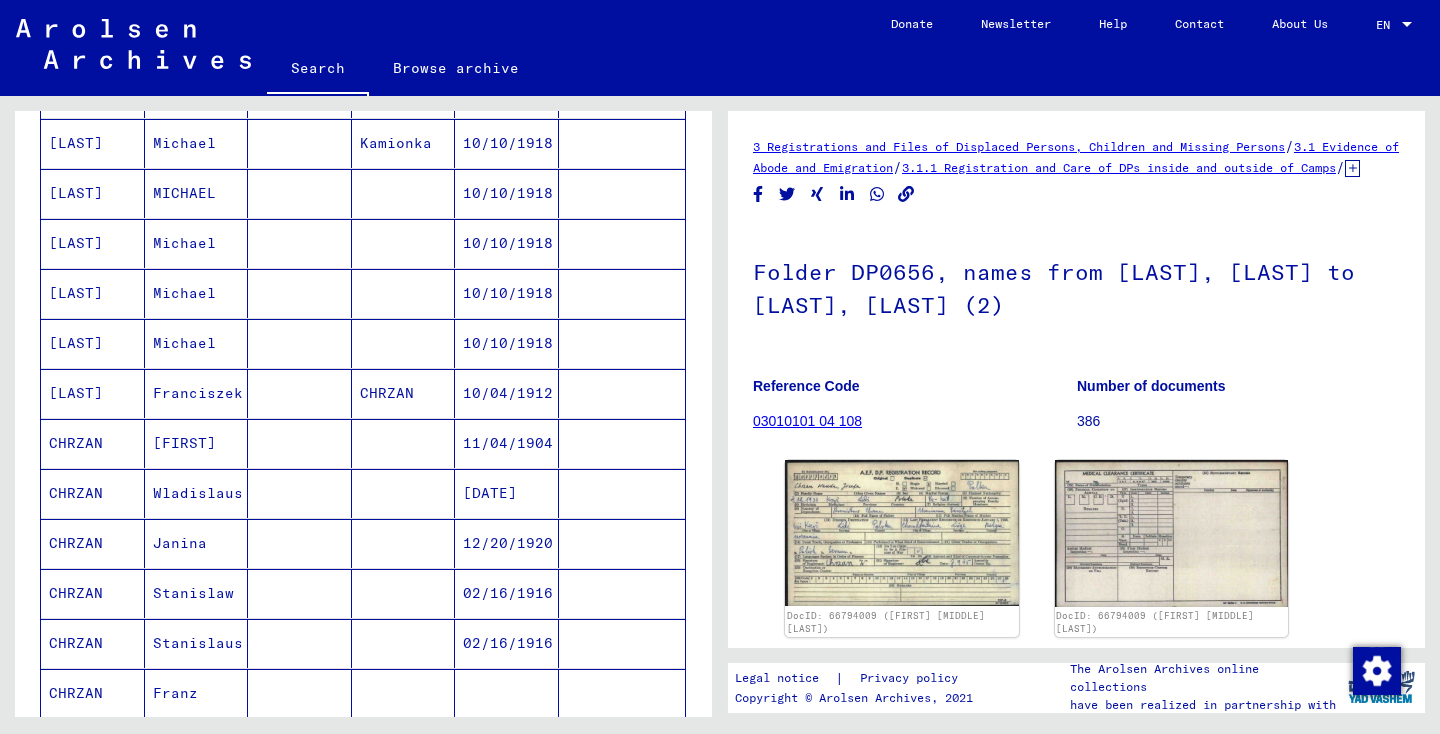 click at bounding box center (300, 593) 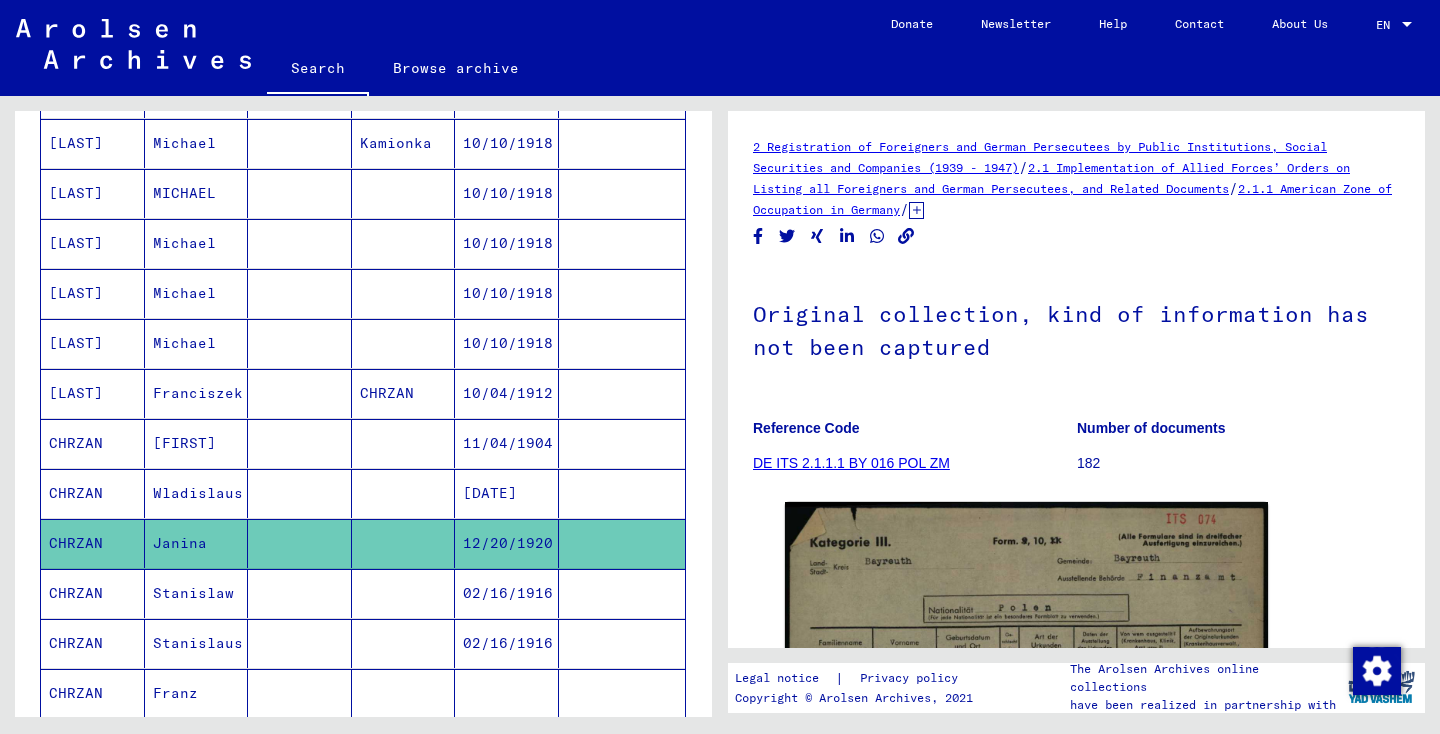 scroll, scrollTop: 0, scrollLeft: 0, axis: both 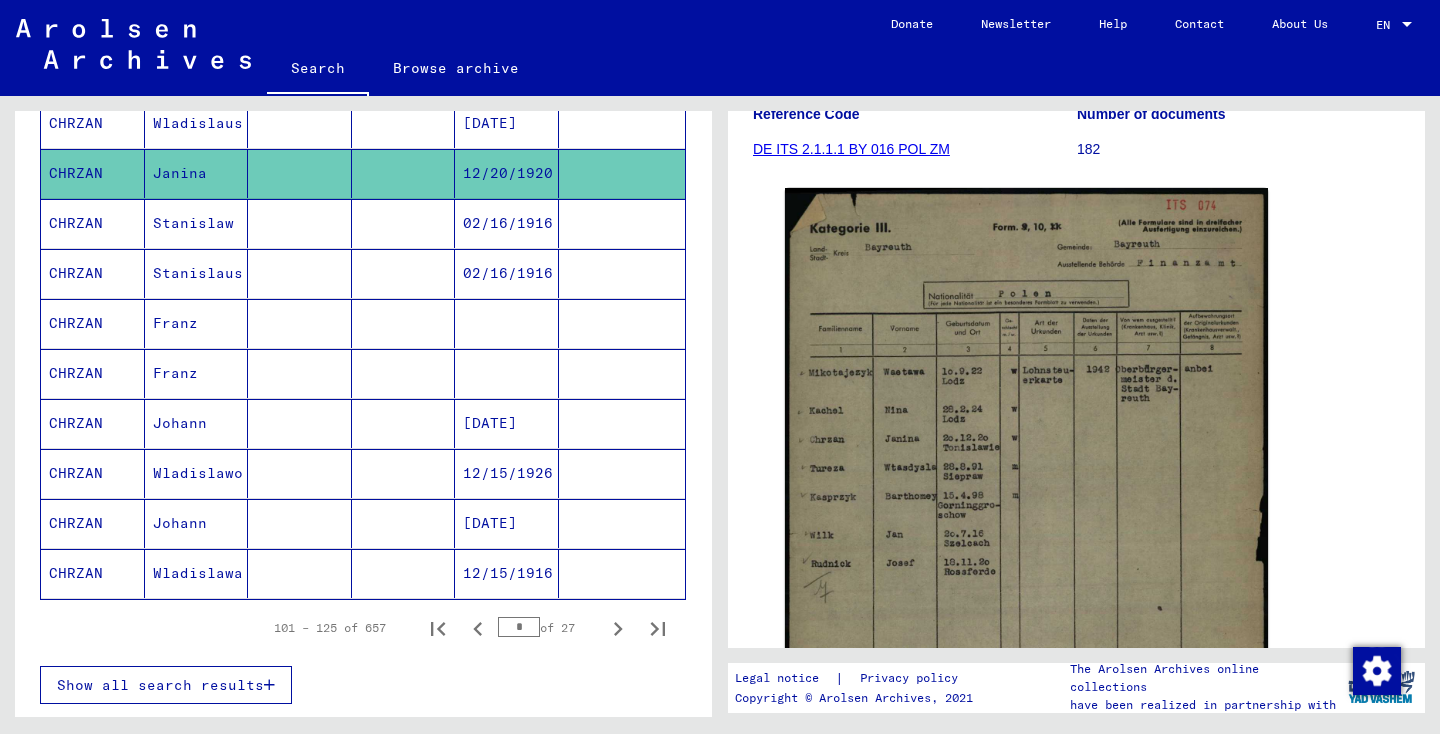 click 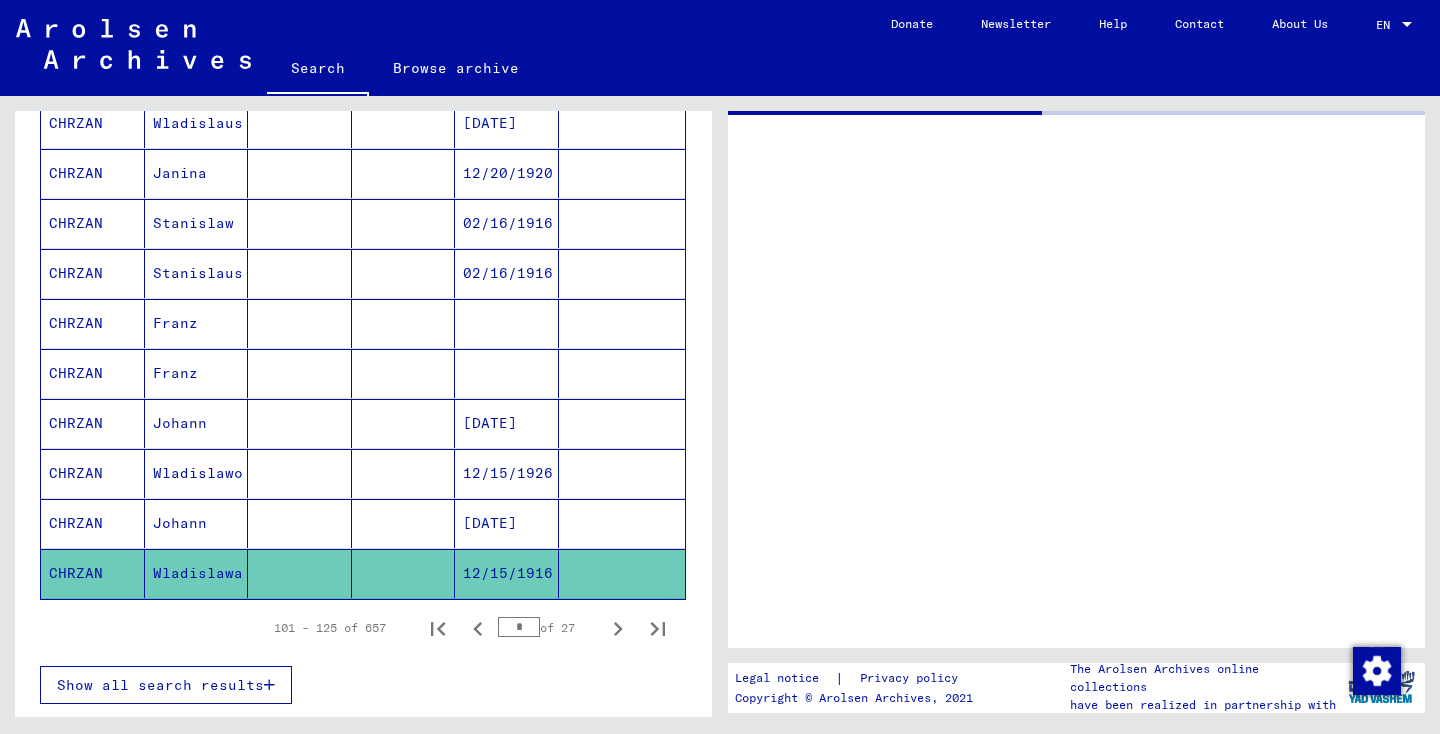 scroll, scrollTop: 0, scrollLeft: 0, axis: both 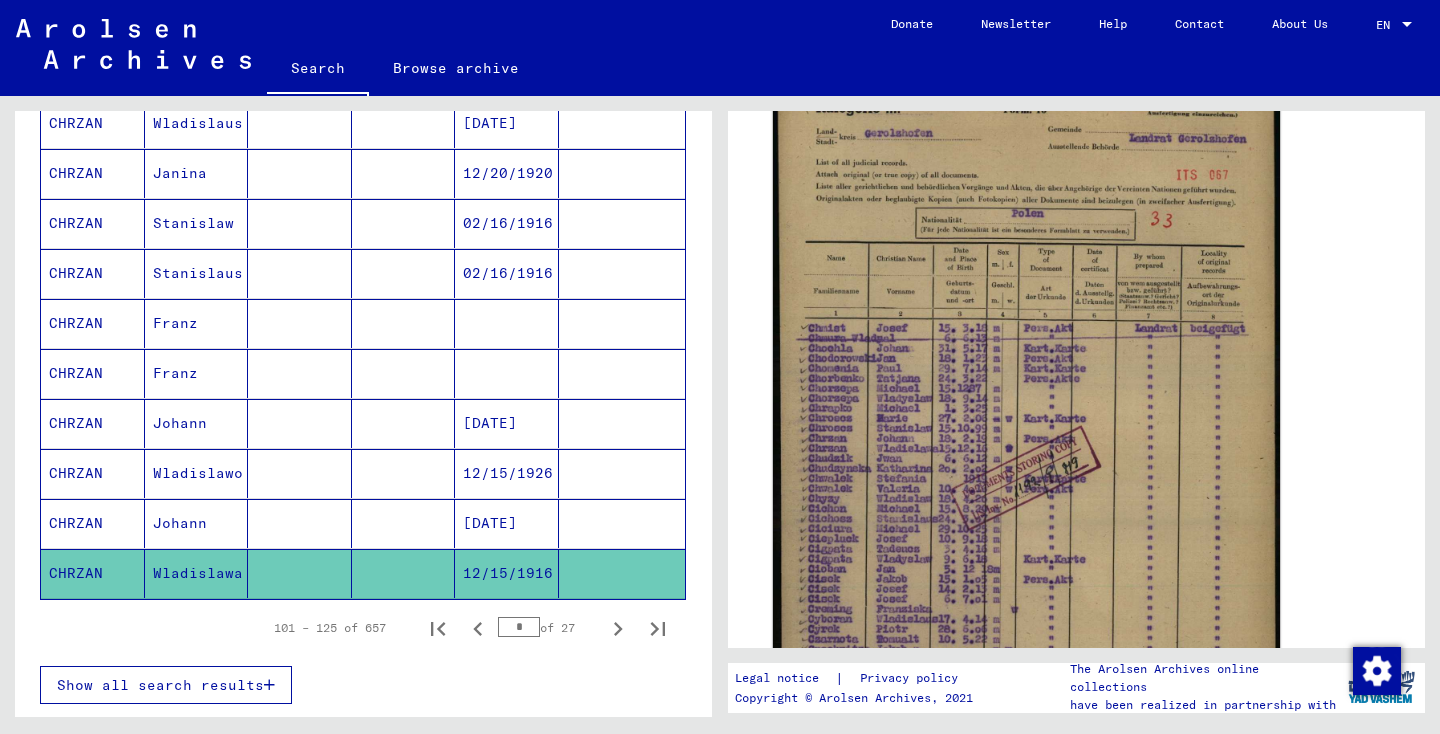click 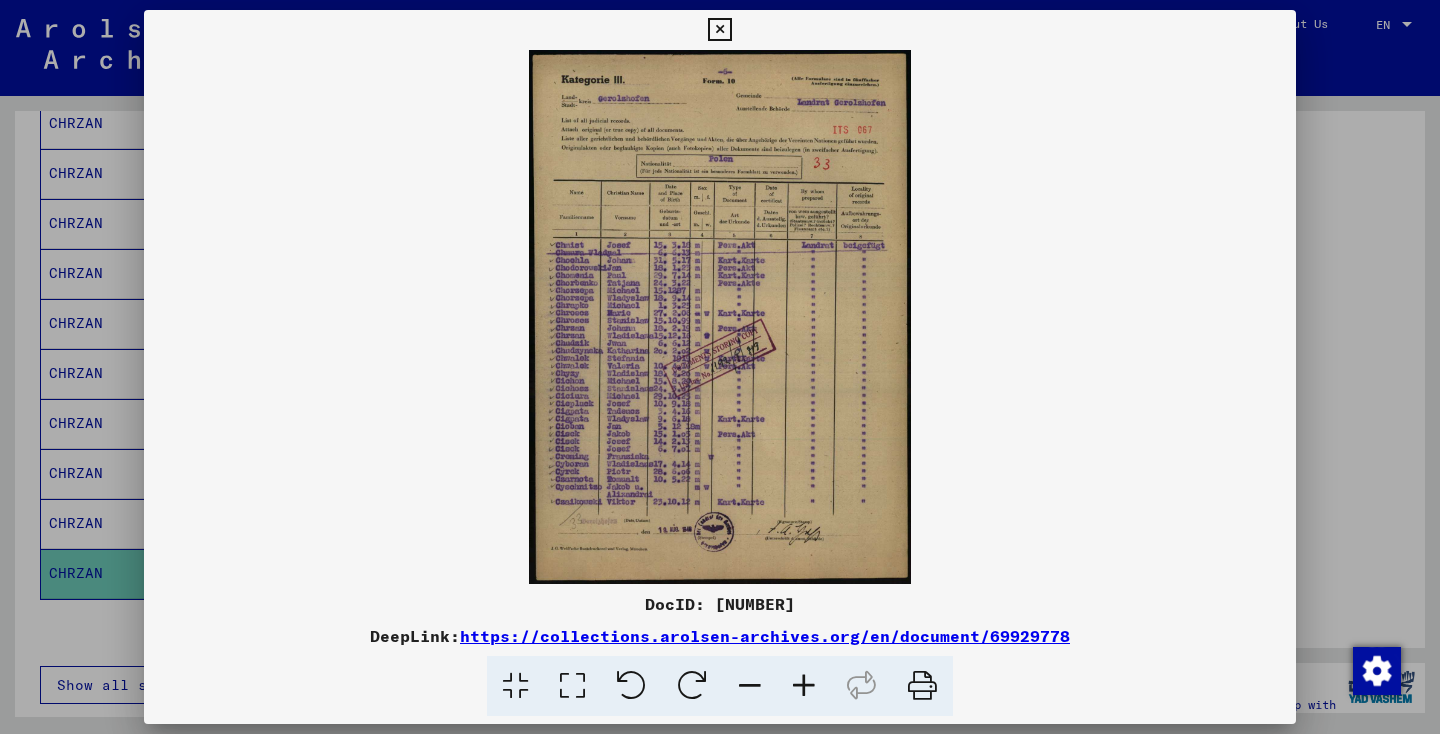 click at bounding box center [804, 686] 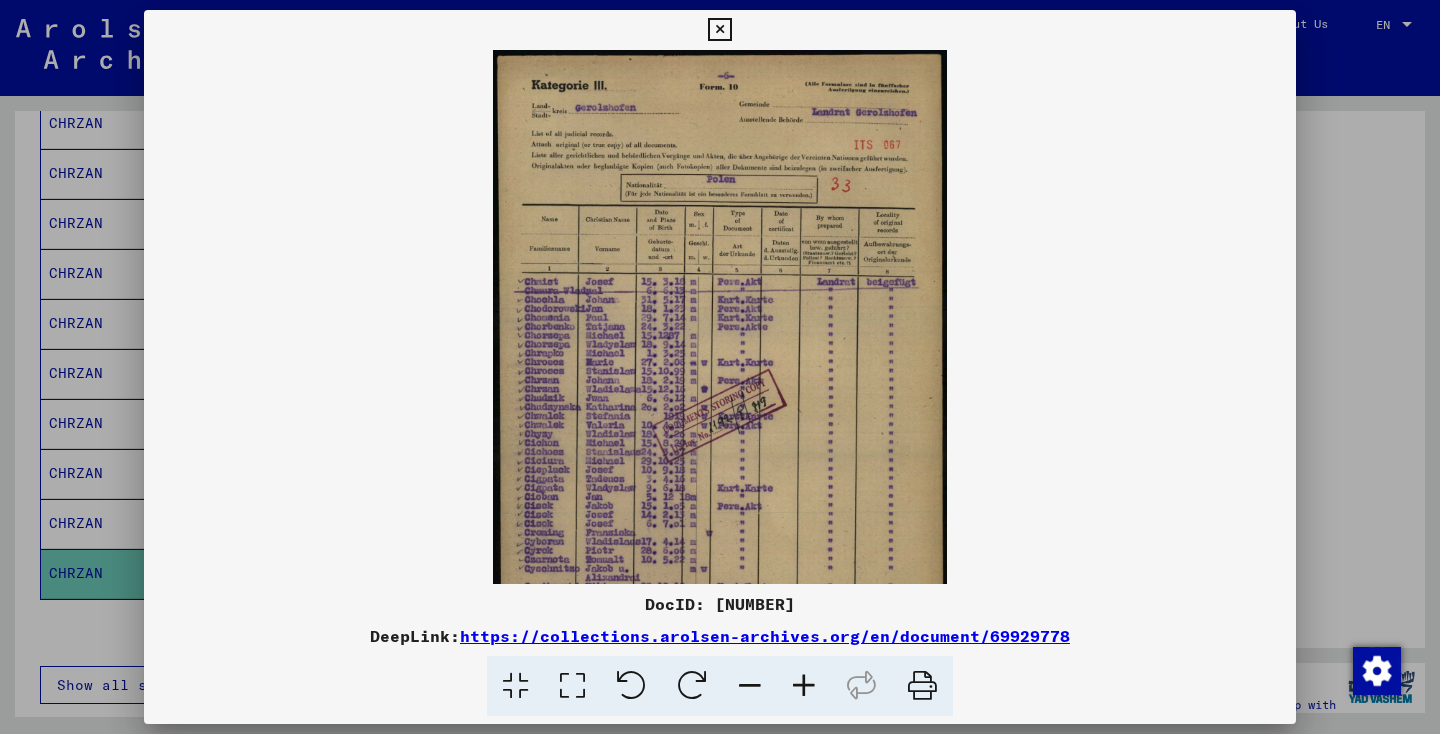 click at bounding box center [804, 686] 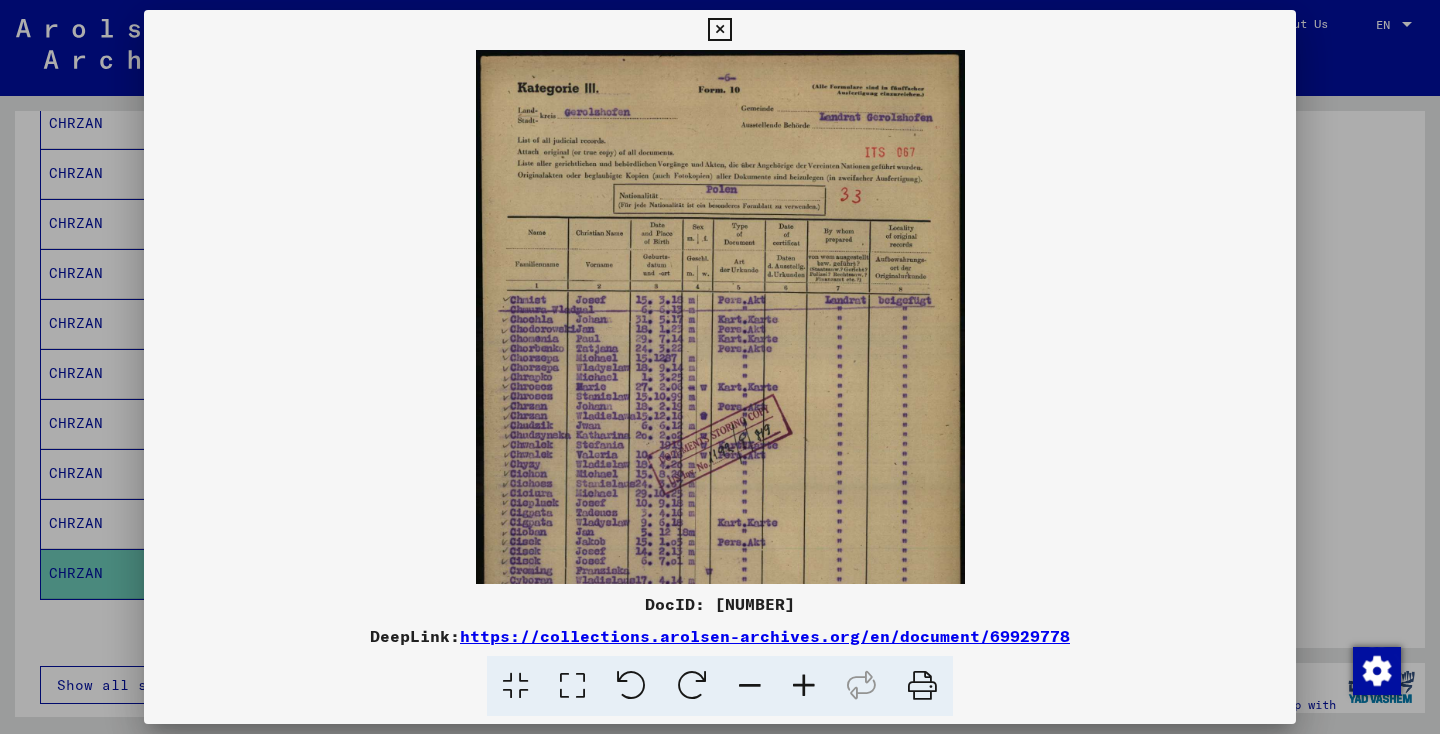 click at bounding box center [804, 686] 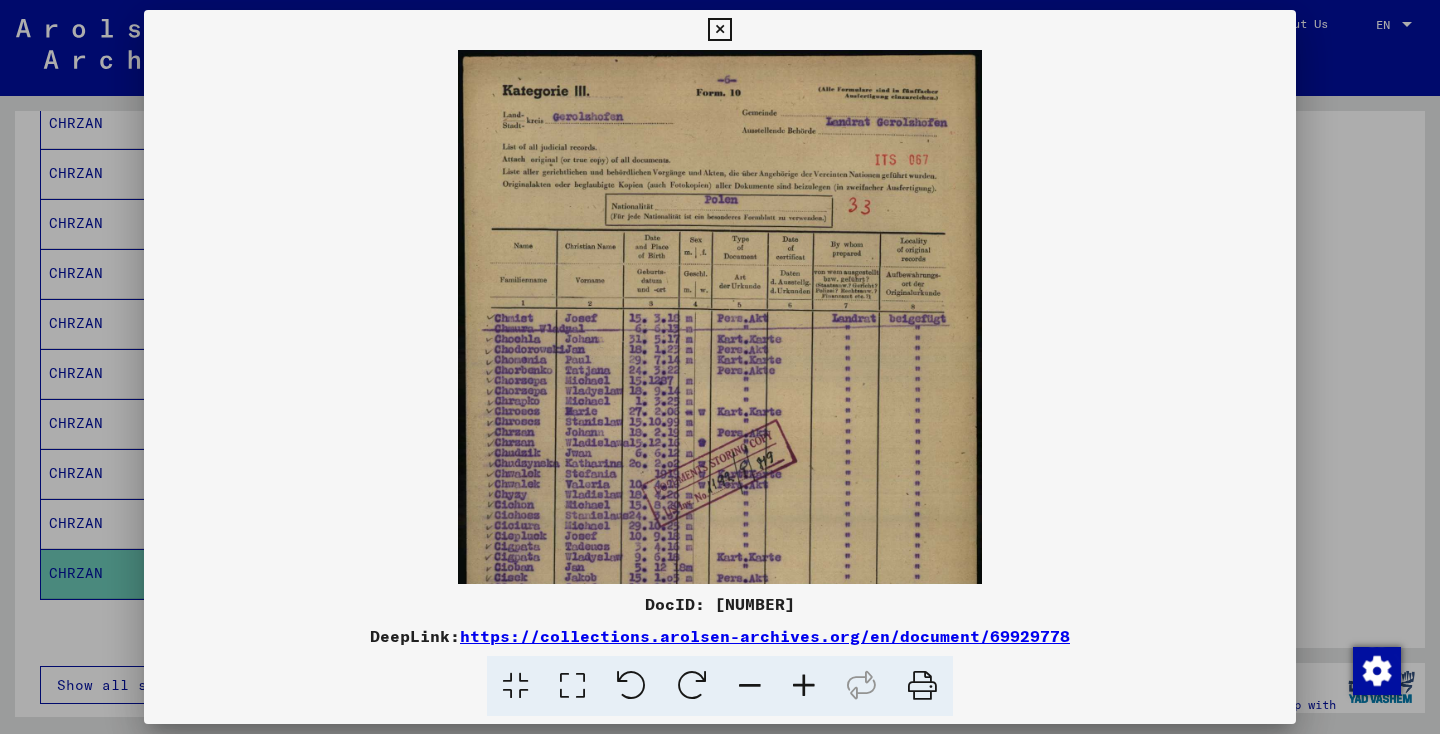 click at bounding box center (804, 686) 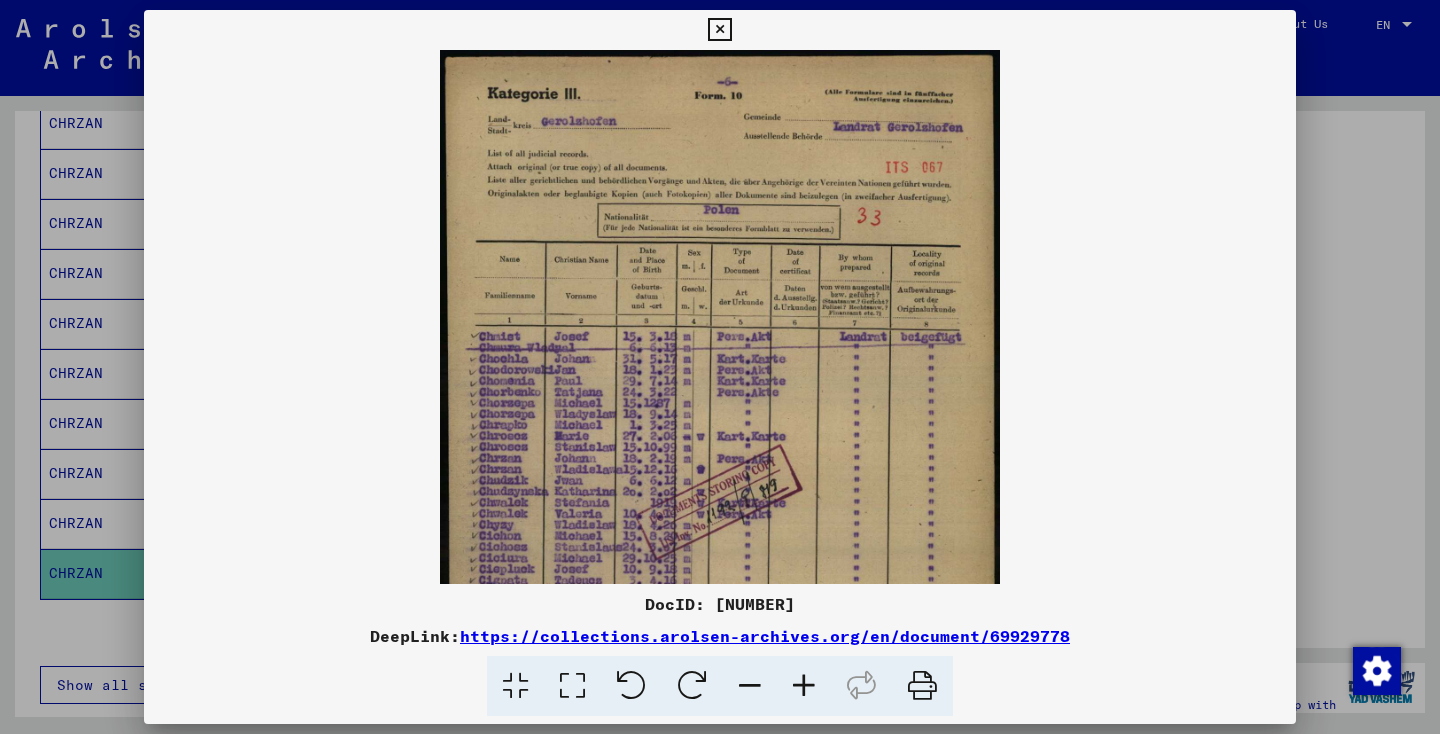 click at bounding box center [804, 686] 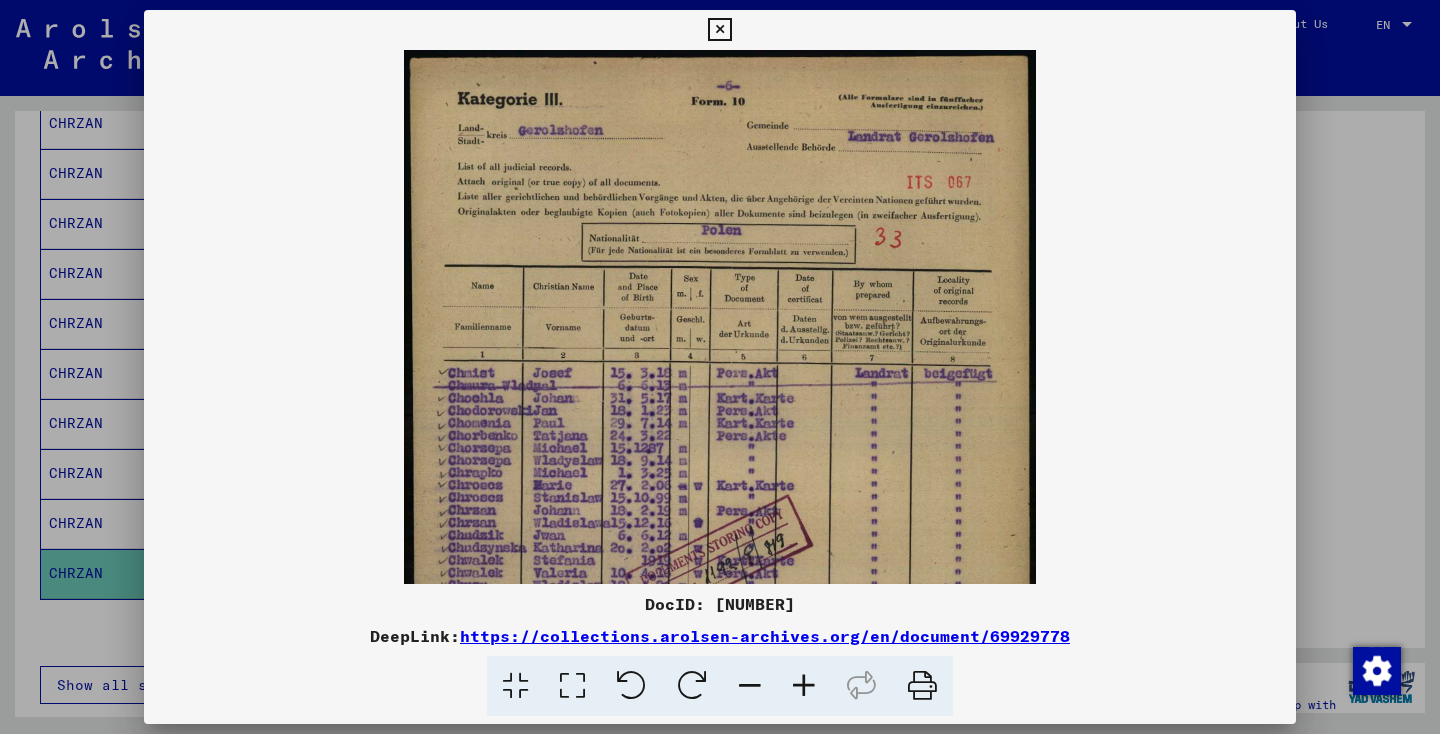 click at bounding box center [804, 686] 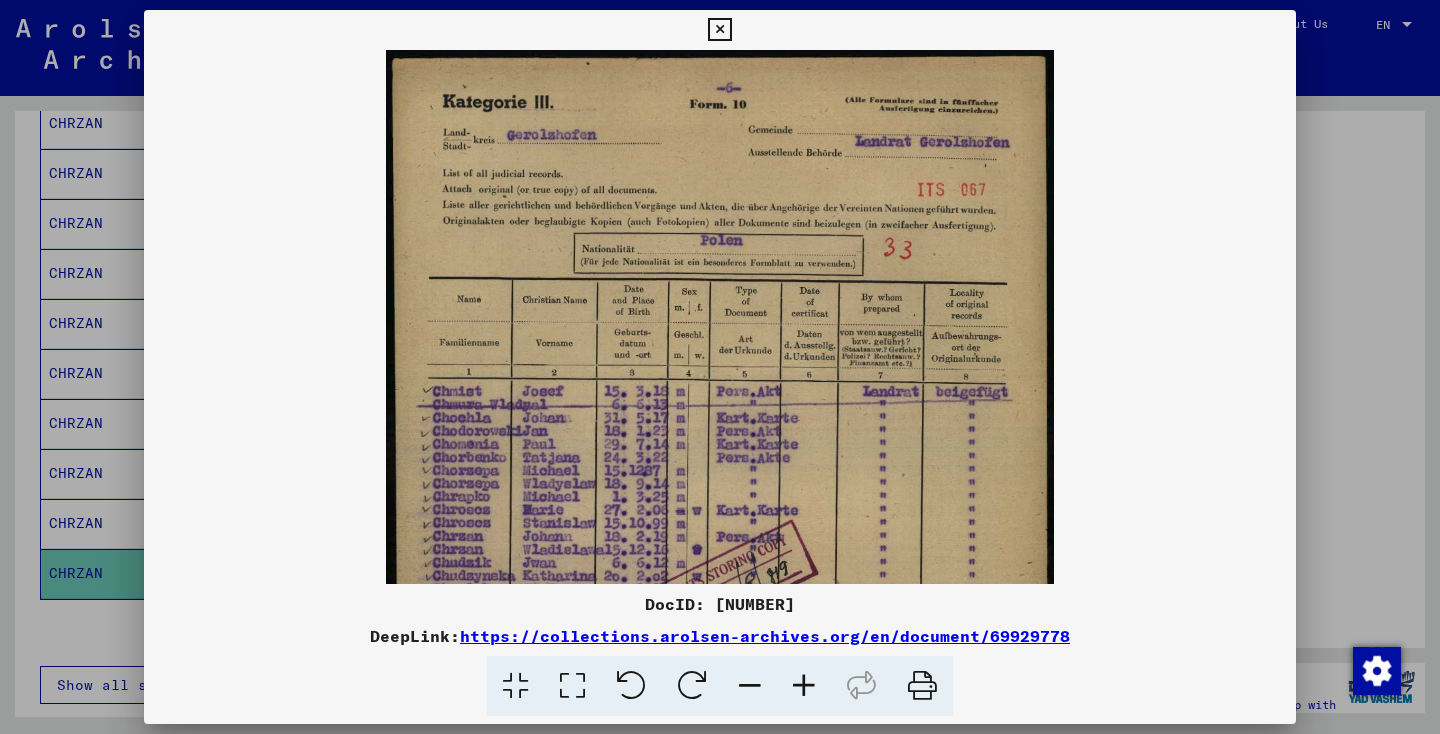 click at bounding box center [804, 686] 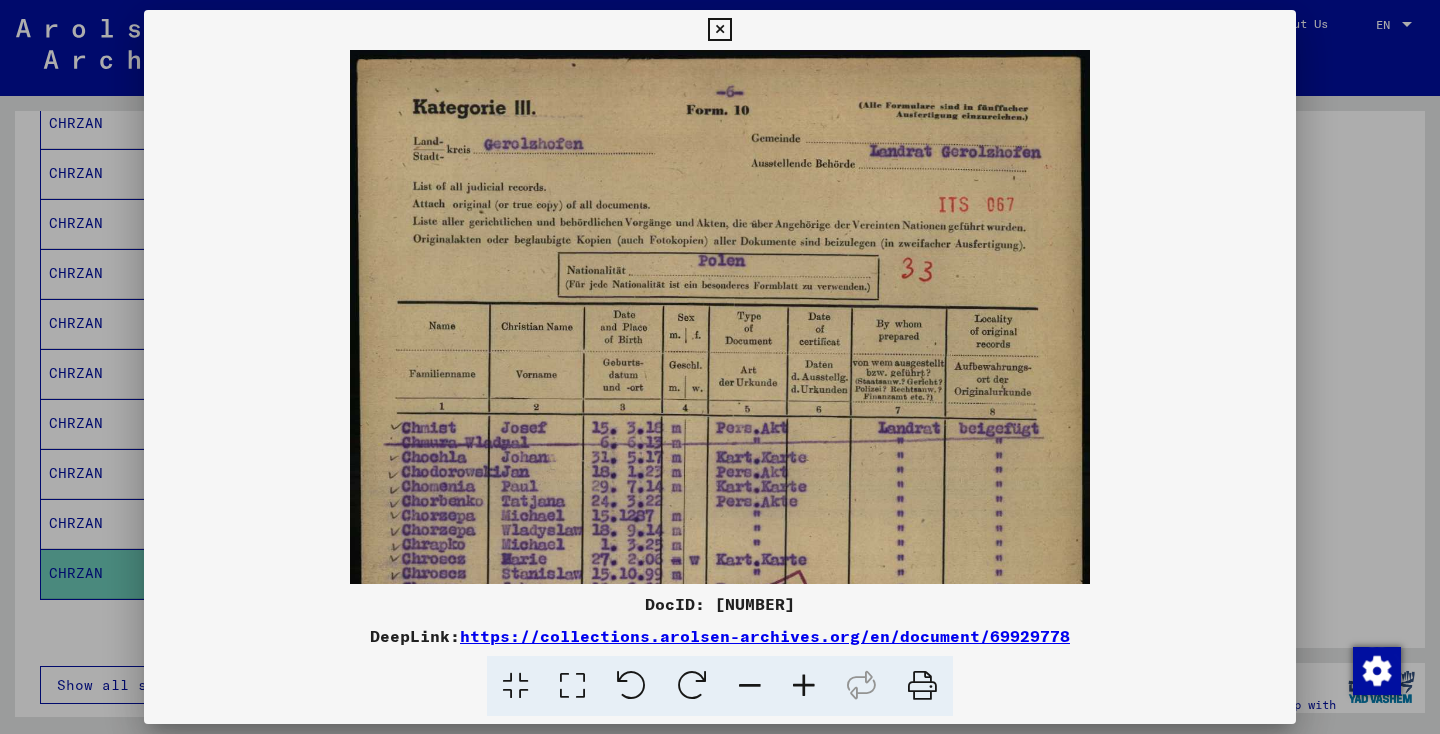 click at bounding box center (804, 686) 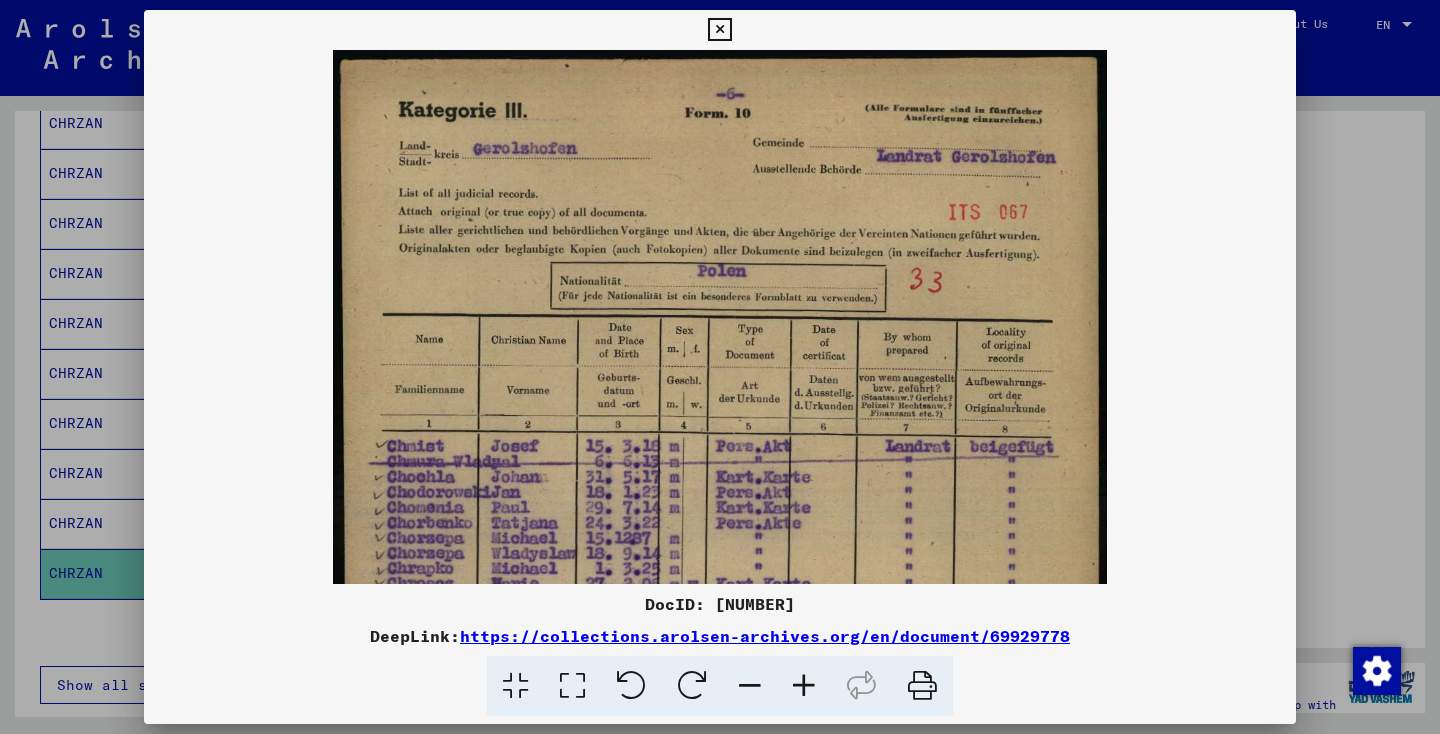 scroll, scrollTop: 0, scrollLeft: 0, axis: both 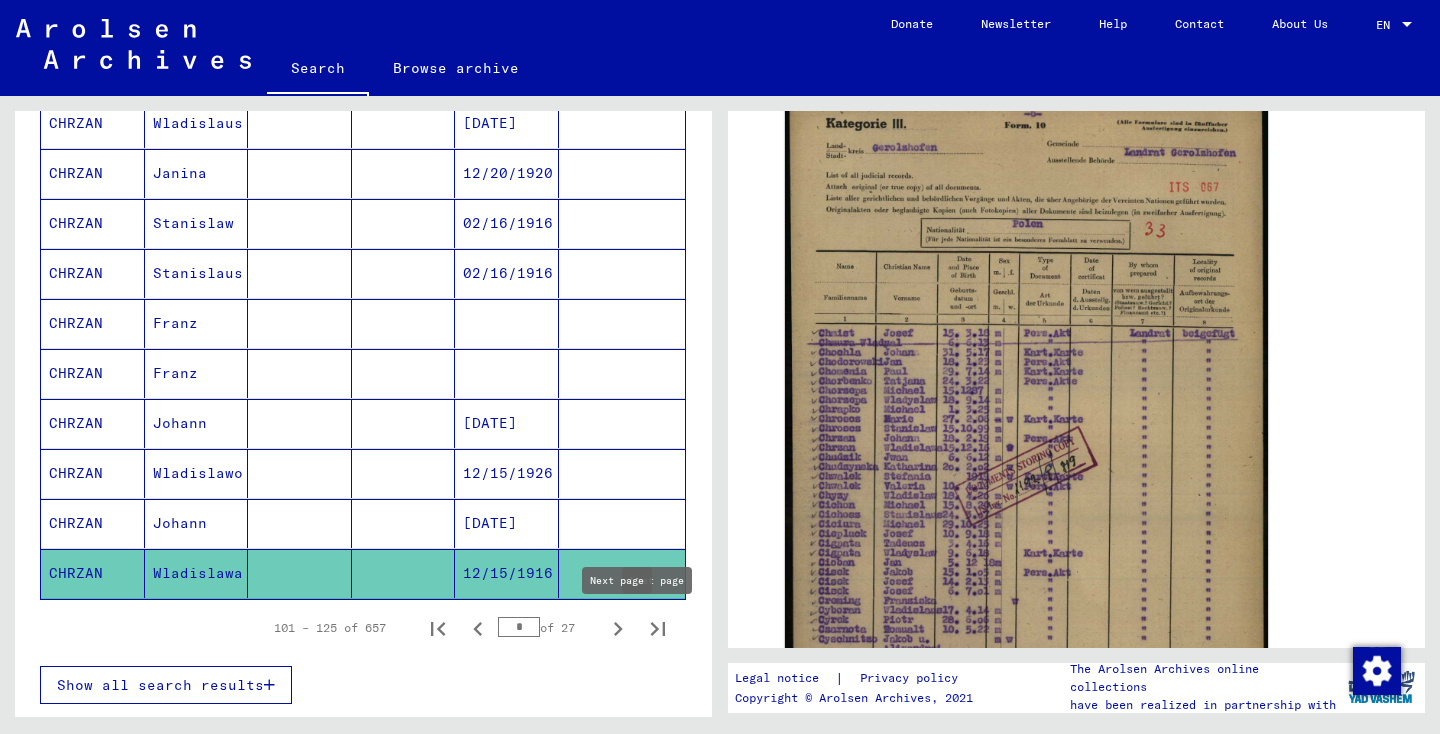 click 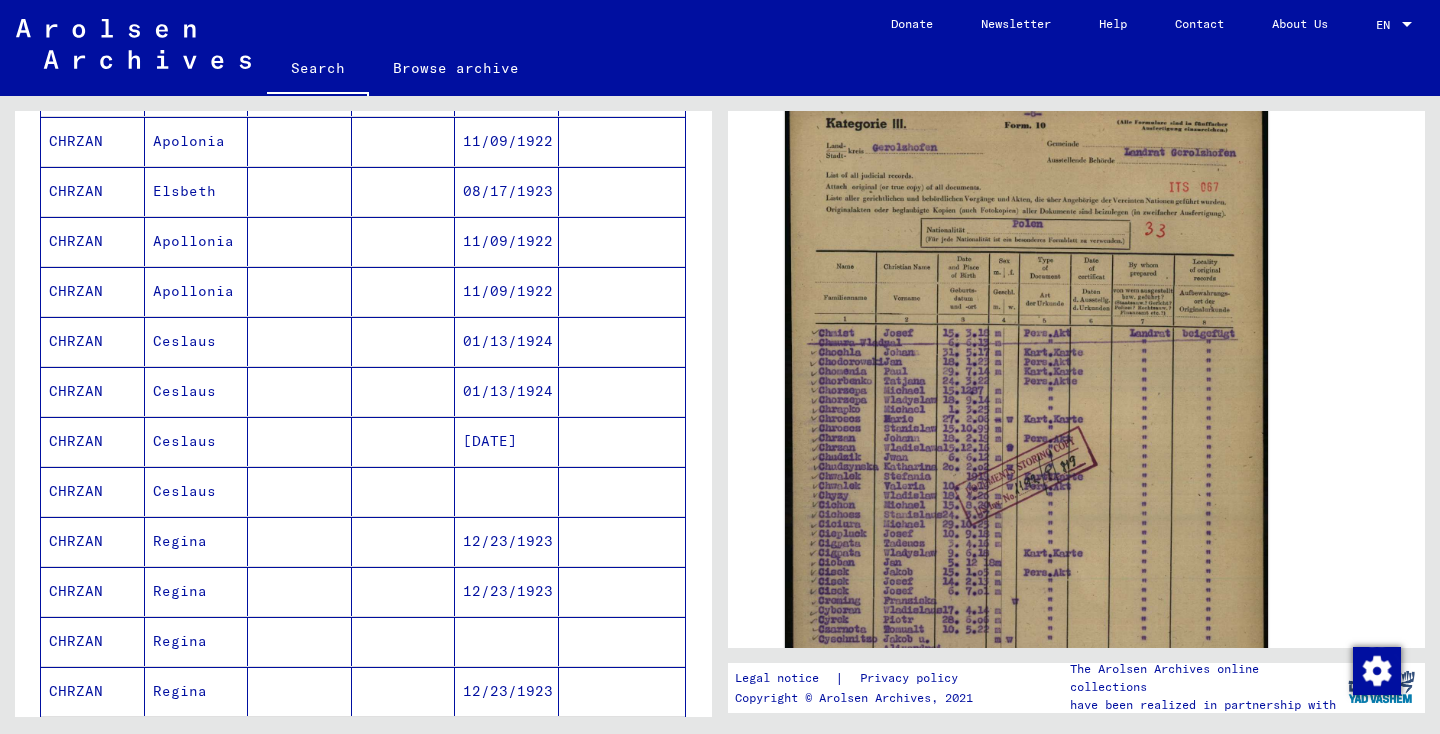 scroll, scrollTop: 399, scrollLeft: 0, axis: vertical 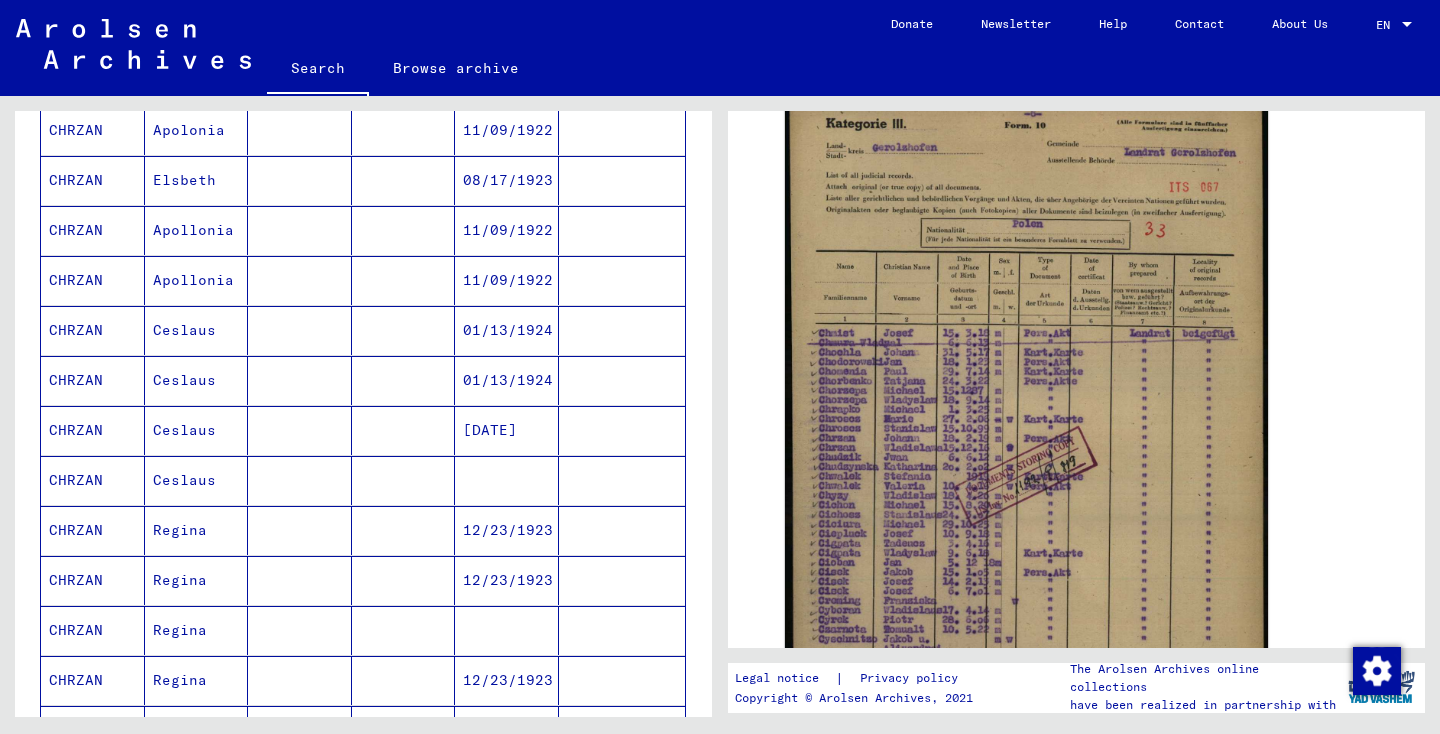 click at bounding box center (404, 280) 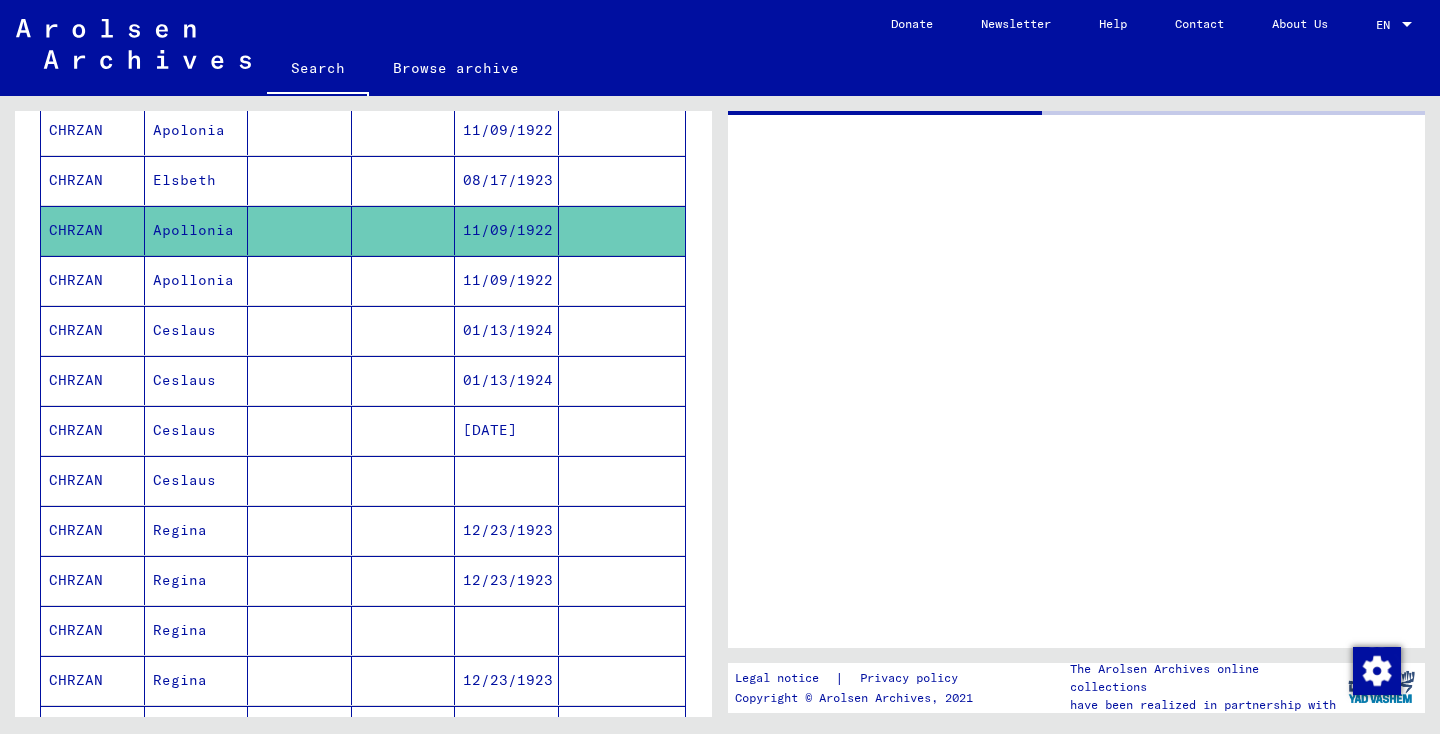 scroll, scrollTop: 0, scrollLeft: 0, axis: both 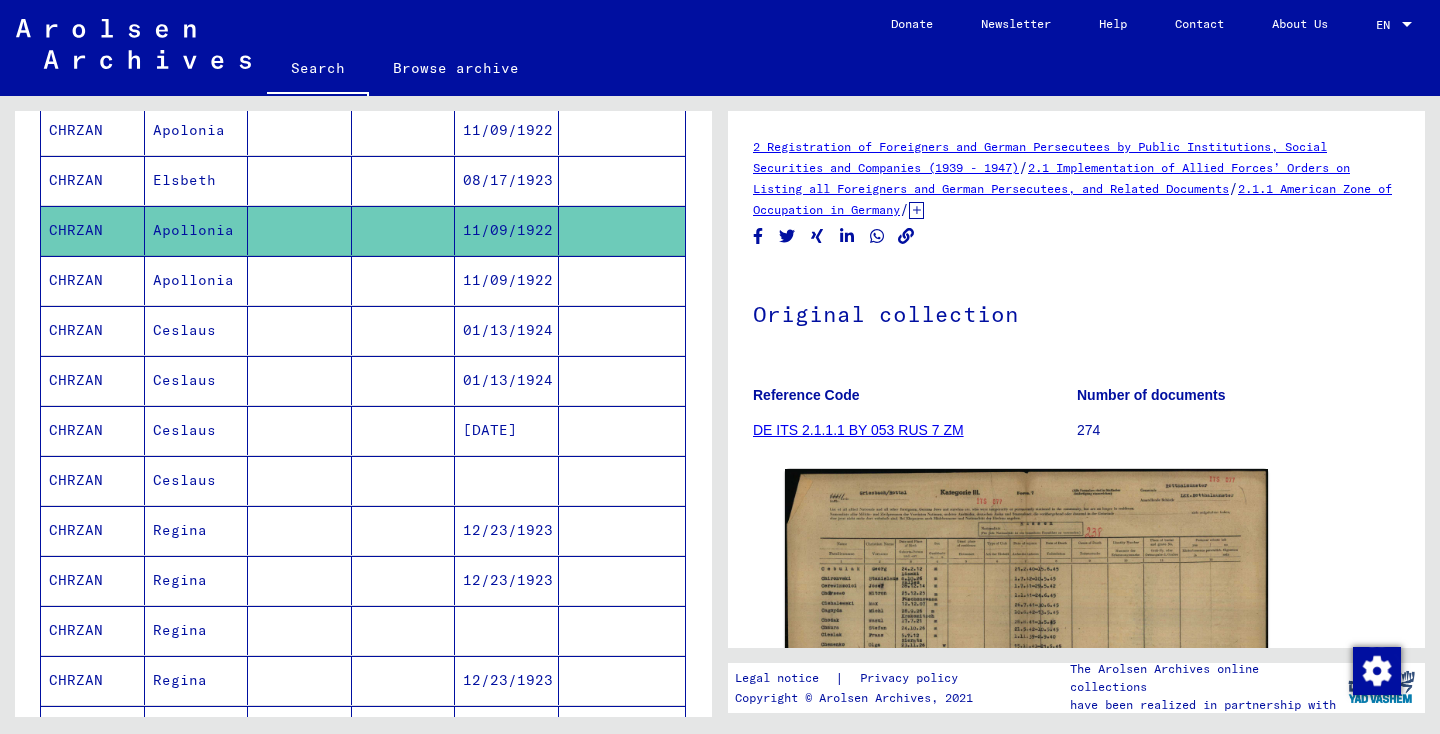 click at bounding box center (404, 330) 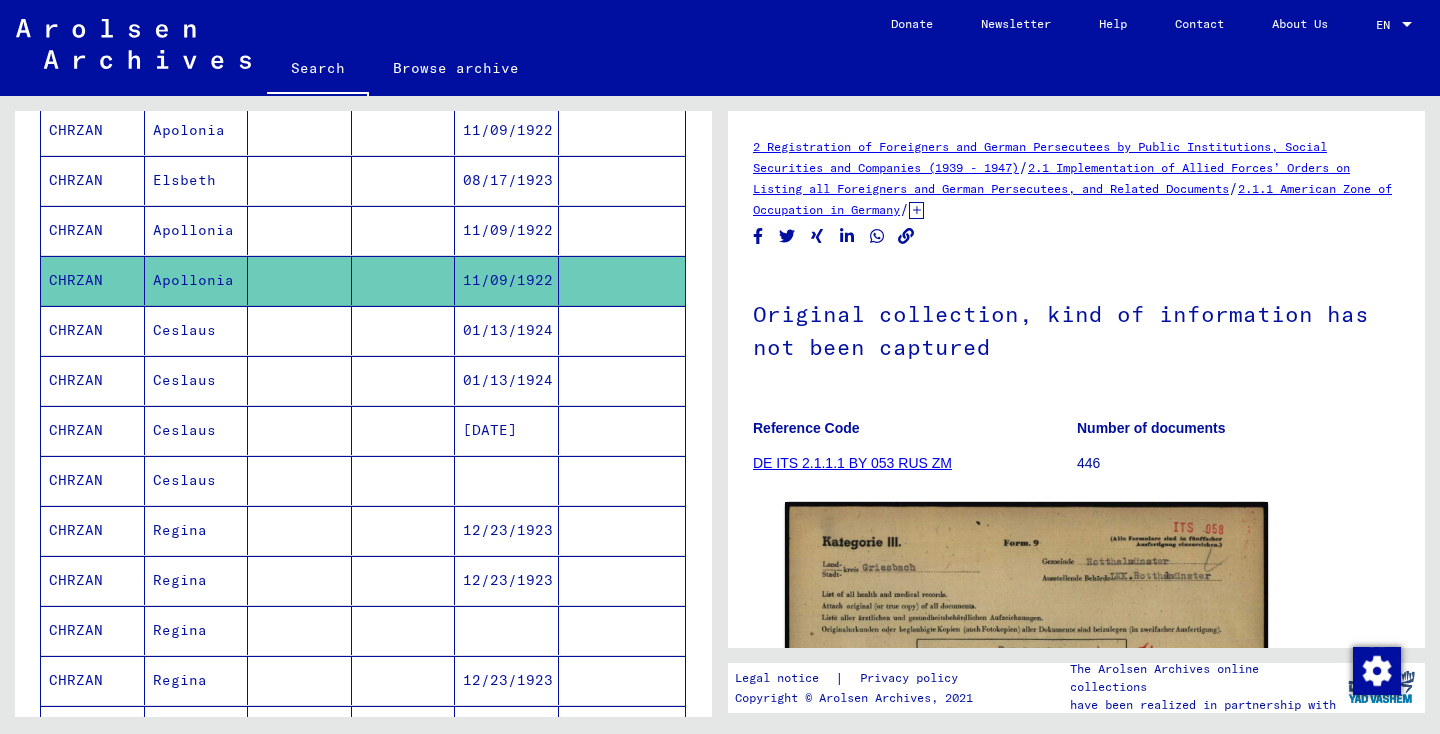 scroll, scrollTop: 0, scrollLeft: 0, axis: both 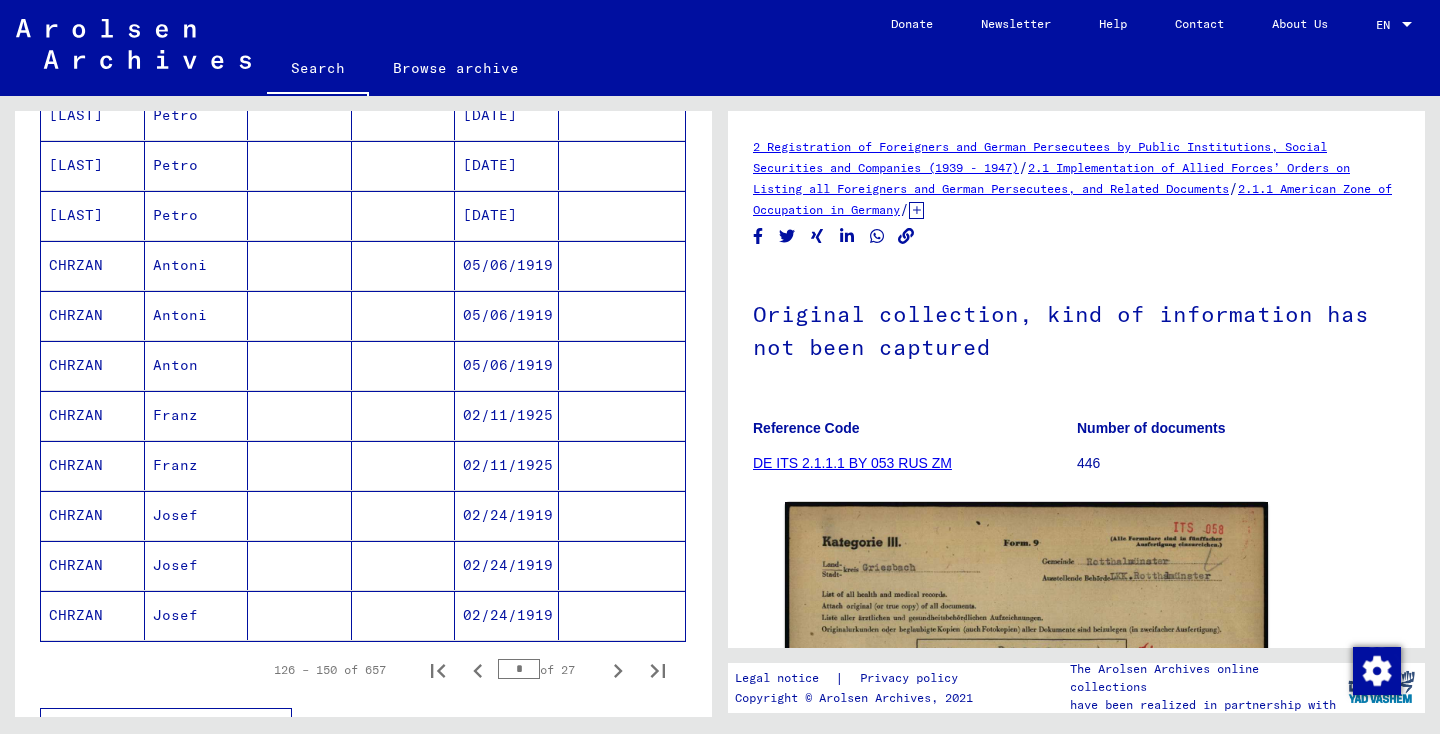 click at bounding box center (404, 365) 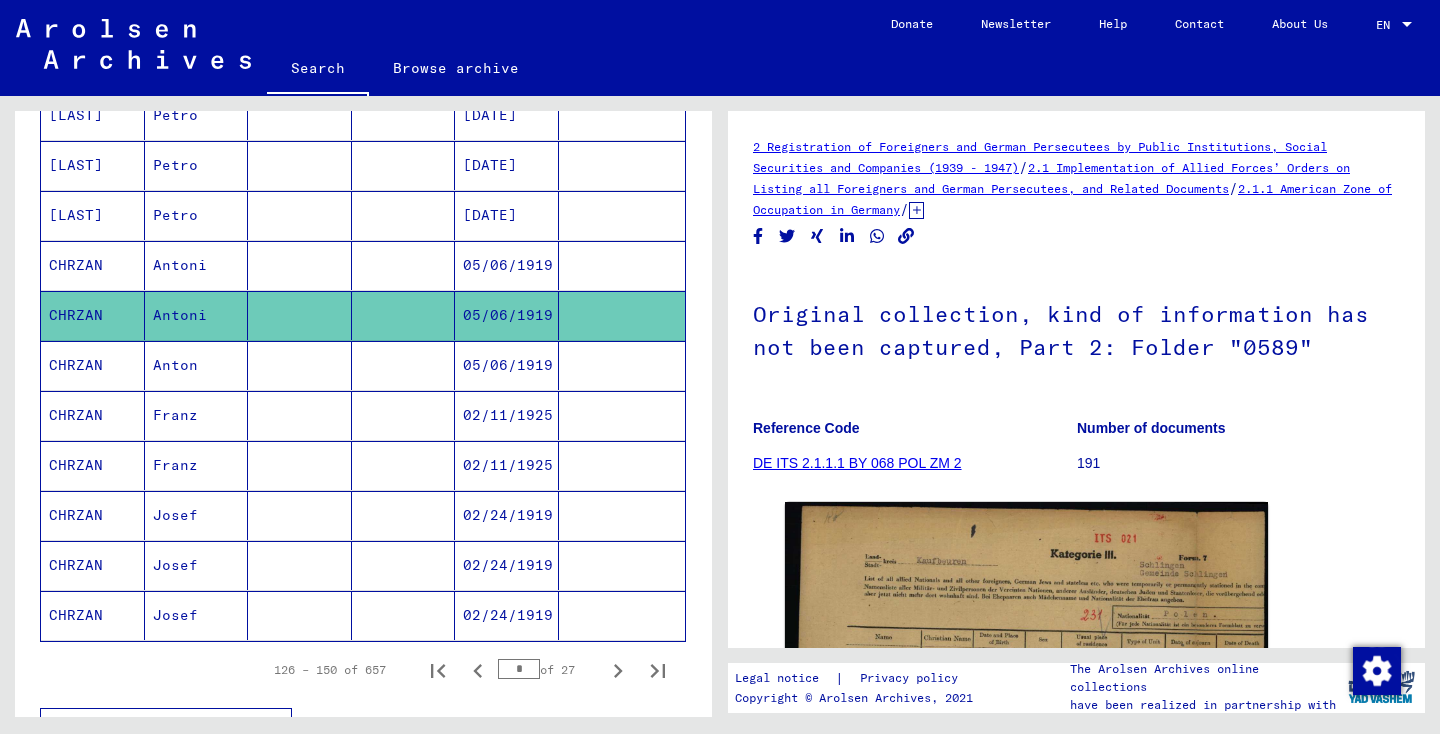 scroll, scrollTop: 0, scrollLeft: 0, axis: both 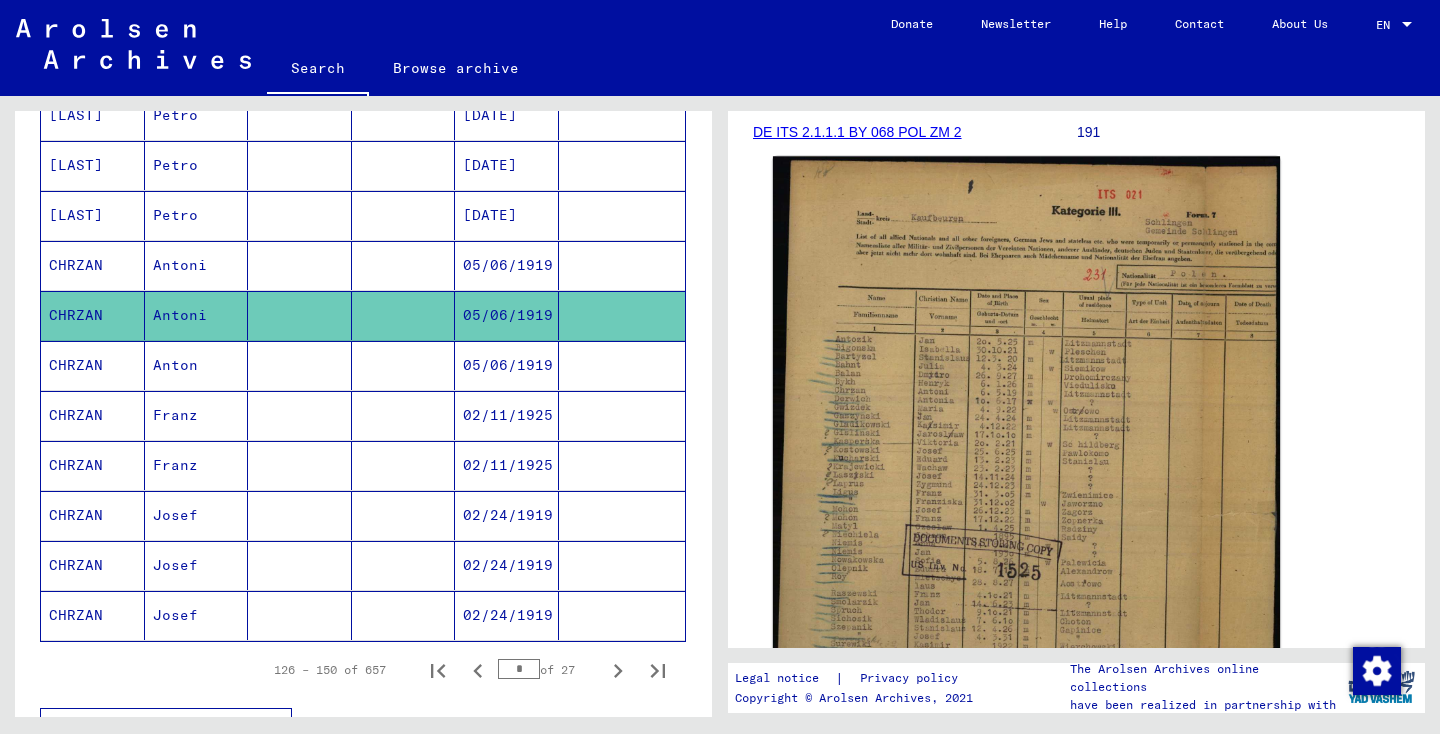 click 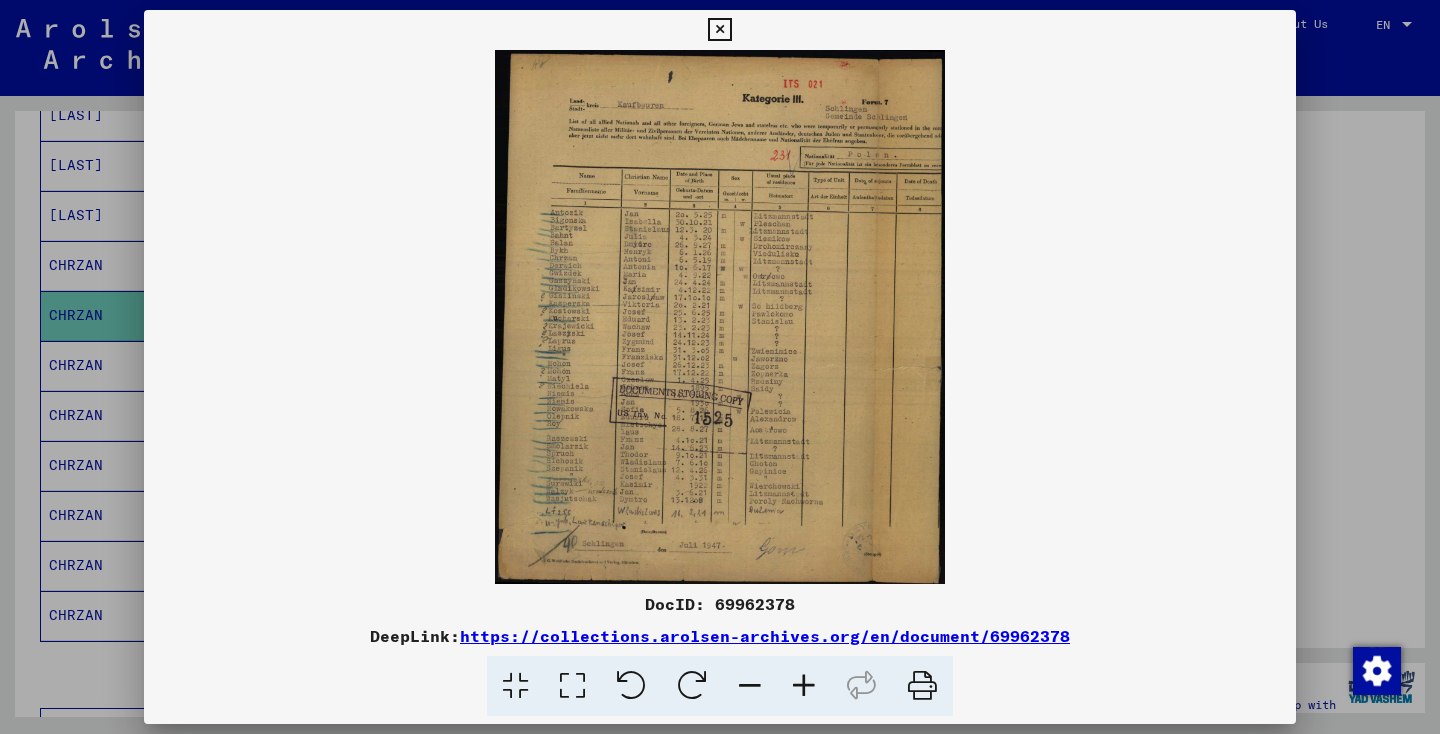 click at bounding box center (804, 686) 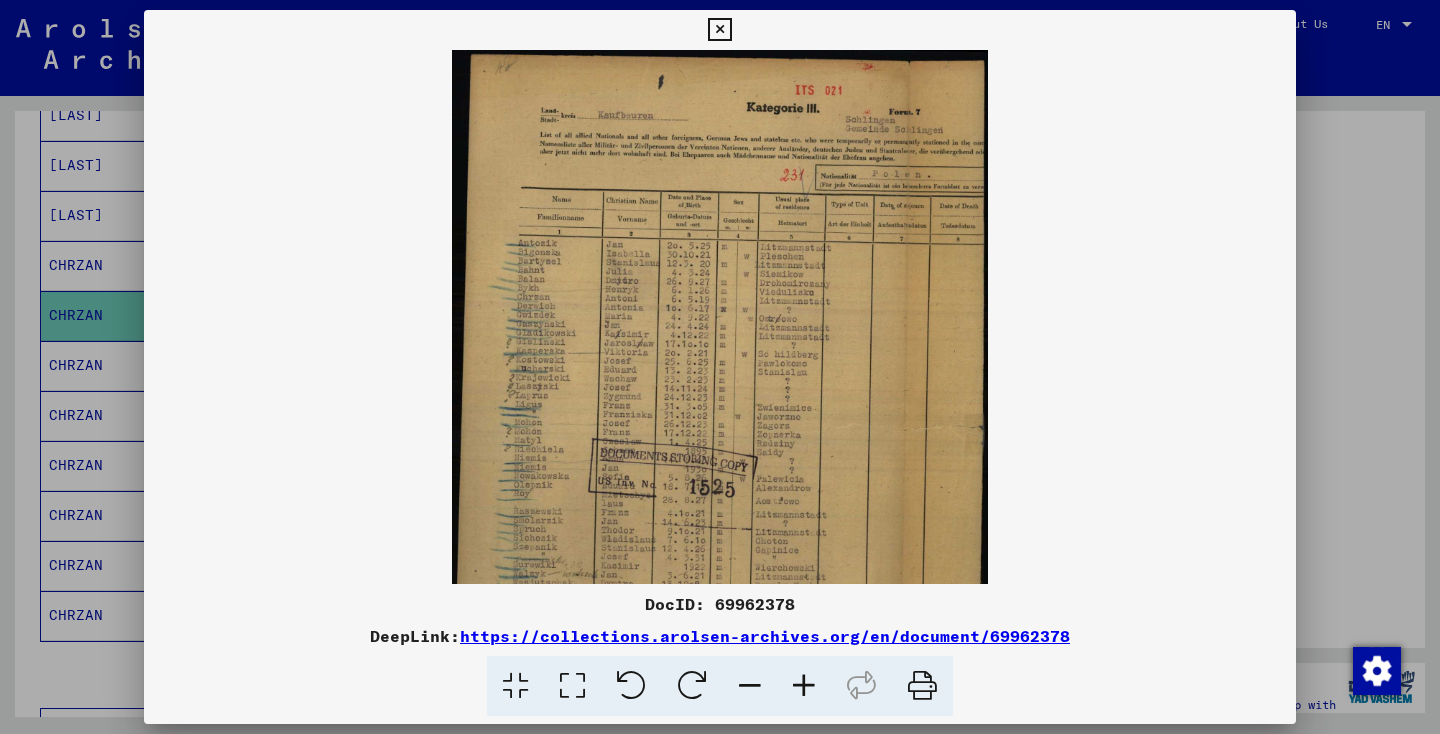 click at bounding box center [804, 686] 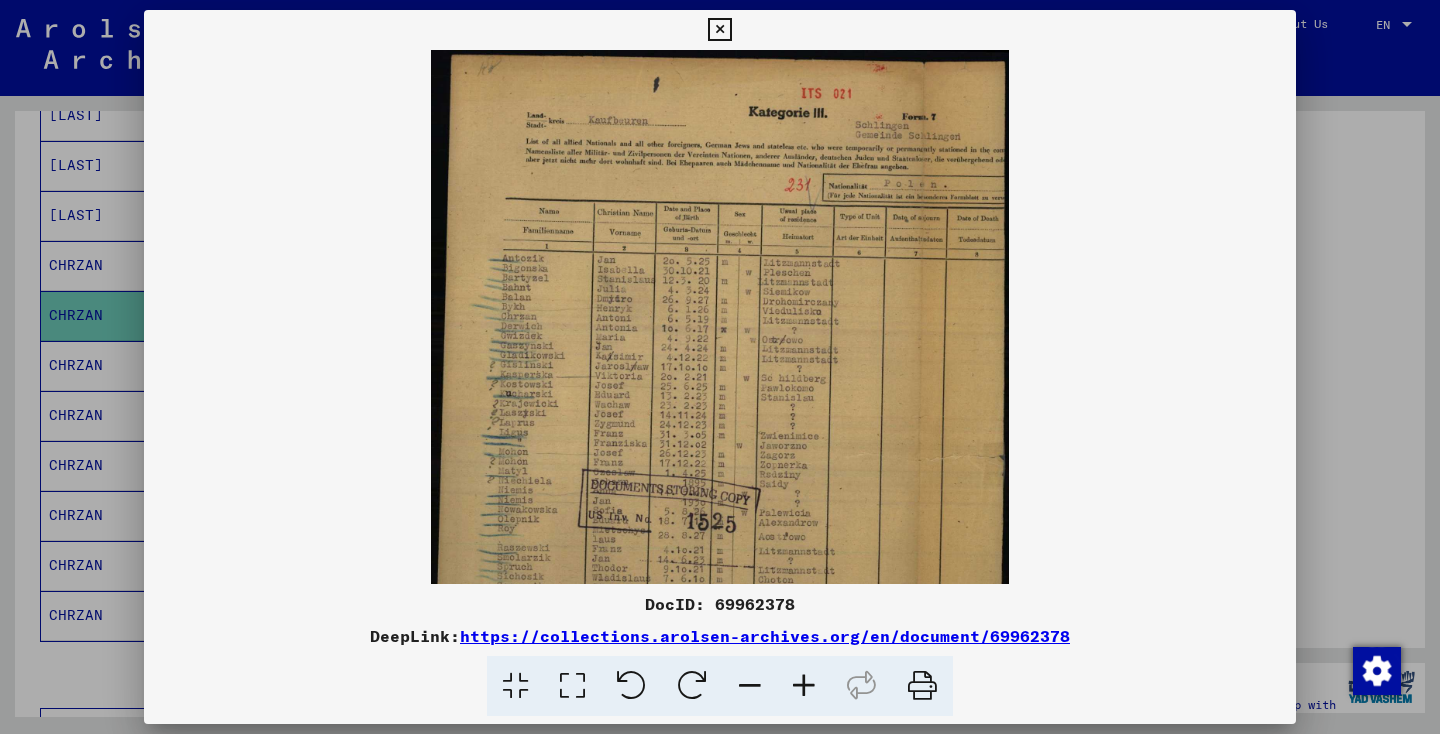 click at bounding box center [804, 686] 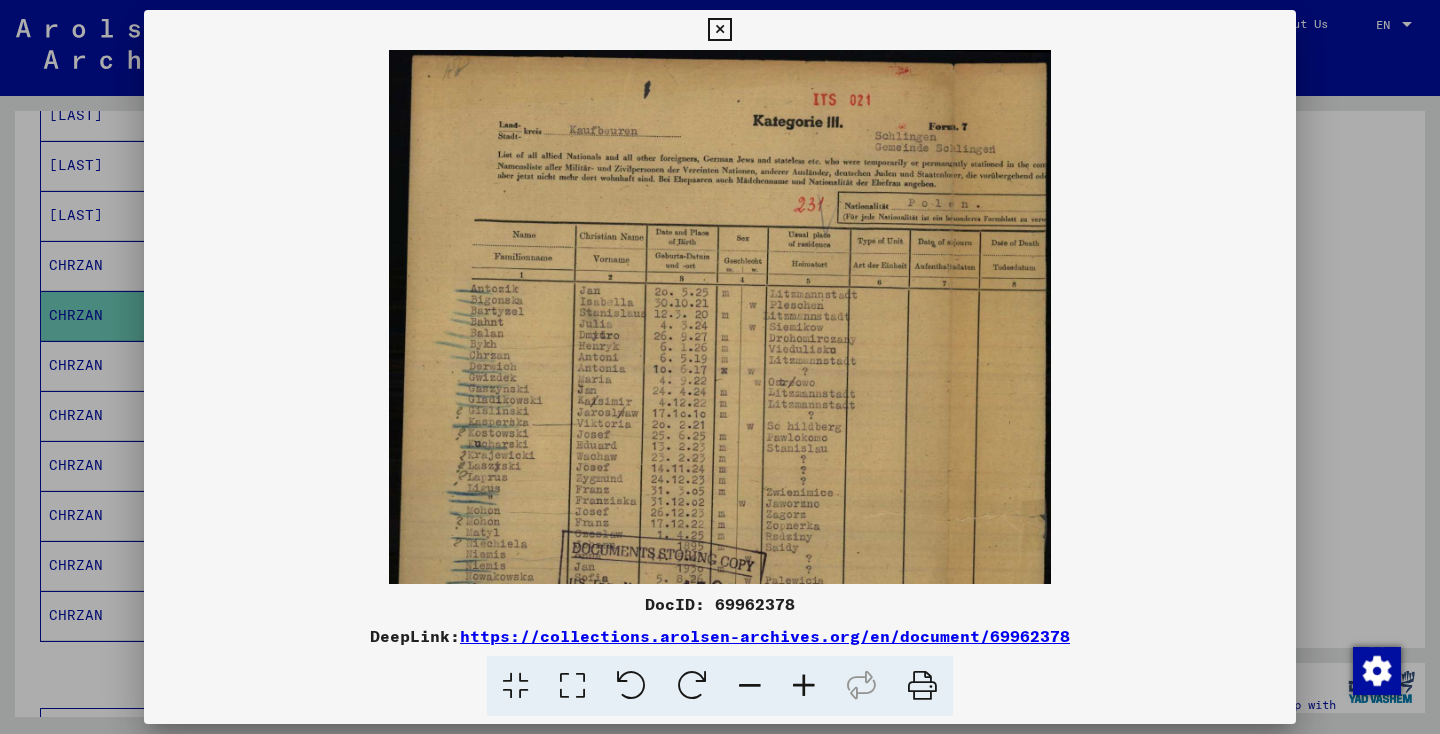 click at bounding box center [804, 686] 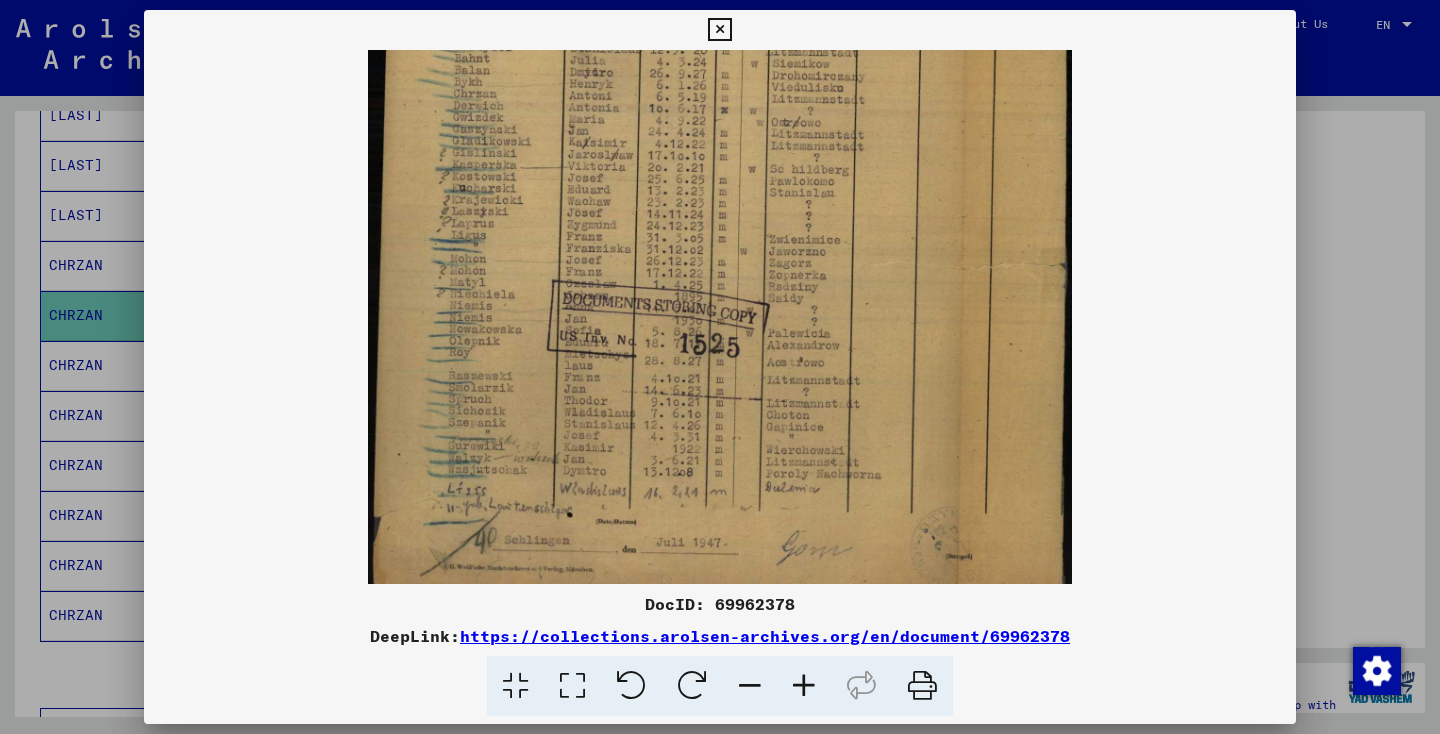 drag, startPoint x: 866, startPoint y: 491, endPoint x: 912, endPoint y: 210, distance: 284.74023 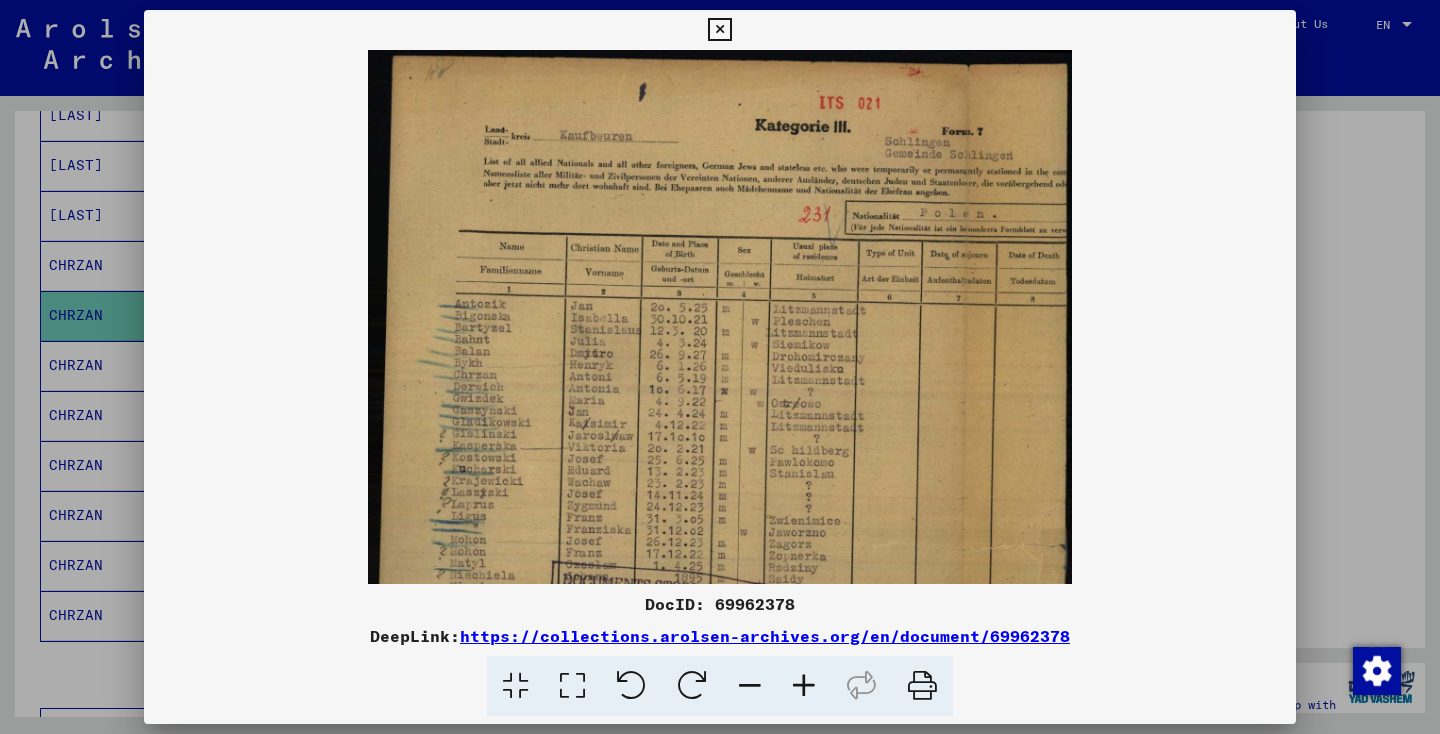 drag, startPoint x: 968, startPoint y: 123, endPoint x: 966, endPoint y: 491, distance: 368.00543 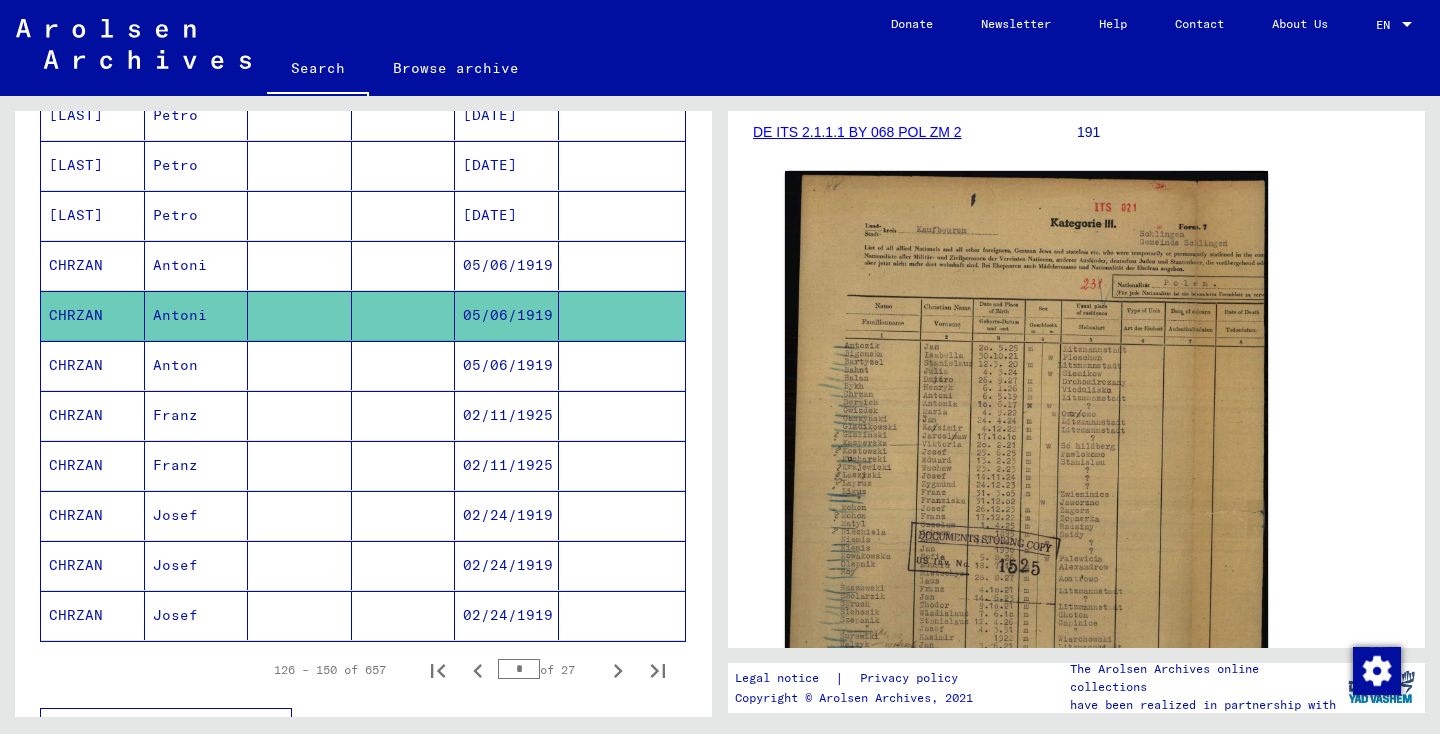 click on "Josef" at bounding box center [197, 615] 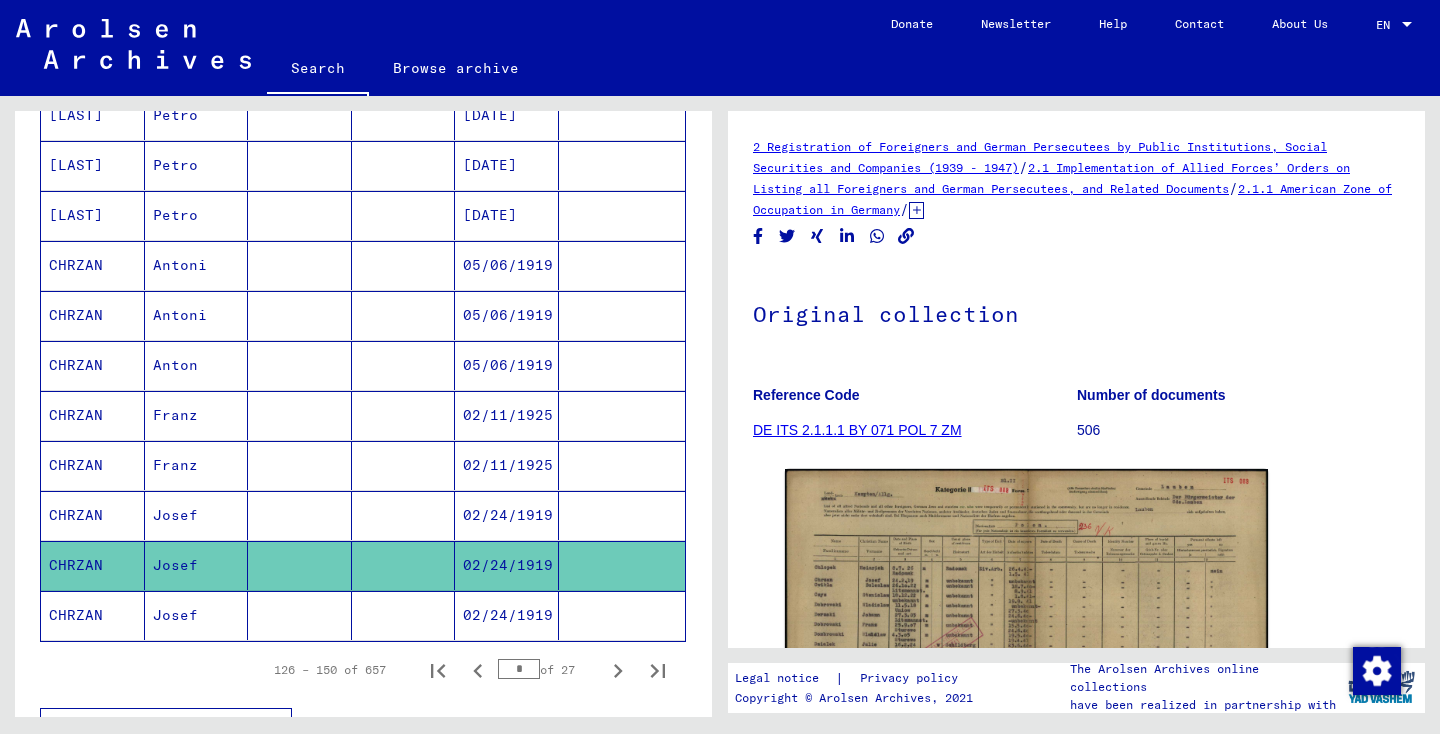 click 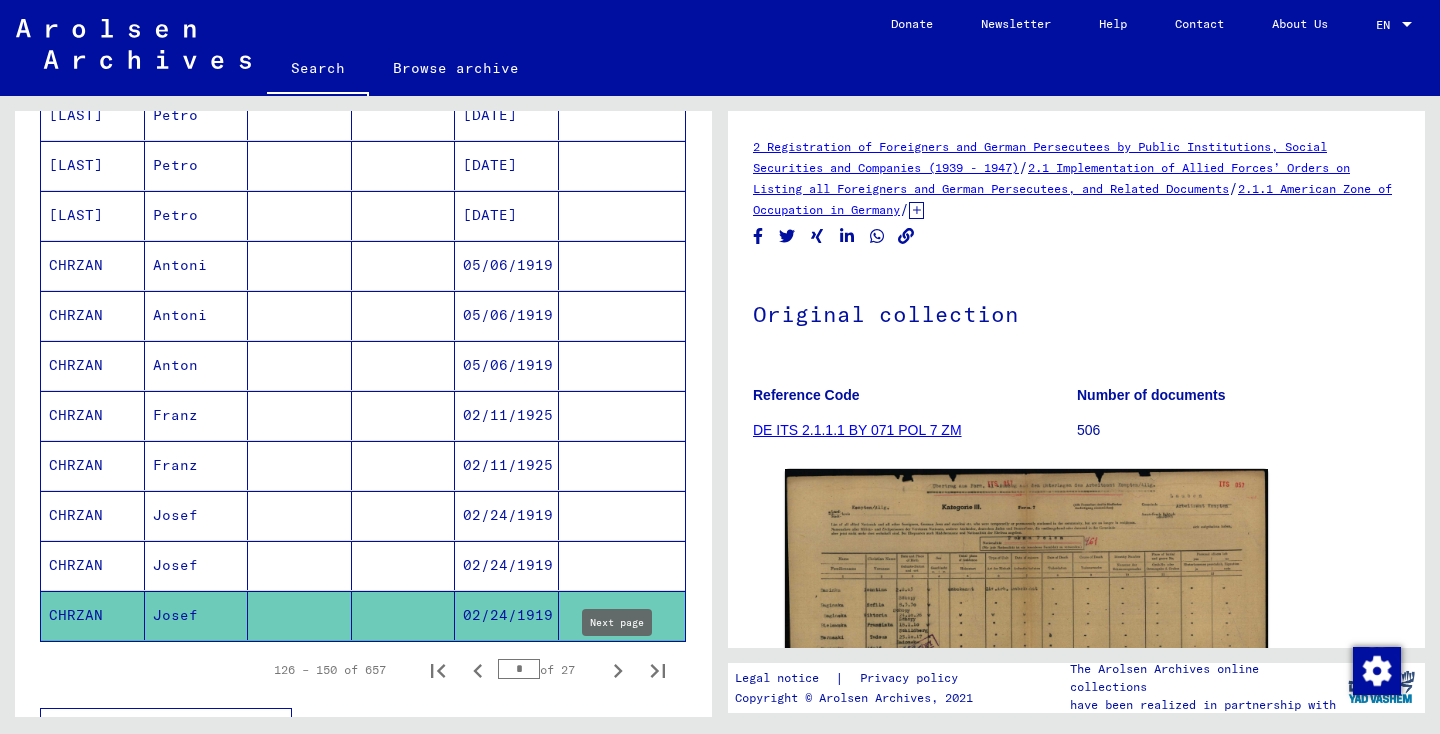 click 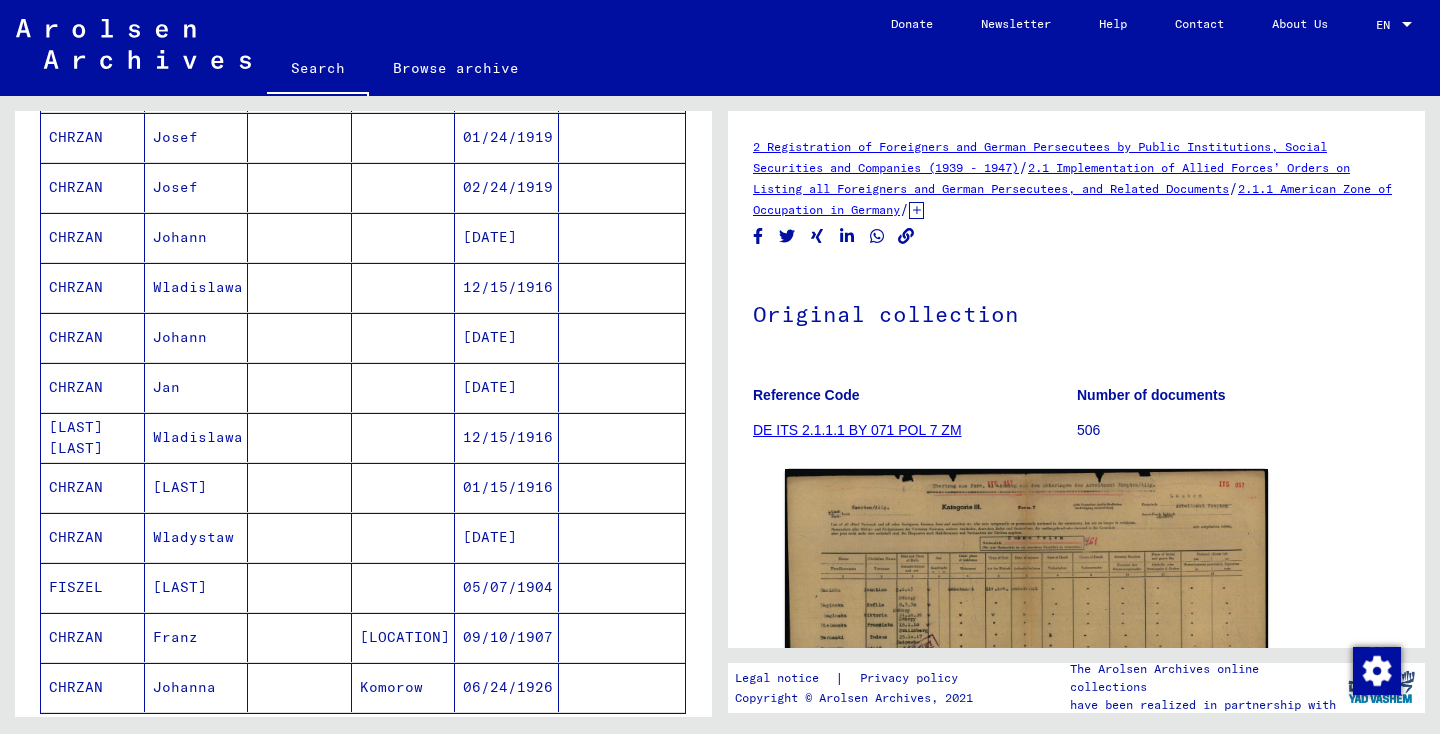 scroll, scrollTop: 973, scrollLeft: 0, axis: vertical 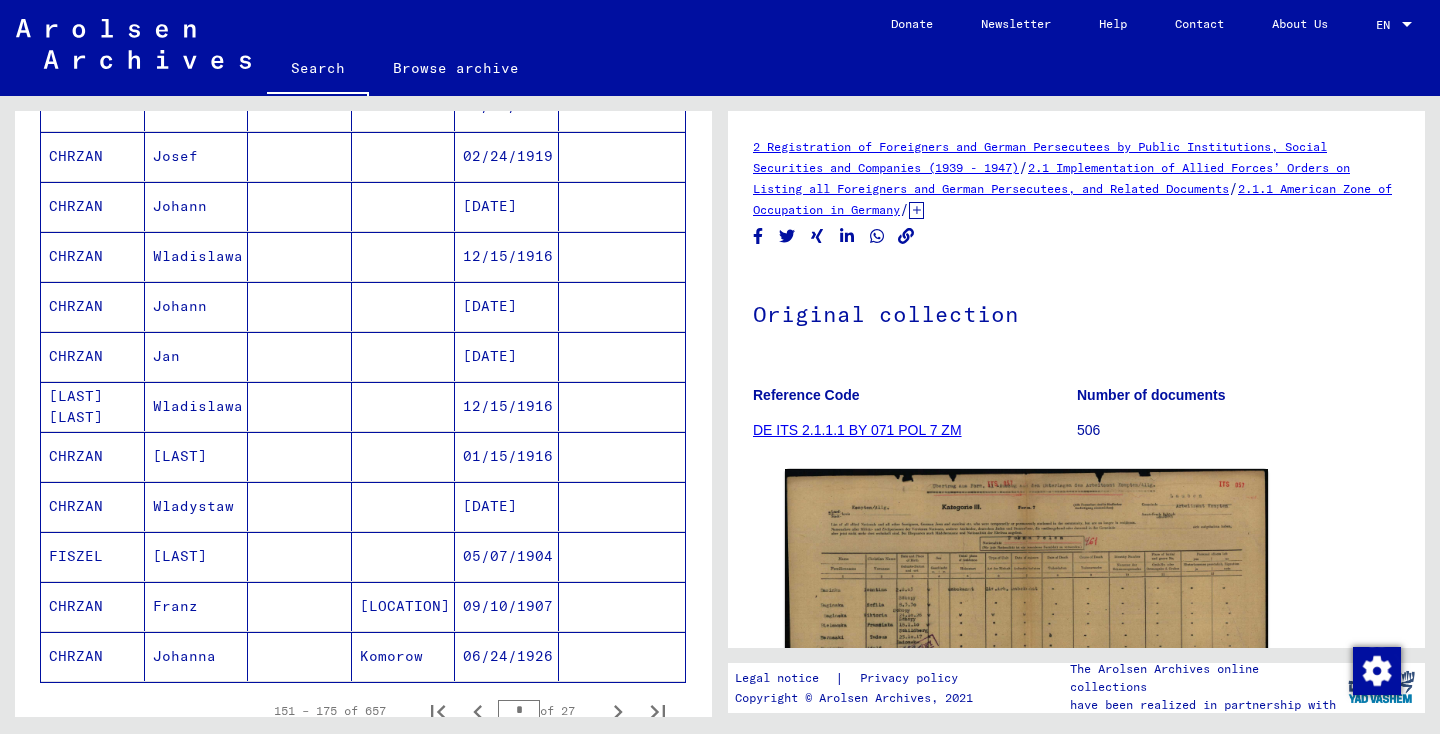 click at bounding box center (404, 456) 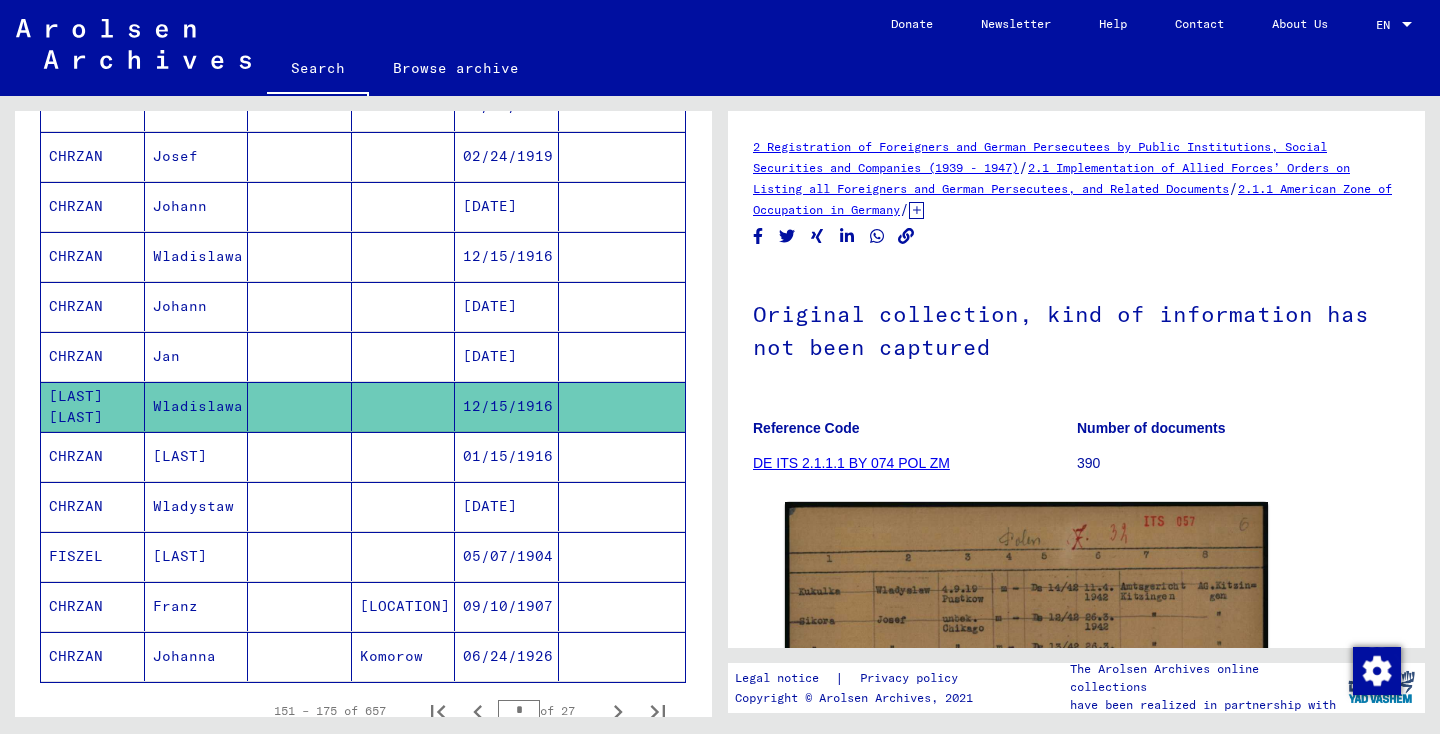 click at bounding box center [404, 306] 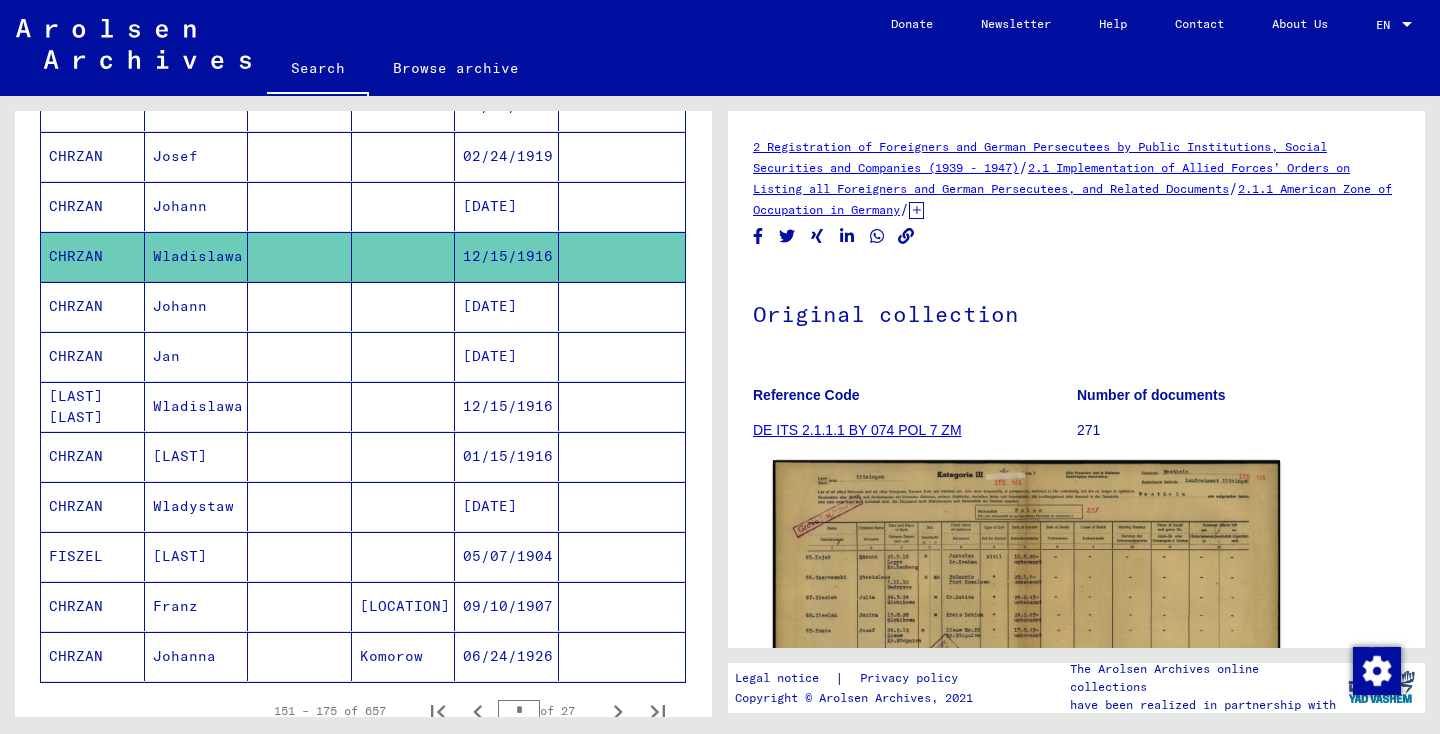 click 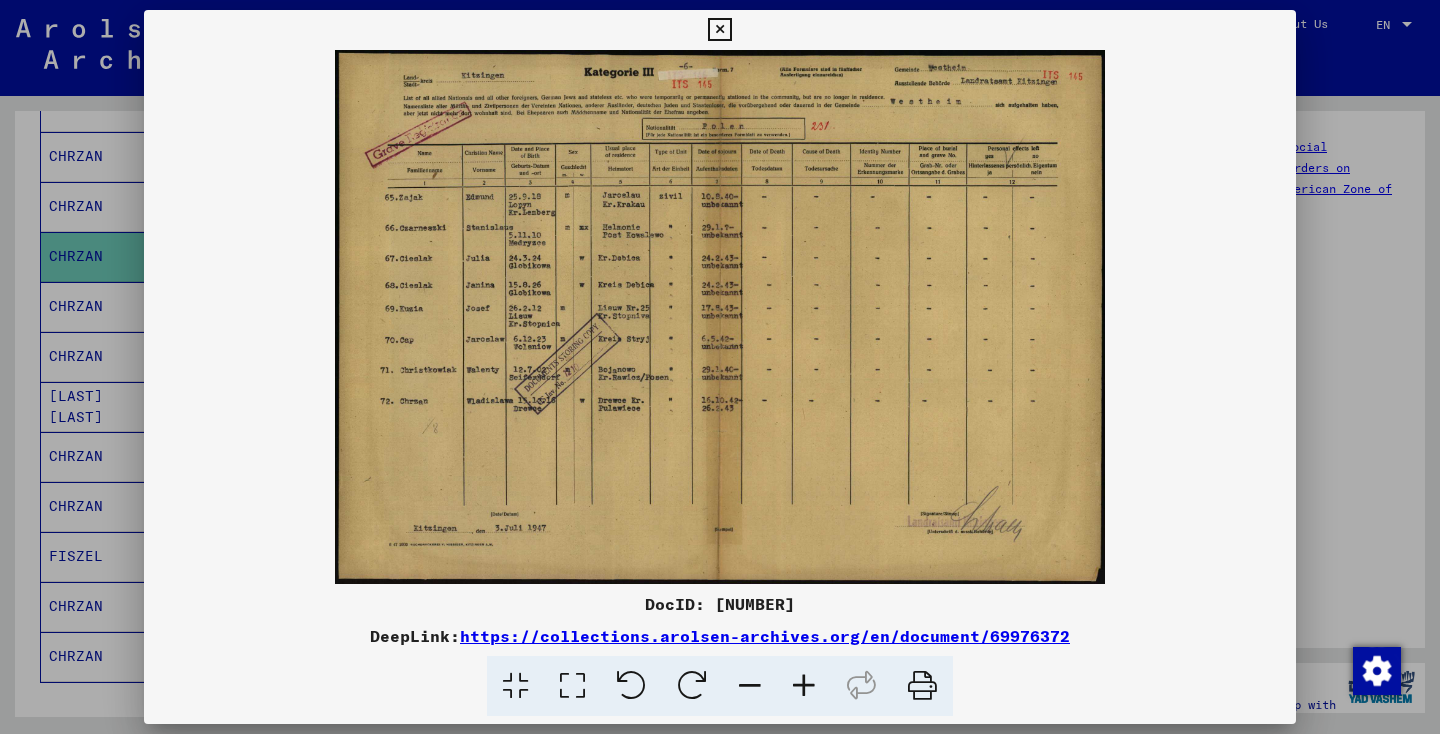 click at bounding box center [804, 686] 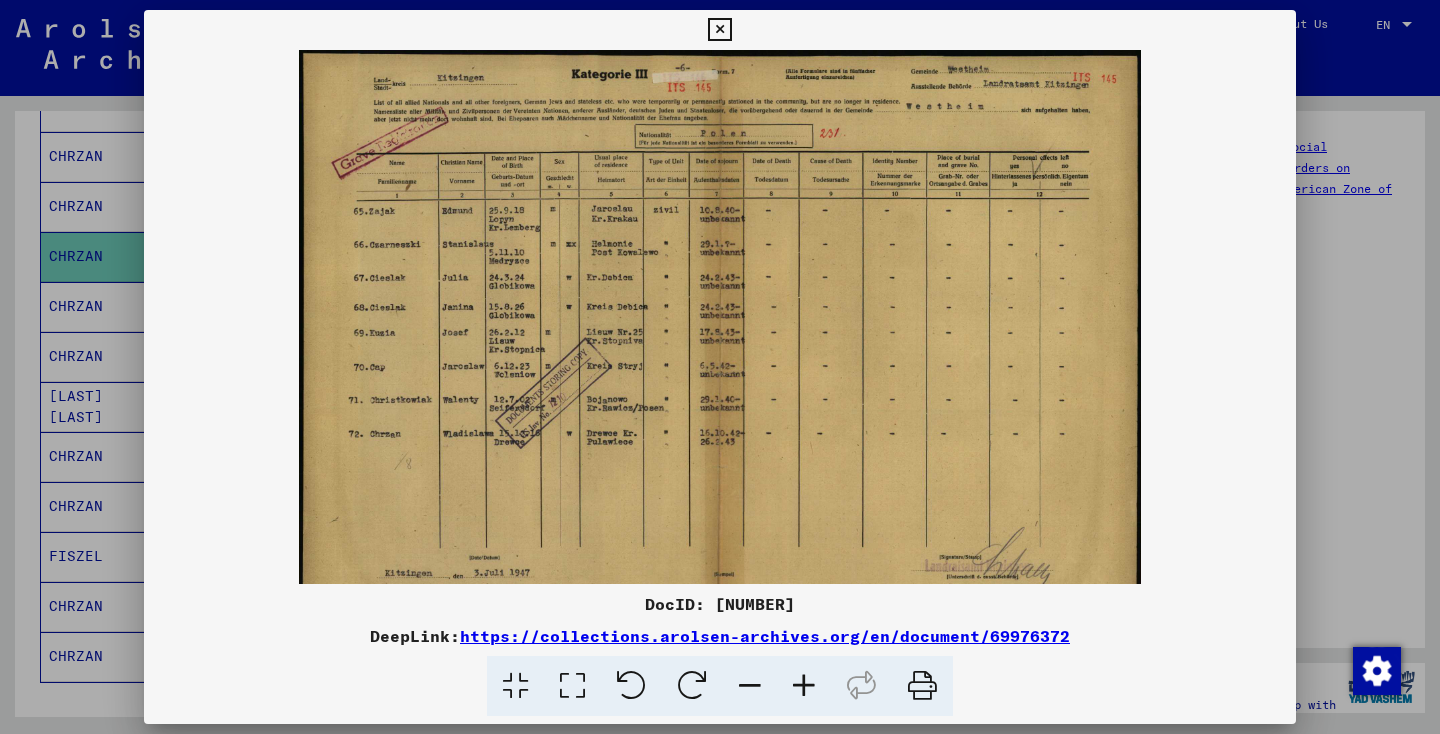 click at bounding box center [804, 686] 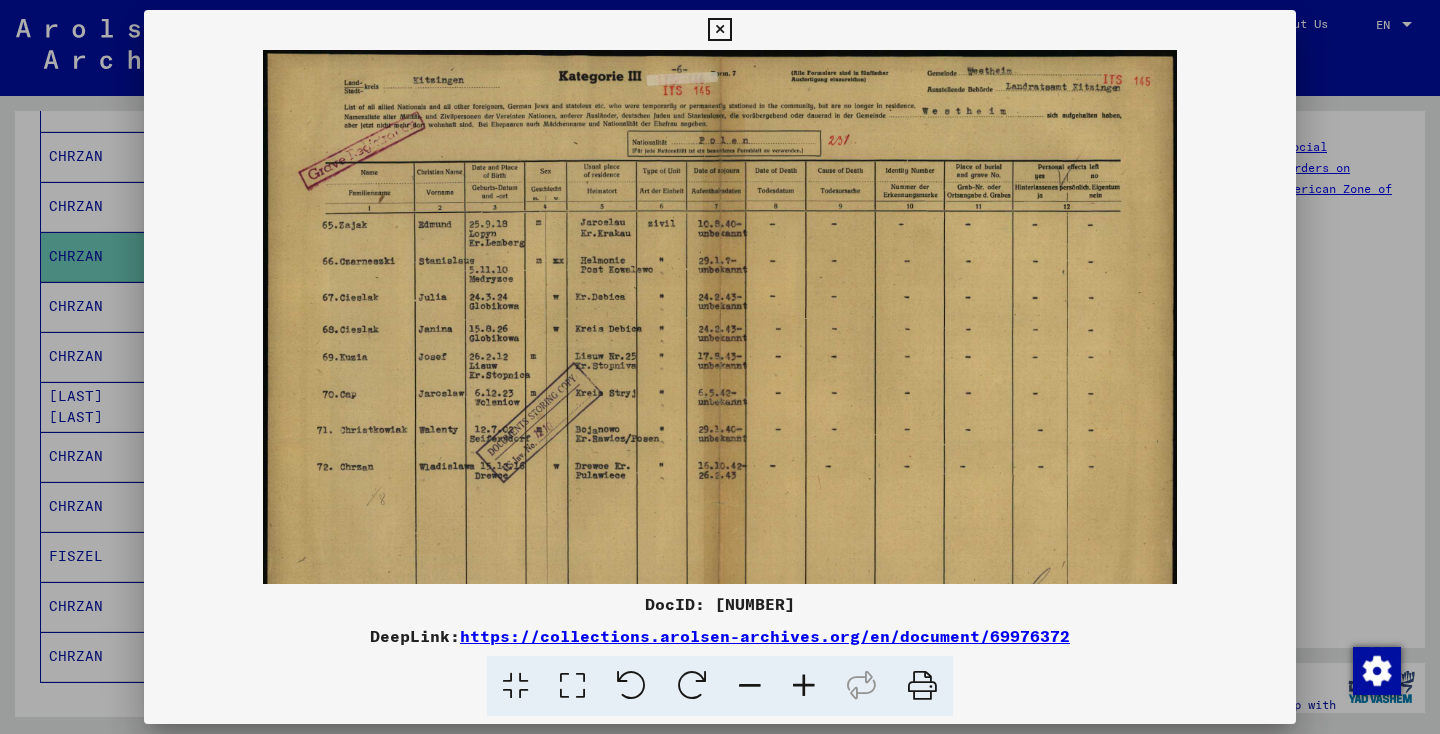 click at bounding box center [804, 686] 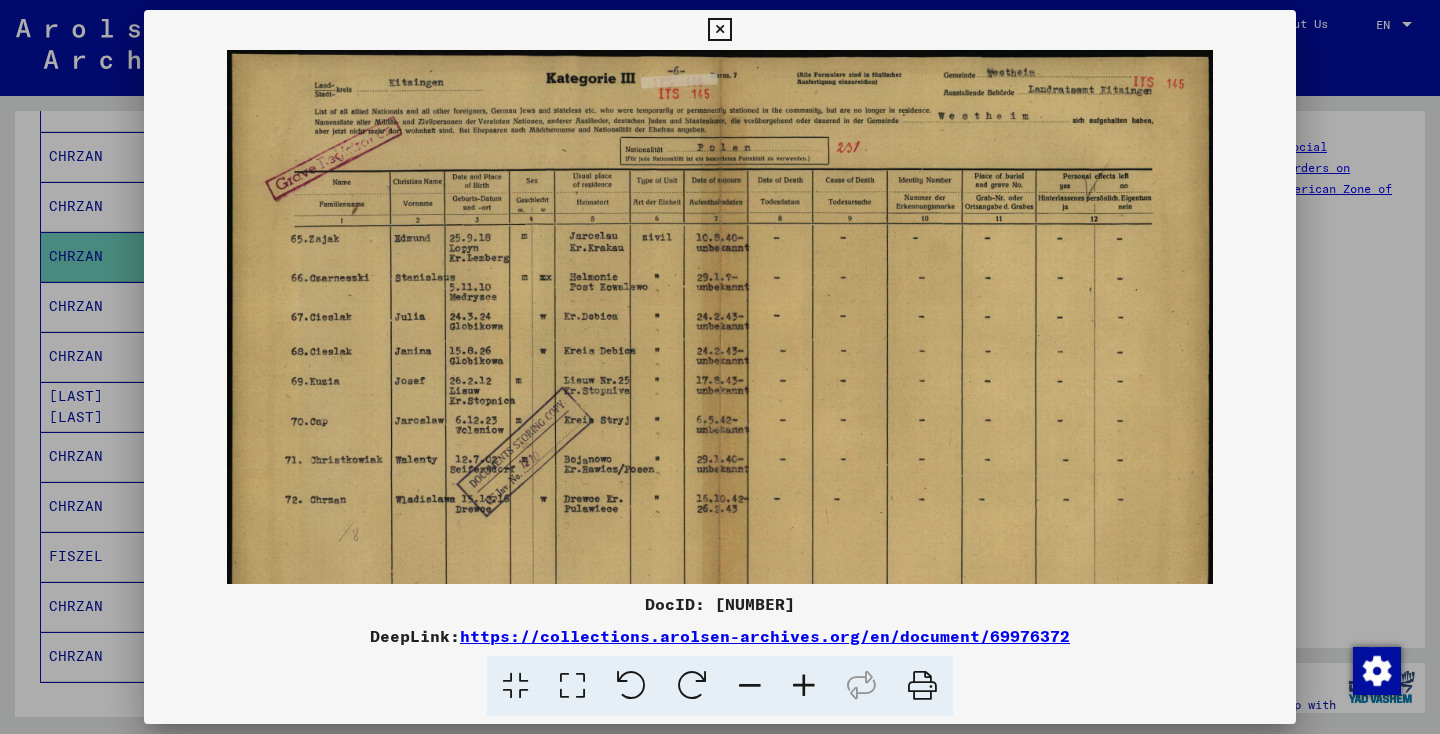 click at bounding box center (804, 686) 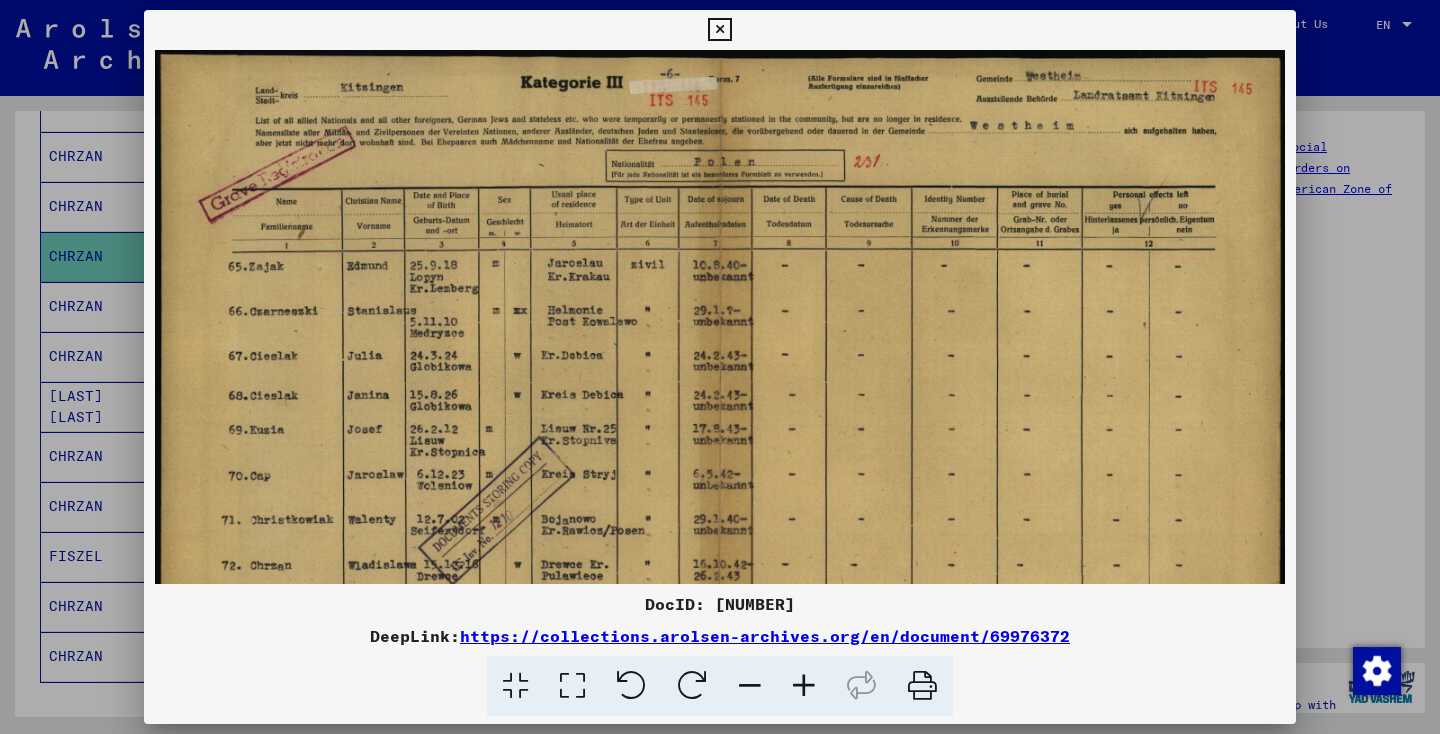 click at bounding box center (804, 686) 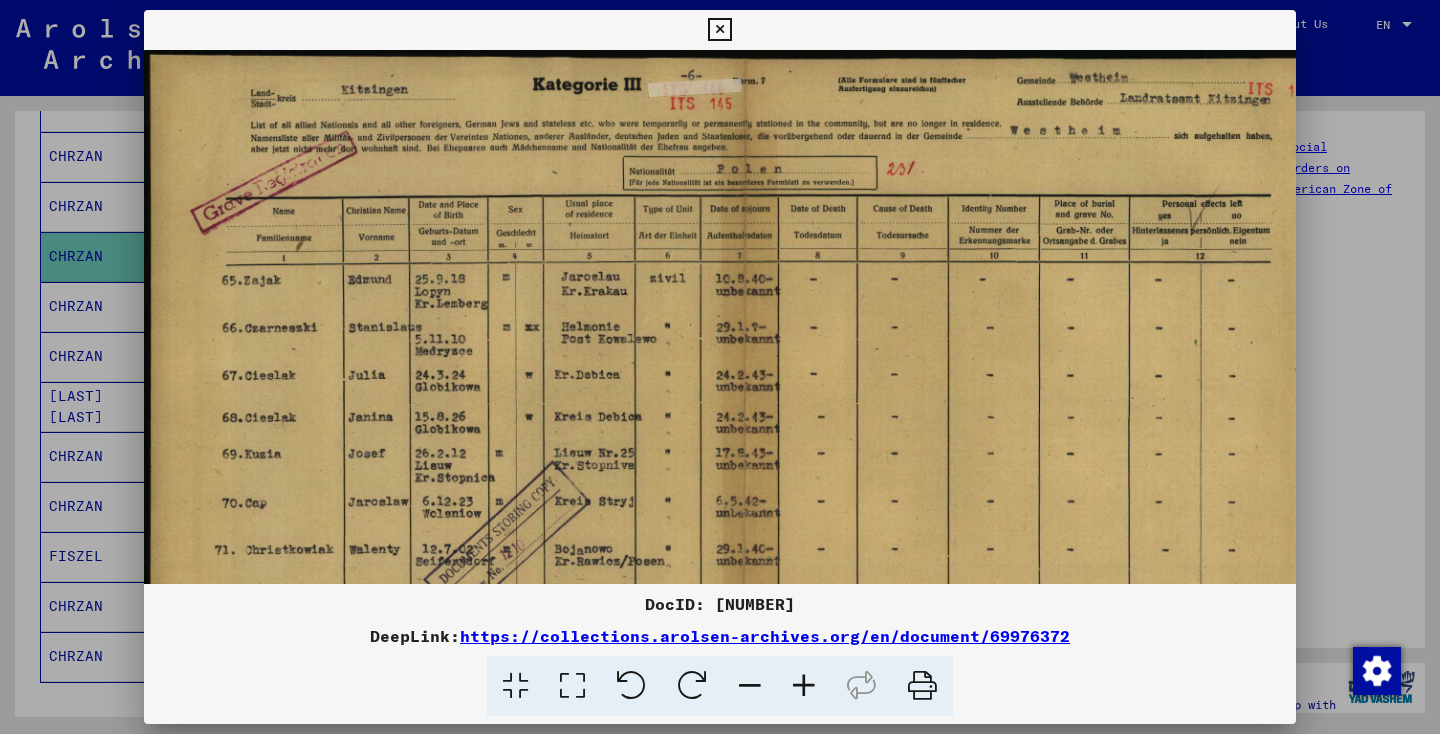 click at bounding box center (804, 686) 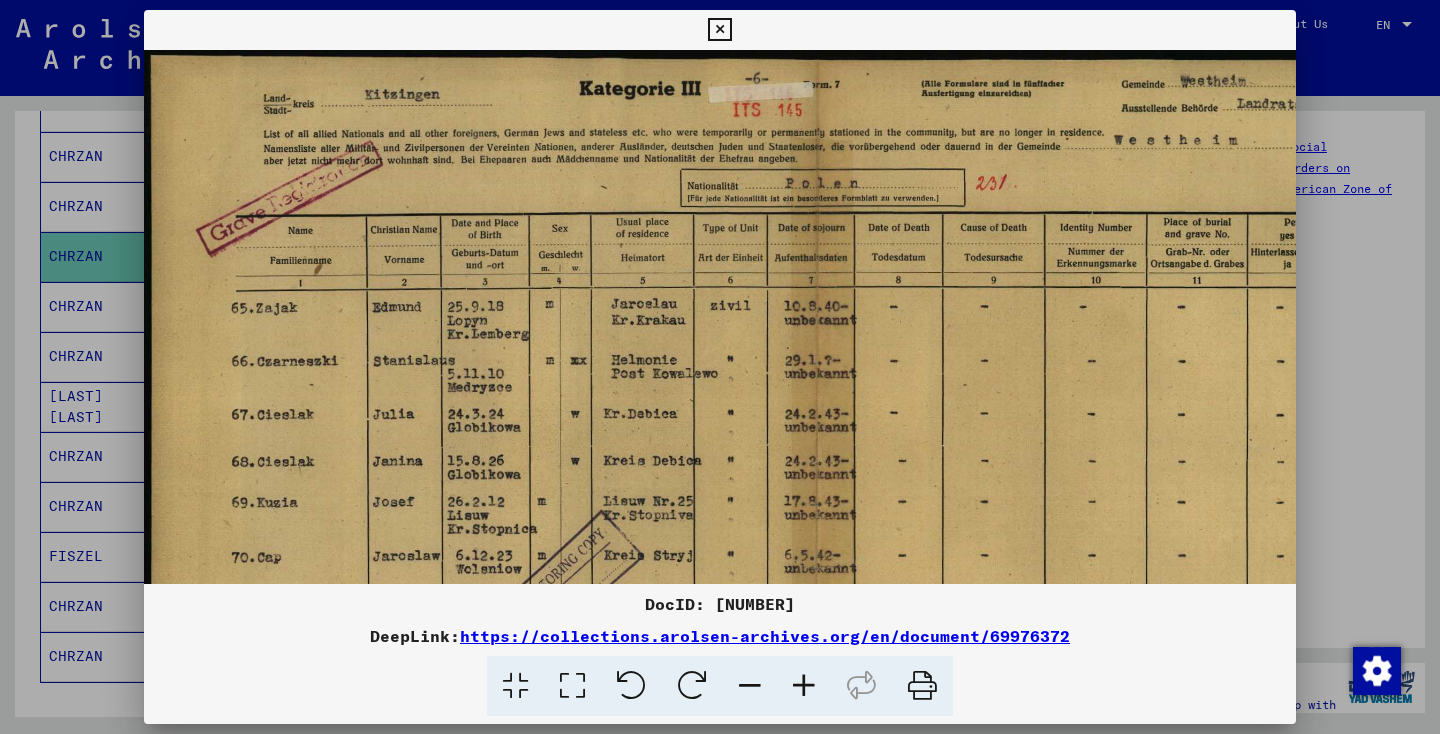 click at bounding box center (804, 686) 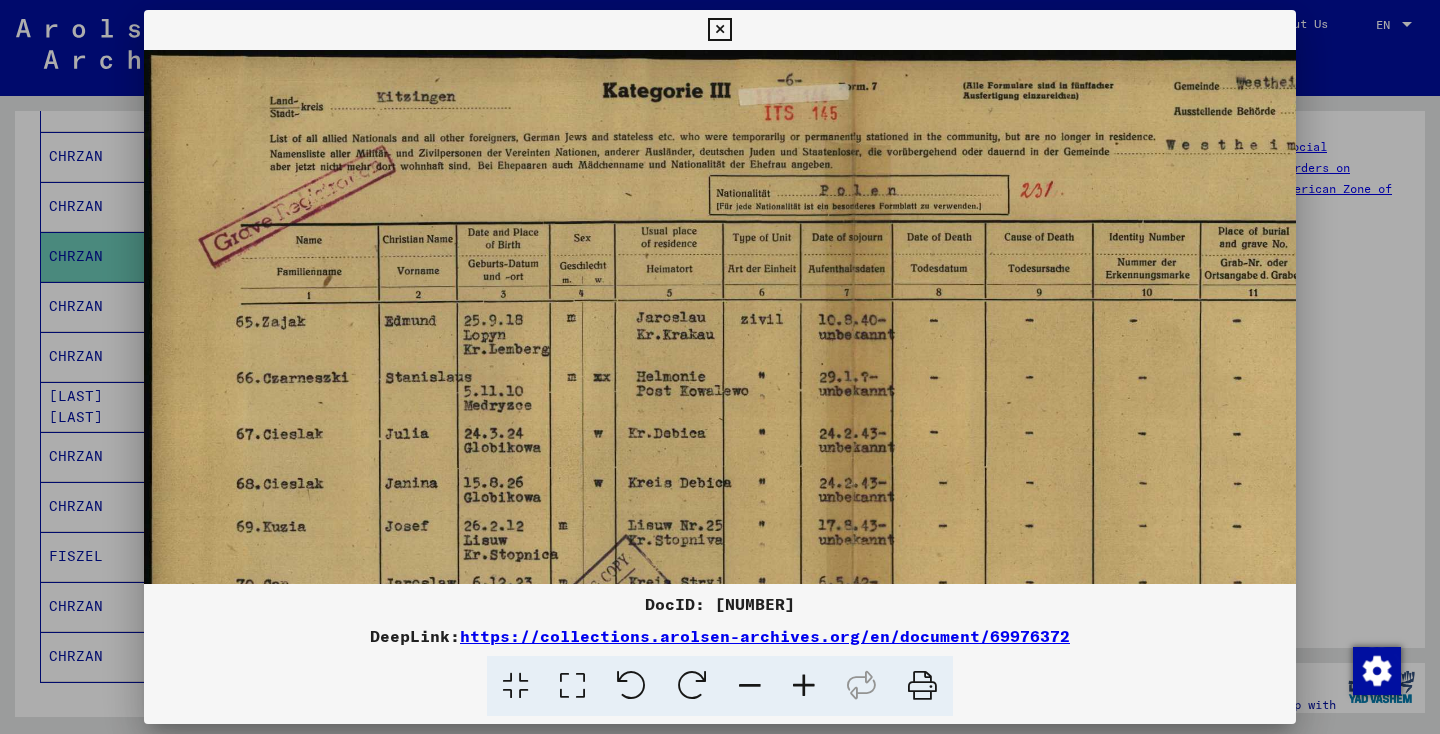 scroll, scrollTop: 0, scrollLeft: 0, axis: both 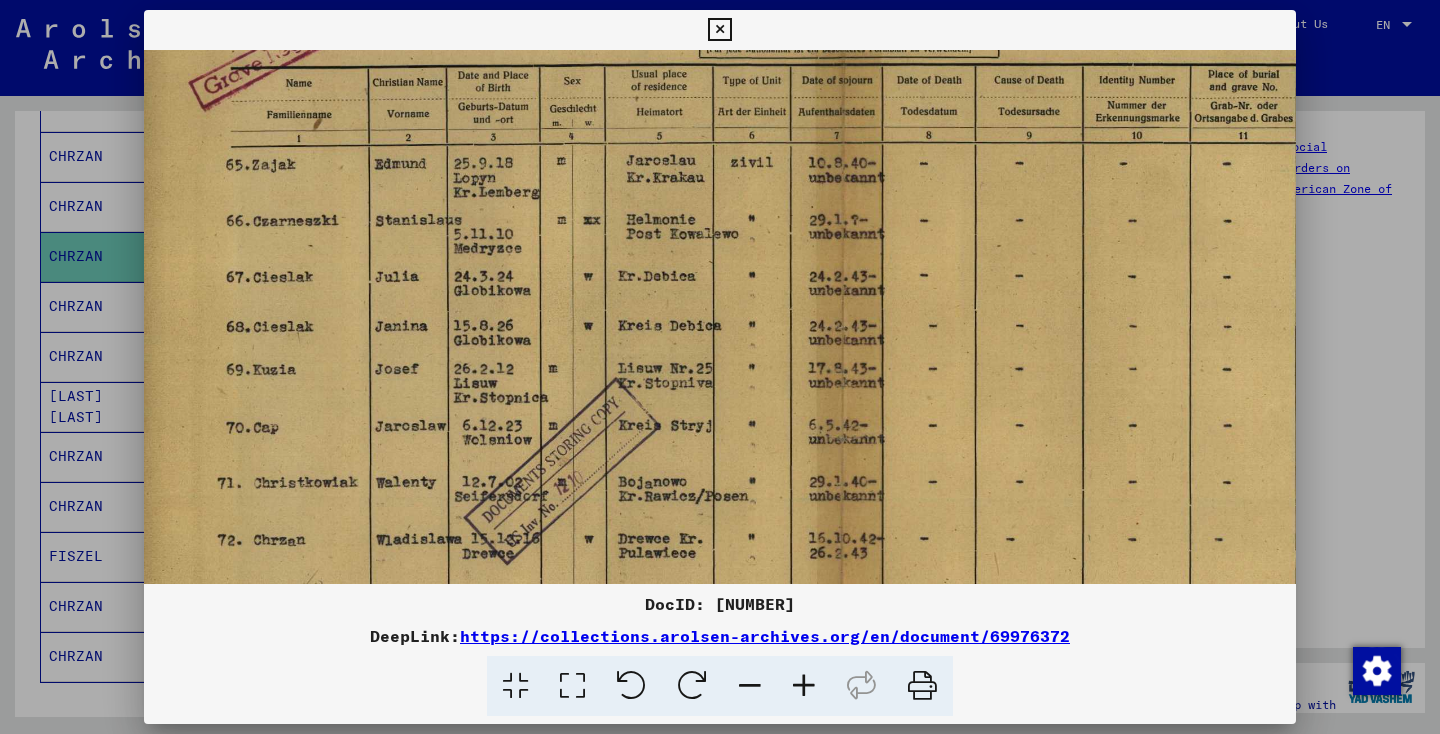 drag, startPoint x: 843, startPoint y: 480, endPoint x: 872, endPoint y: 323, distance: 159.65588 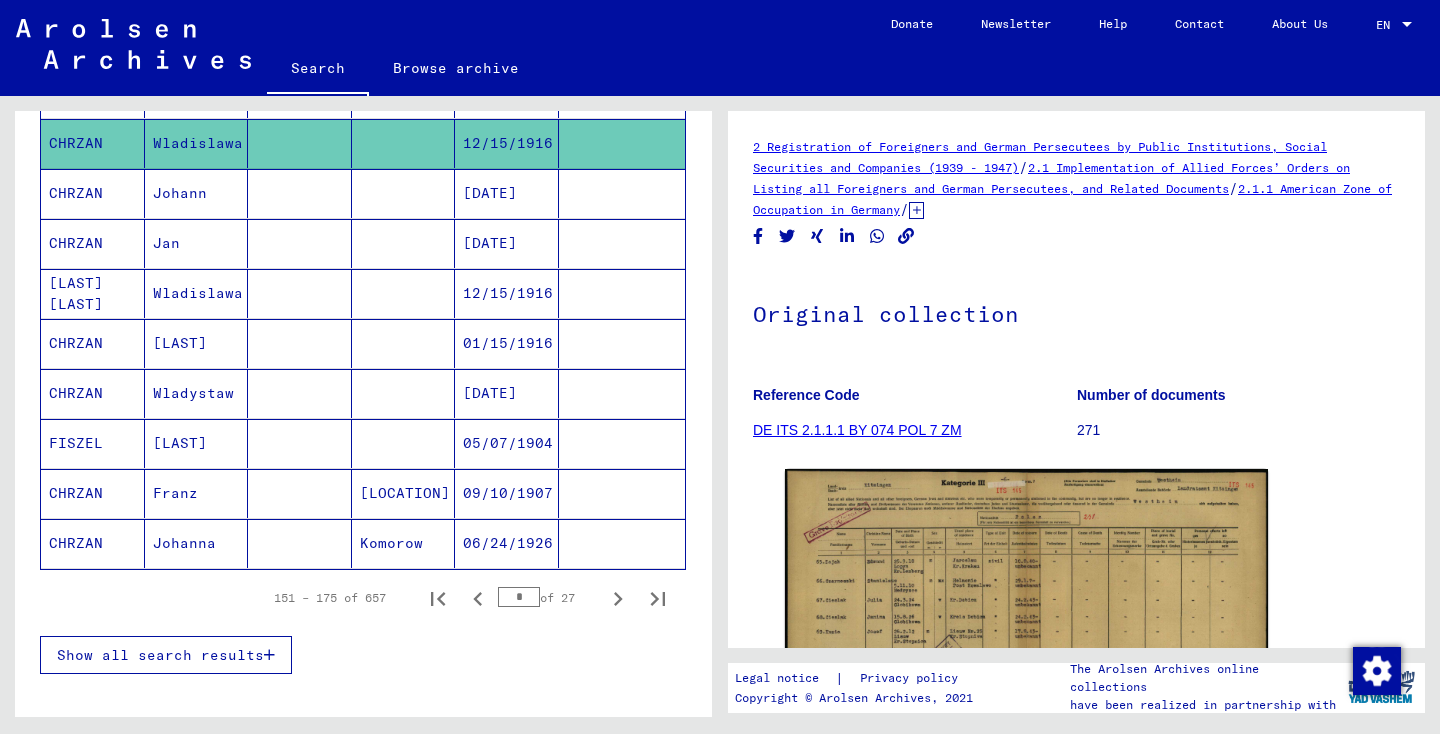 scroll, scrollTop: 1089, scrollLeft: 0, axis: vertical 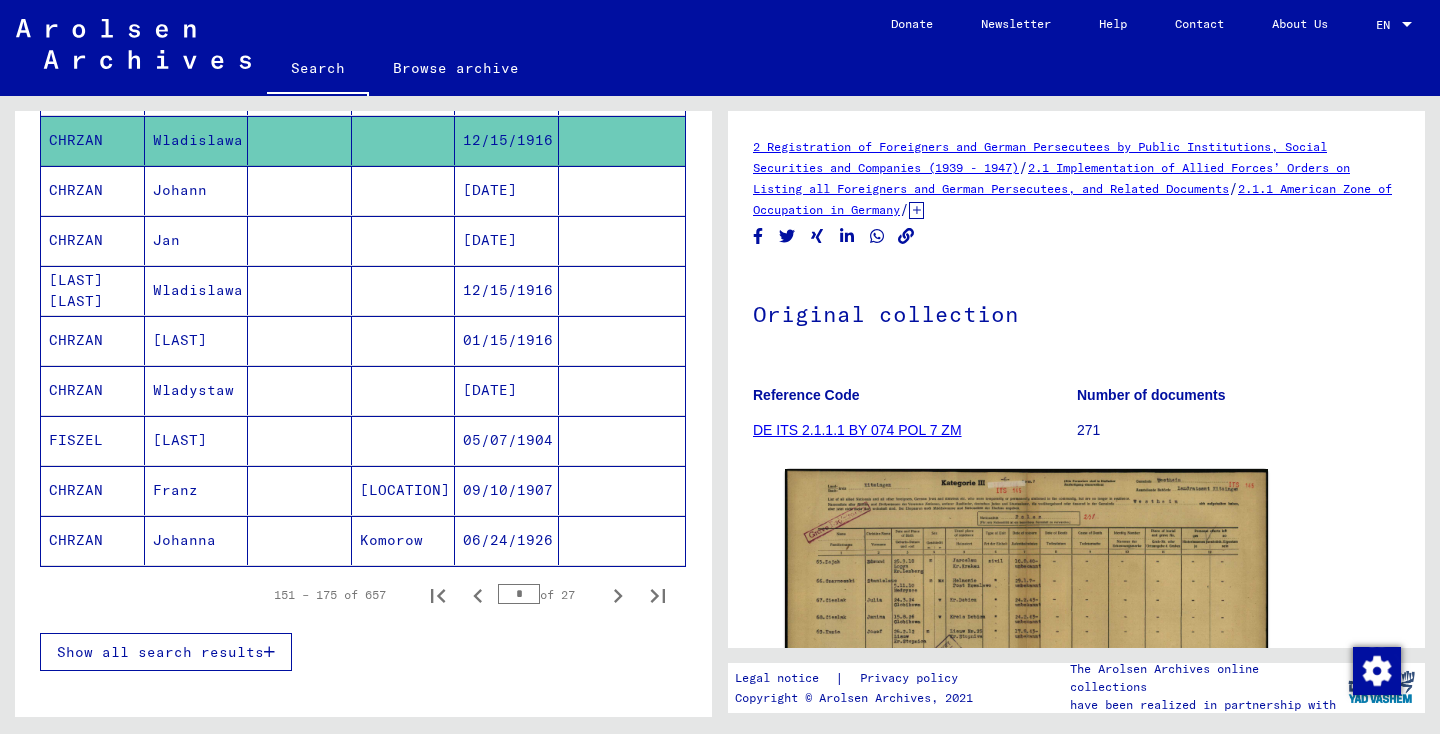 click on "Komorow" 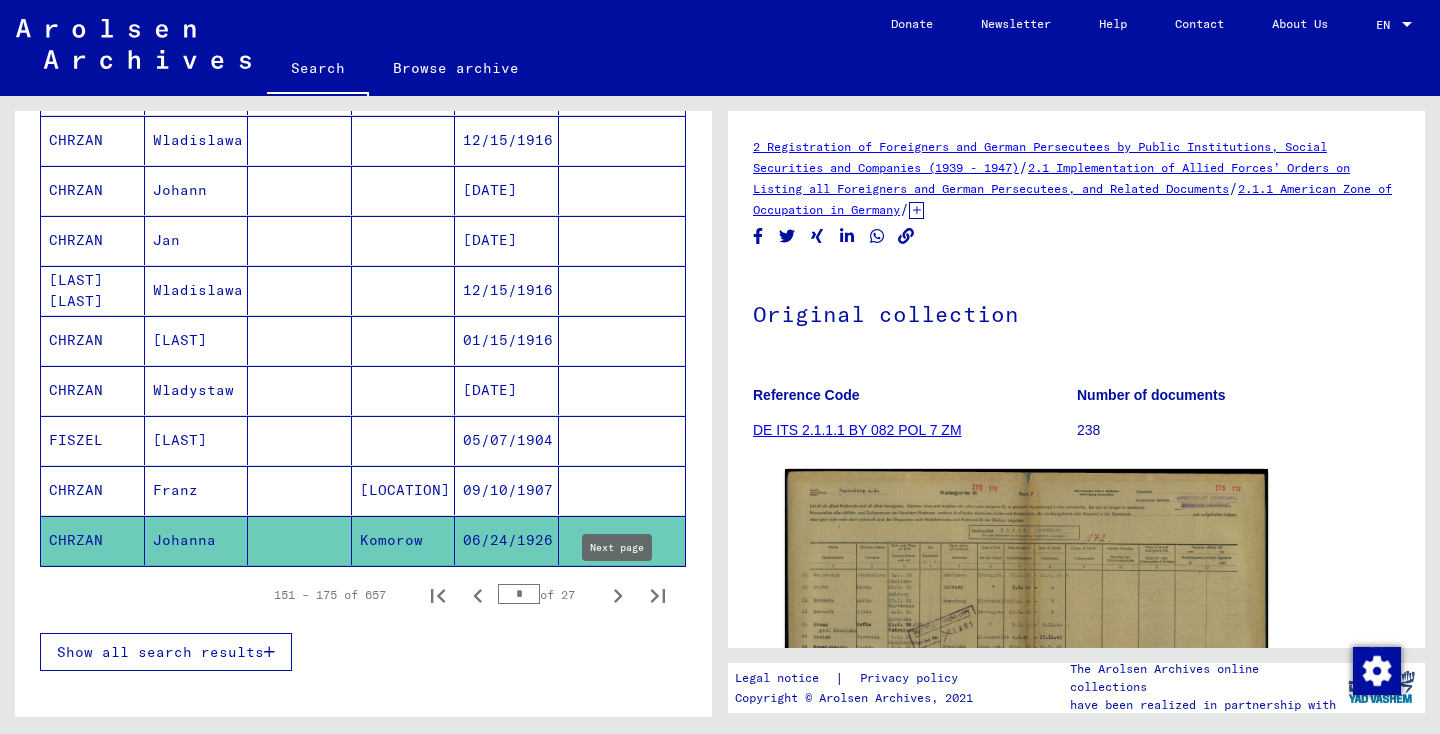click 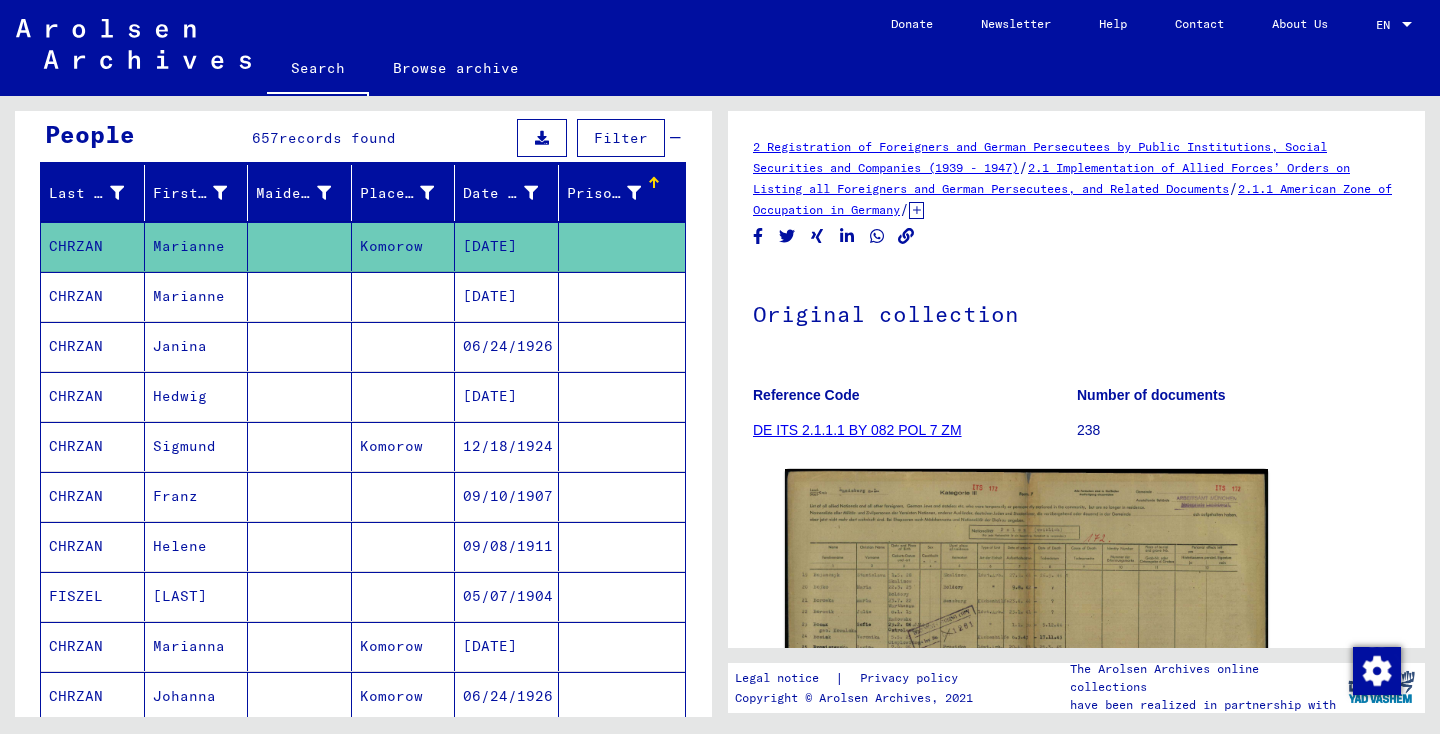 scroll, scrollTop: 180, scrollLeft: 0, axis: vertical 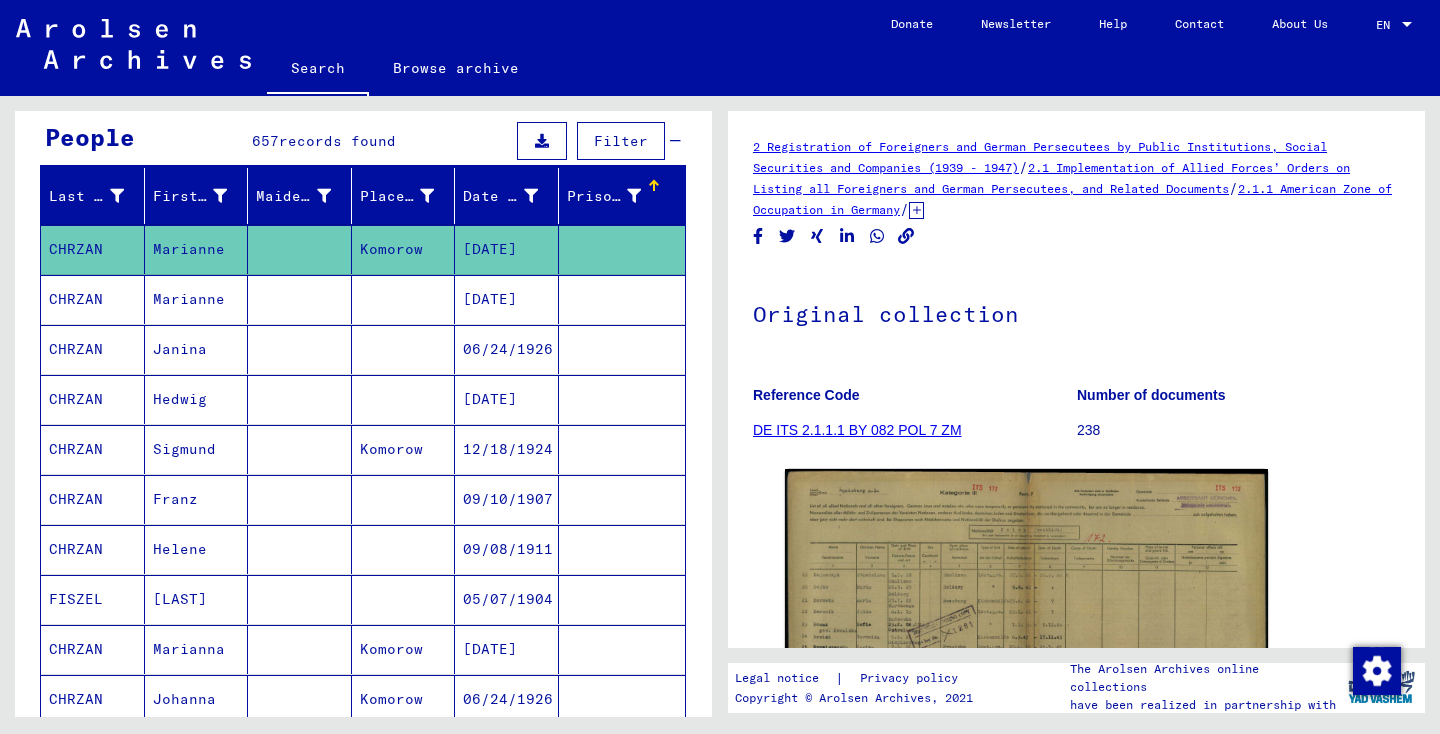 click on "06/24/1926" at bounding box center [507, 399] 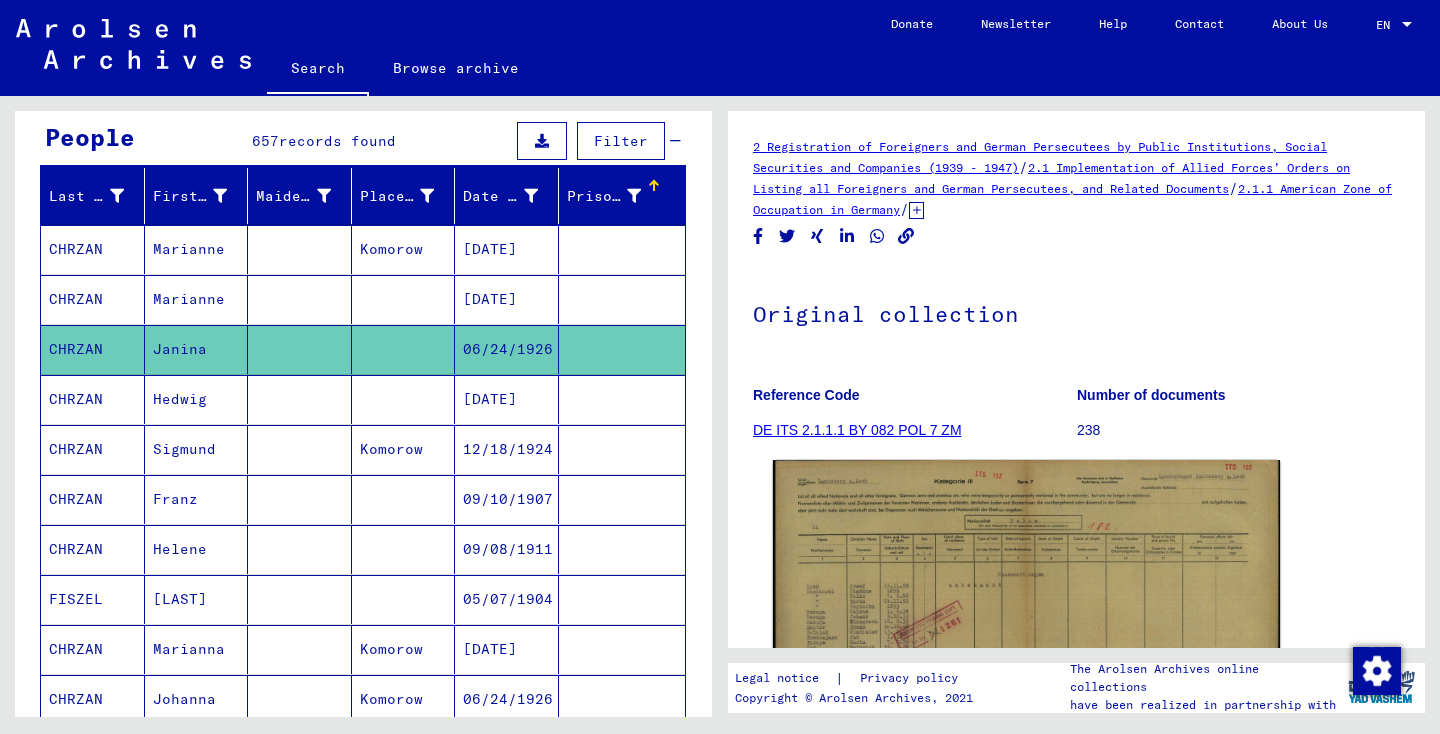 click 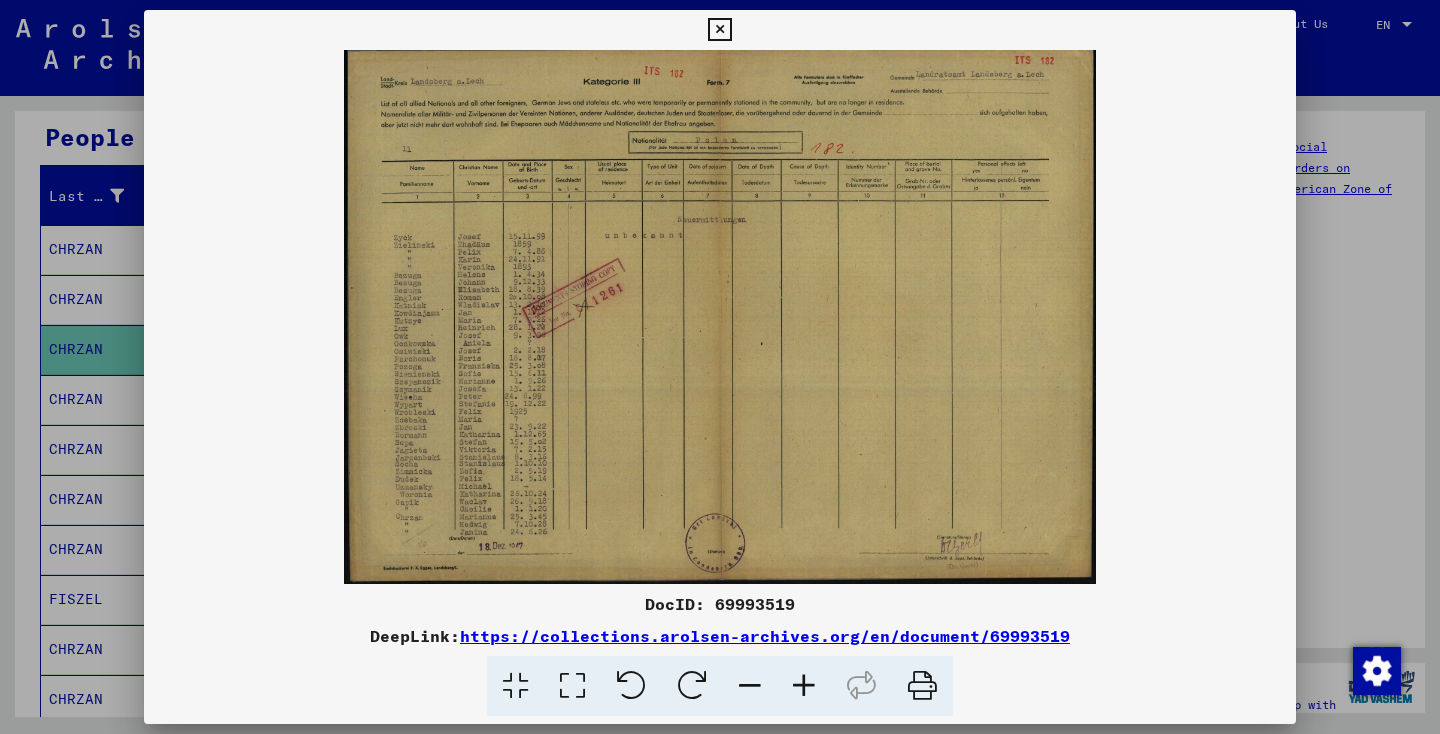 click at bounding box center (804, 686) 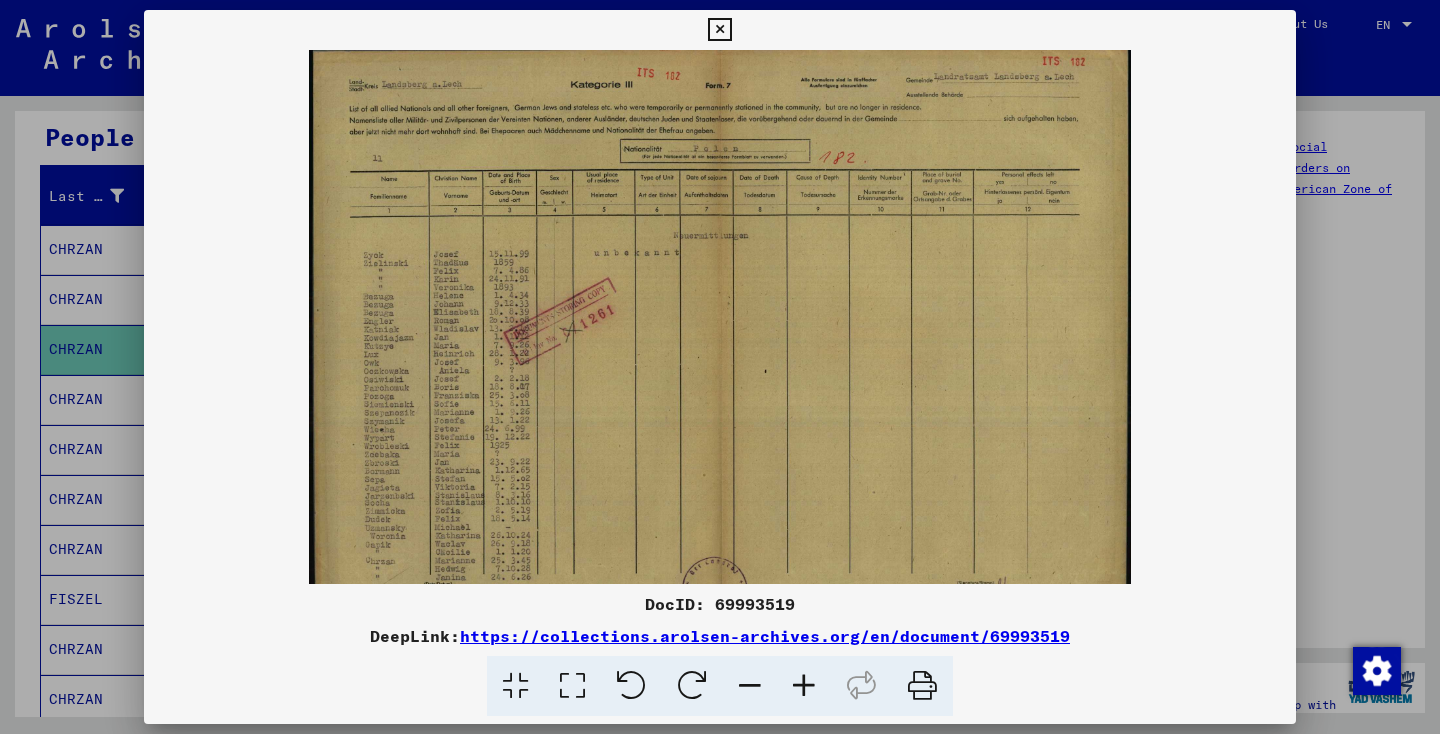 click at bounding box center [804, 686] 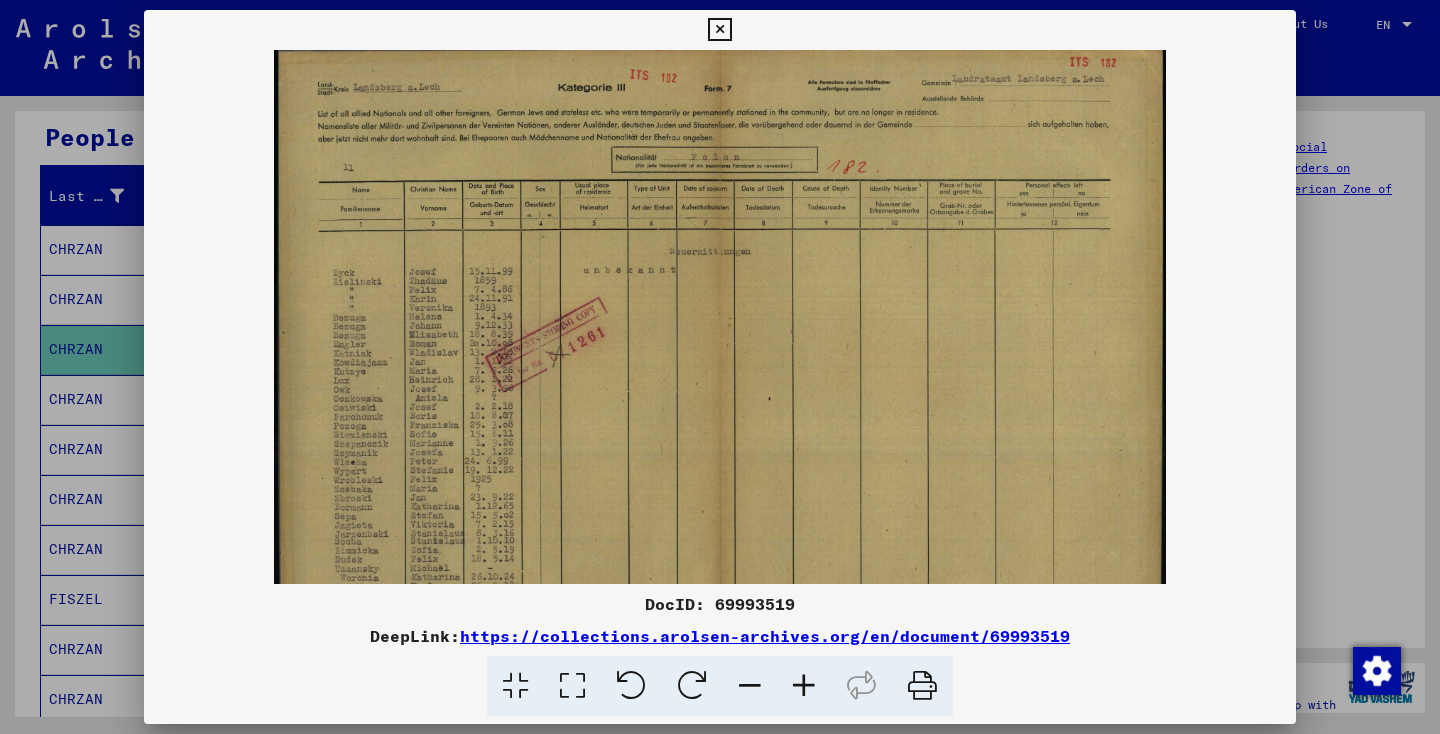 click at bounding box center (804, 686) 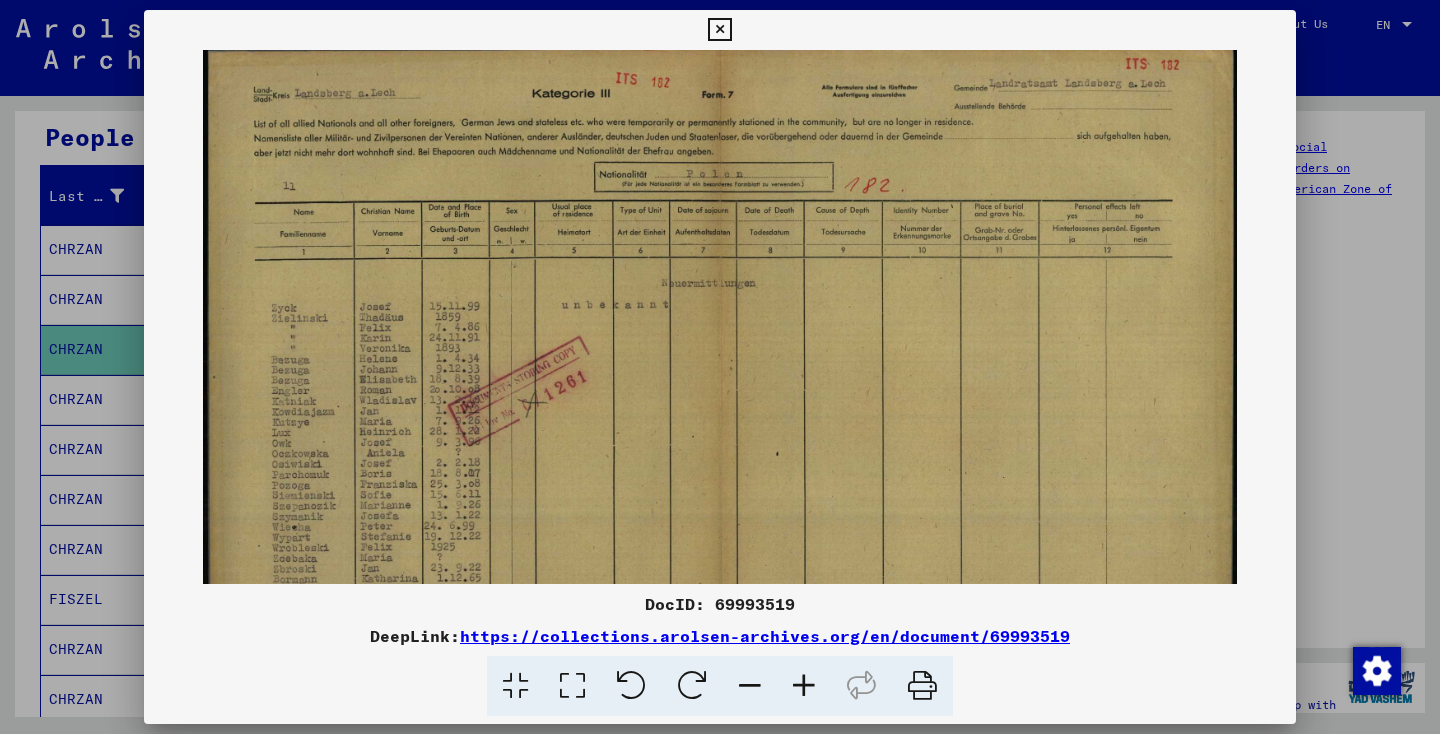 click at bounding box center [804, 686] 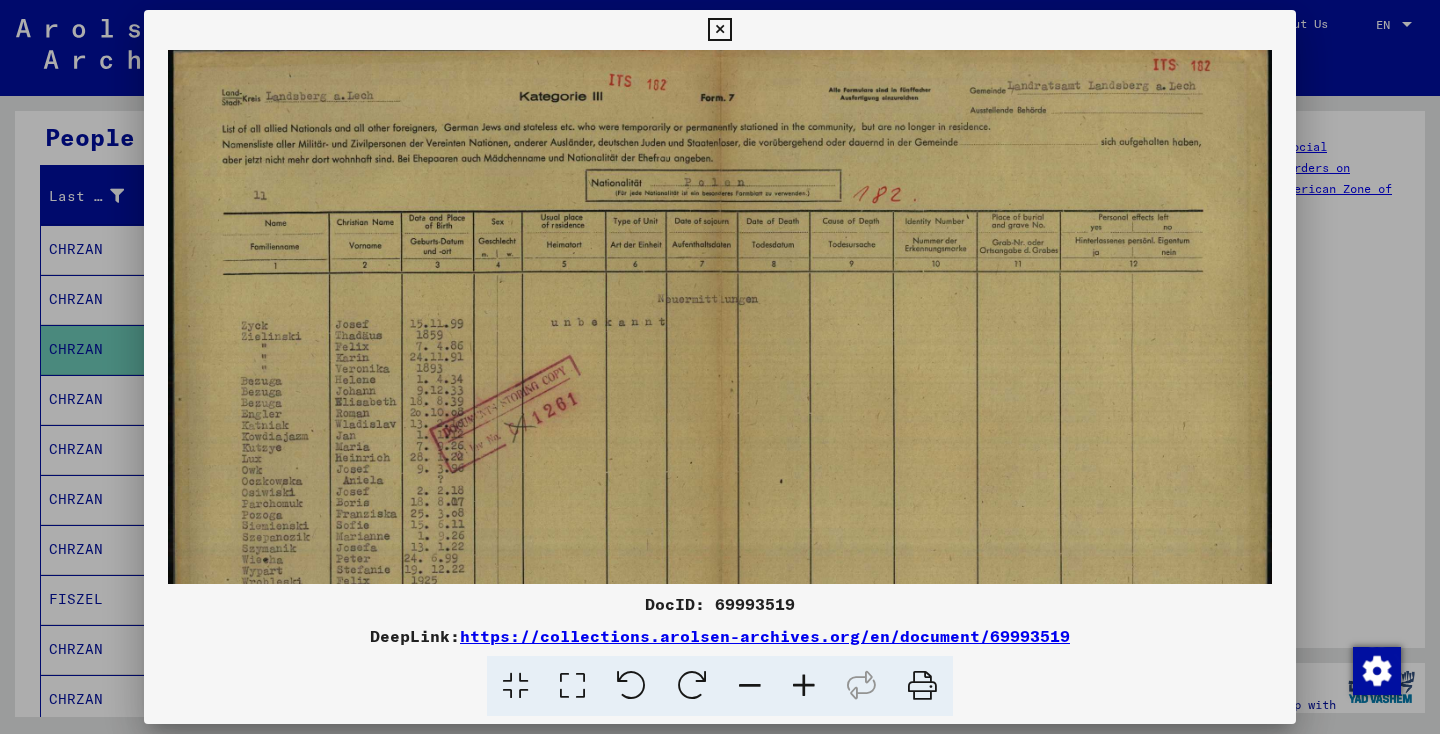 click at bounding box center [804, 686] 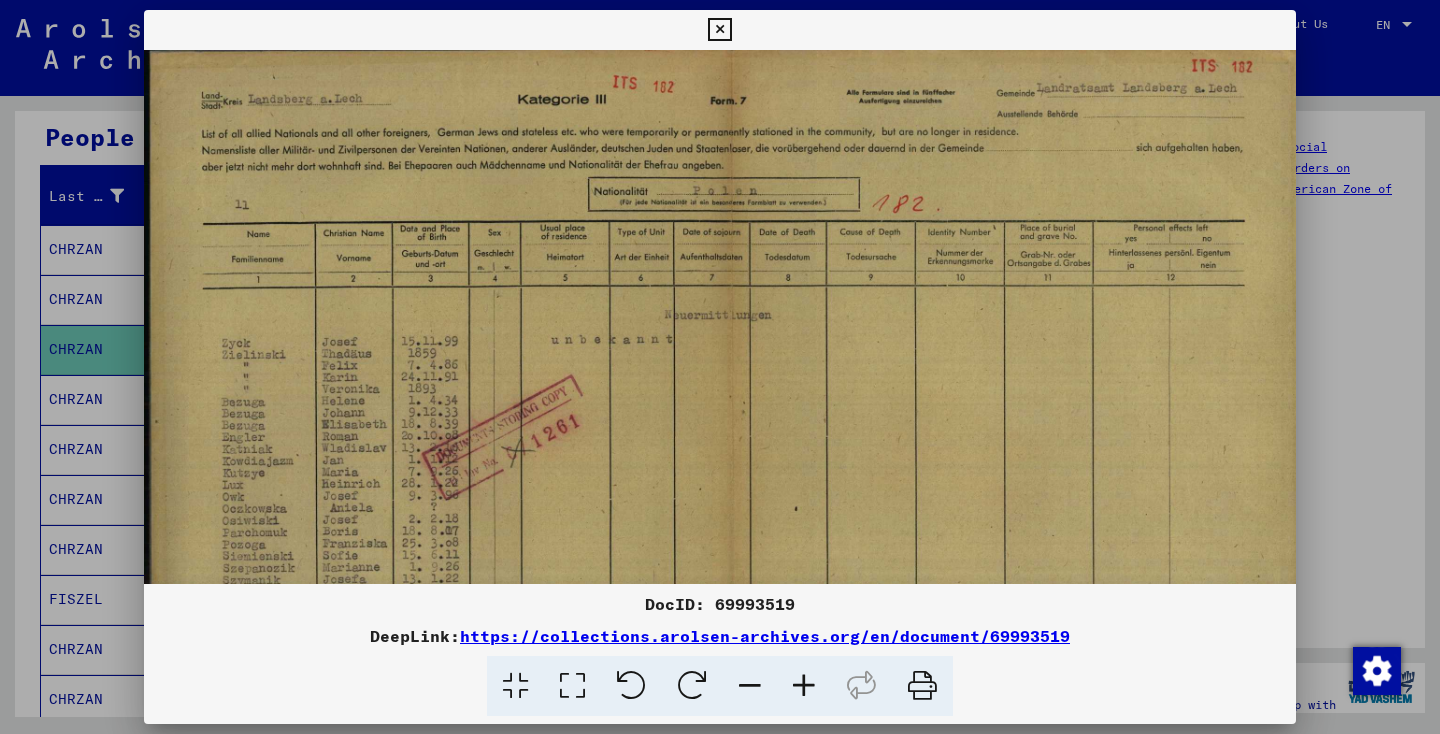 click at bounding box center [804, 686] 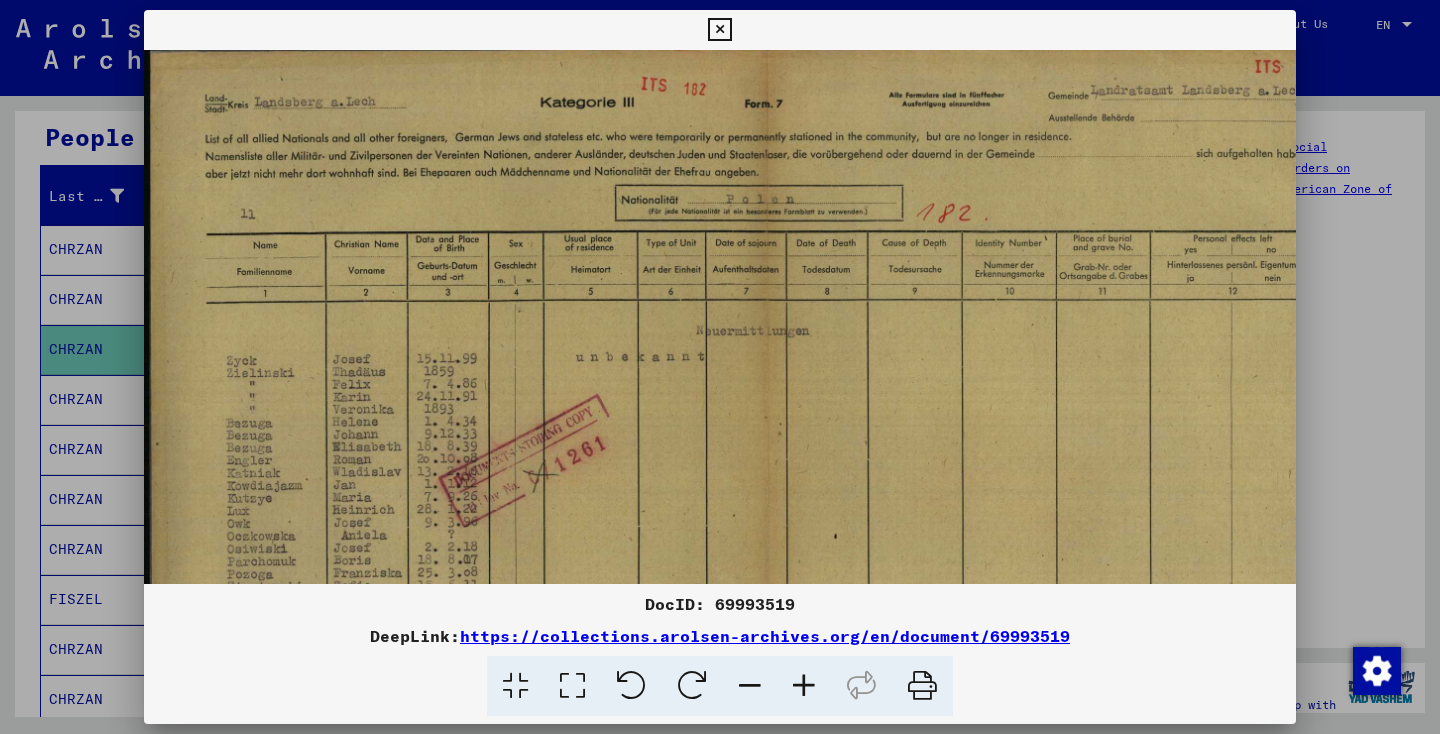 scroll, scrollTop: 0, scrollLeft: 0, axis: both 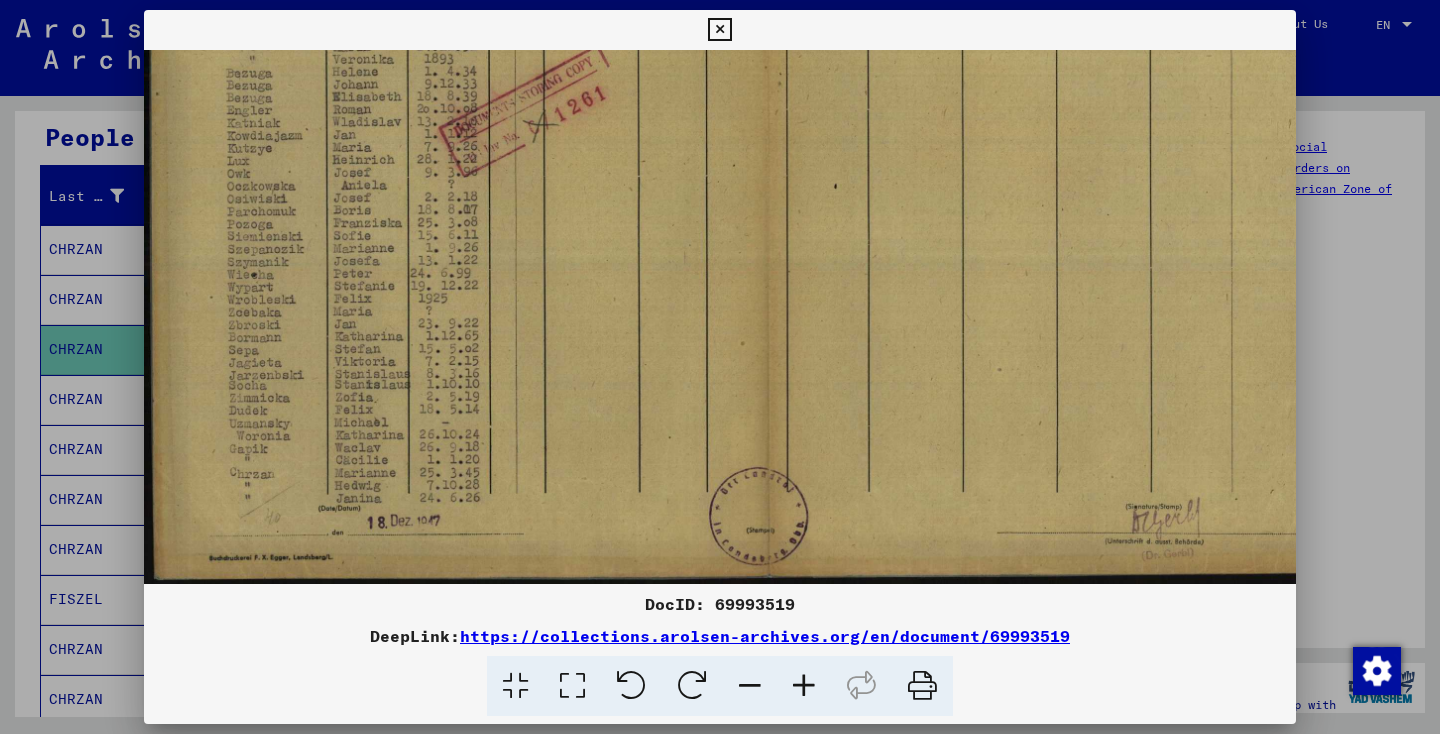 drag, startPoint x: 498, startPoint y: 532, endPoint x: 595, endPoint y: 83, distance: 459.35825 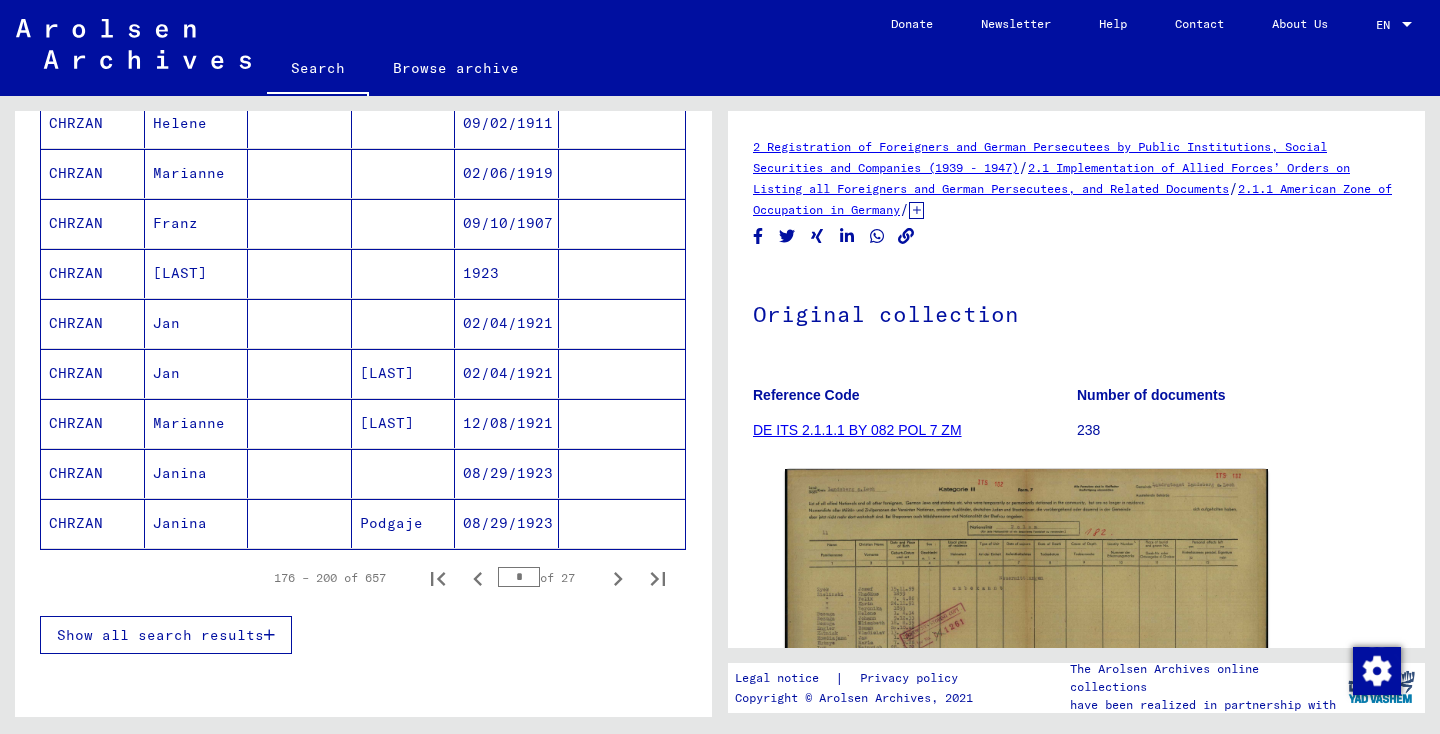 scroll, scrollTop: 1114, scrollLeft: 0, axis: vertical 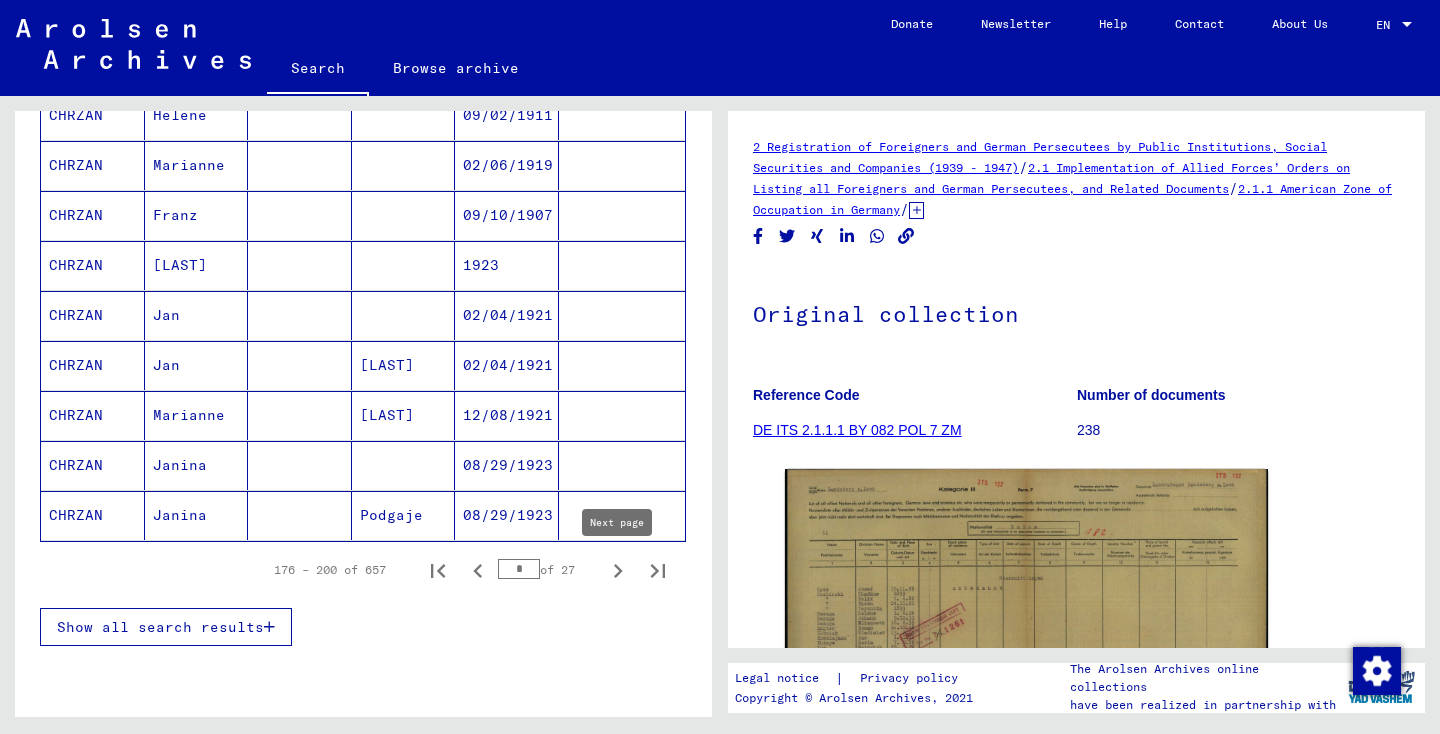 click 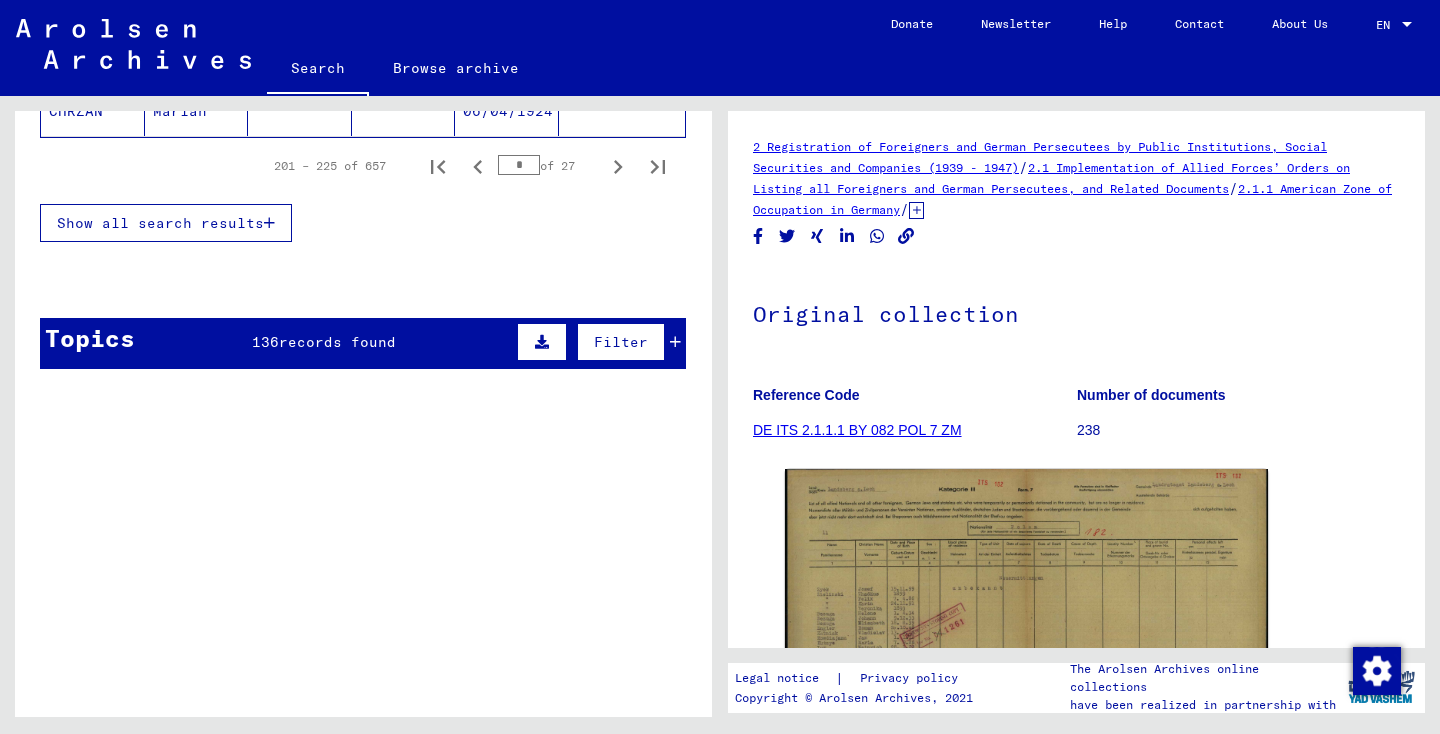 scroll, scrollTop: 1420, scrollLeft: 0, axis: vertical 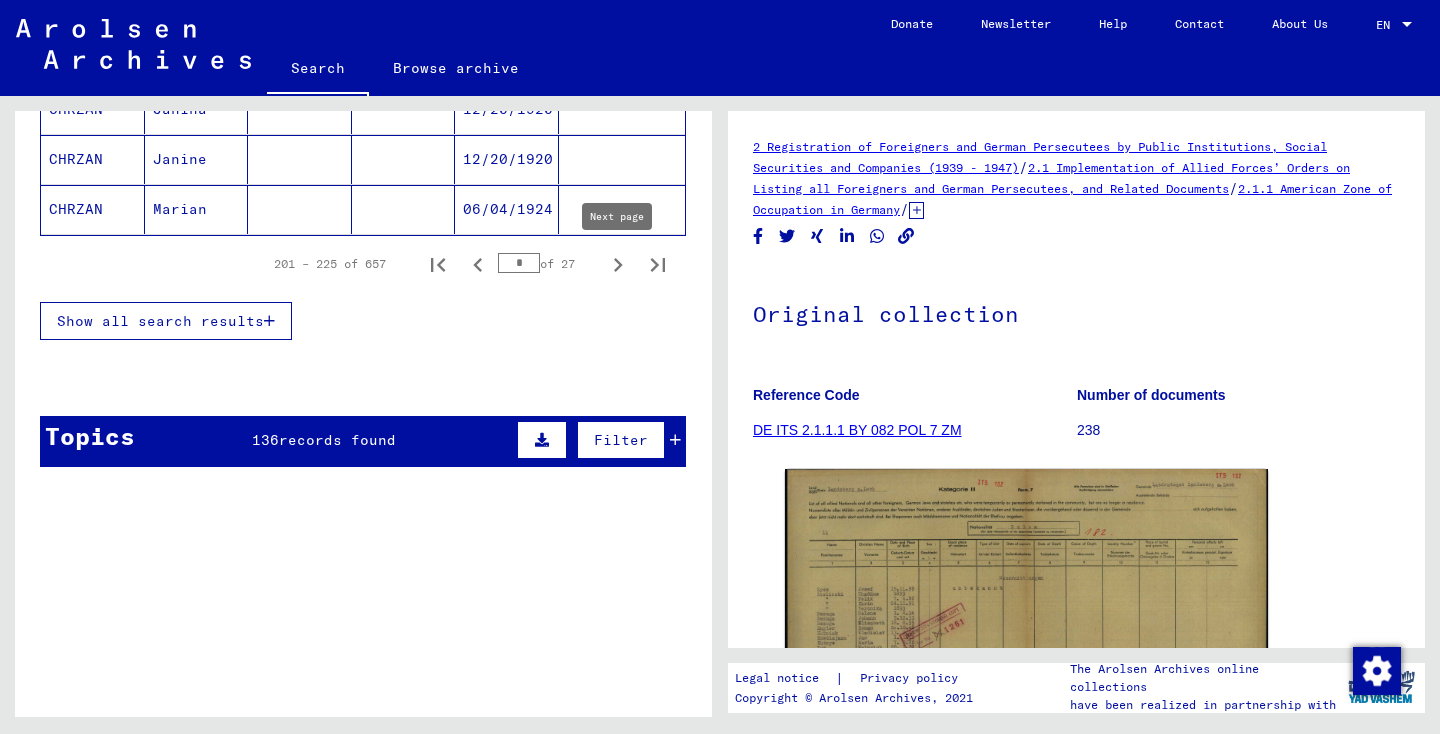 click 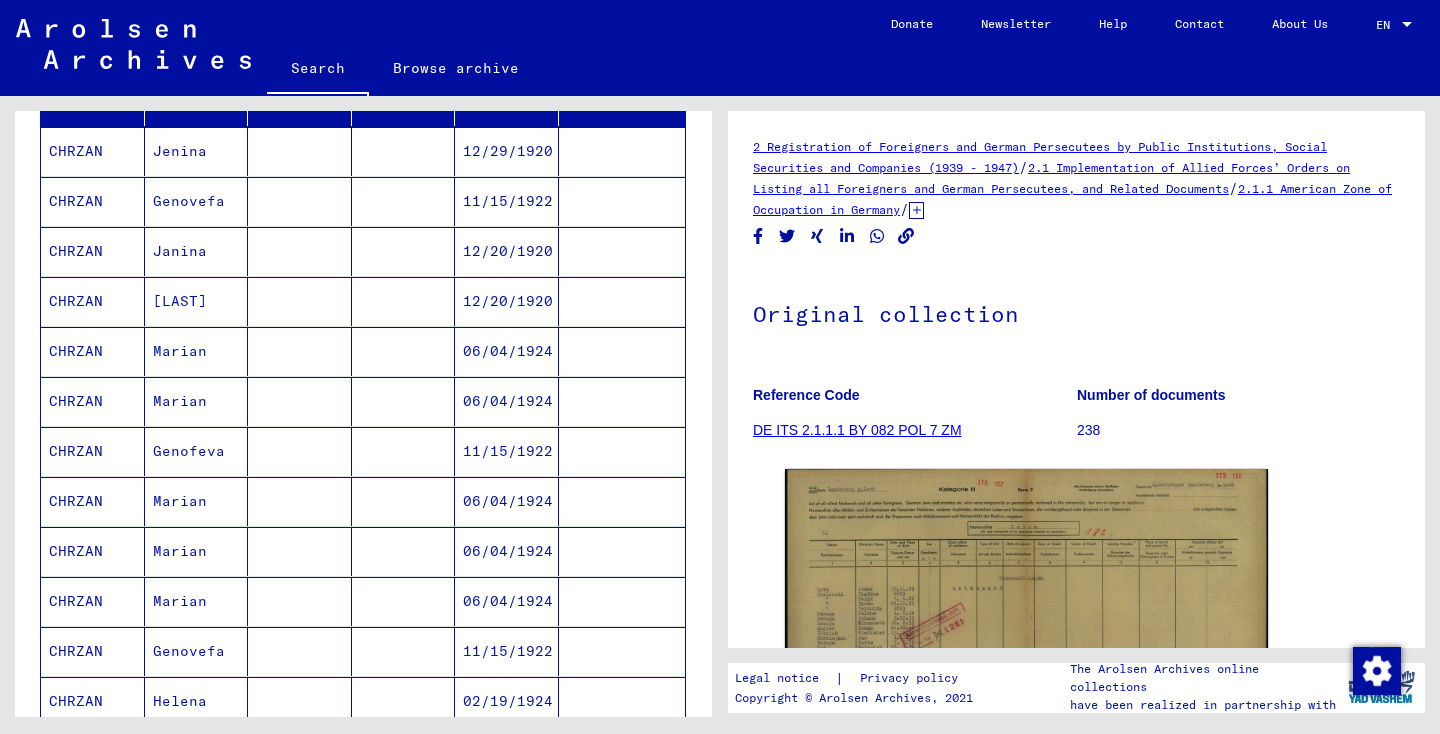 scroll, scrollTop: 277, scrollLeft: 0, axis: vertical 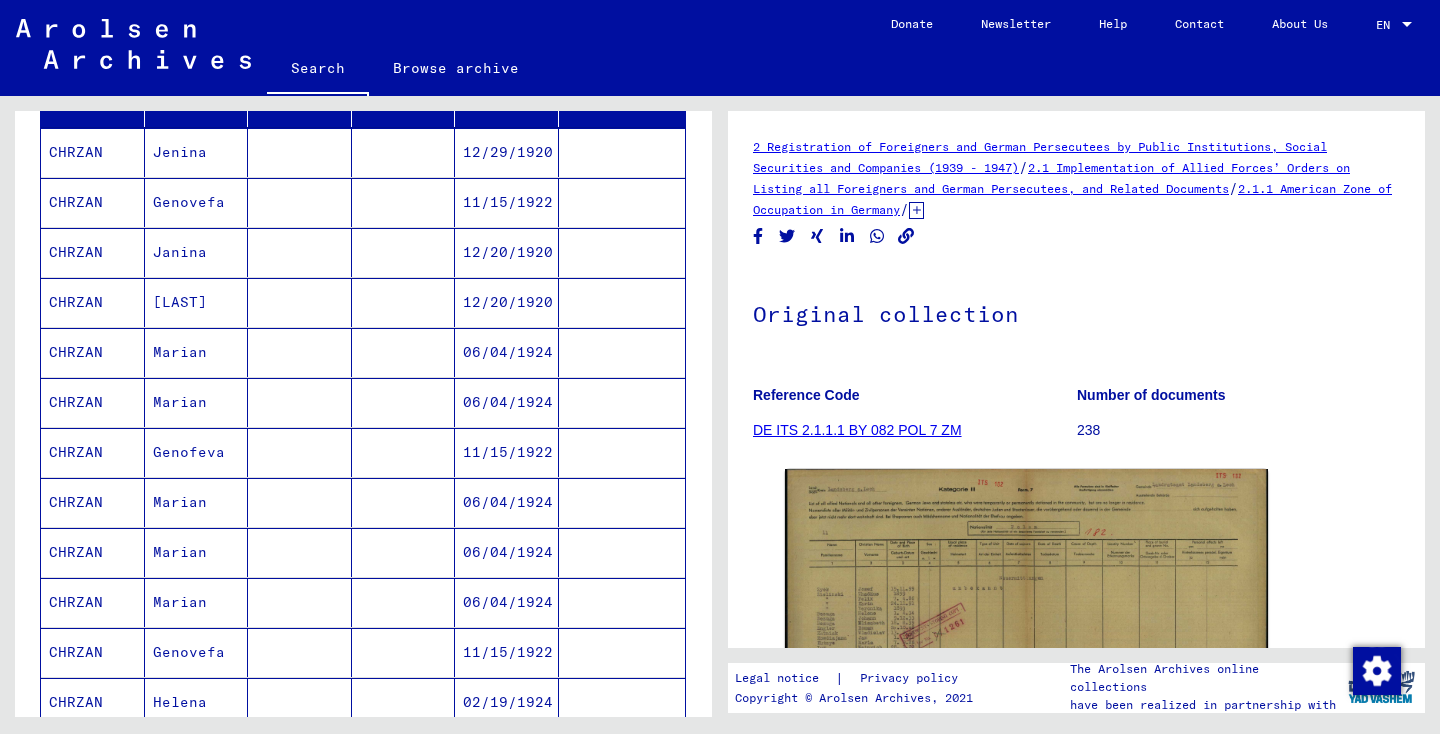 click at bounding box center [622, 202] 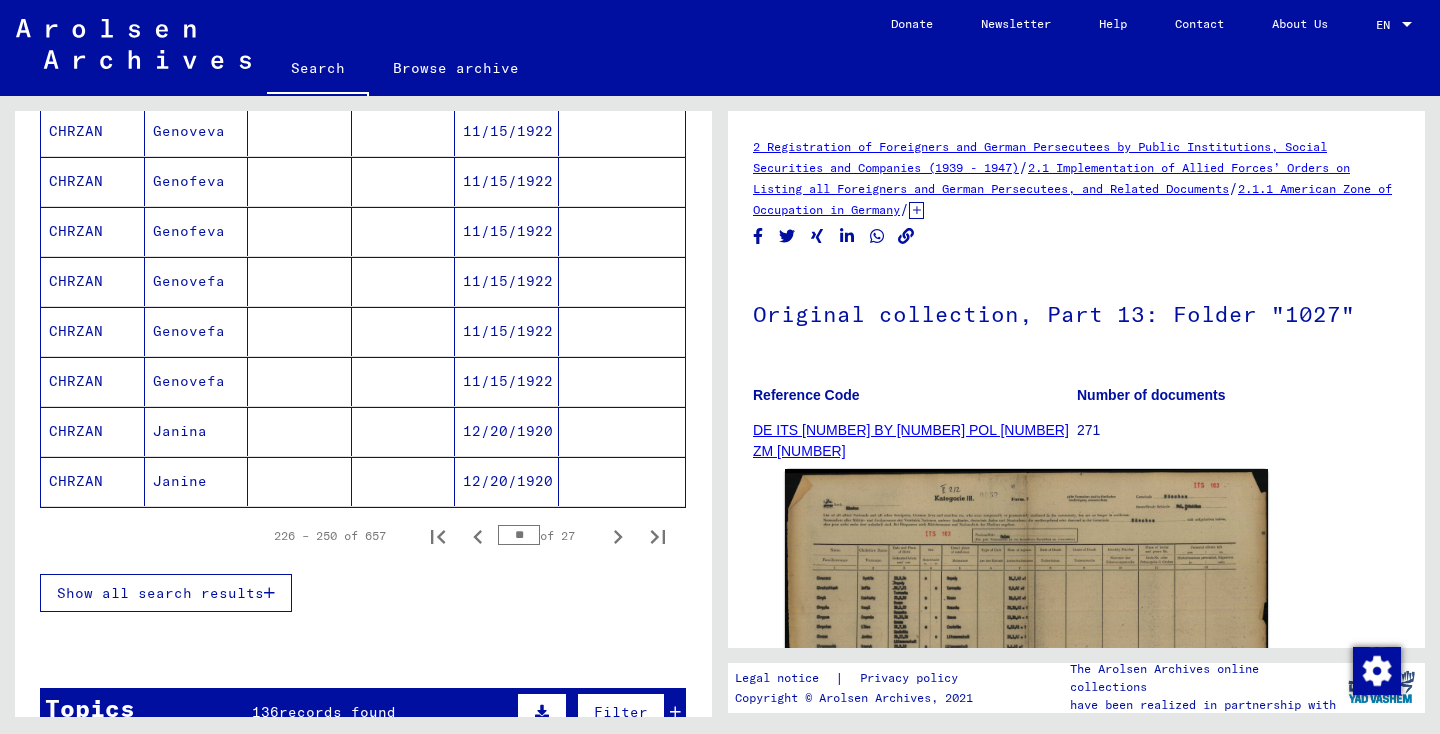 scroll, scrollTop: 1156, scrollLeft: 0, axis: vertical 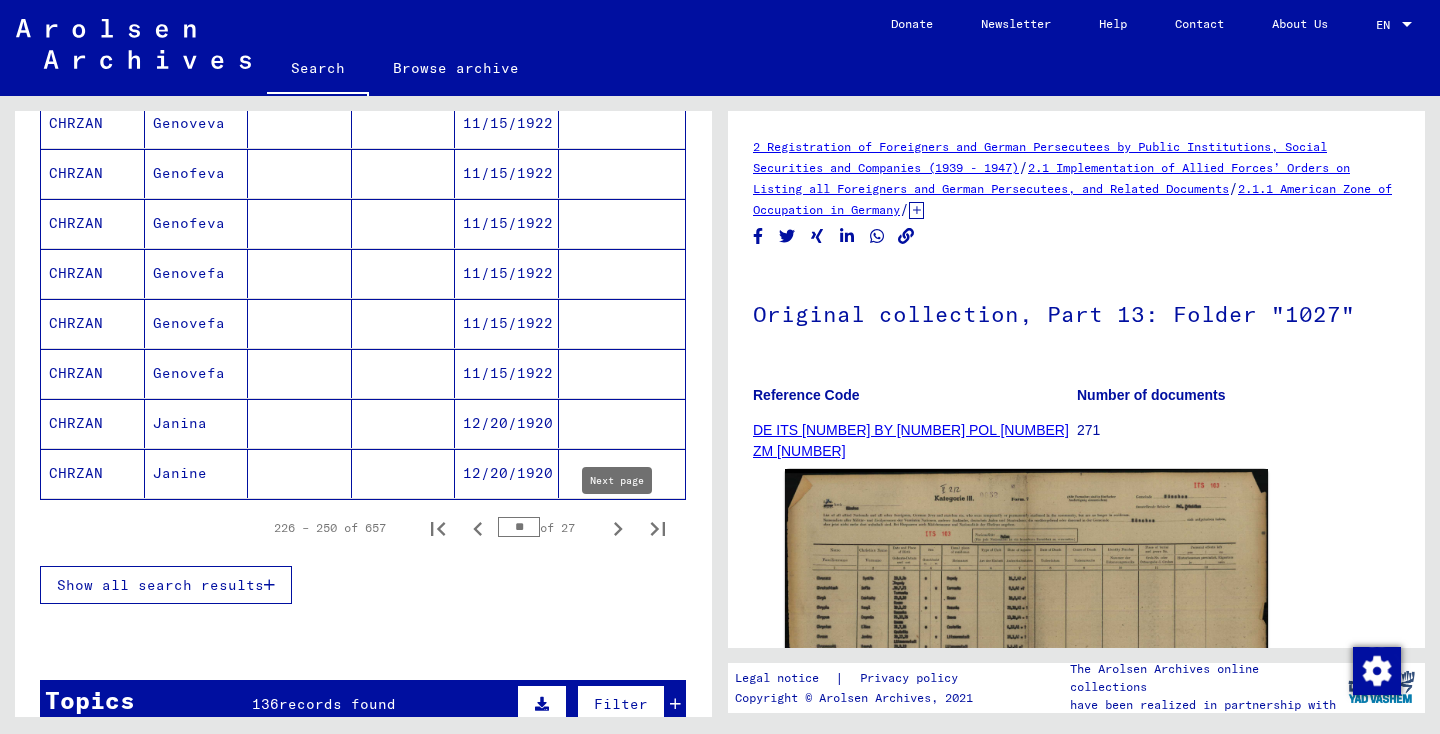 click 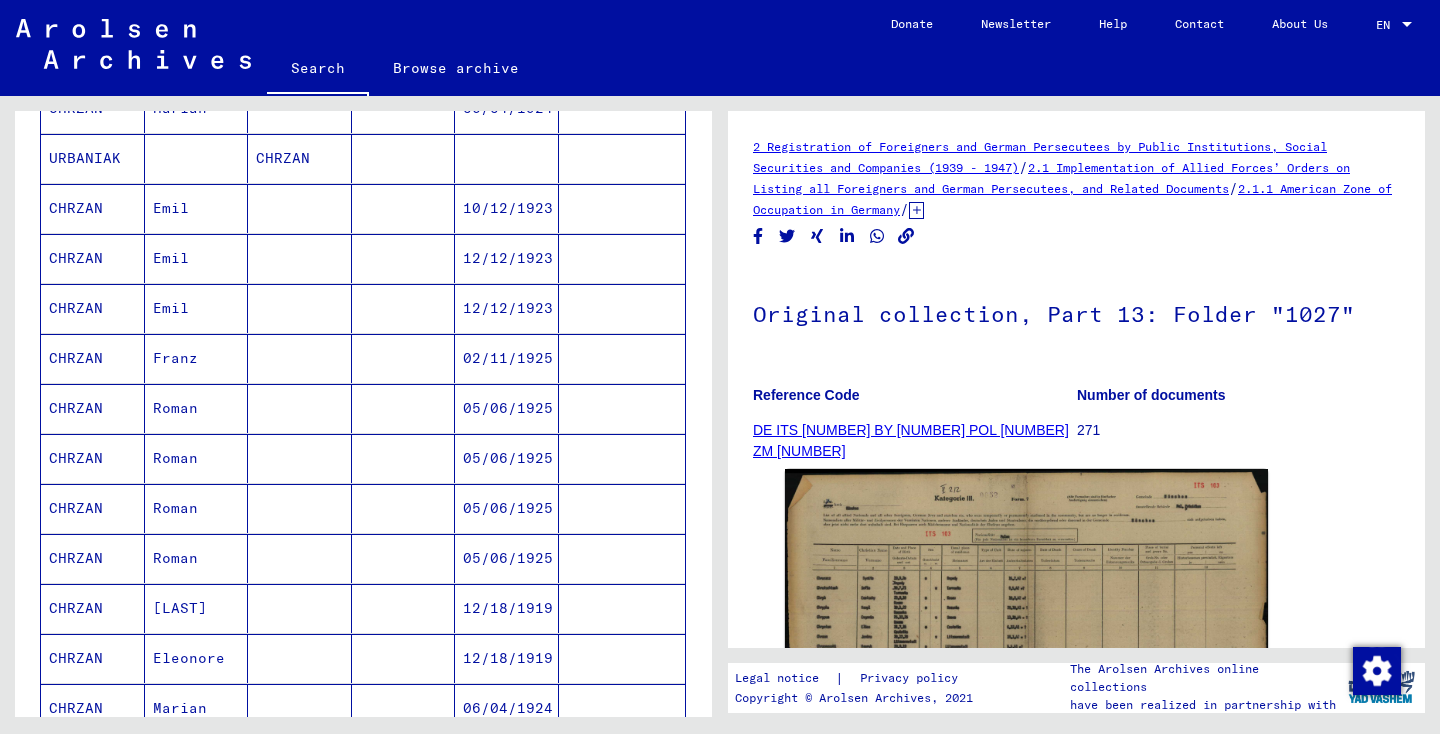 scroll, scrollTop: 866, scrollLeft: 0, axis: vertical 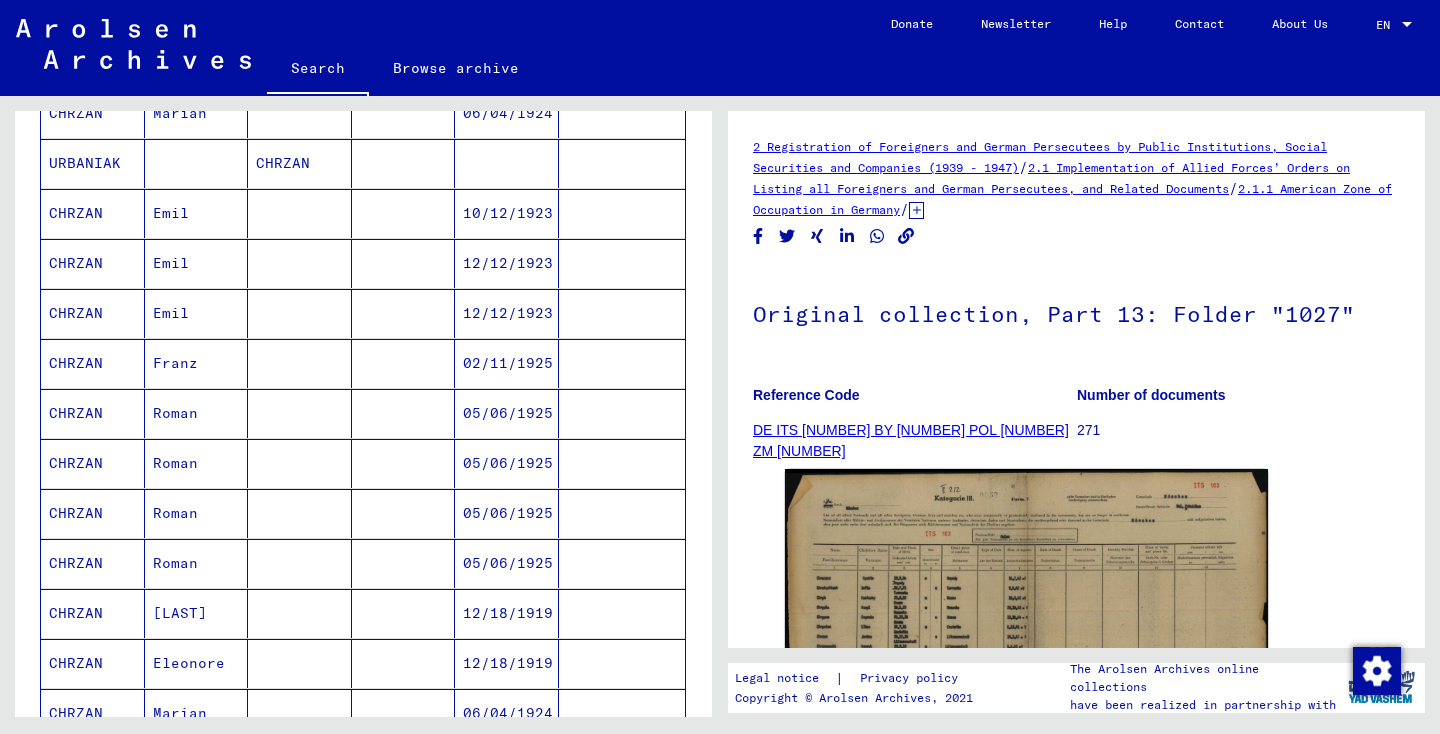 click at bounding box center [404, 663] 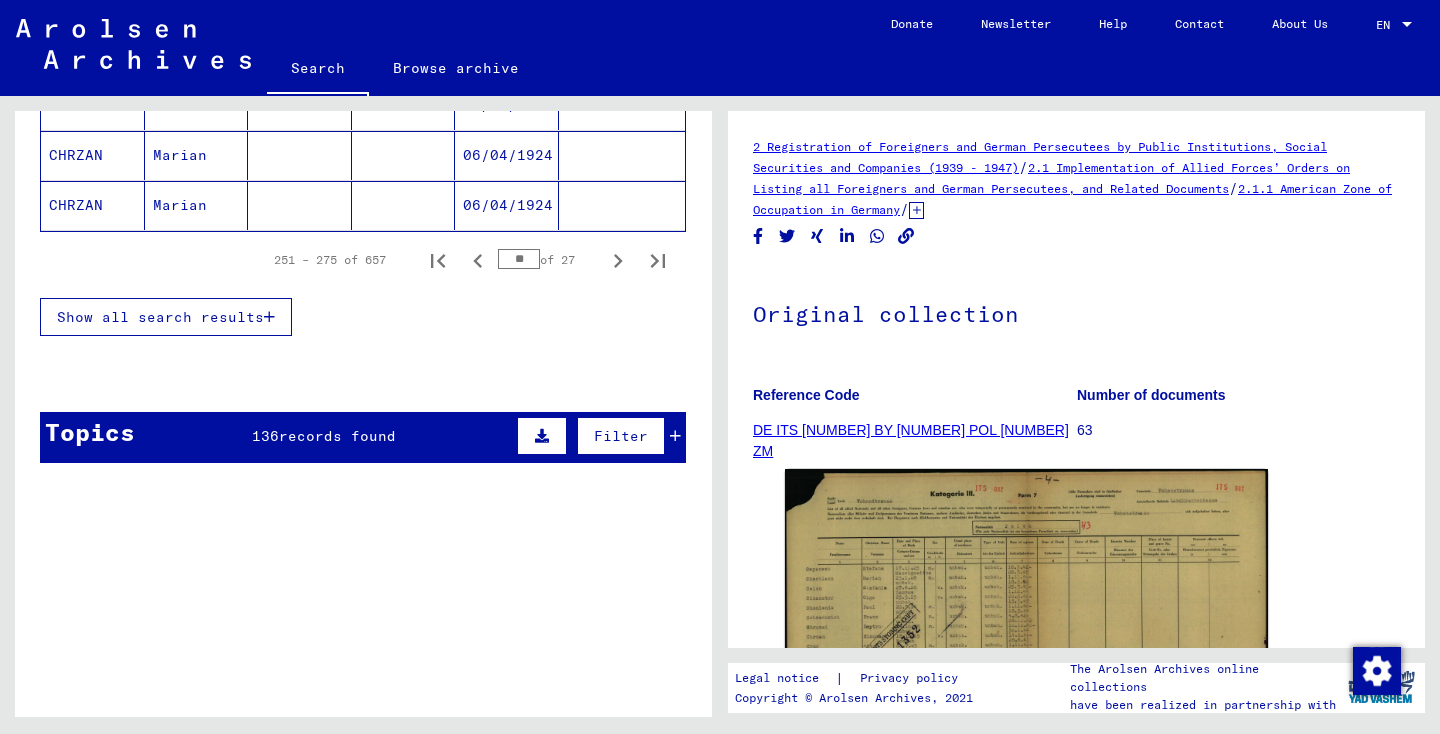 scroll, scrollTop: 1450, scrollLeft: 0, axis: vertical 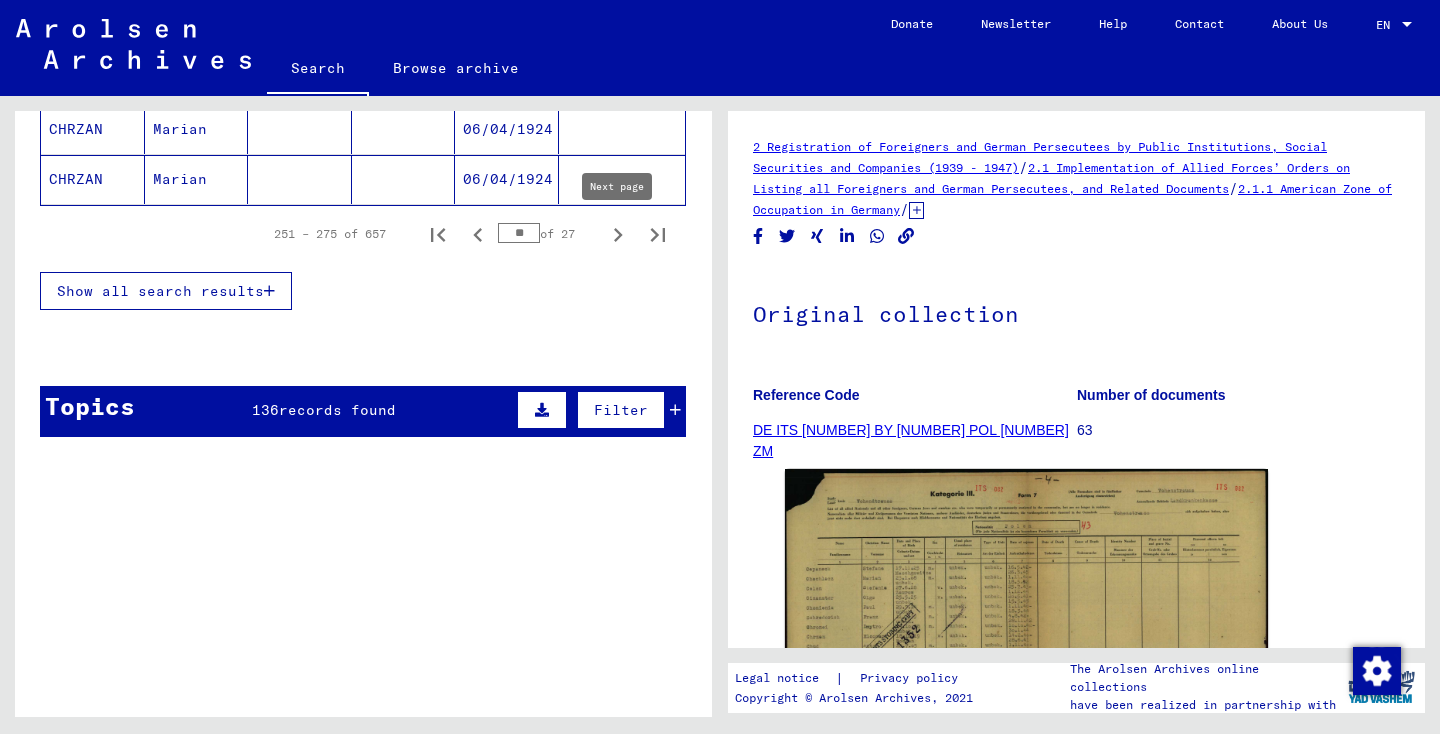 click 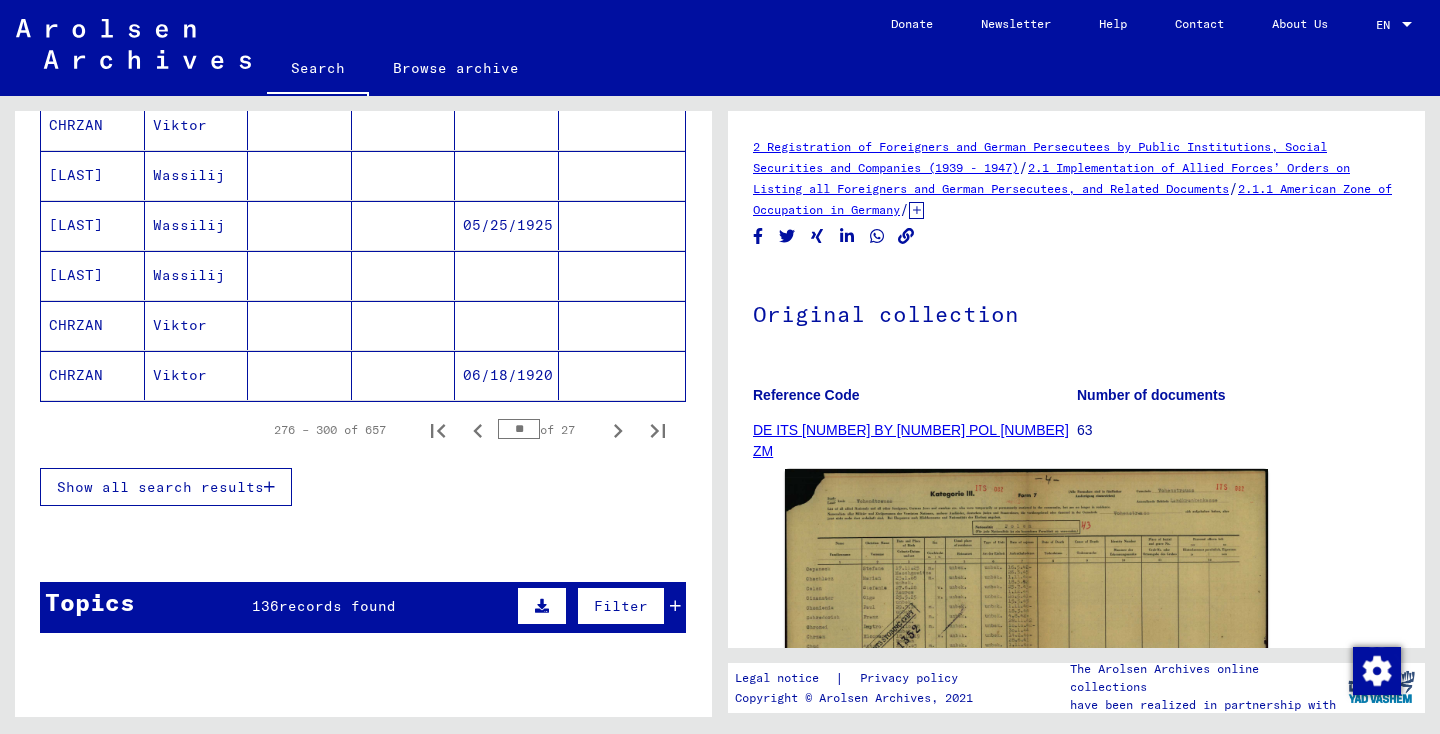 scroll, scrollTop: 1409, scrollLeft: 0, axis: vertical 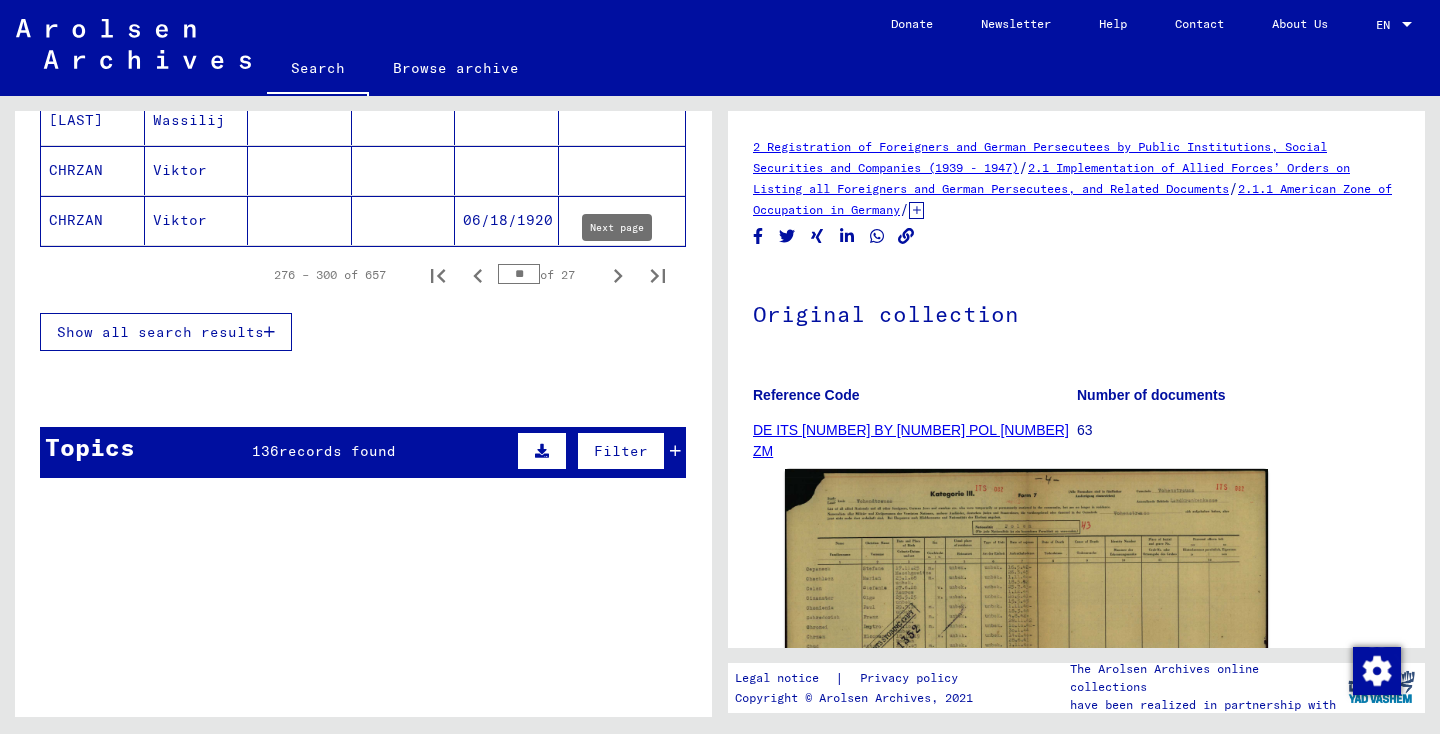 click 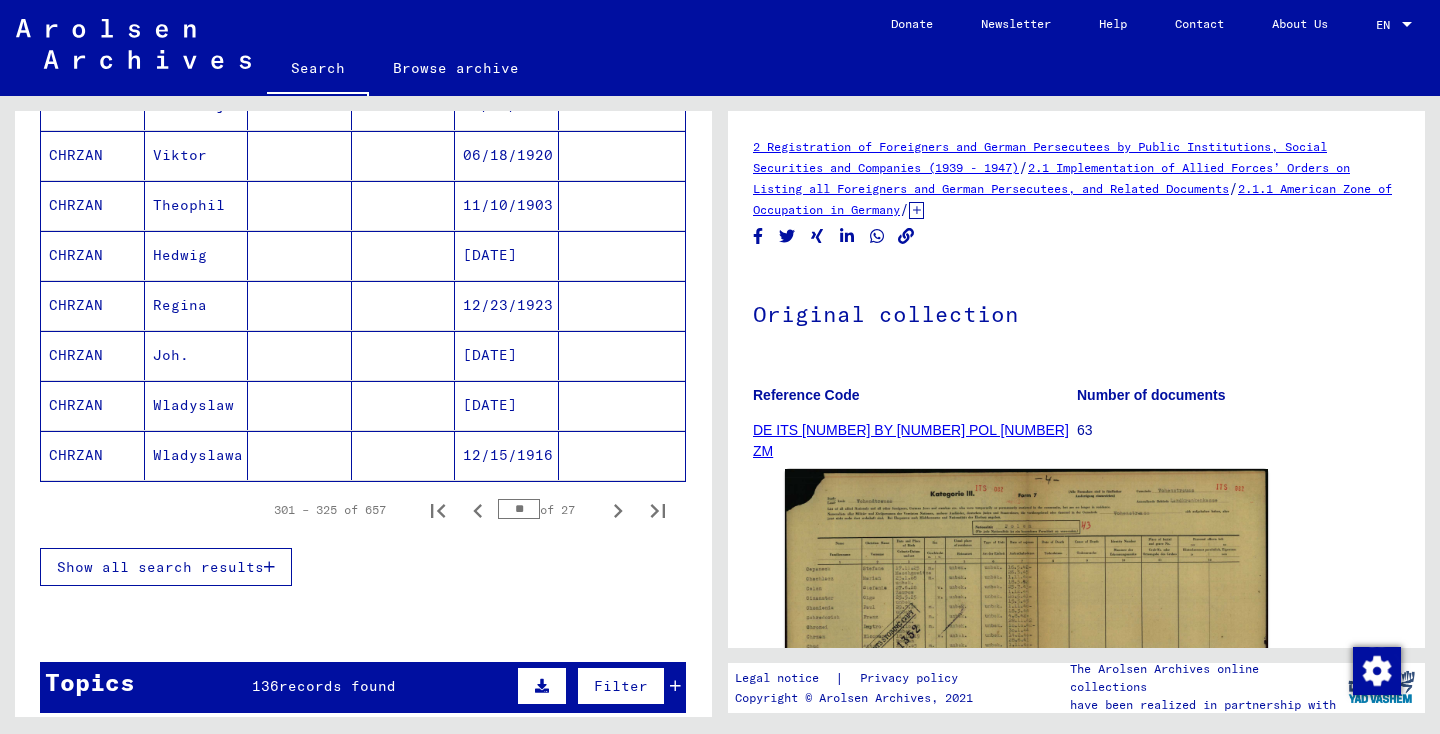 scroll, scrollTop: 1186, scrollLeft: 0, axis: vertical 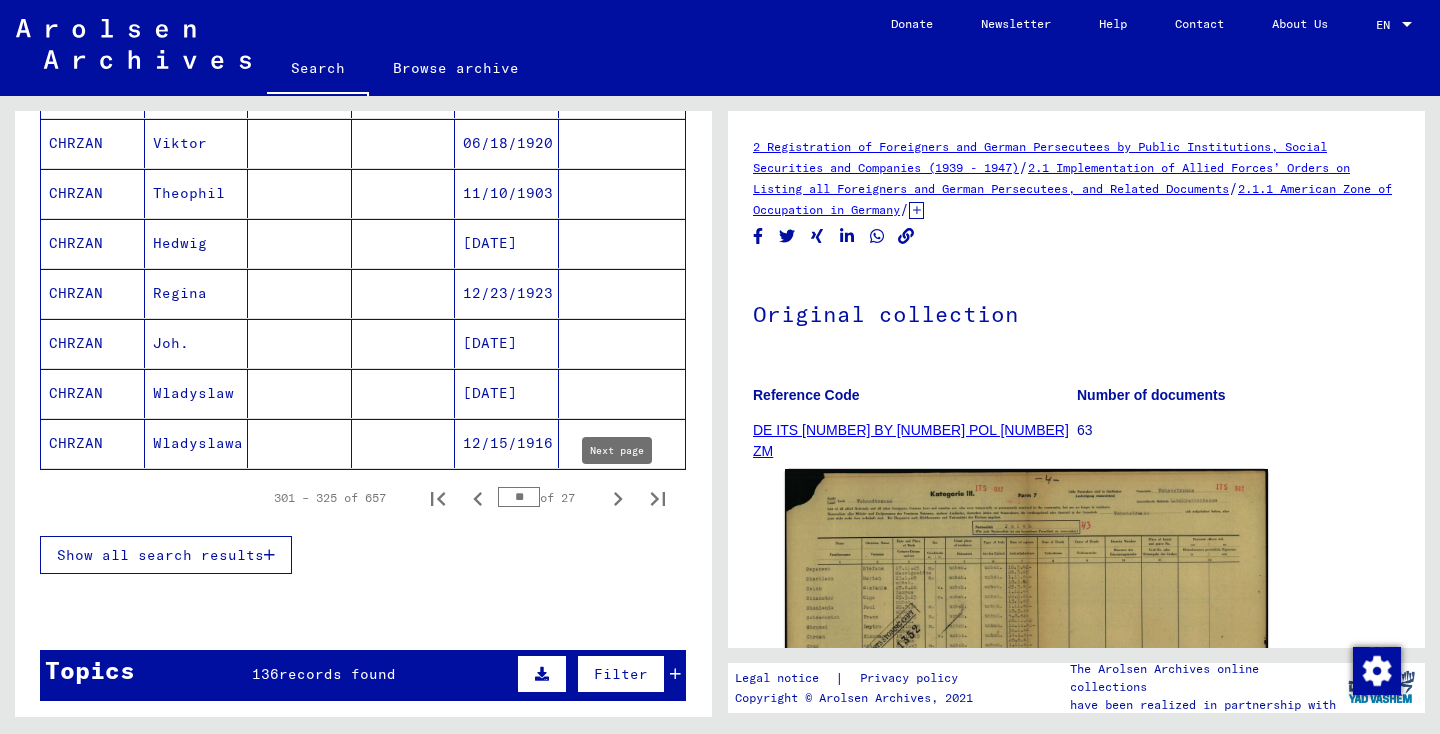 click 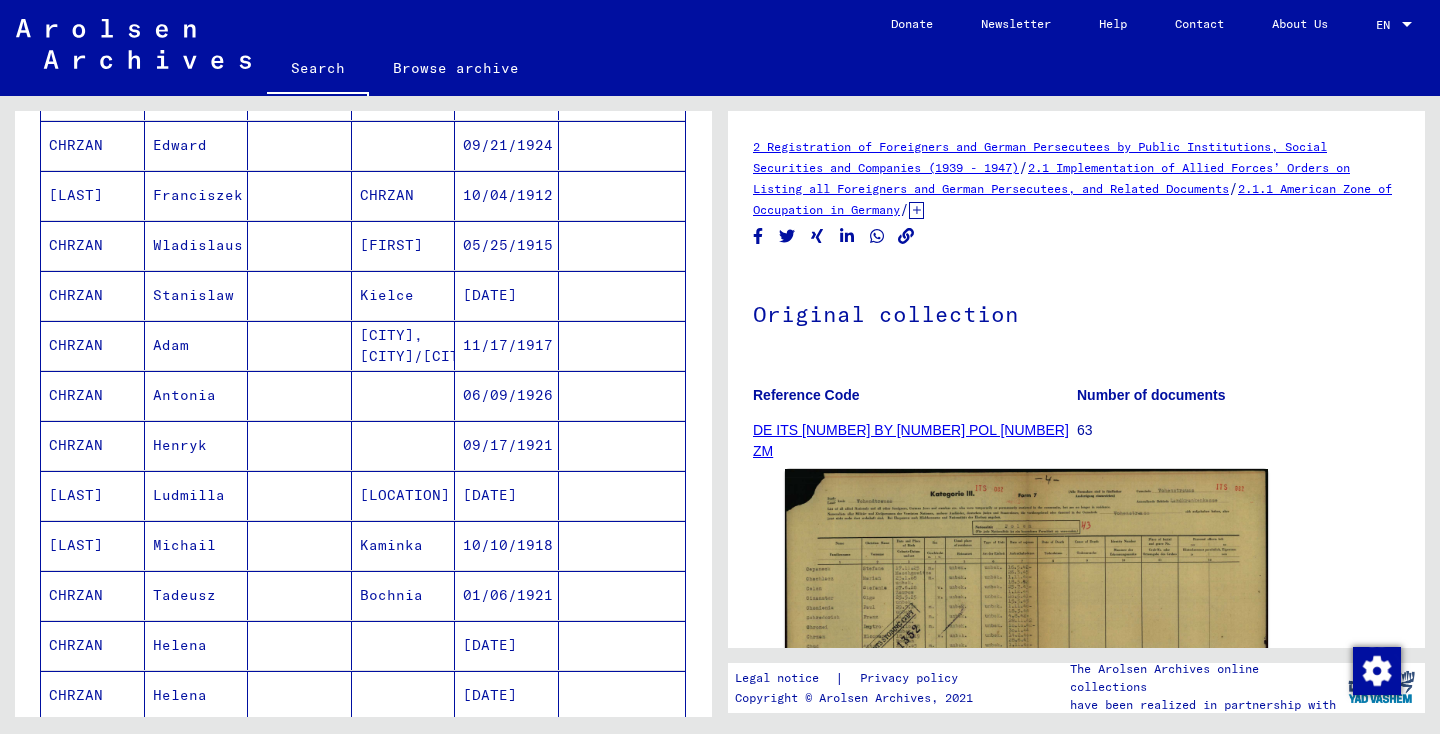 scroll, scrollTop: 933, scrollLeft: 0, axis: vertical 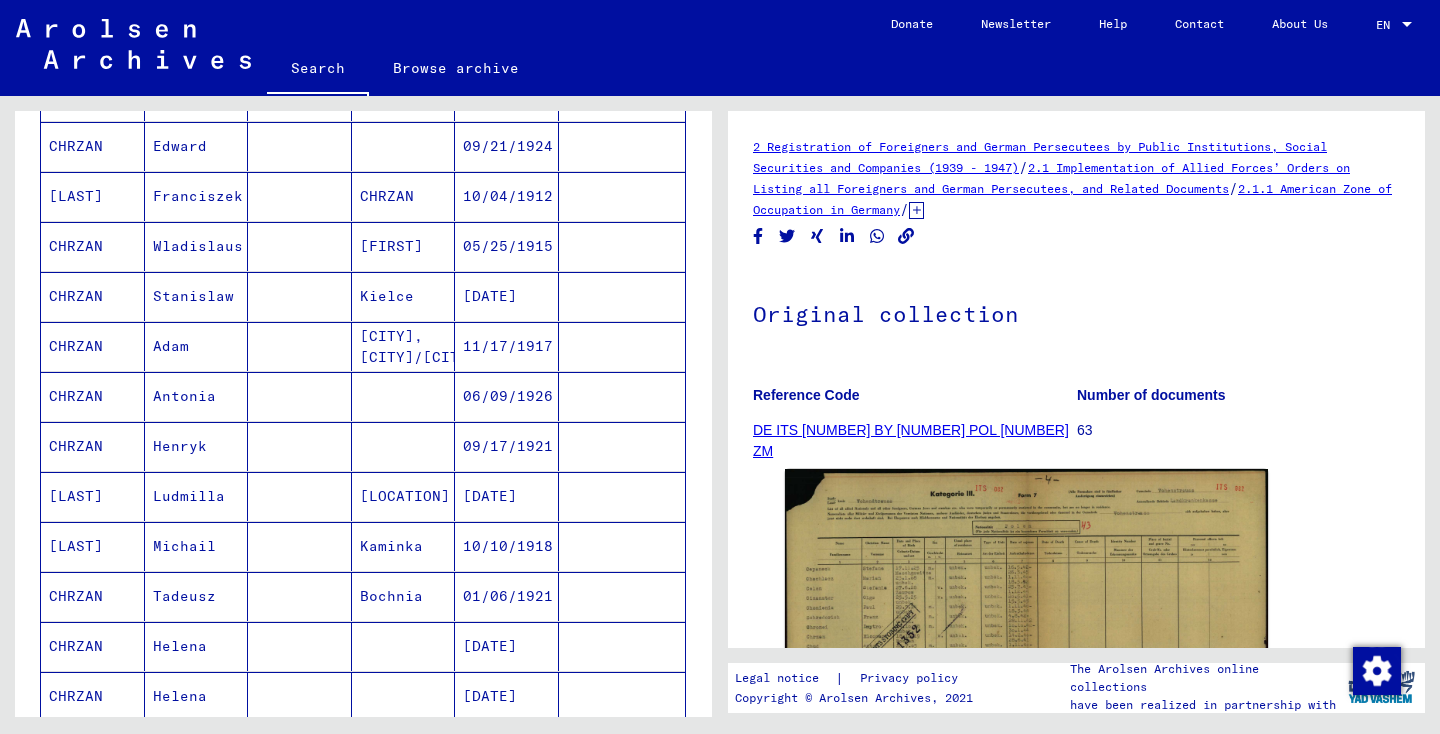 click on "[DATE]" at bounding box center [507, 696] 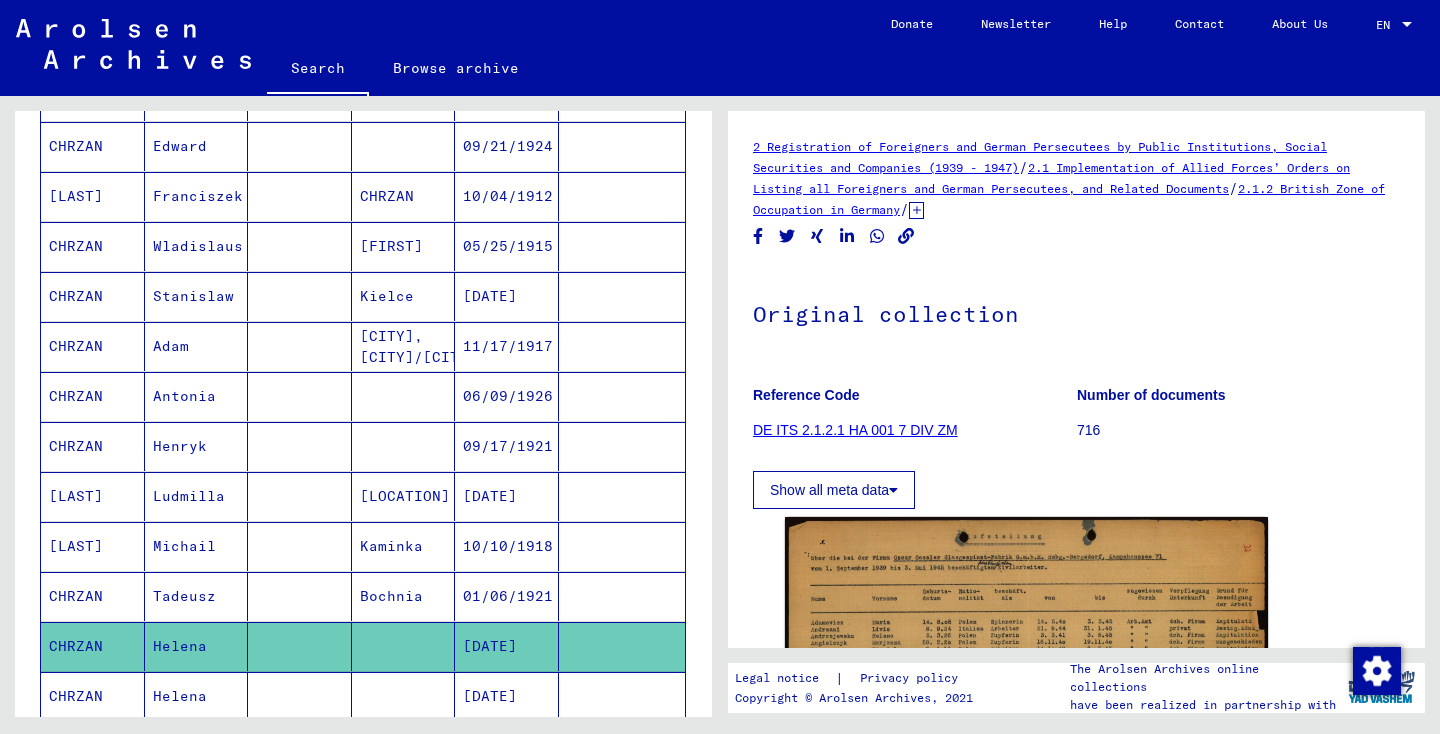 click on "[DATE]" 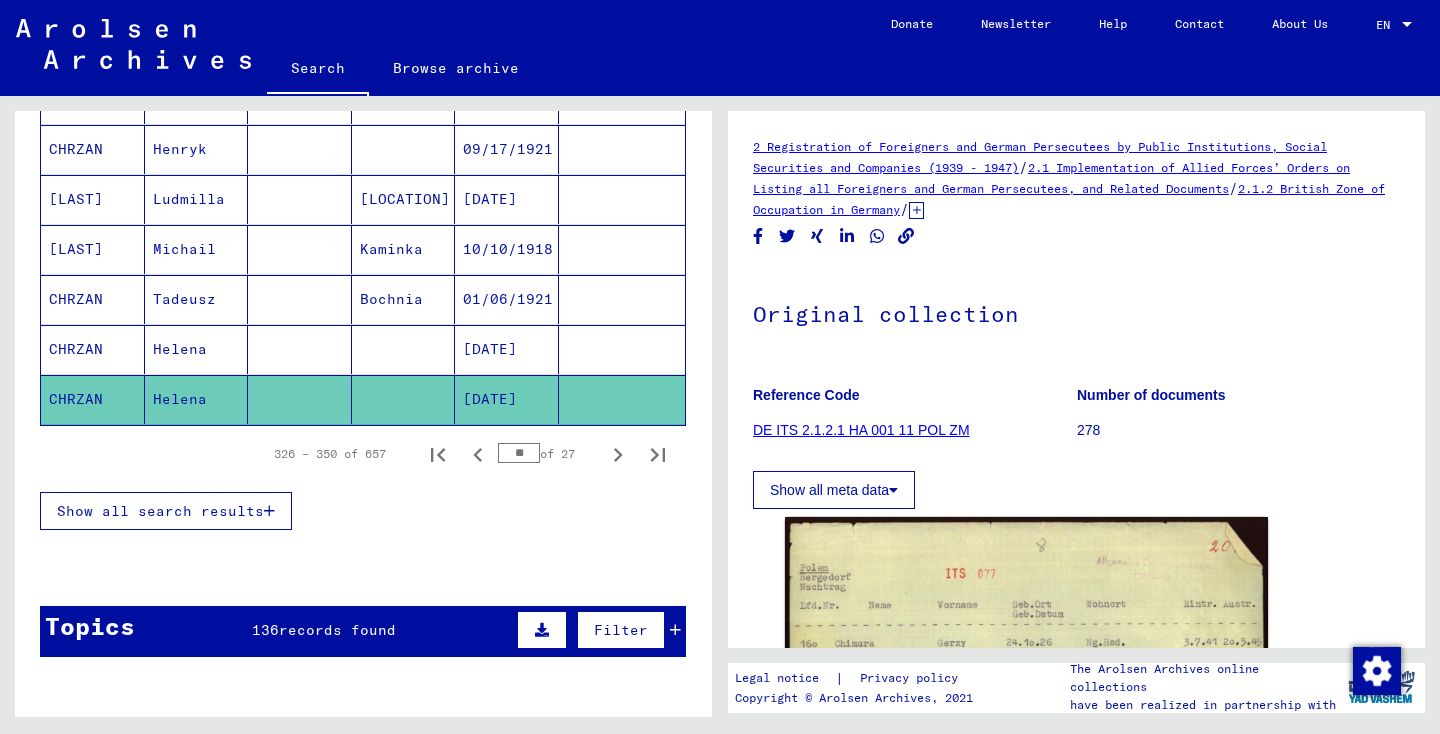 scroll, scrollTop: 1308, scrollLeft: 0, axis: vertical 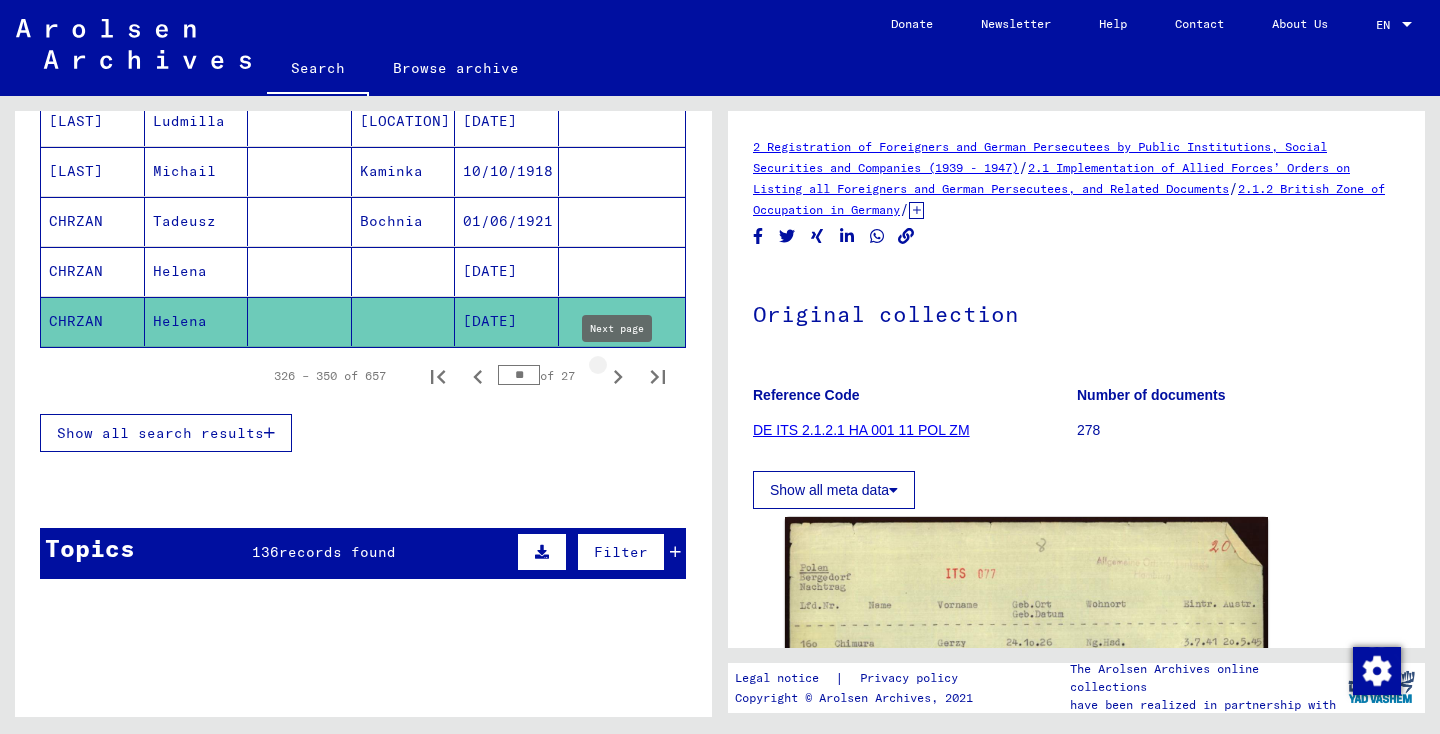 click 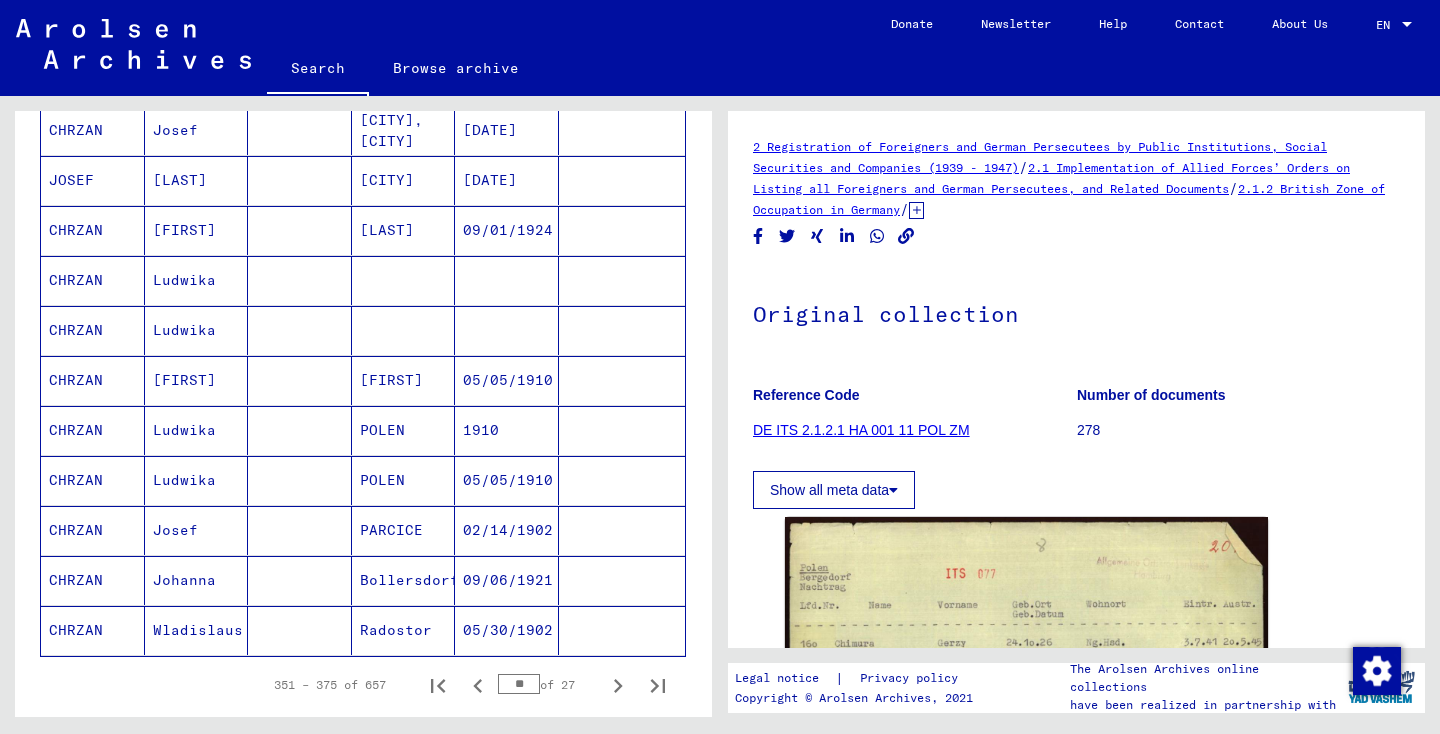 scroll, scrollTop: 1125, scrollLeft: 0, axis: vertical 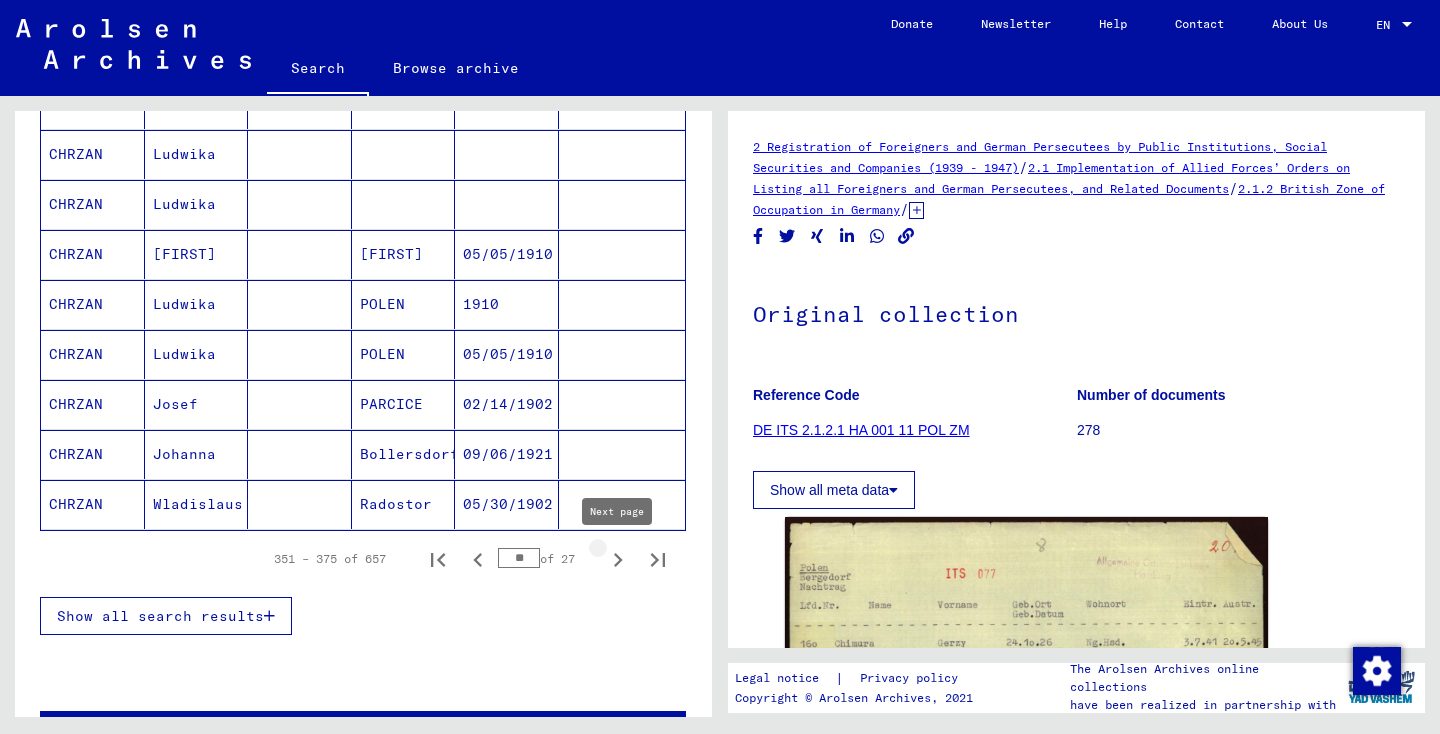 click 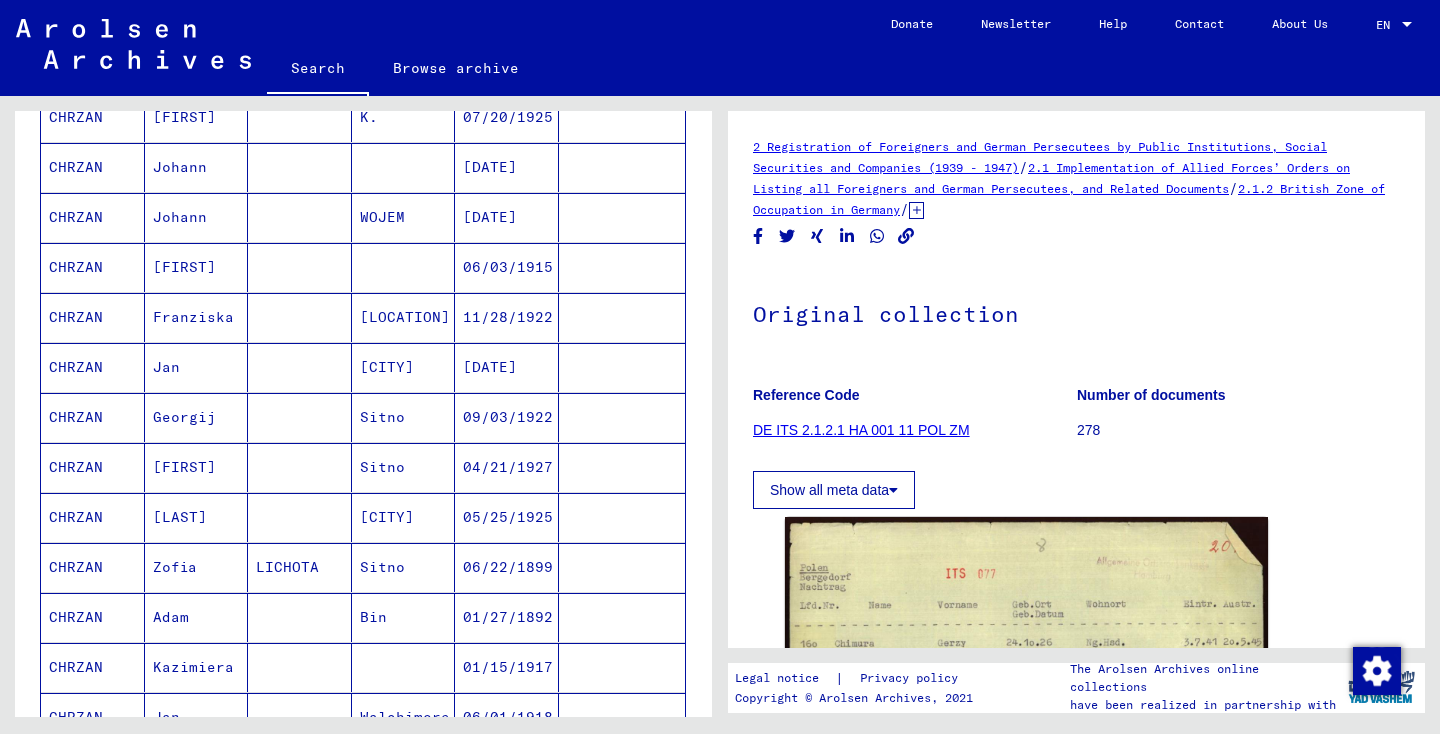 scroll, scrollTop: 1042, scrollLeft: 0, axis: vertical 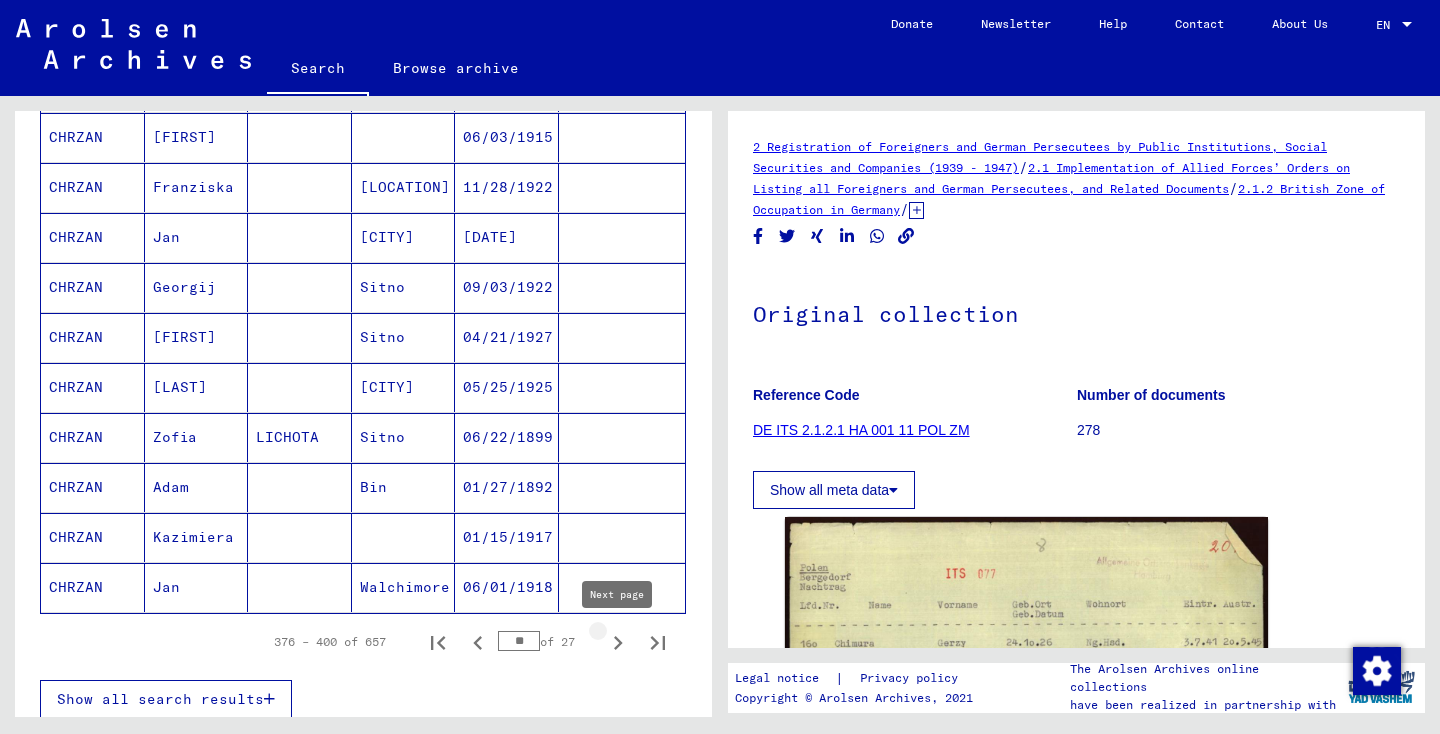 click 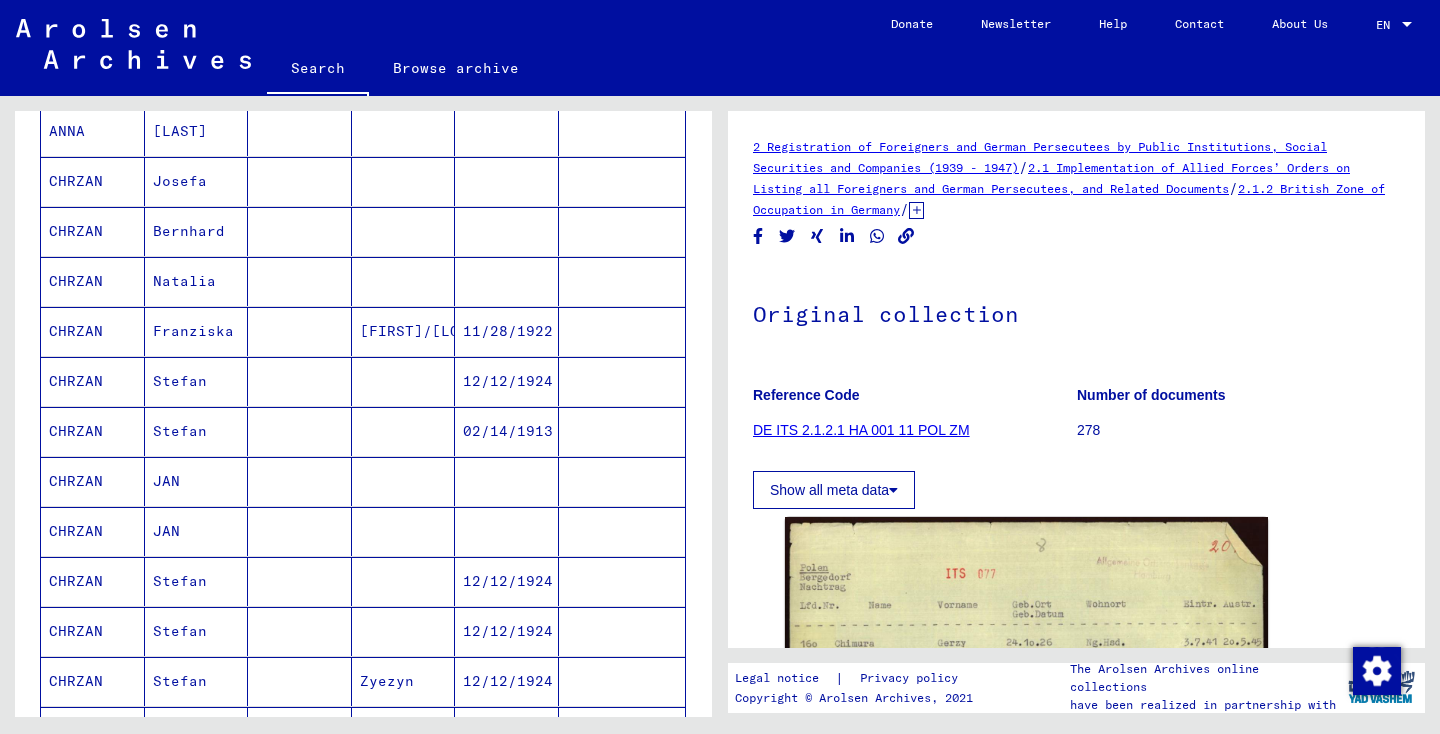 scroll, scrollTop: 393, scrollLeft: 0, axis: vertical 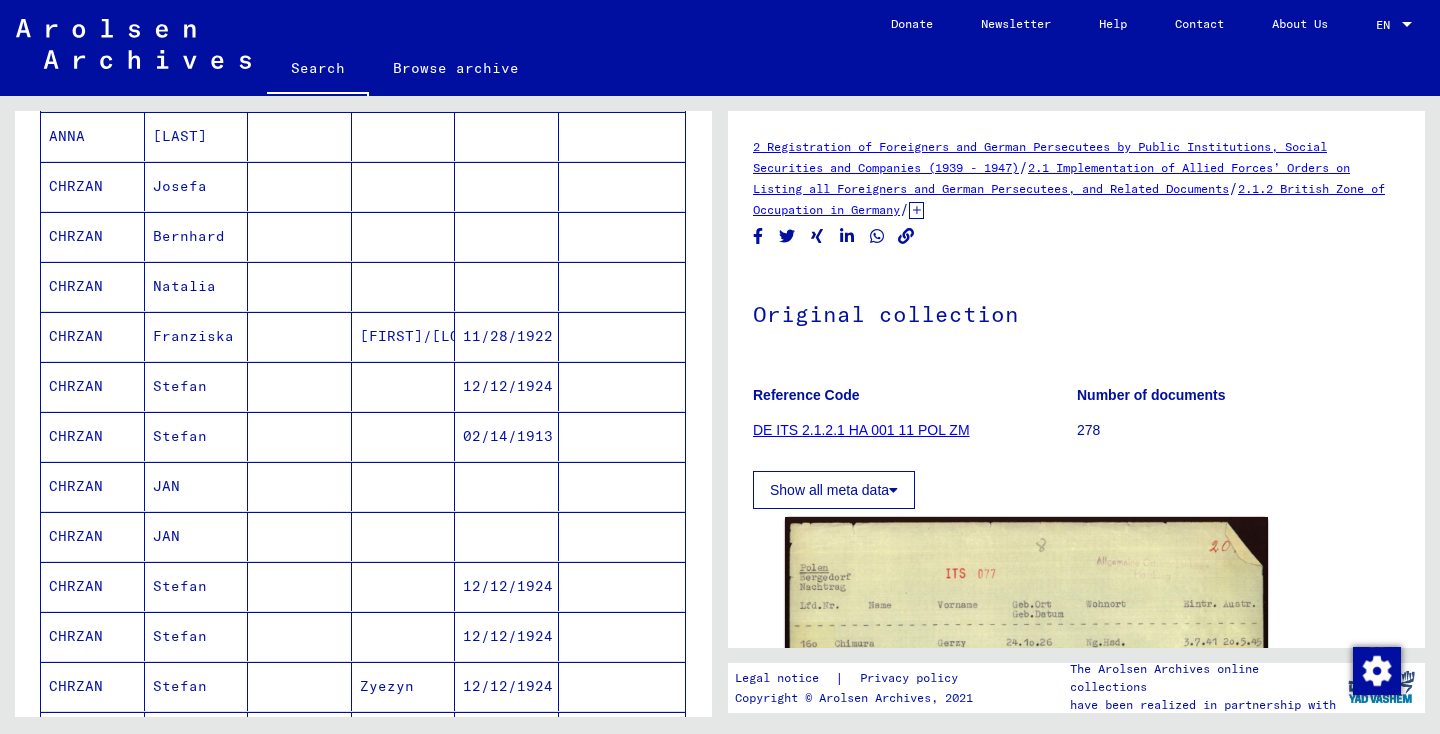 click at bounding box center [622, 386] 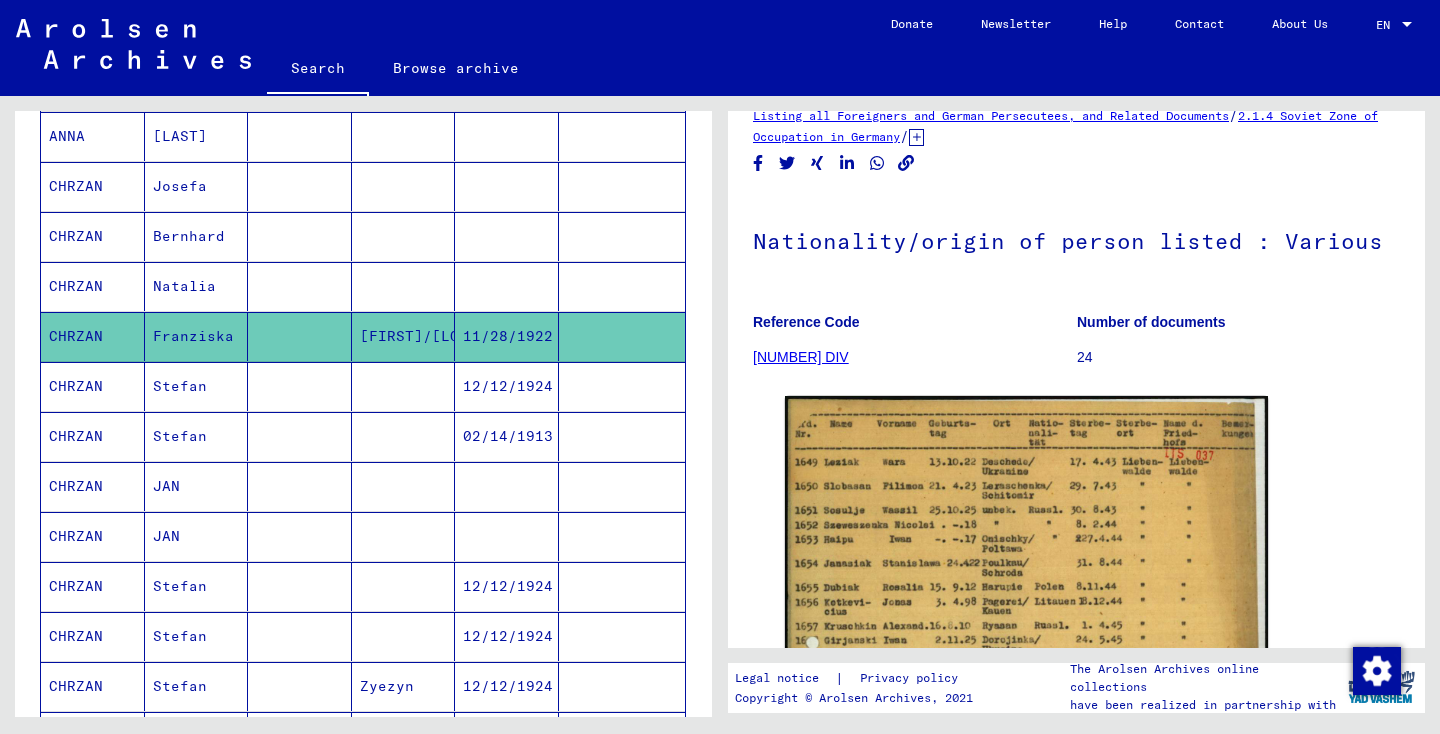 scroll, scrollTop: 78, scrollLeft: 0, axis: vertical 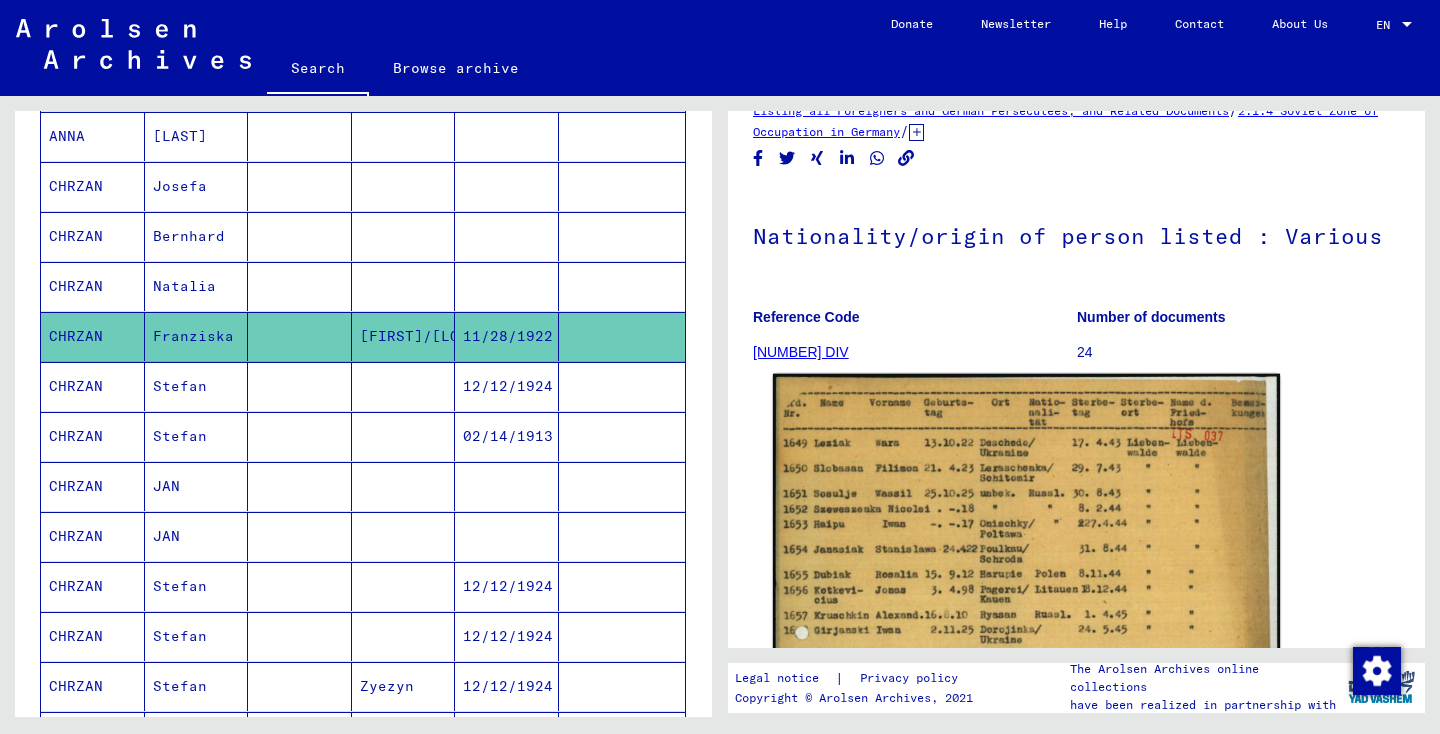 click 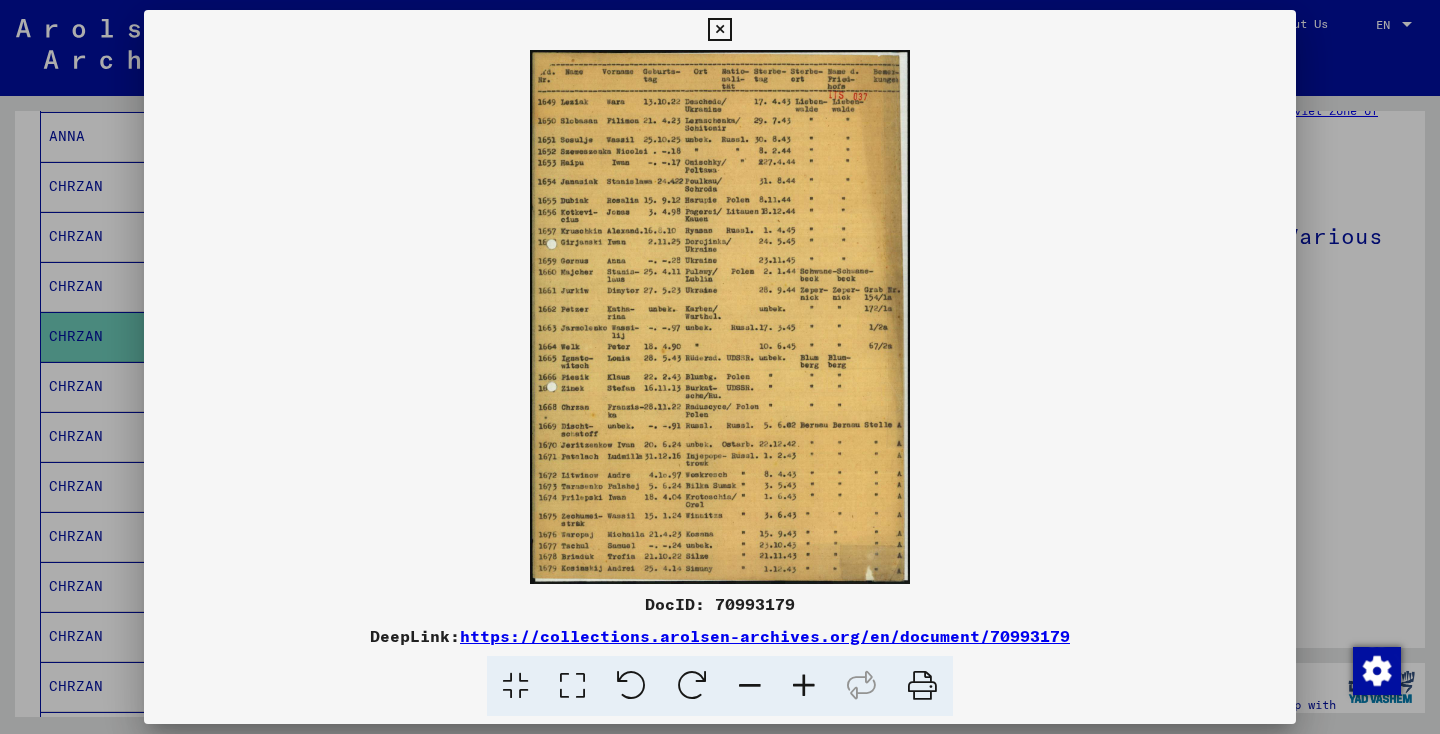 click at bounding box center (804, 686) 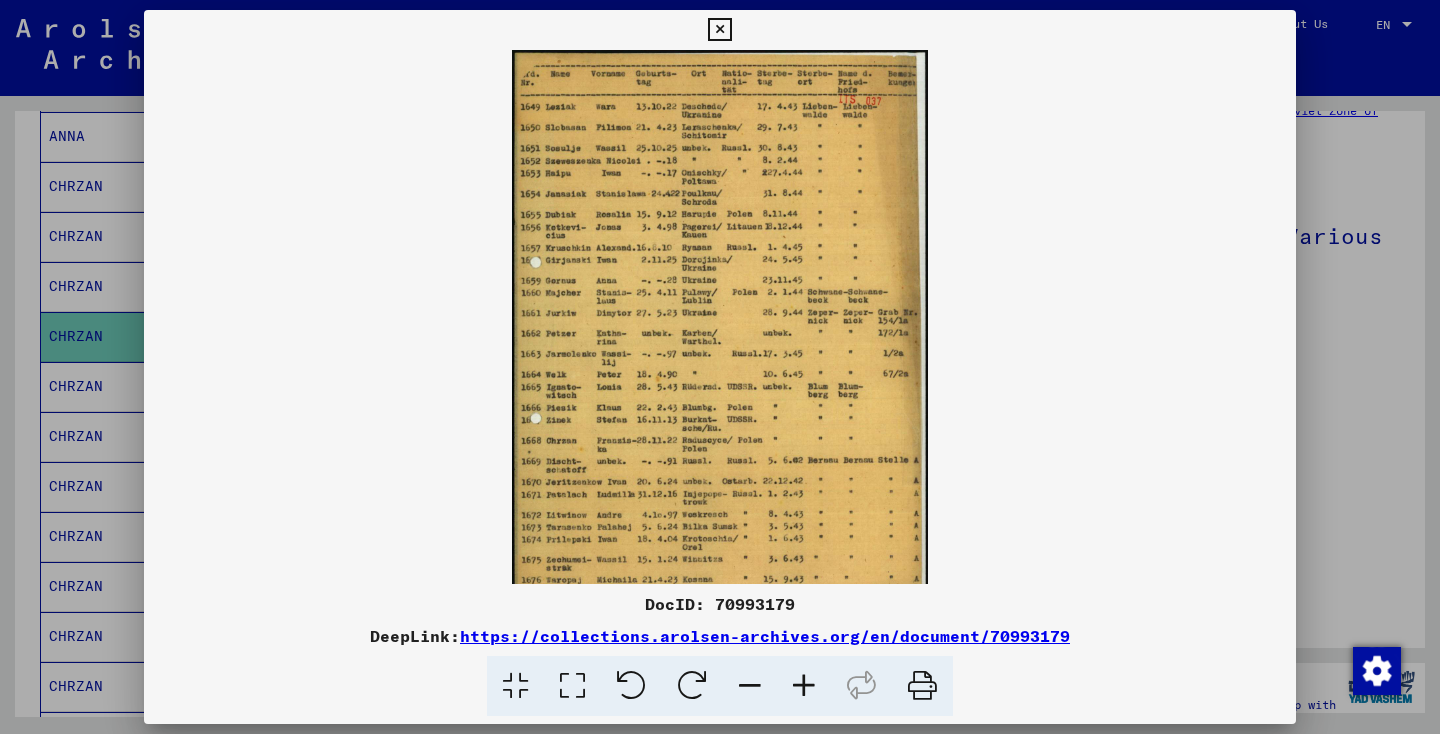 click at bounding box center [804, 686] 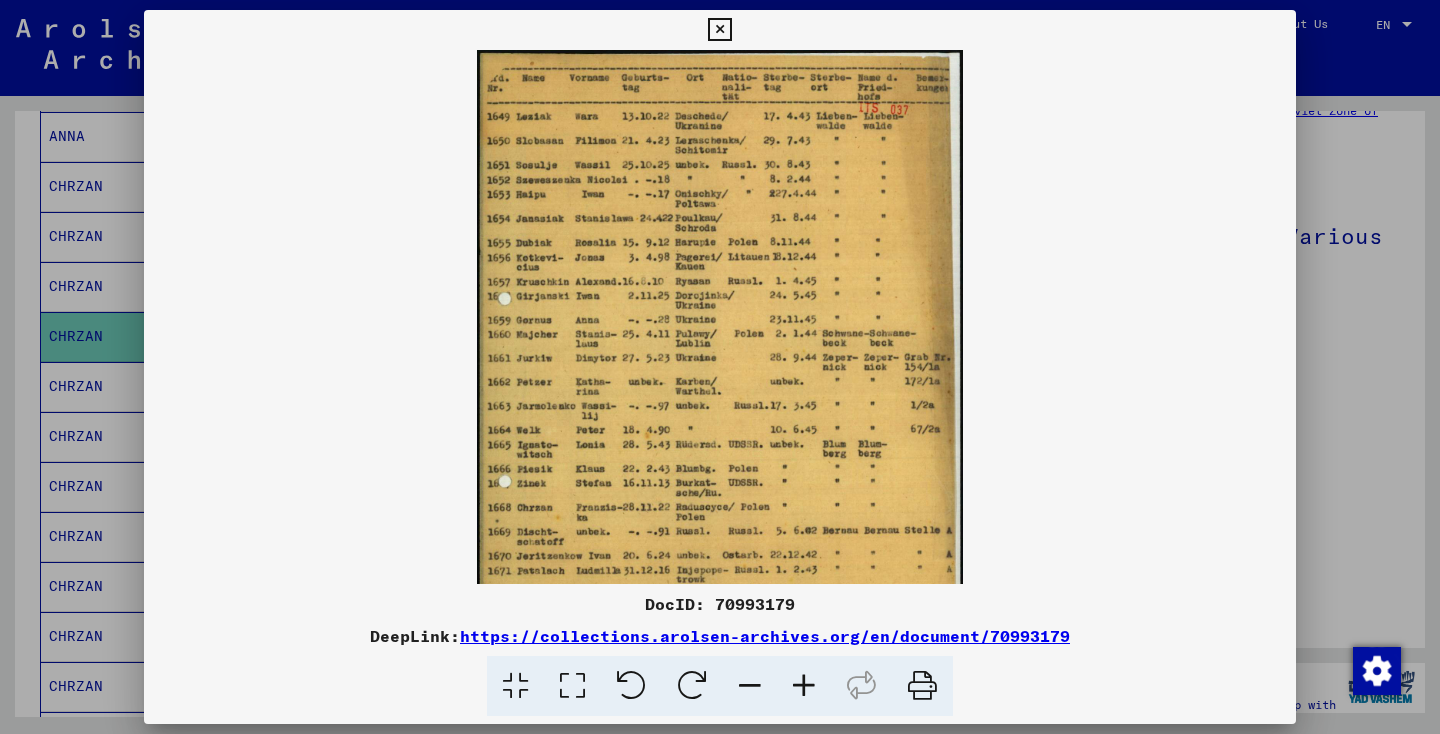 click at bounding box center (804, 686) 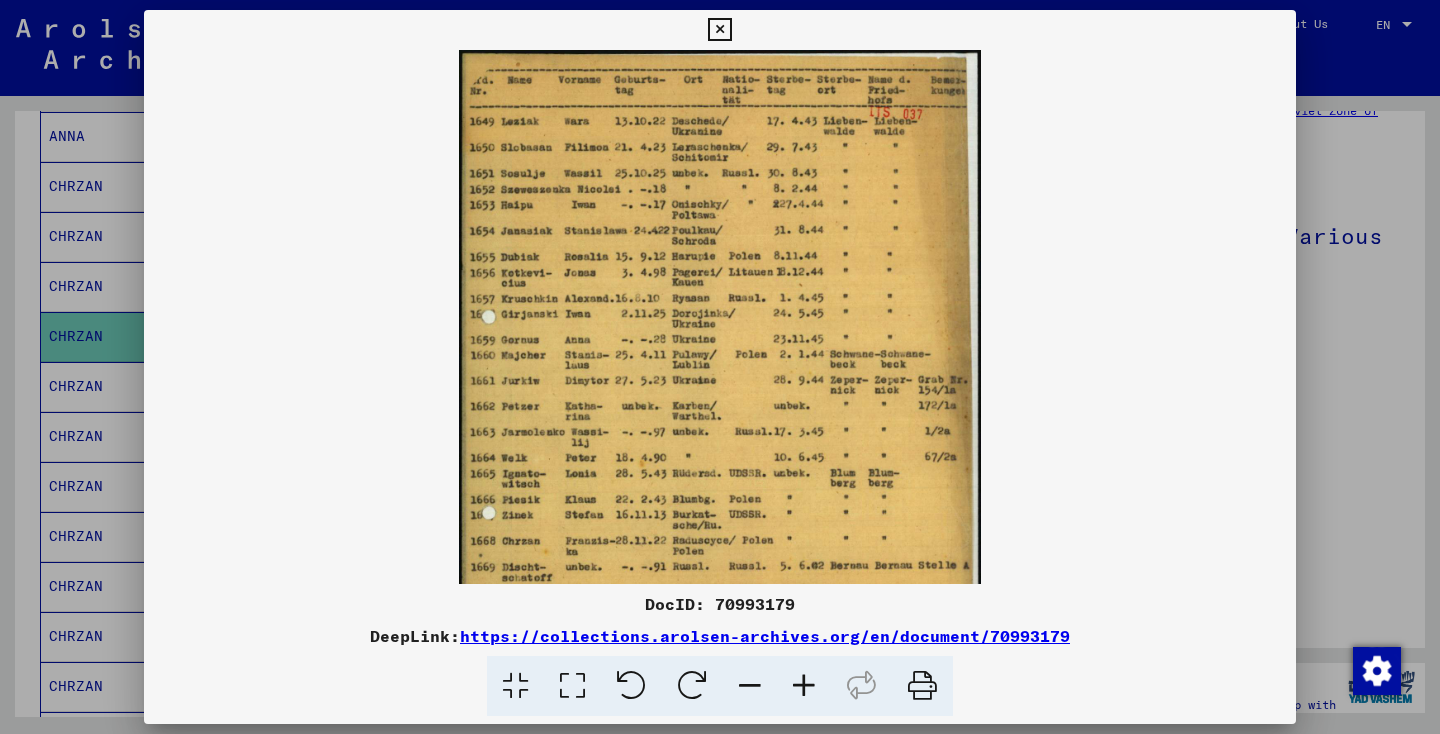click at bounding box center [804, 686] 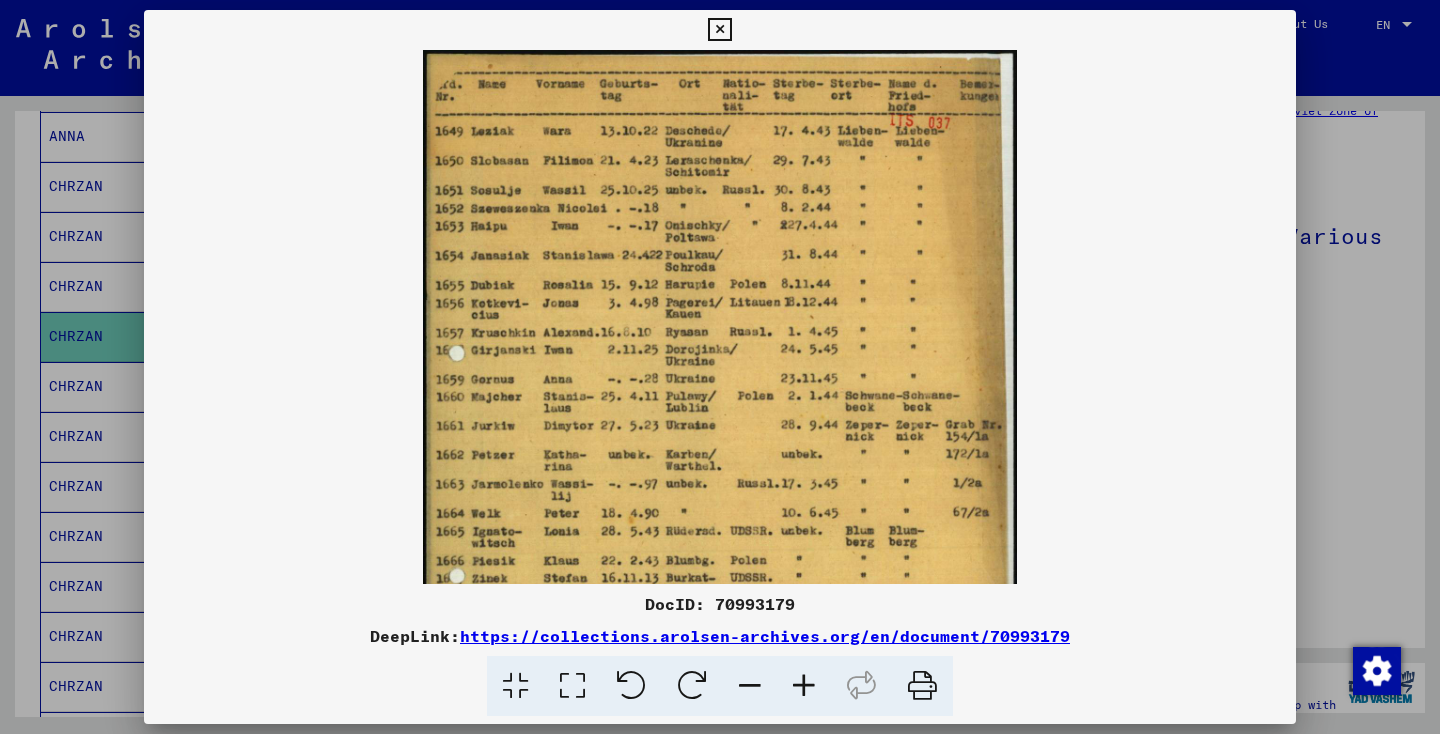 click at bounding box center (804, 686) 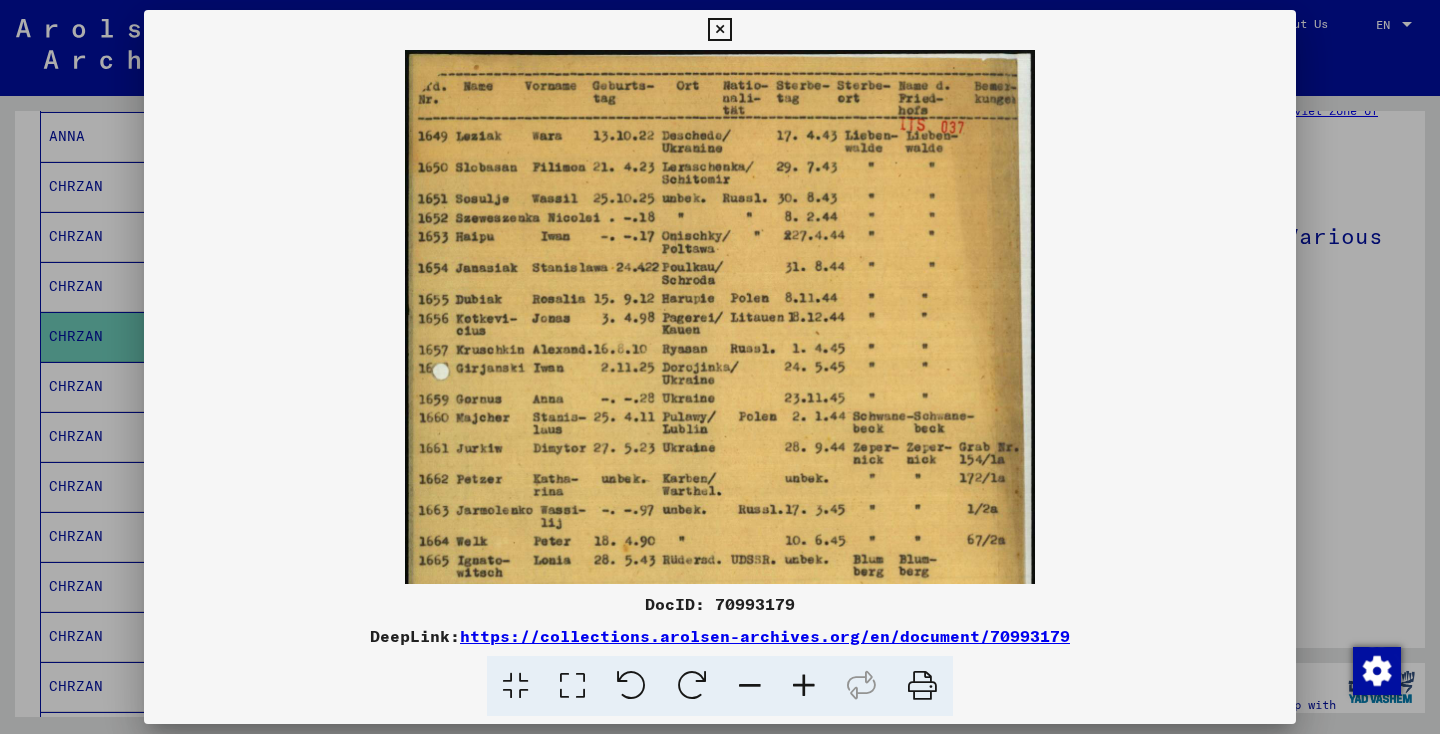 click at bounding box center (804, 686) 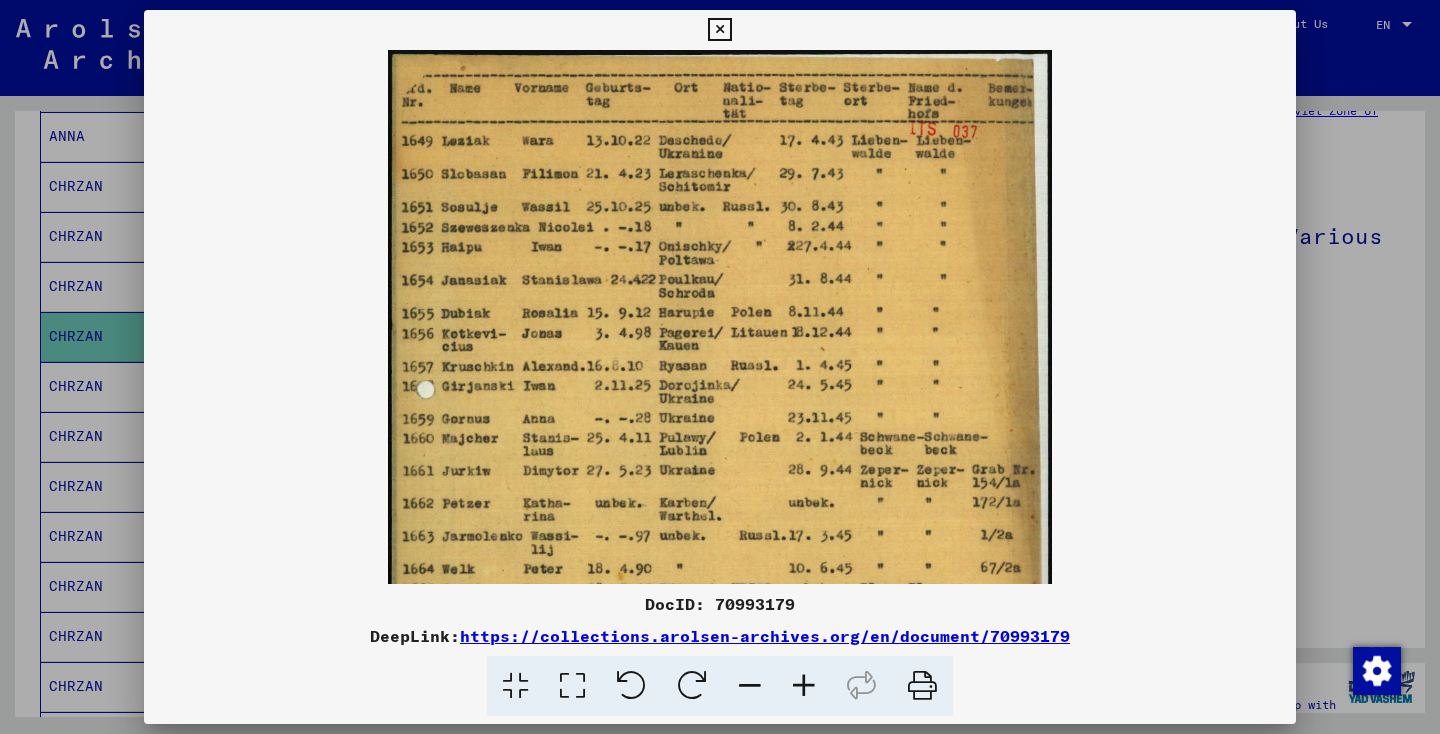 click at bounding box center (804, 686) 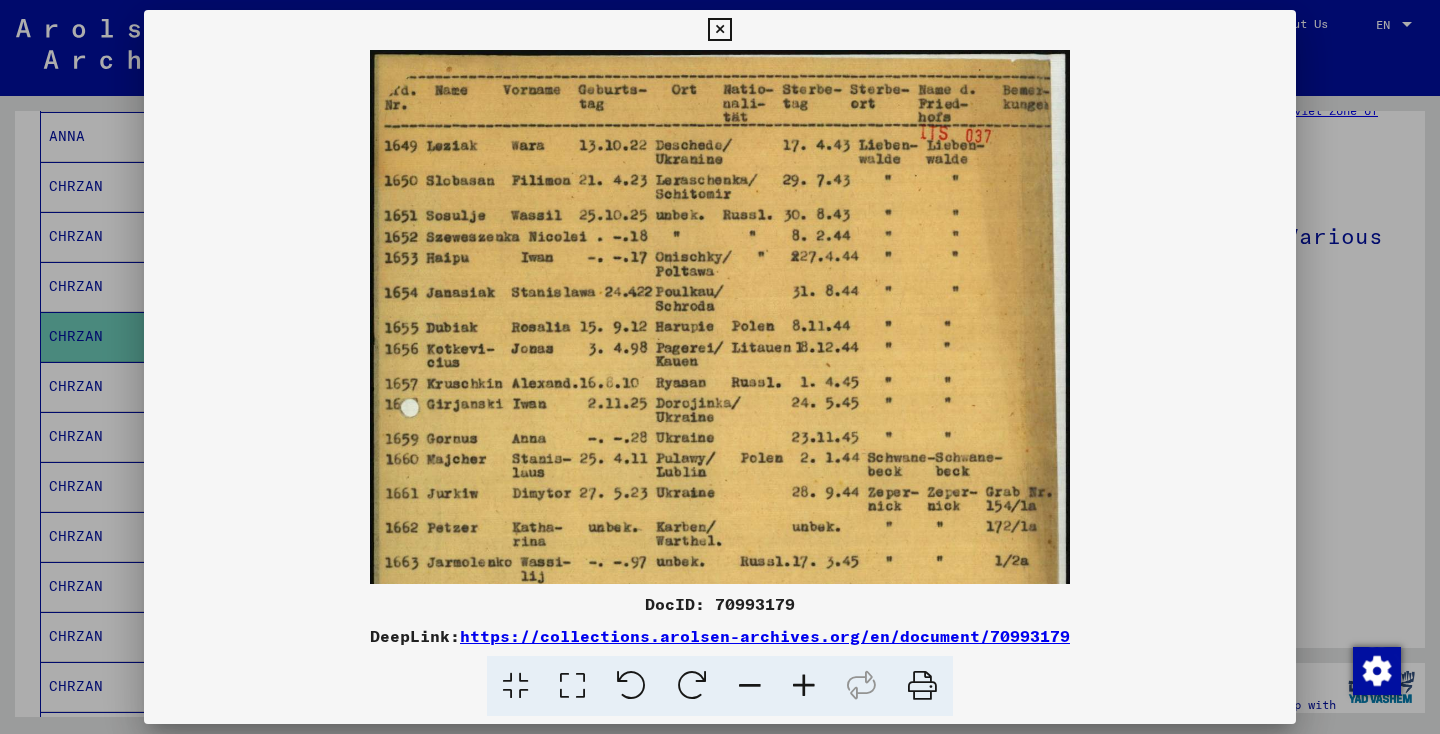 scroll, scrollTop: 0, scrollLeft: 0, axis: both 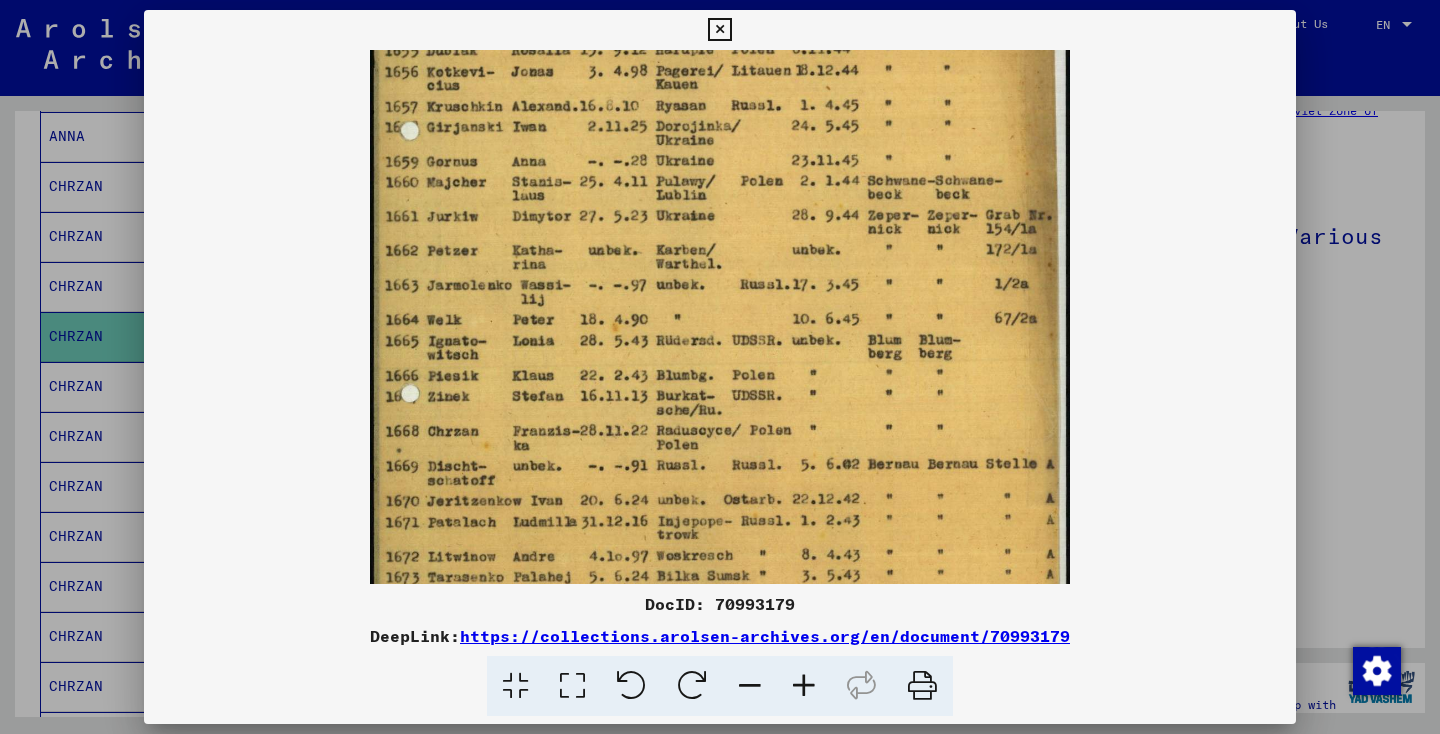 drag, startPoint x: 751, startPoint y: 474, endPoint x: 762, endPoint y: 197, distance: 277.21832 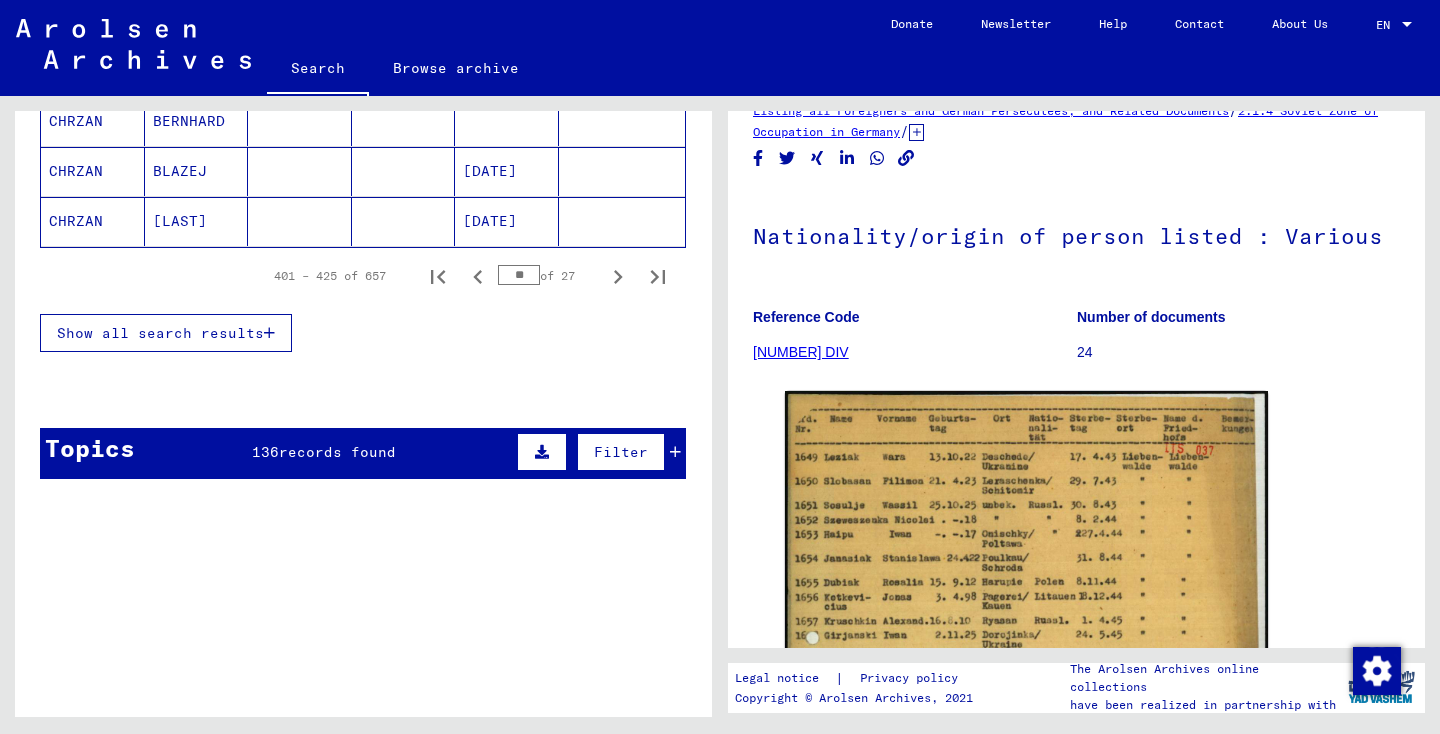 scroll, scrollTop: 1356, scrollLeft: 0, axis: vertical 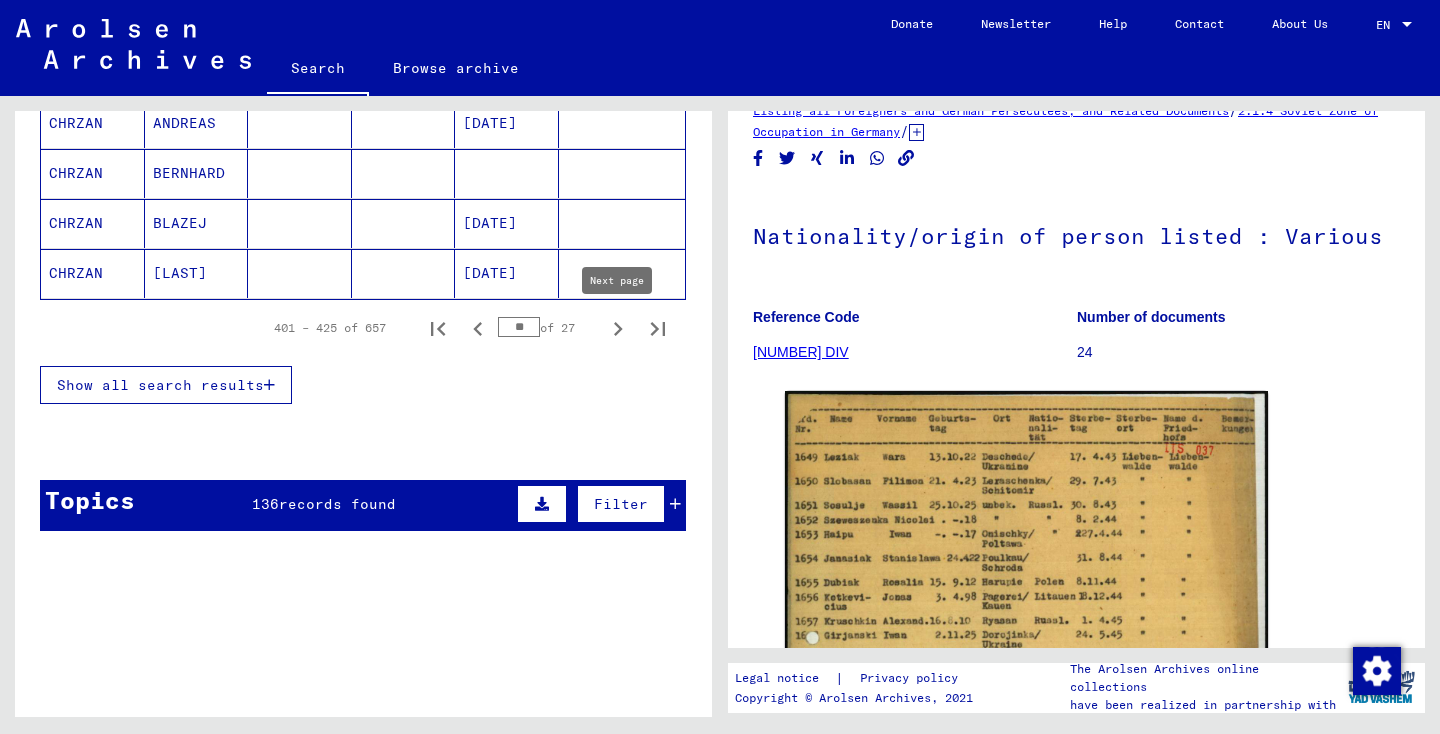 click 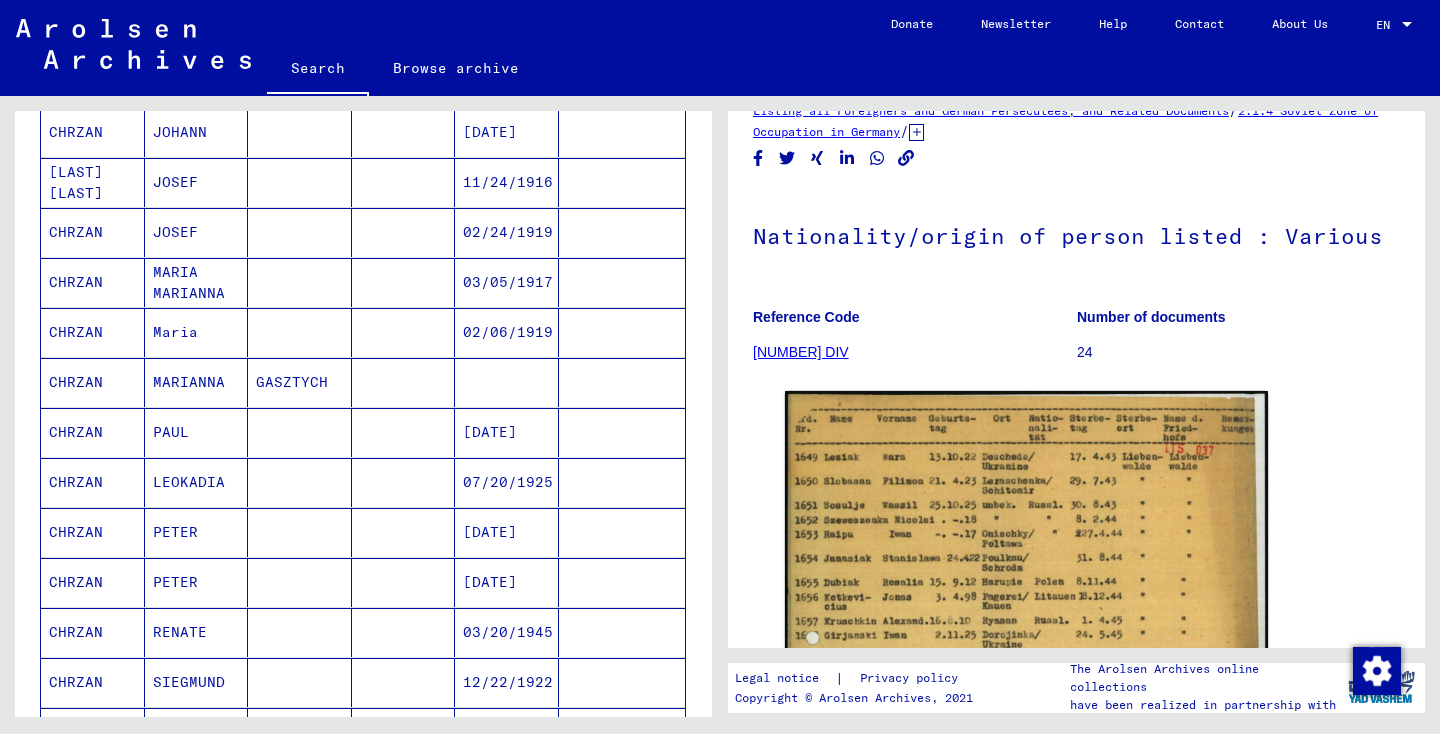 scroll, scrollTop: 694, scrollLeft: 0, axis: vertical 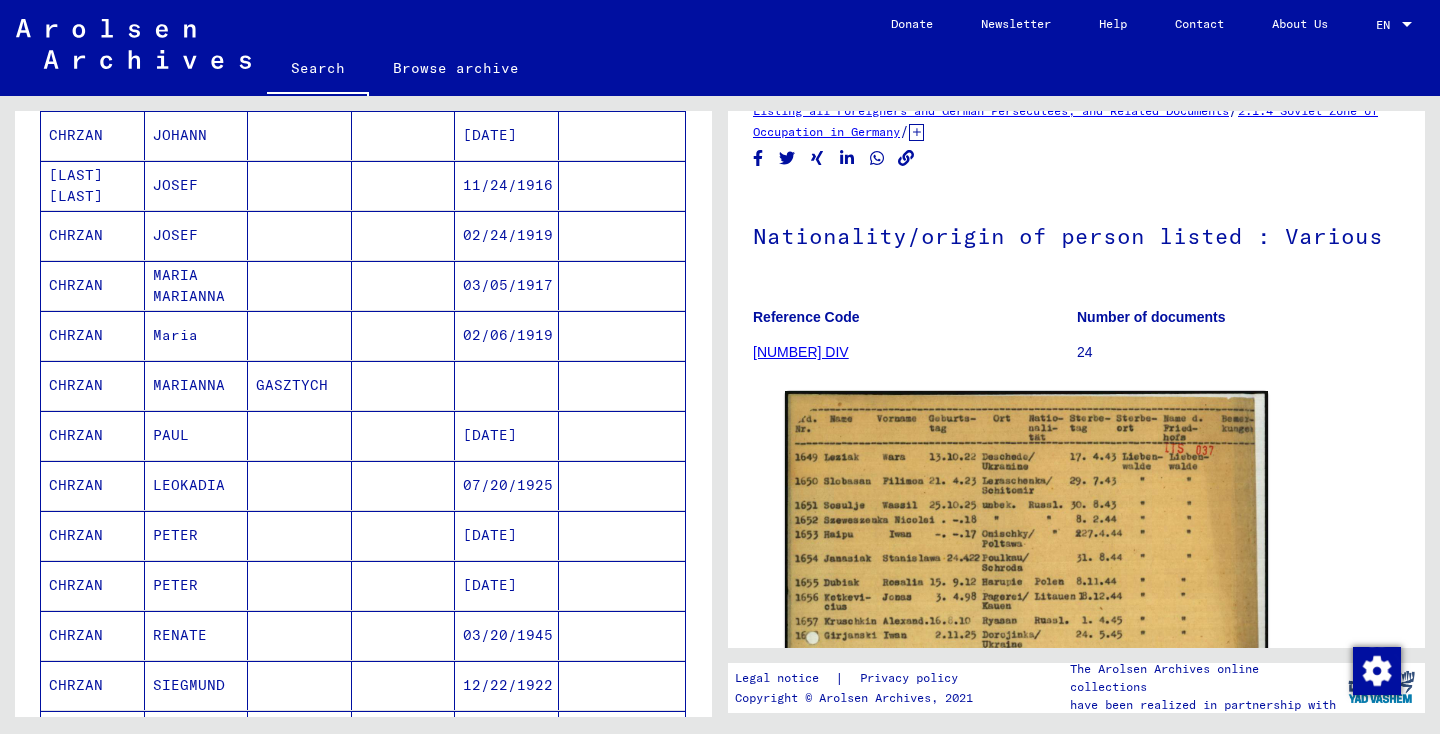 click at bounding box center [404, 535] 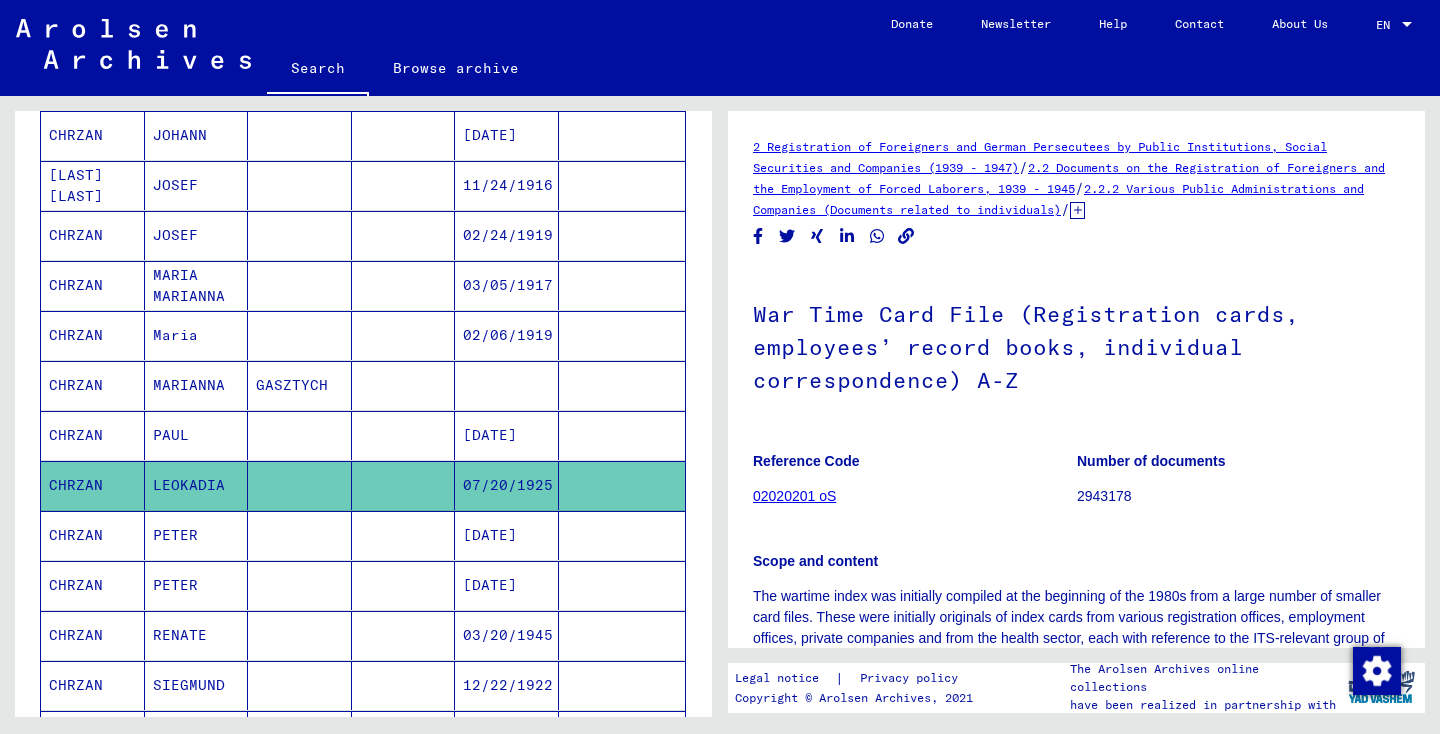 click at bounding box center [404, 385] 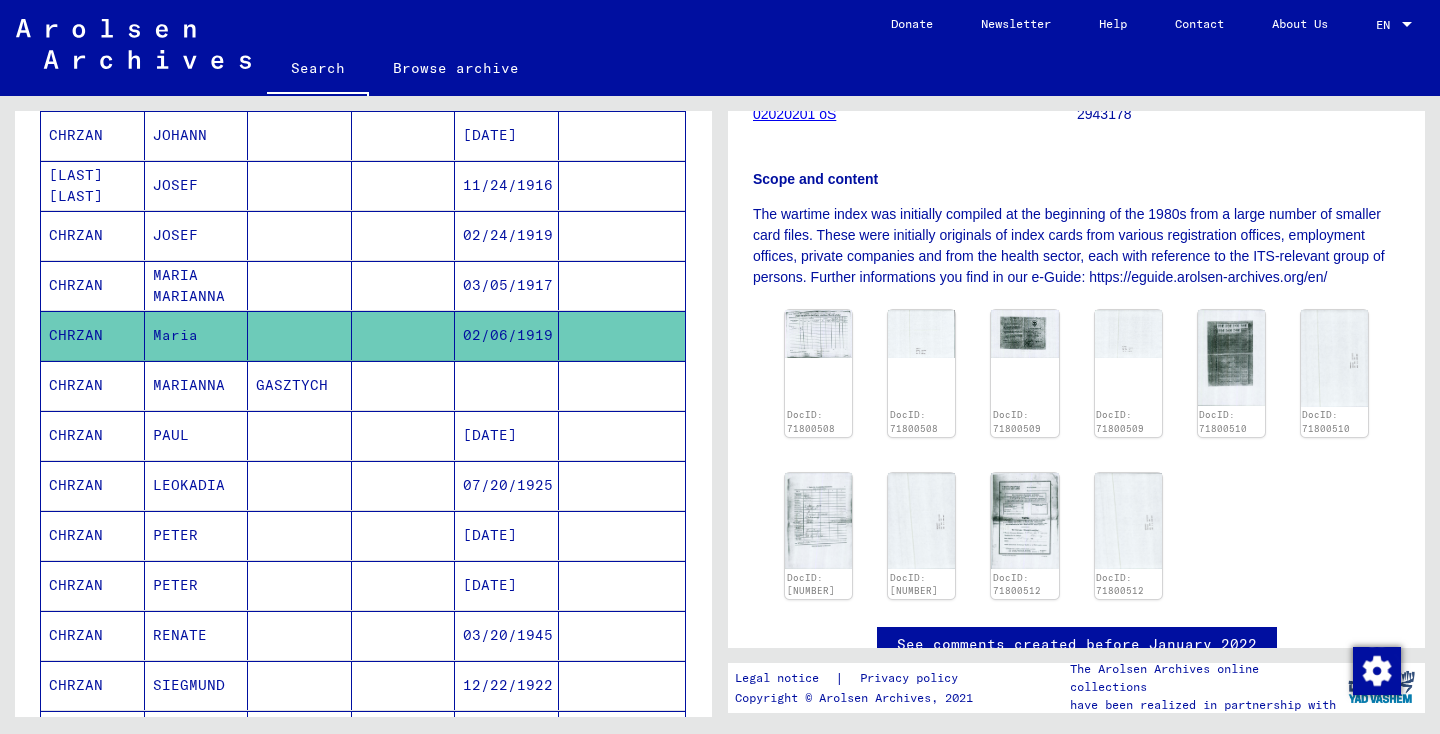 scroll, scrollTop: 384, scrollLeft: 0, axis: vertical 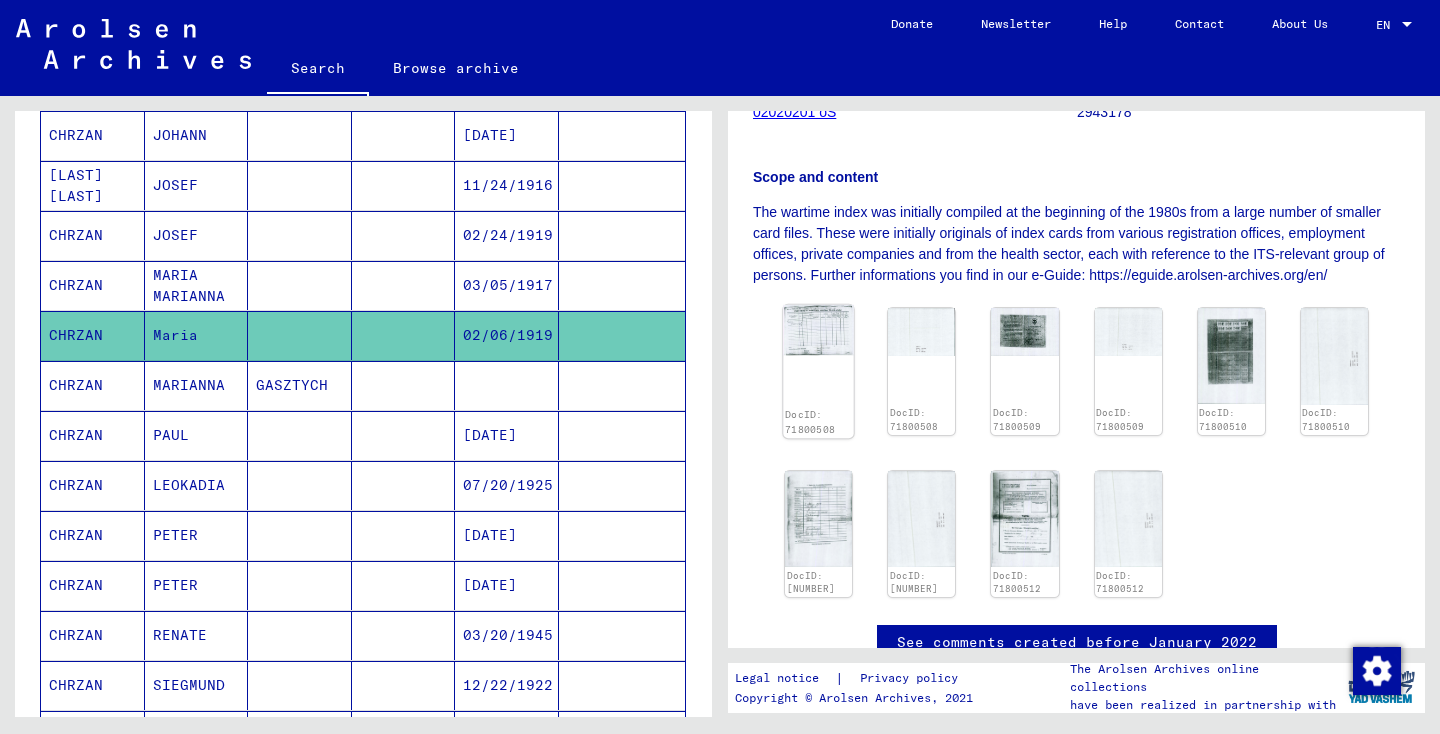 click 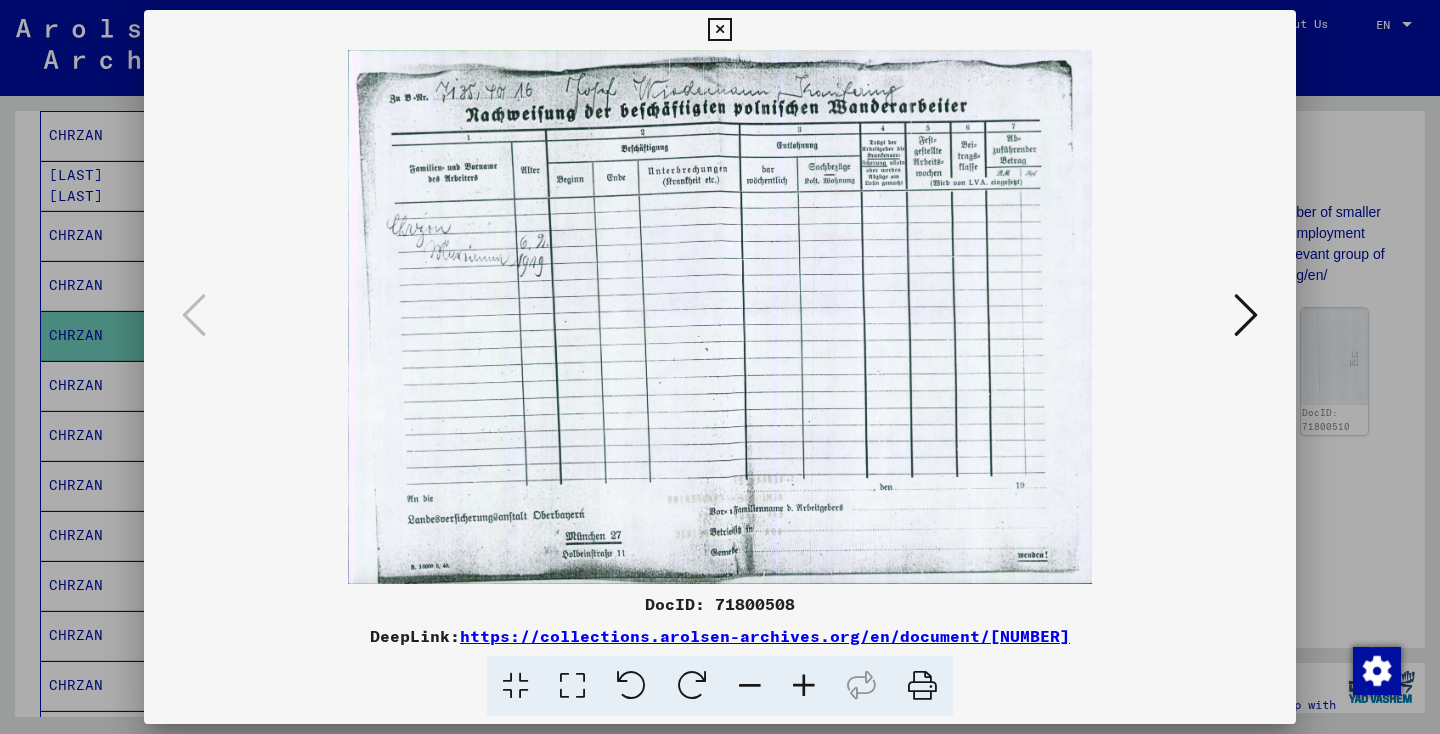 type 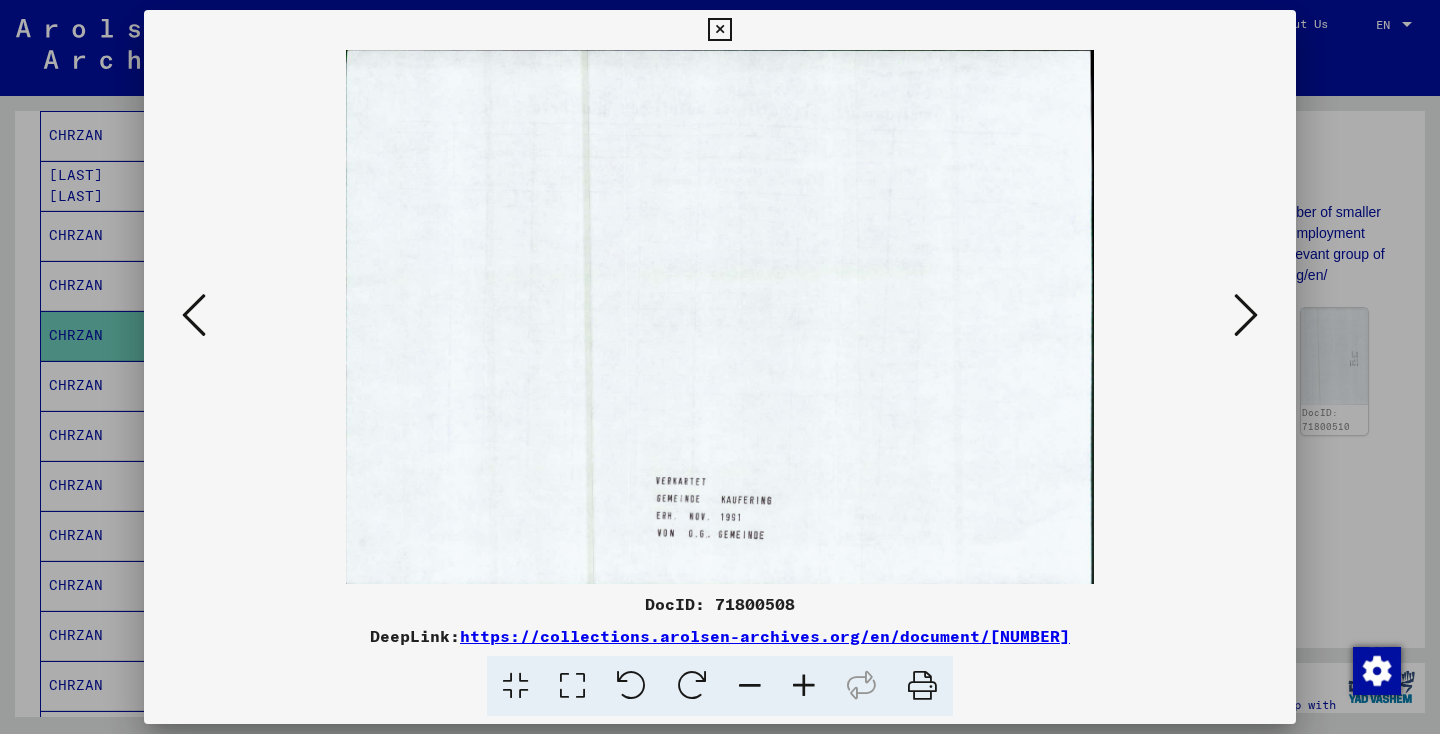 click at bounding box center (1246, 315) 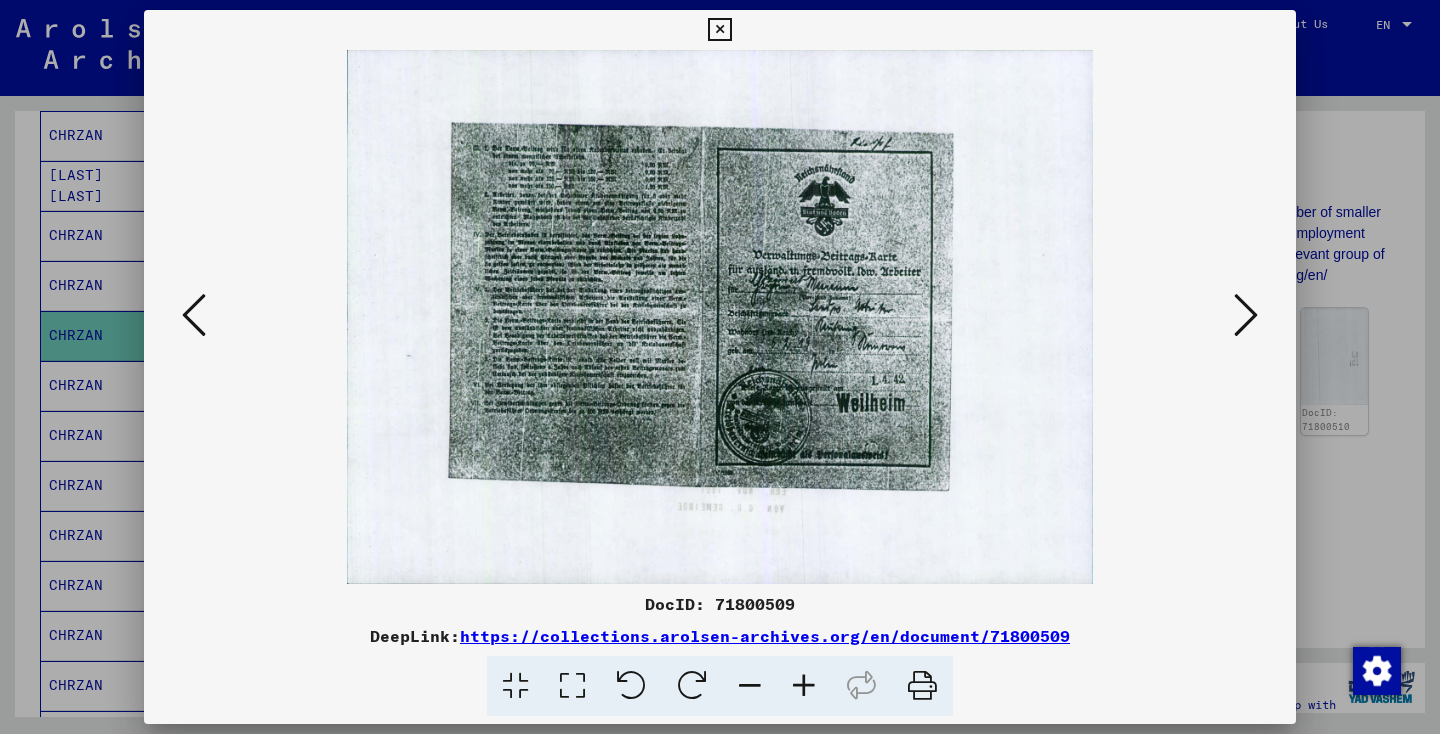 click at bounding box center (1246, 315) 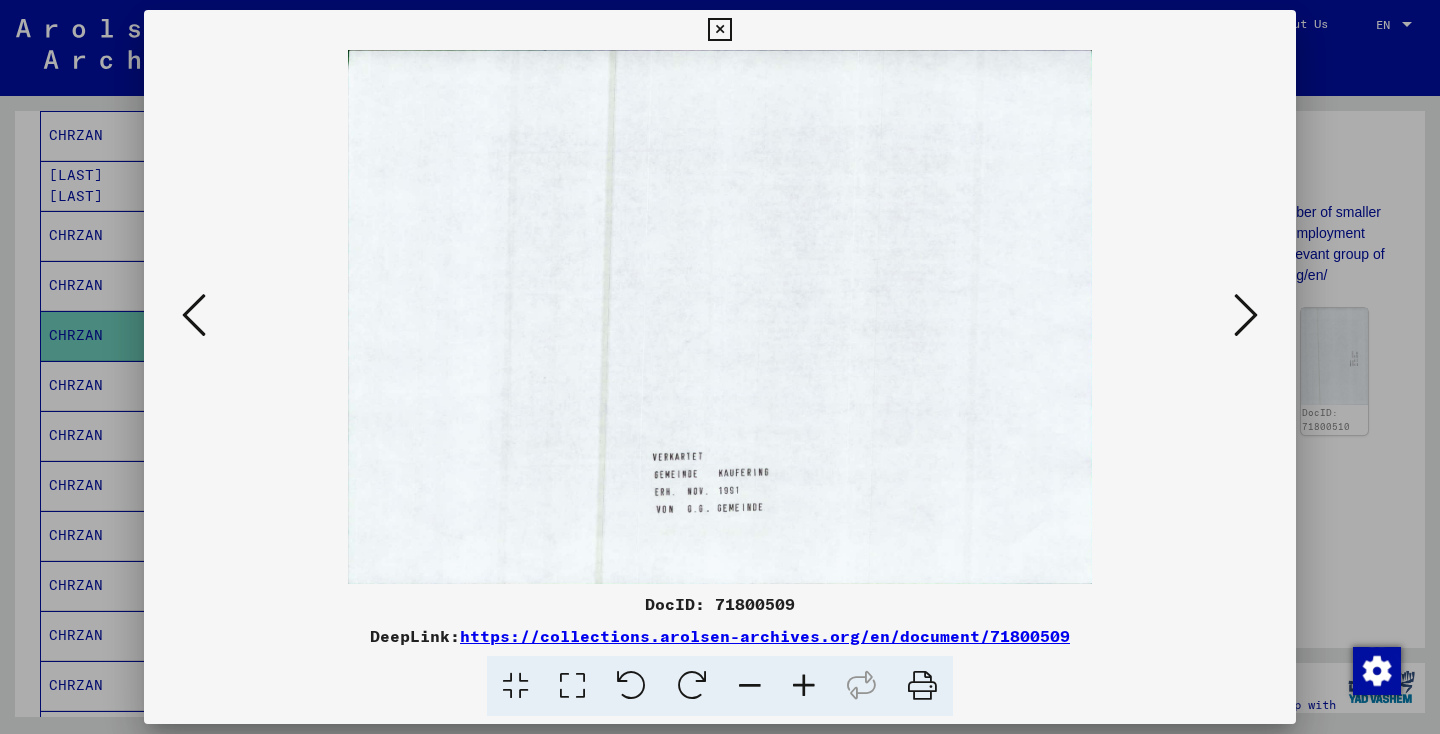 click at bounding box center [1246, 315] 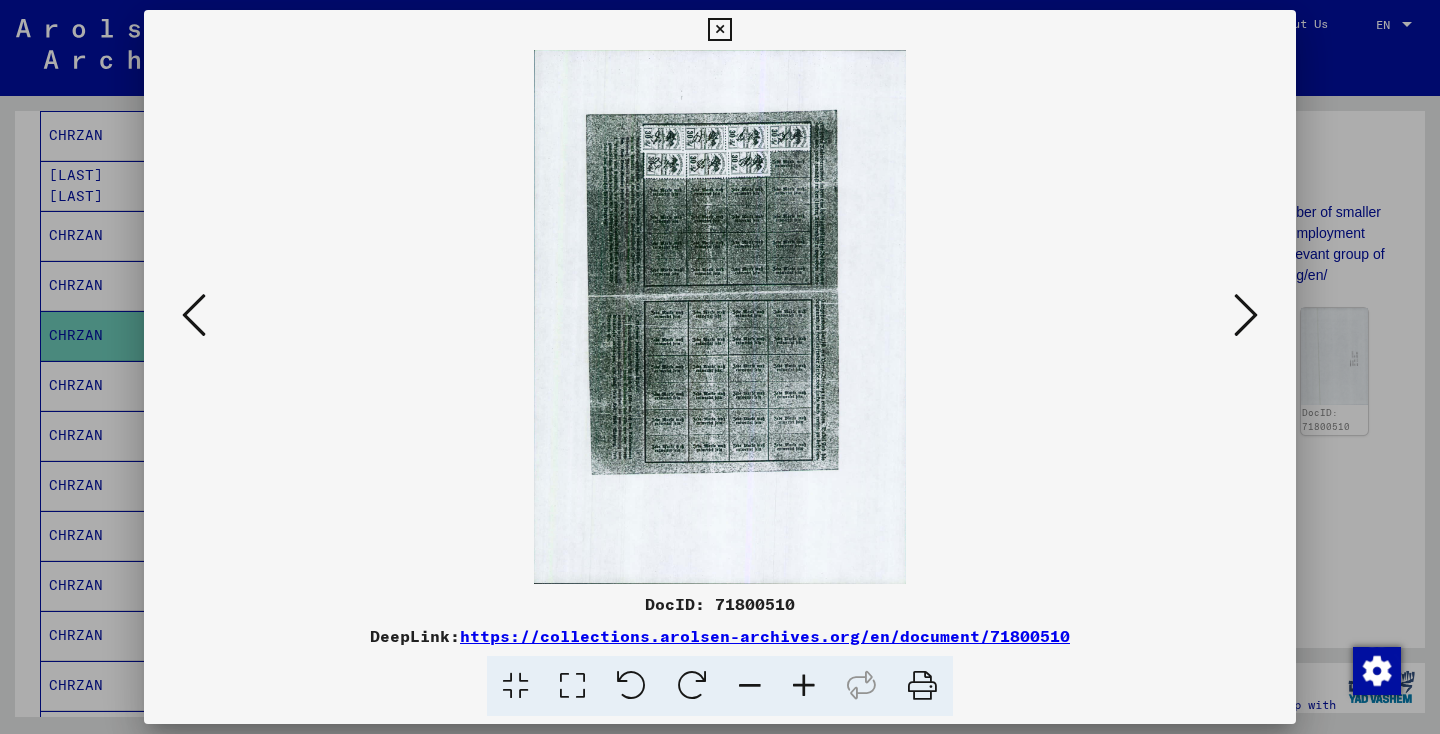 click at bounding box center (1246, 315) 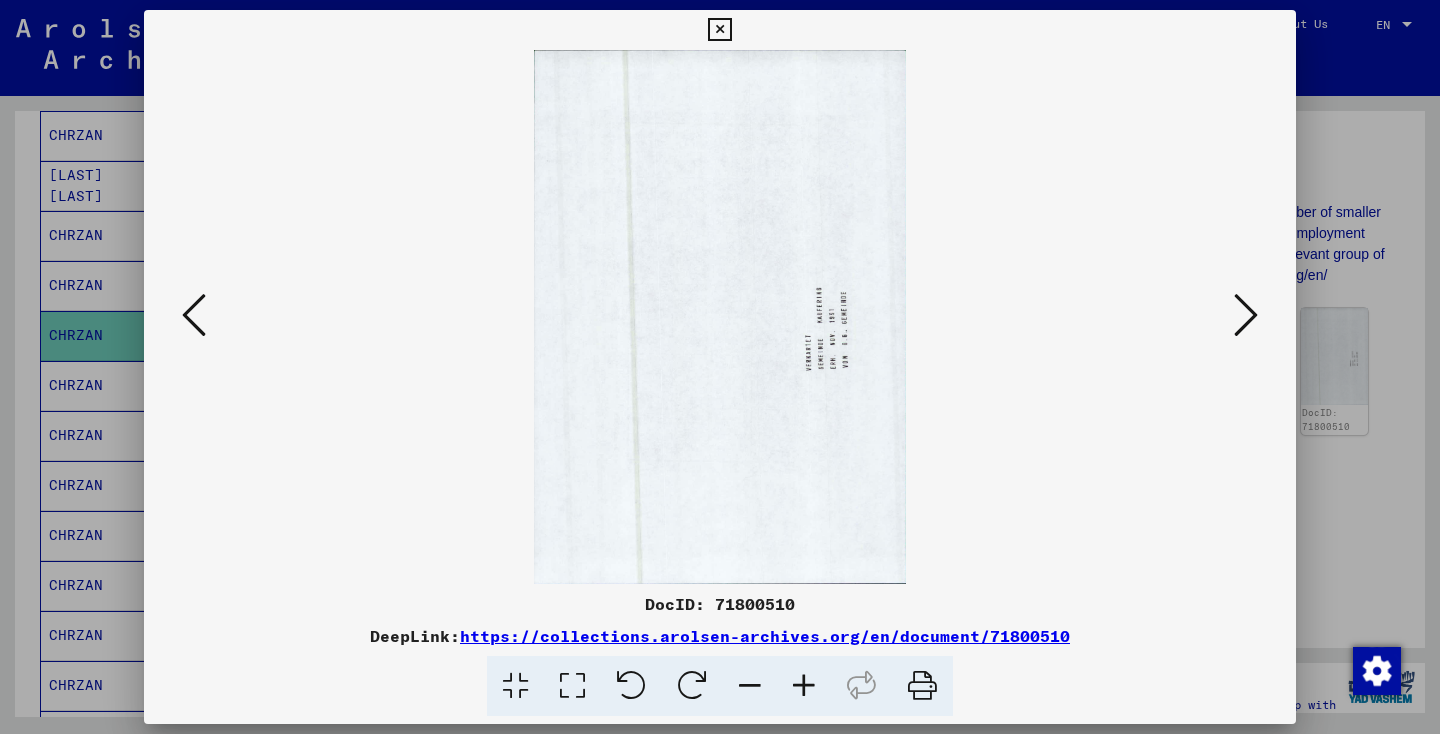 click at bounding box center [1246, 315] 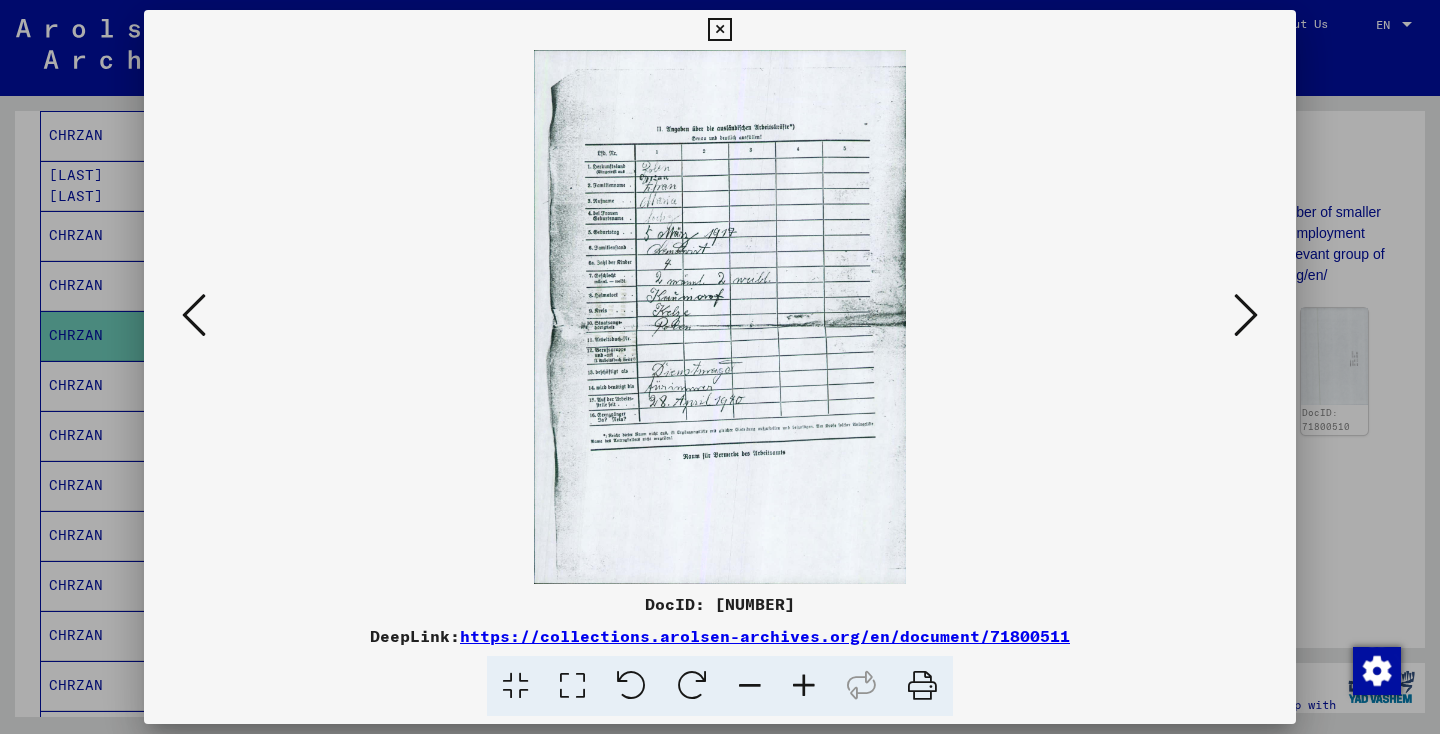 click at bounding box center [719, 30] 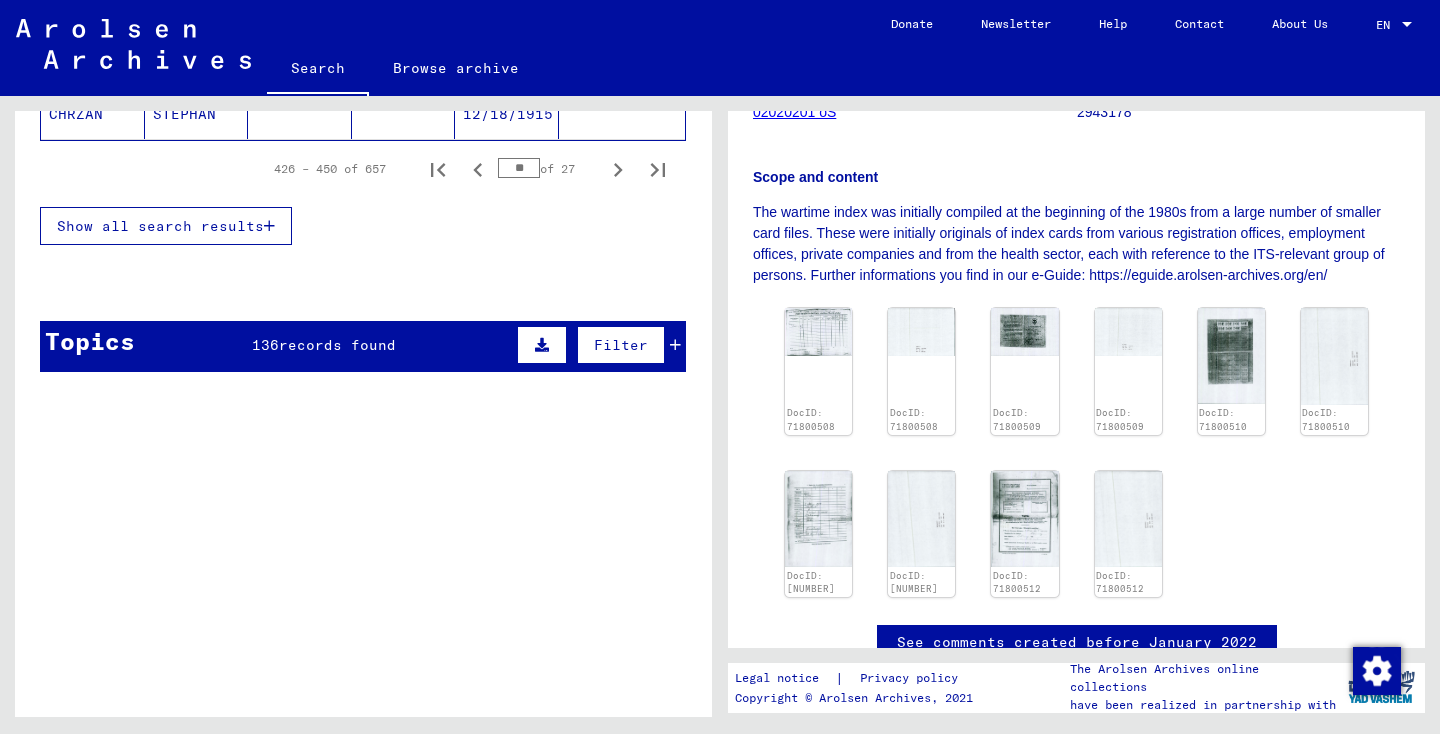 scroll, scrollTop: 1452, scrollLeft: 0, axis: vertical 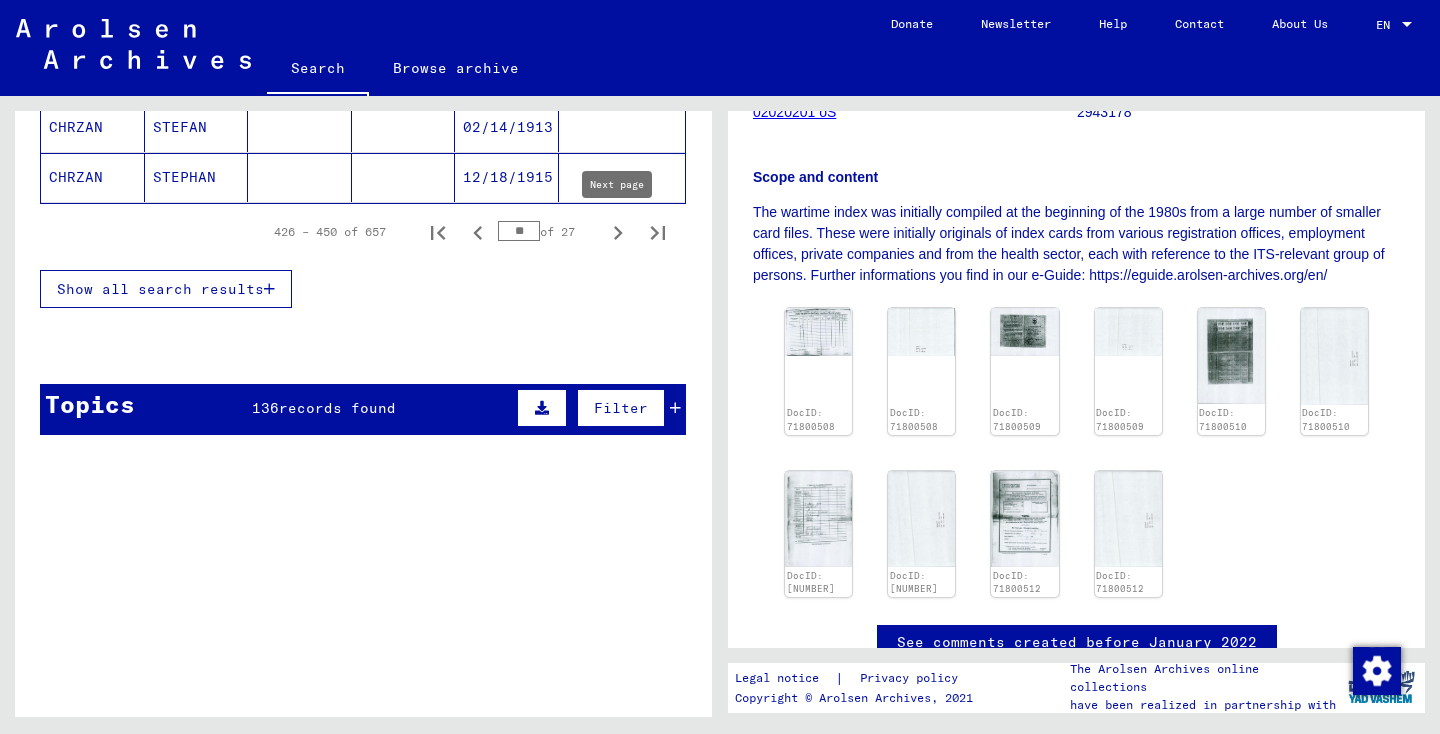 click 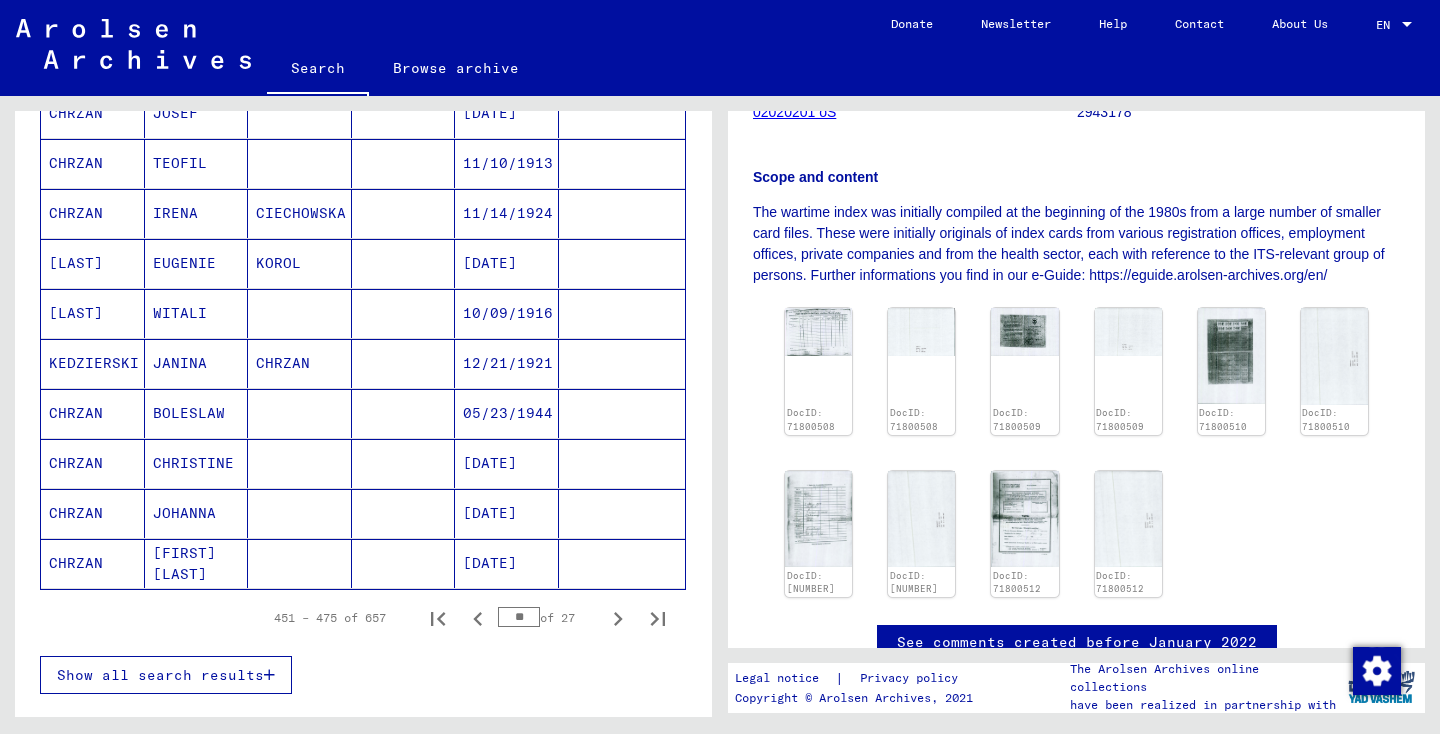 scroll, scrollTop: 1090, scrollLeft: 0, axis: vertical 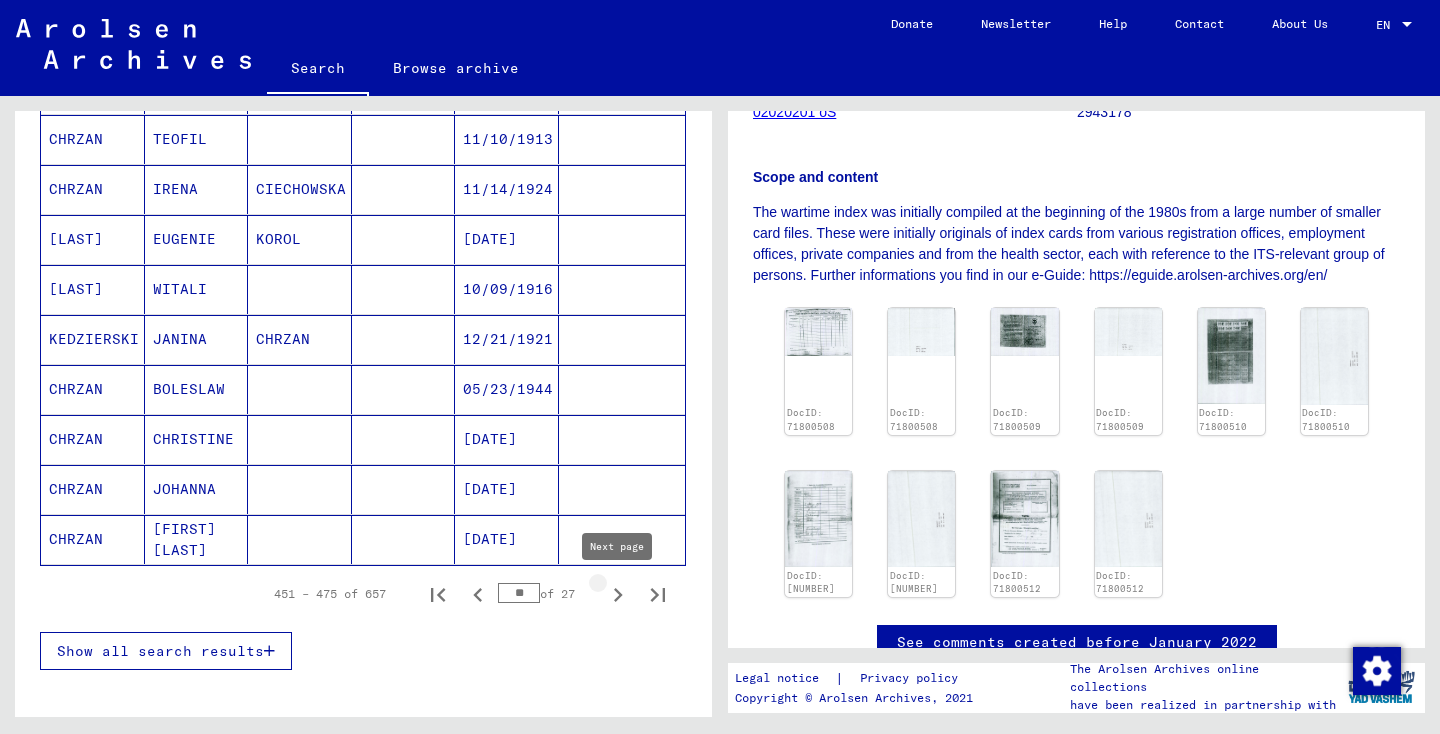 click 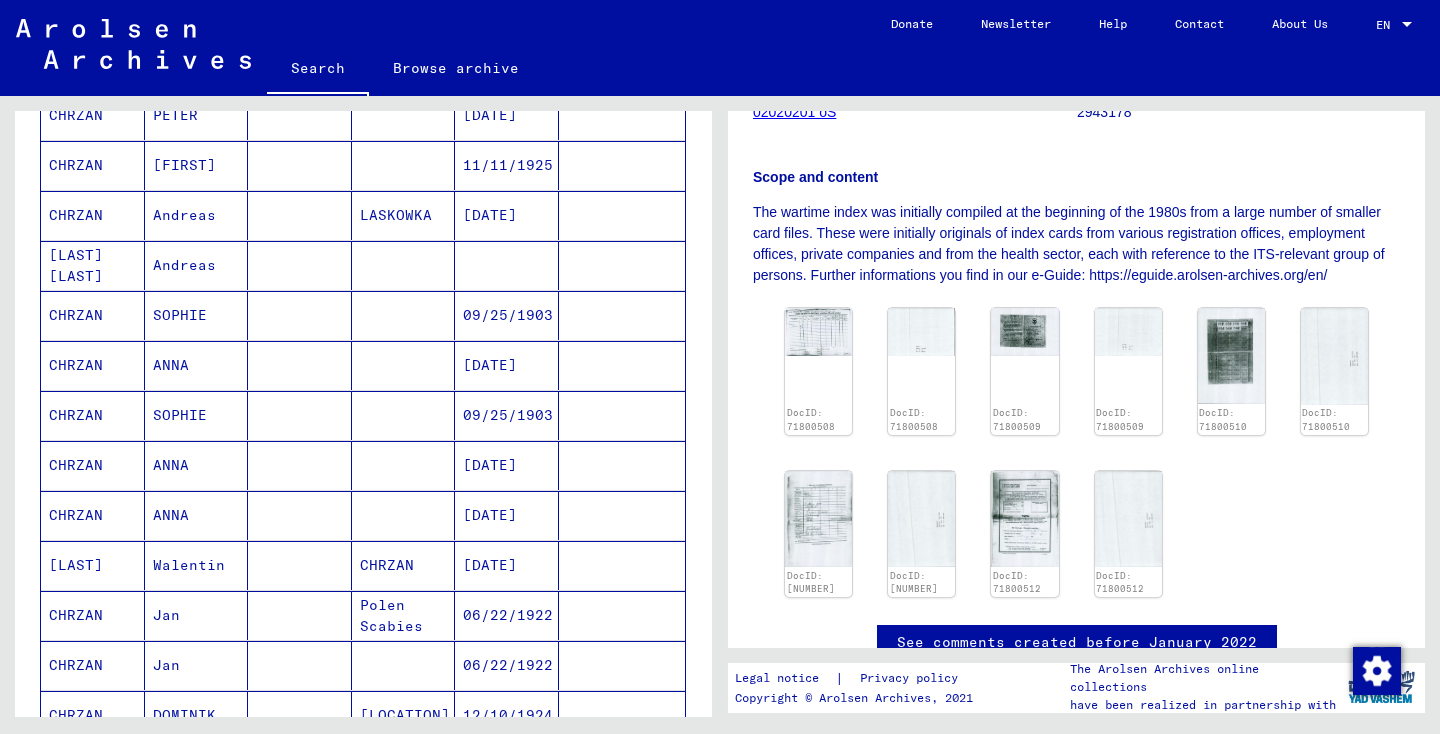 scroll, scrollTop: 898, scrollLeft: 0, axis: vertical 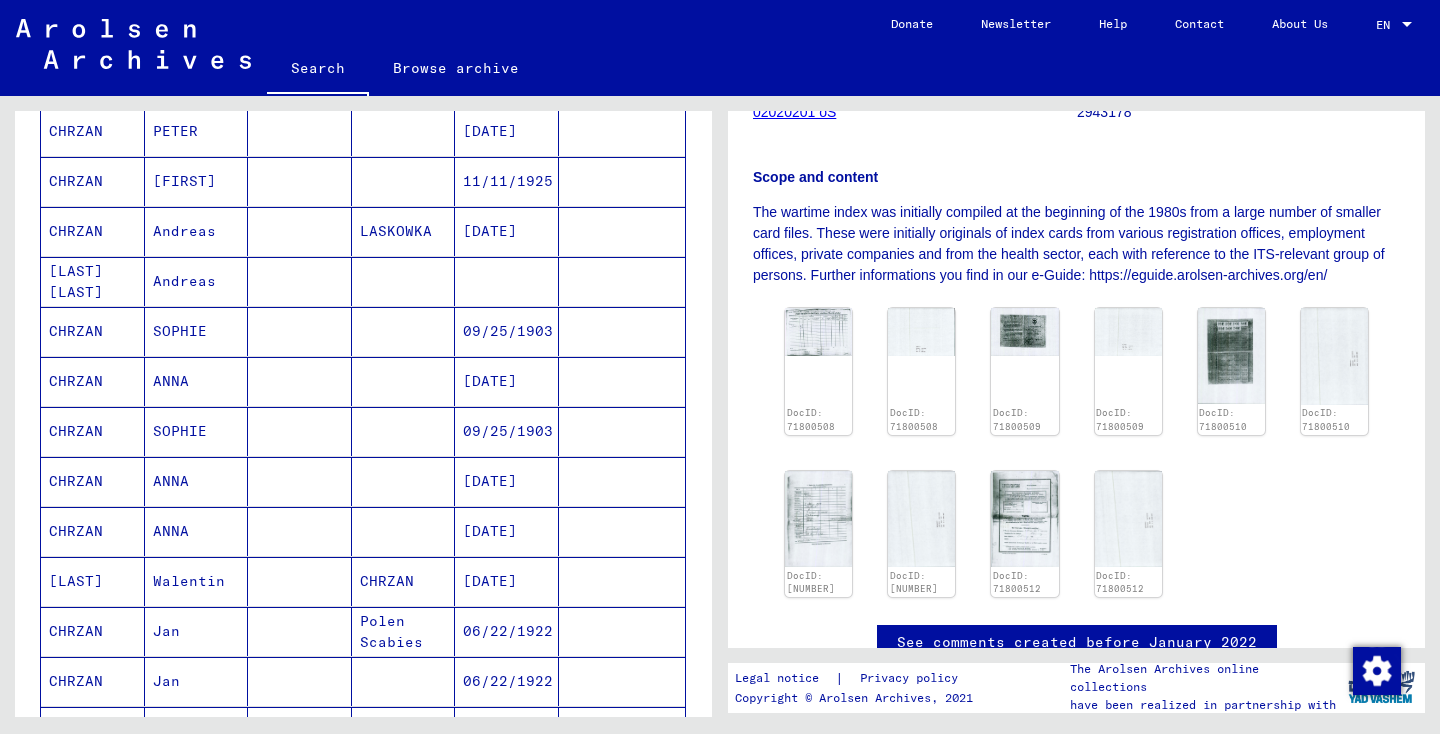 click at bounding box center (622, 531) 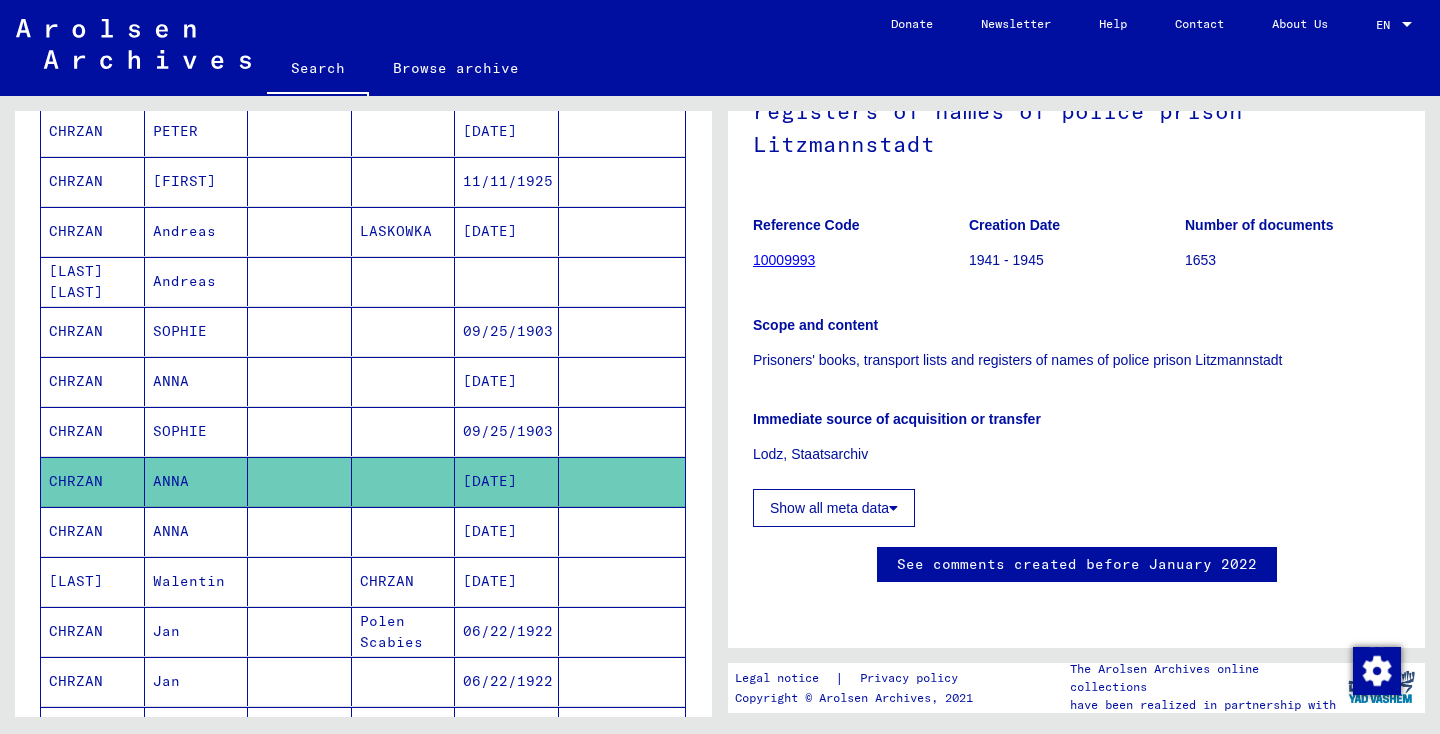scroll, scrollTop: 173, scrollLeft: 0, axis: vertical 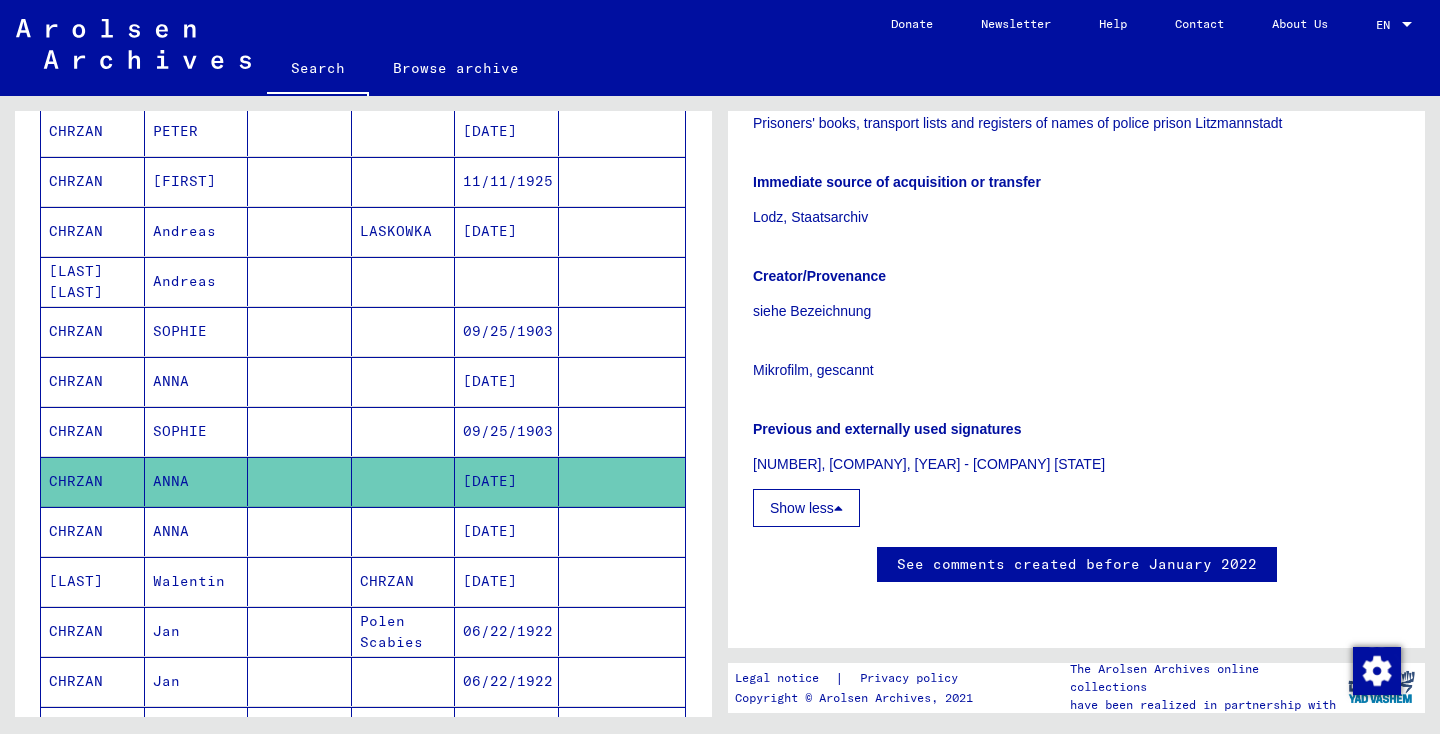 click at bounding box center (300, 581) 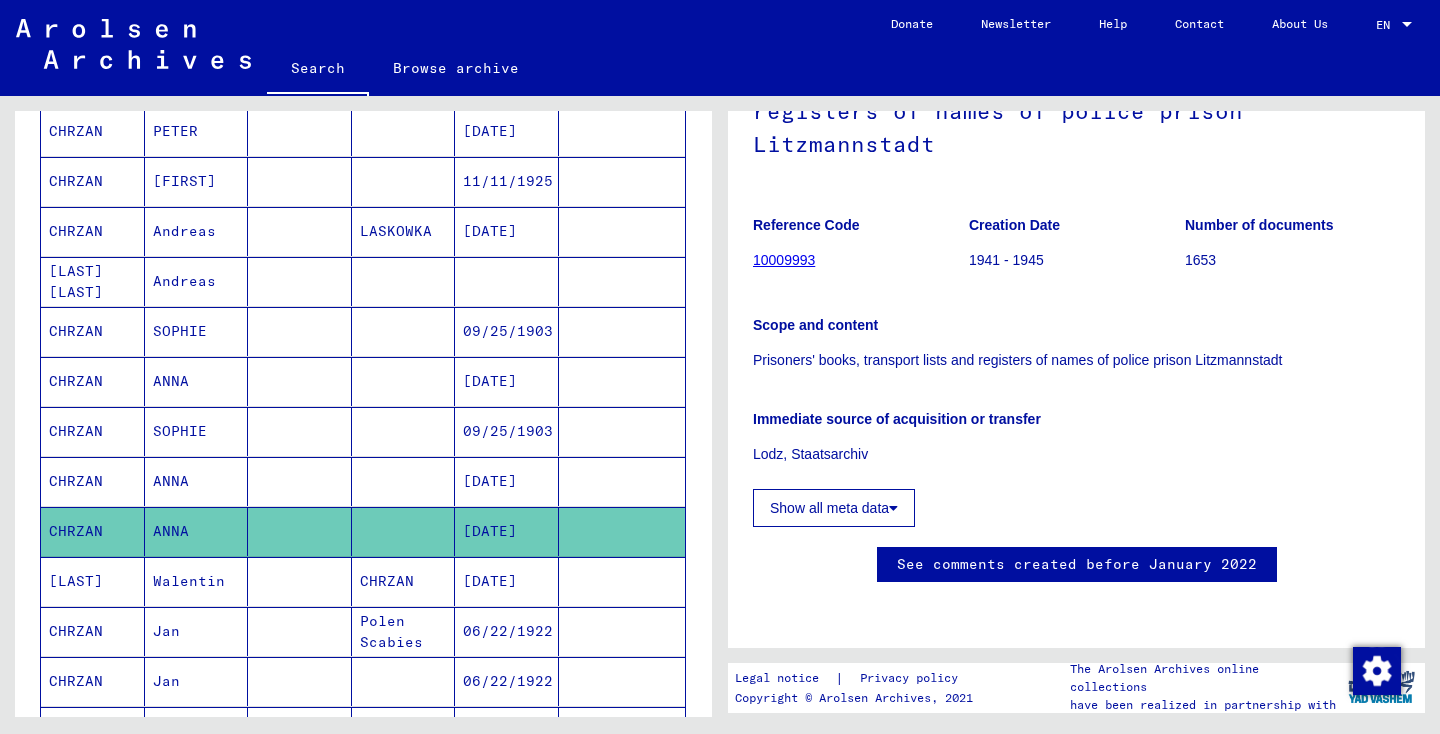 scroll, scrollTop: 173, scrollLeft: 0, axis: vertical 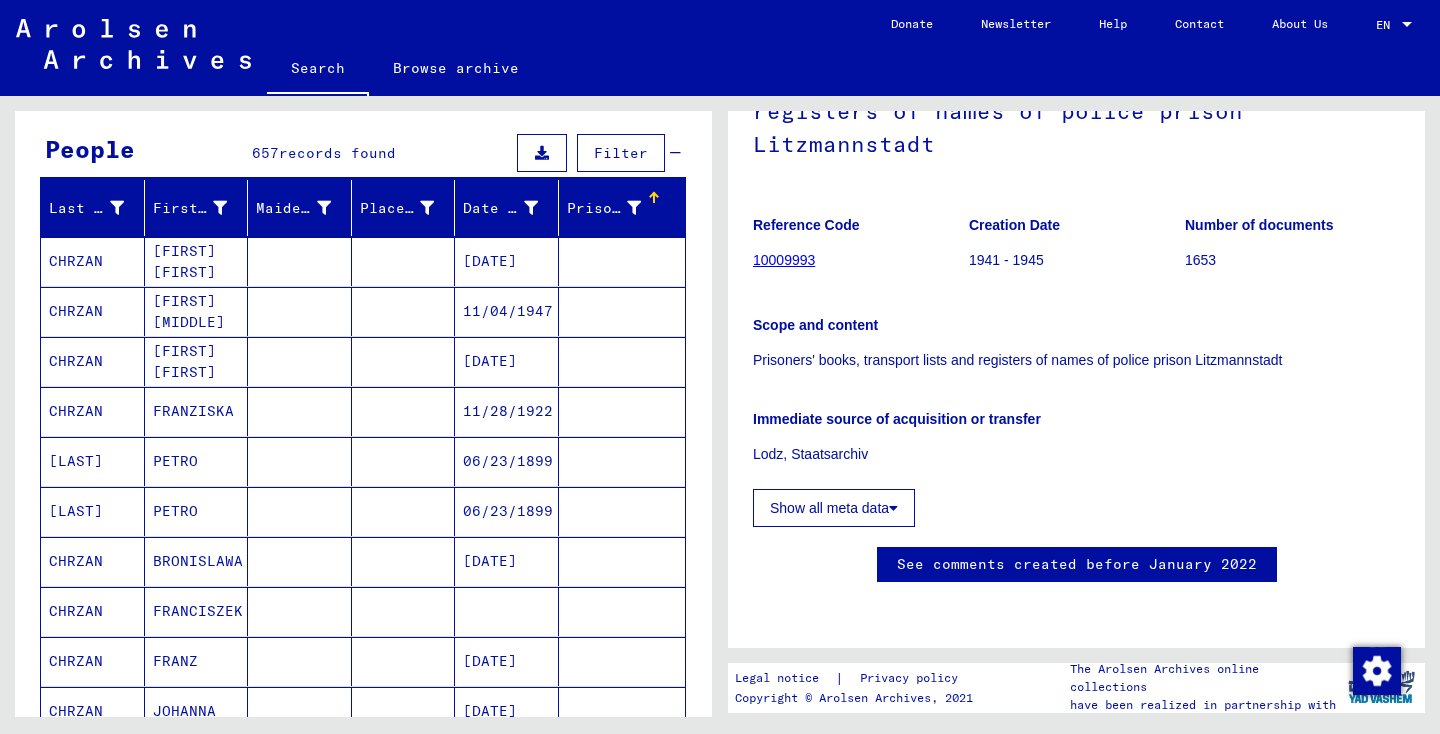 click on "11/28/1922" at bounding box center (507, 461) 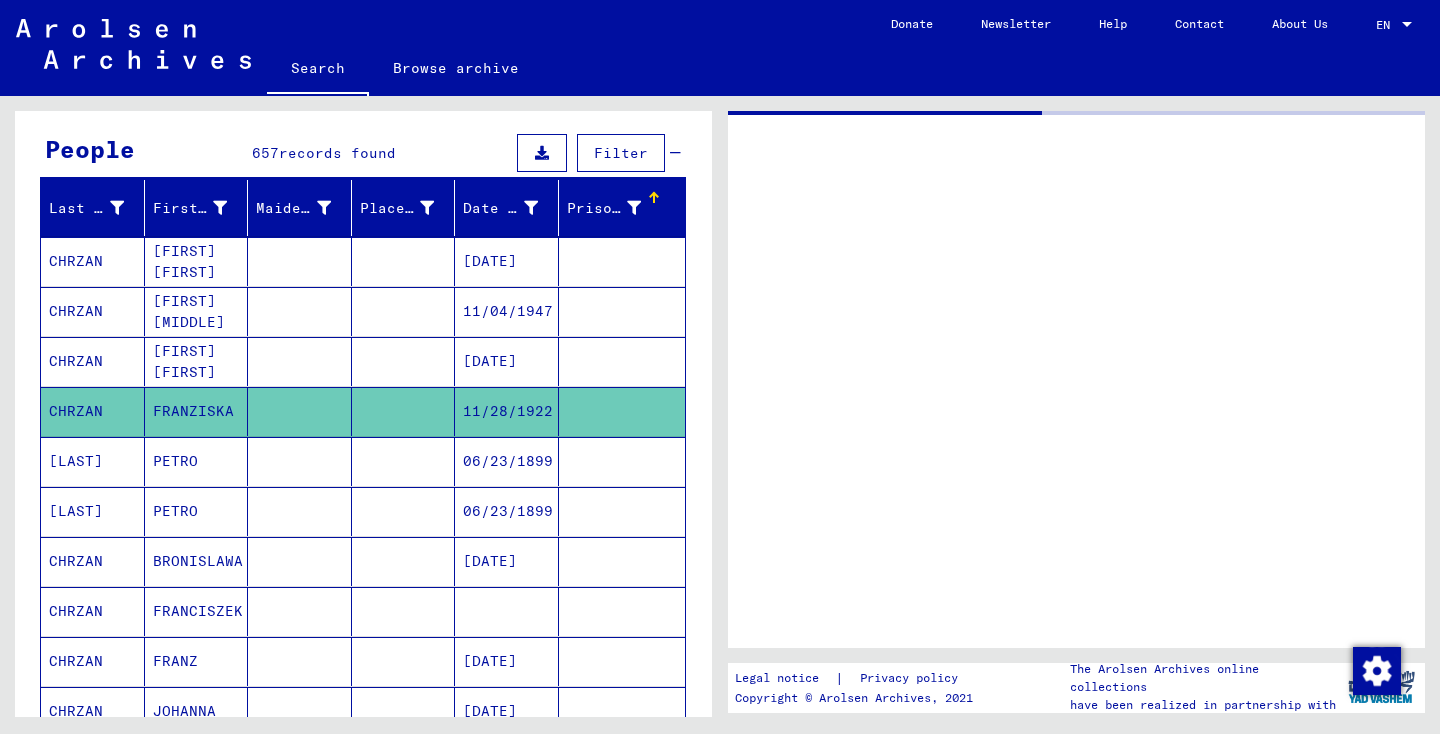 scroll, scrollTop: 0, scrollLeft: 0, axis: both 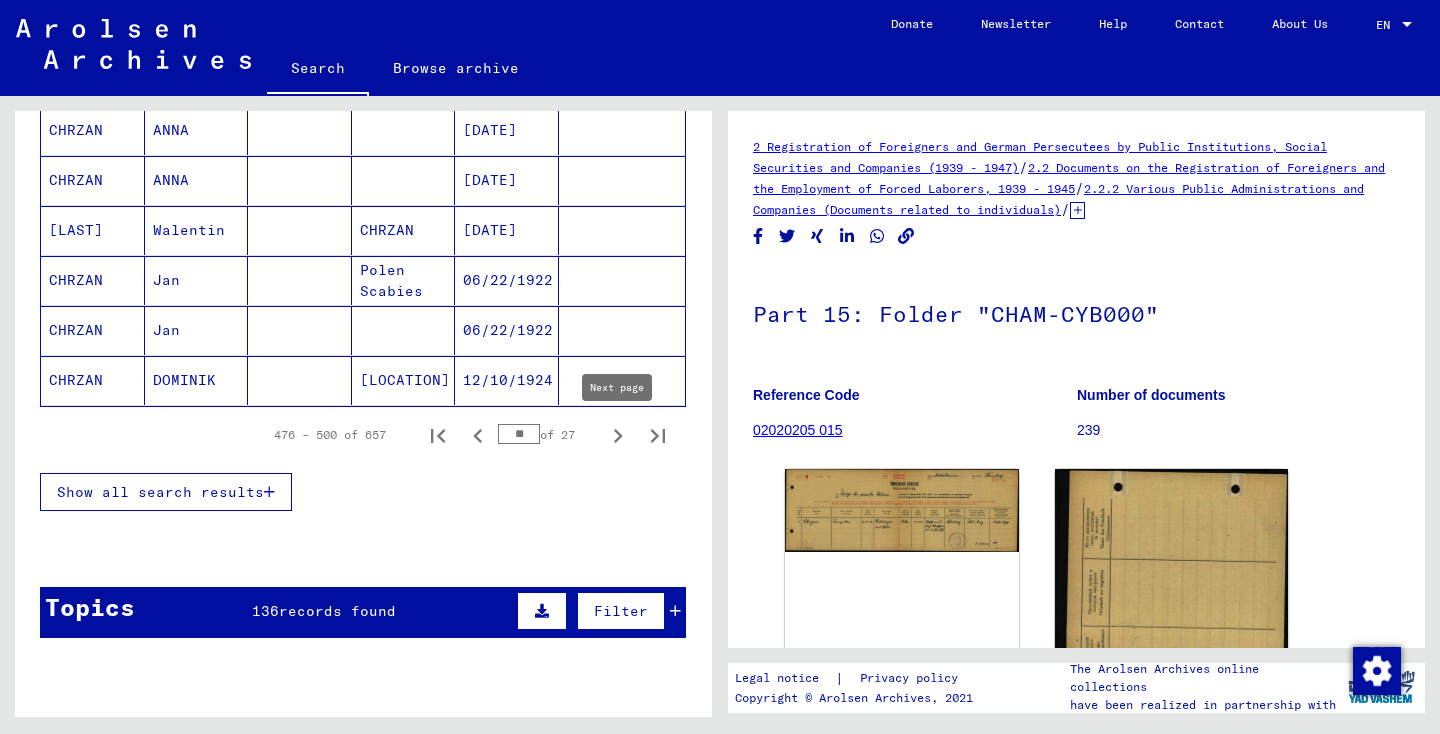 click 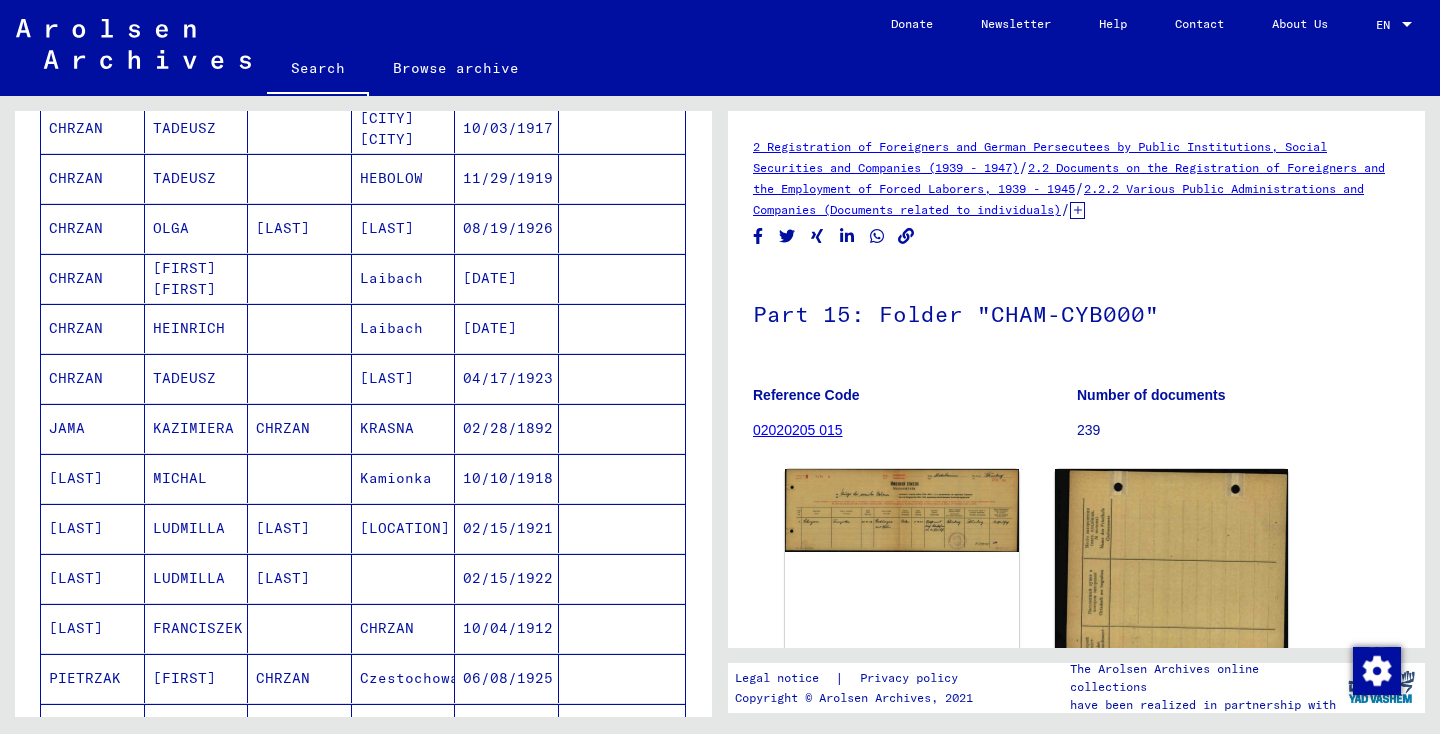 scroll, scrollTop: 296, scrollLeft: 0, axis: vertical 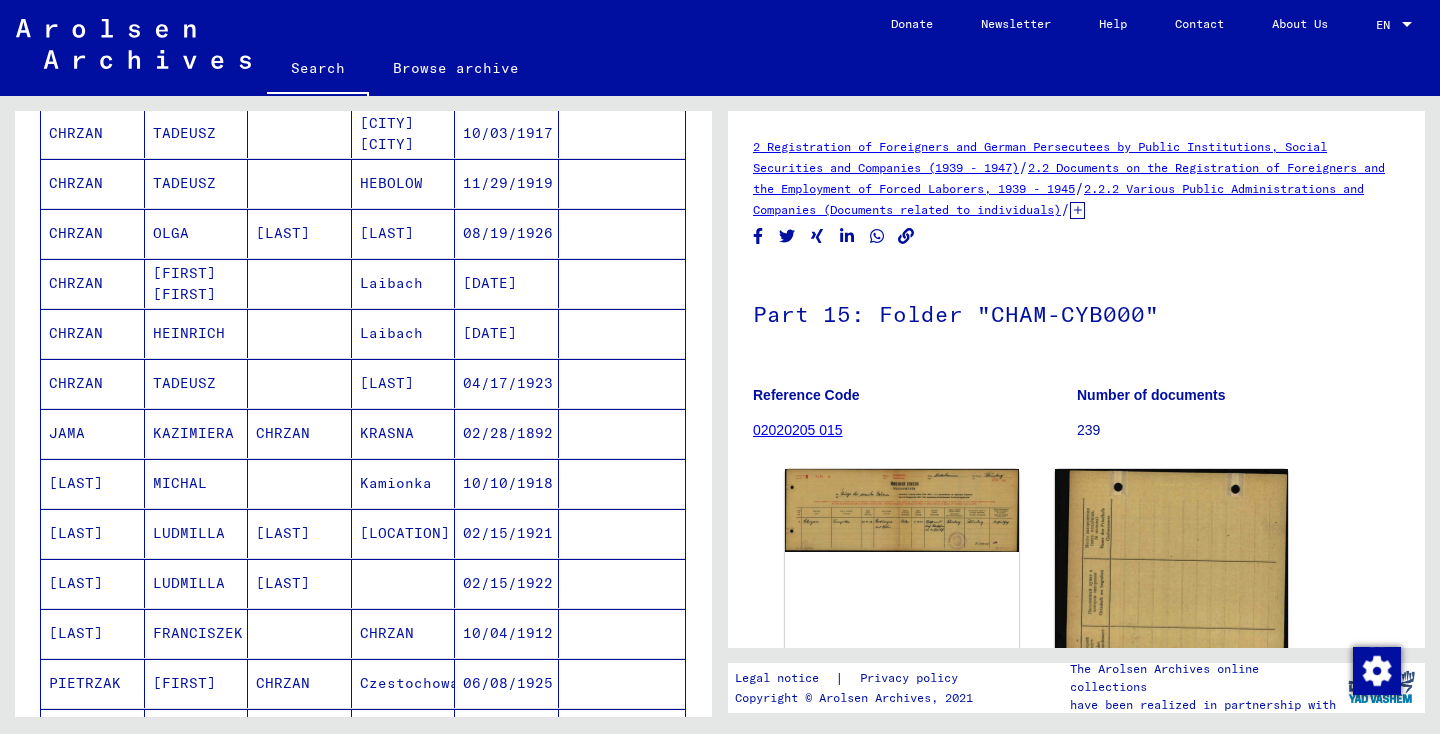 click on "02/15/1921" at bounding box center [507, 583] 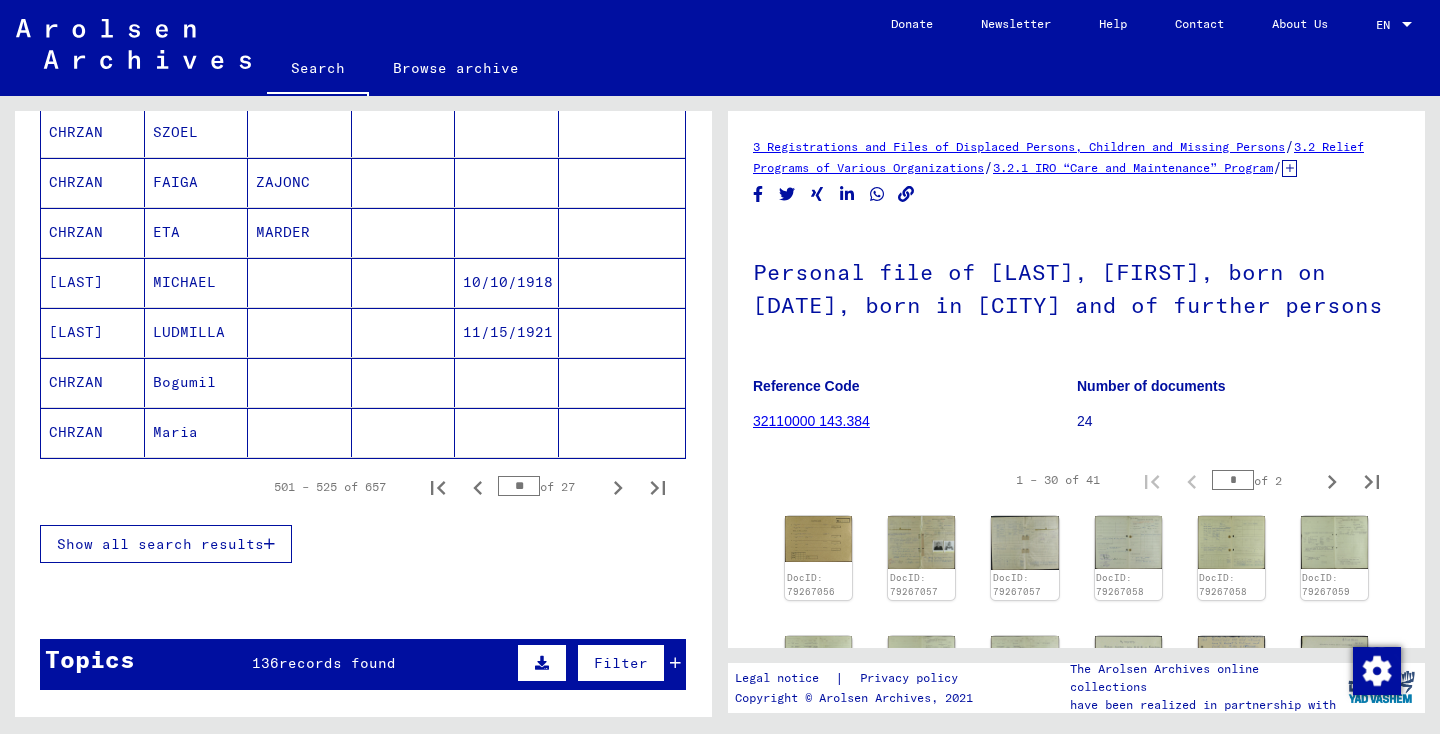 scroll, scrollTop: 1200, scrollLeft: 0, axis: vertical 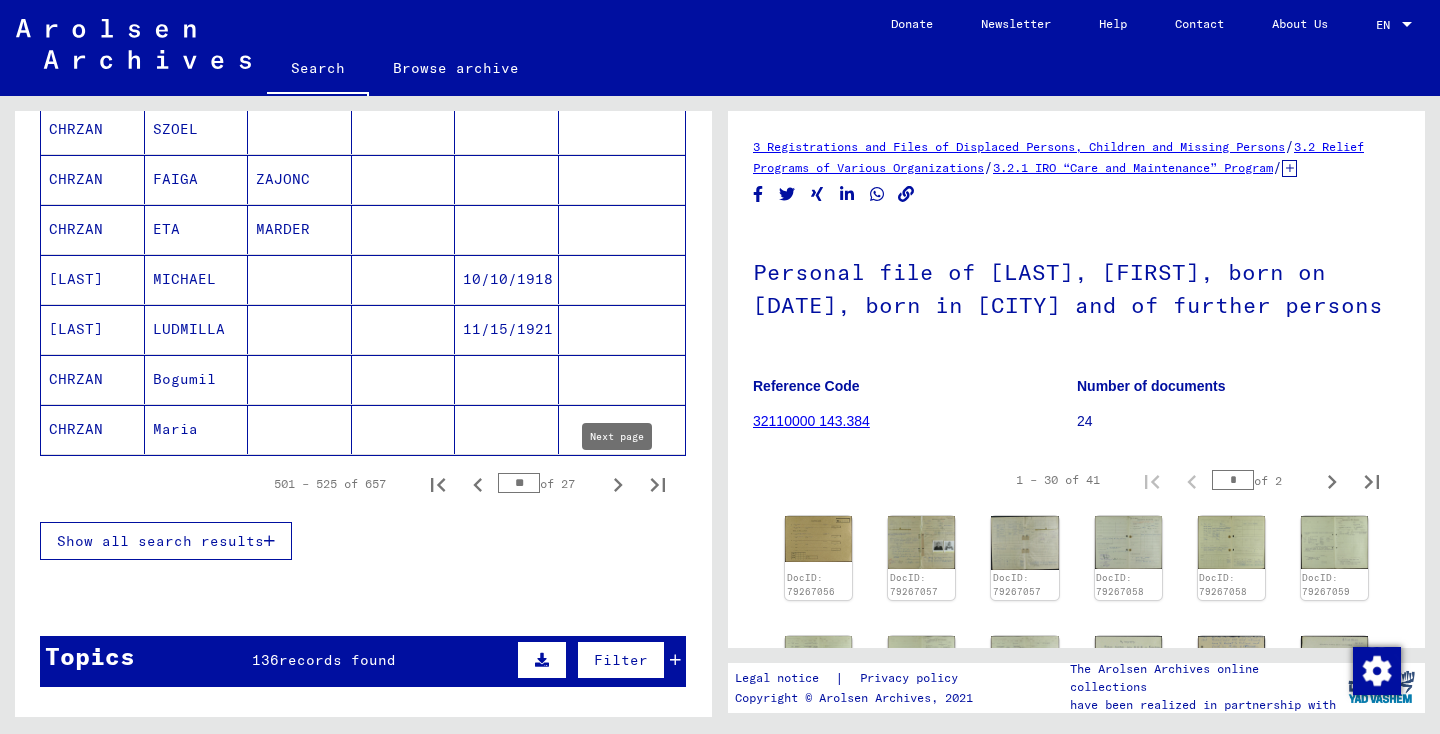 click 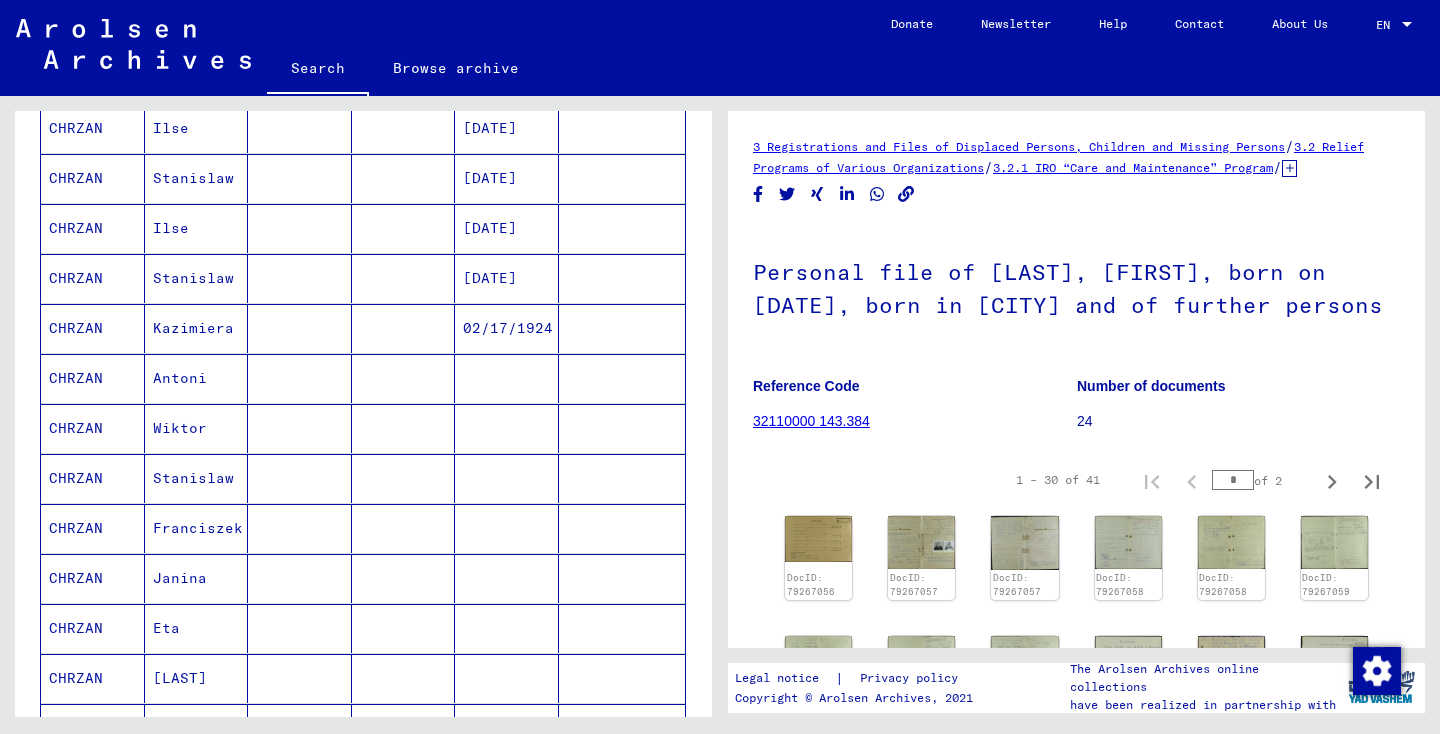 scroll, scrollTop: 685, scrollLeft: 0, axis: vertical 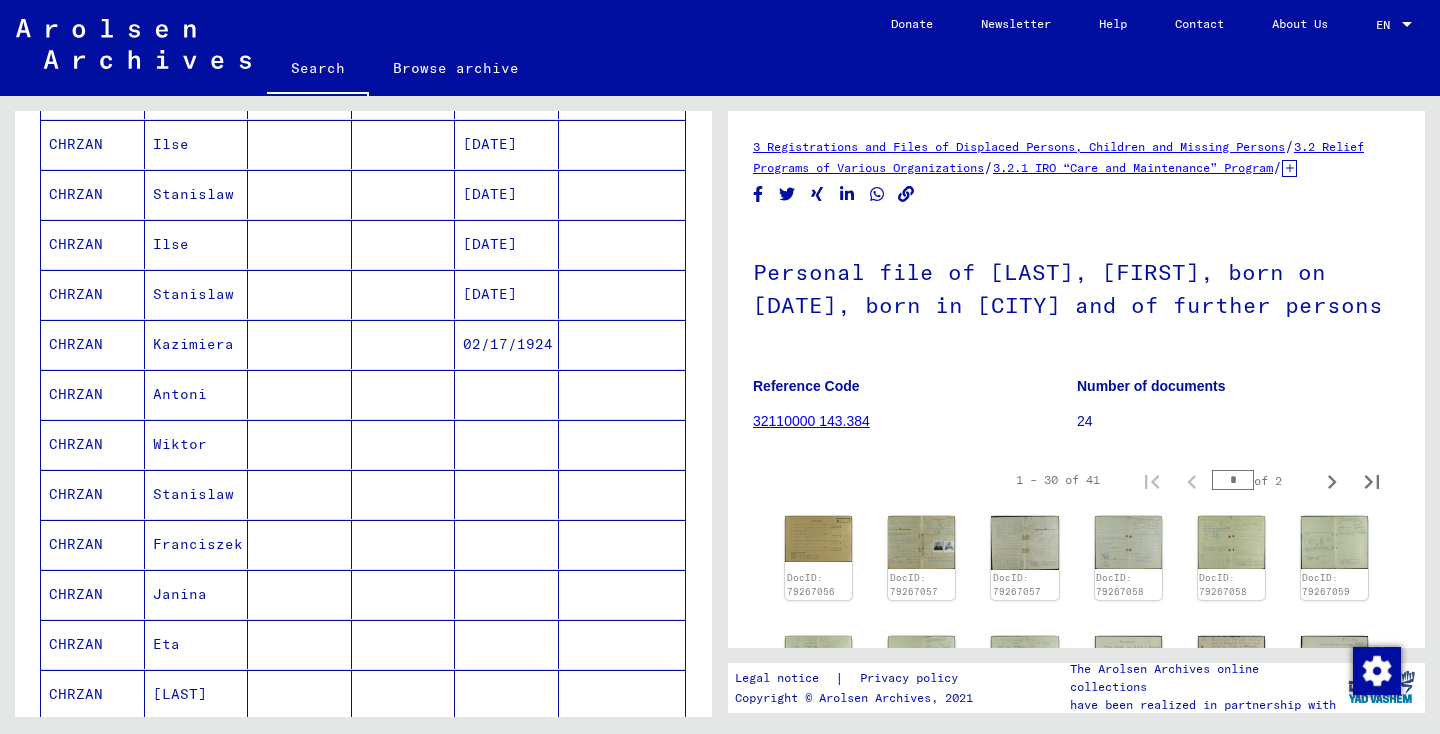 click at bounding box center [622, 394] 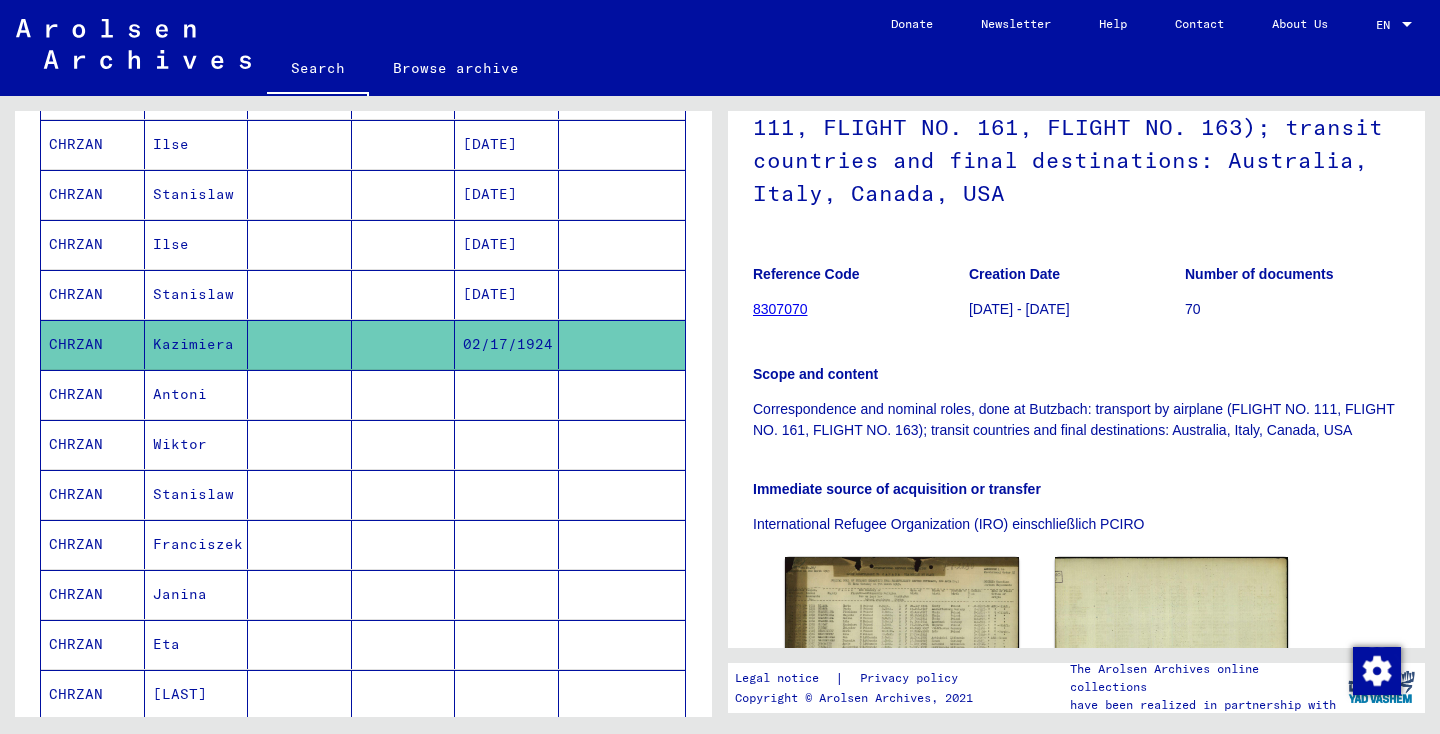 scroll, scrollTop: 261, scrollLeft: 0, axis: vertical 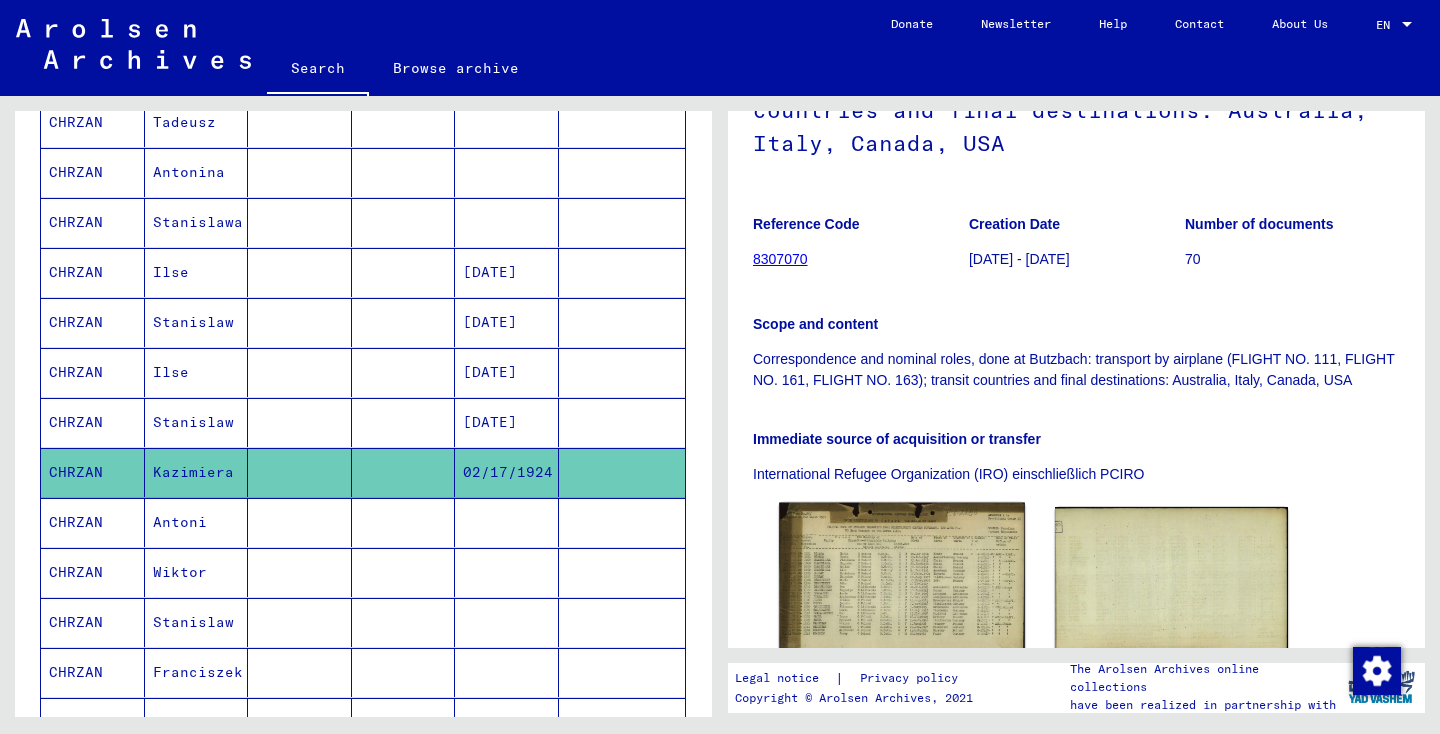 click 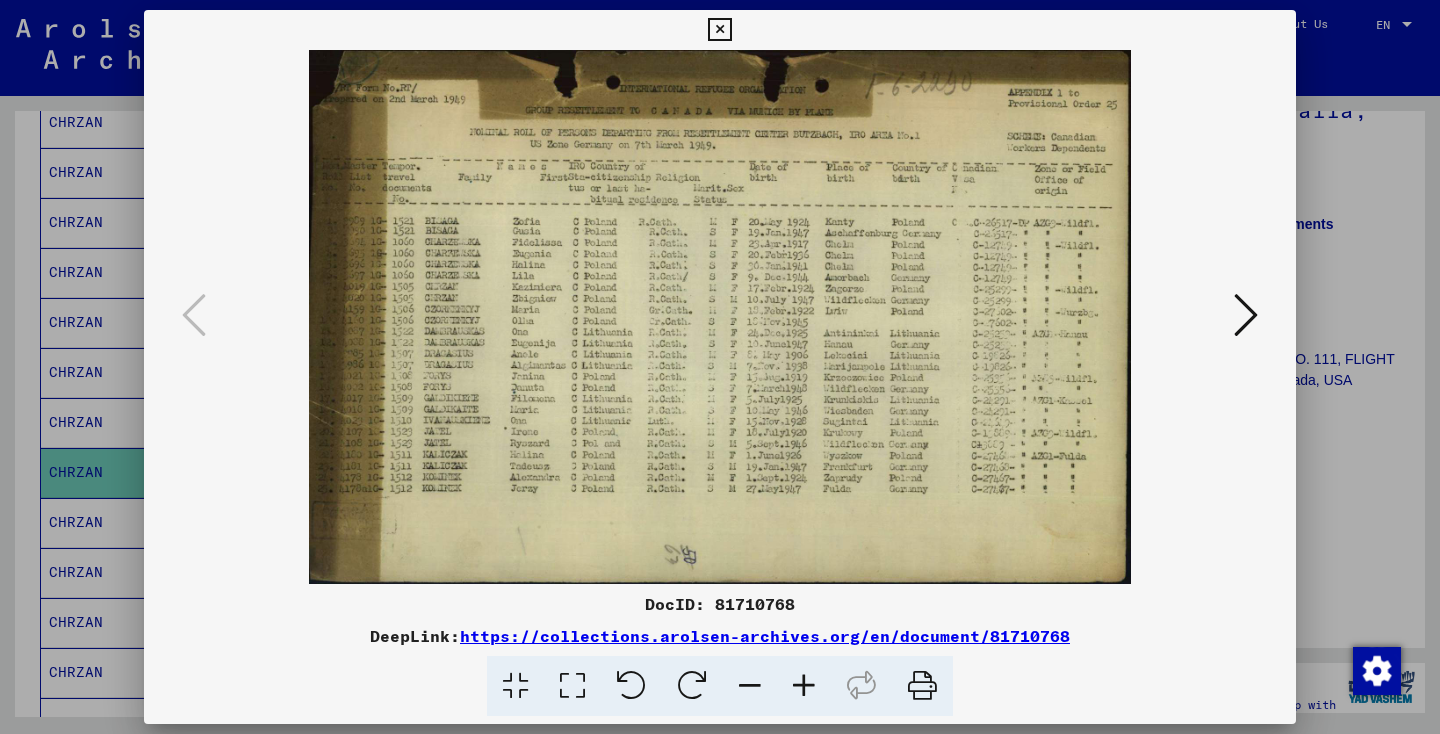 click at bounding box center (804, 686) 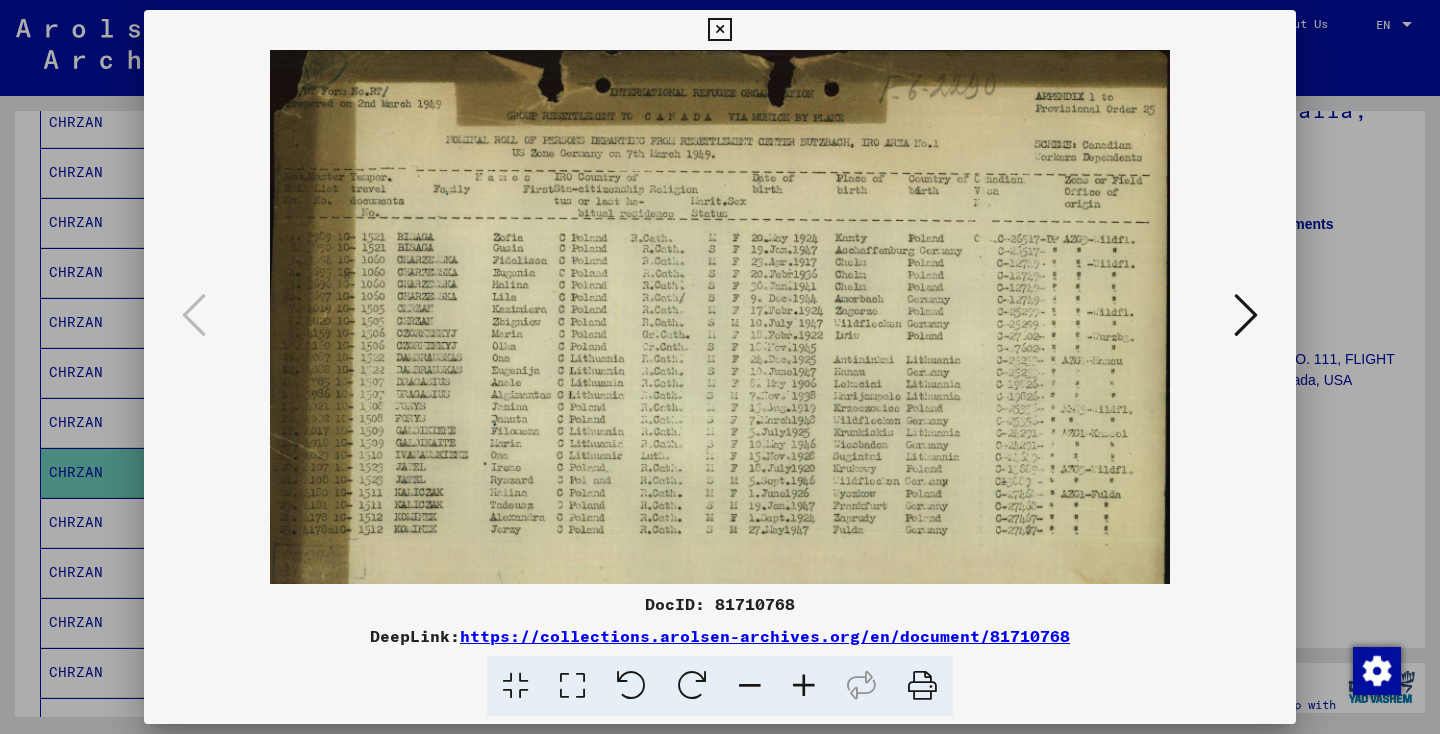 click at bounding box center (804, 686) 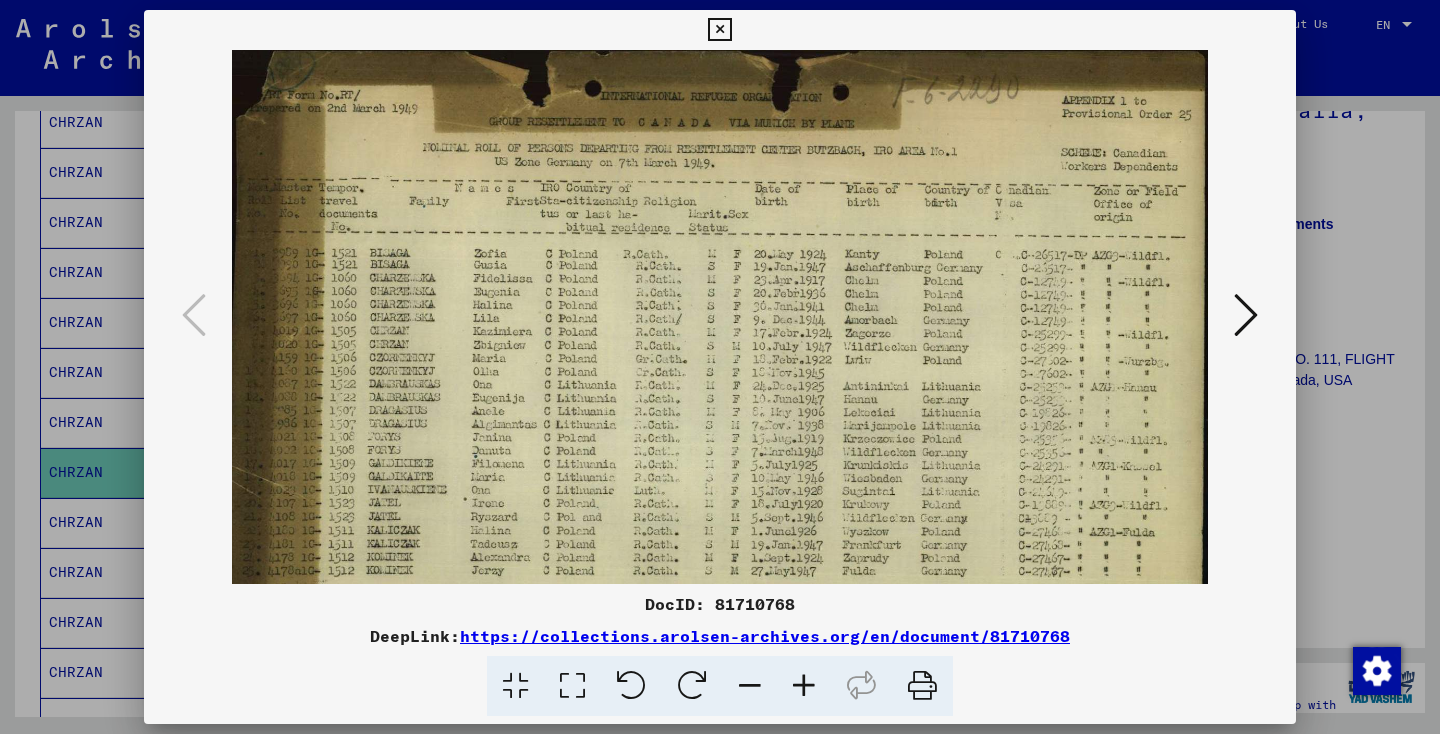 click at bounding box center [719, 30] 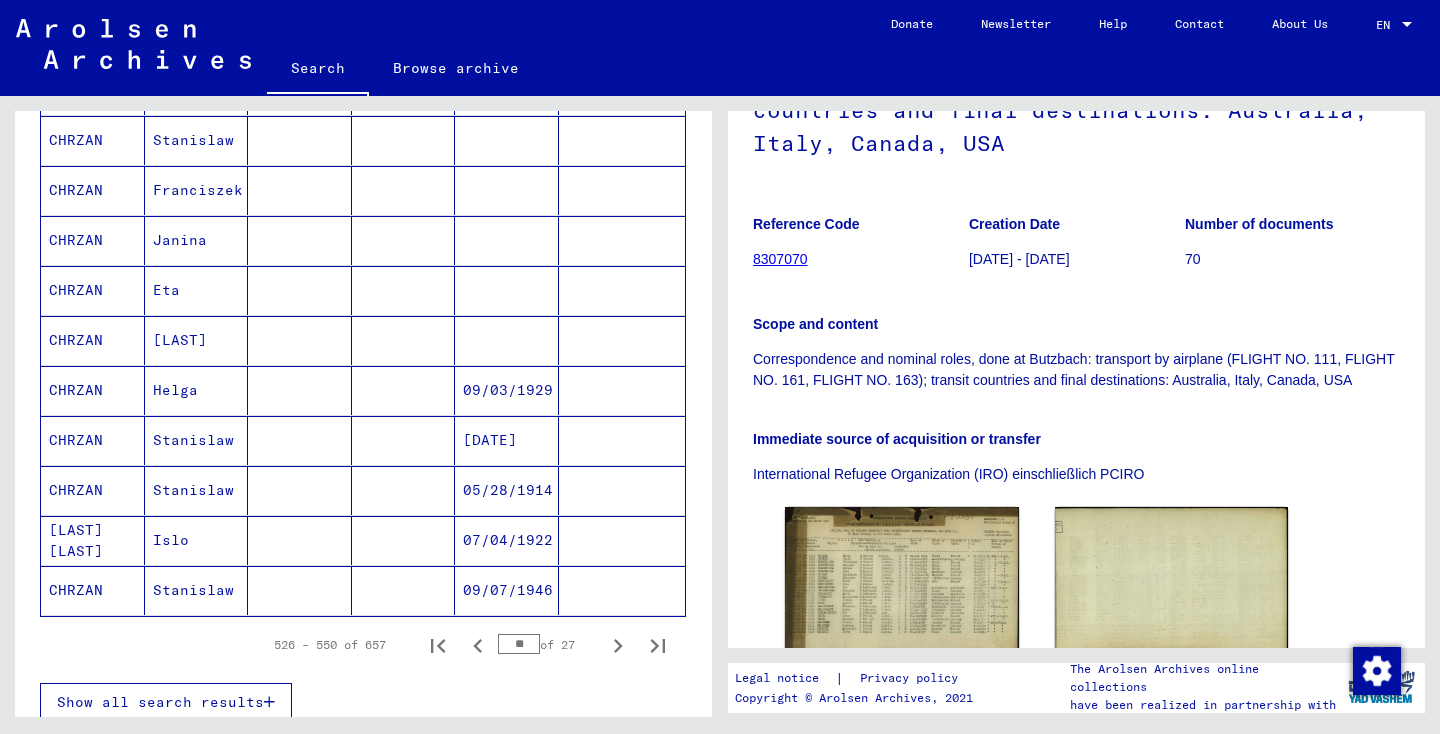 scroll, scrollTop: 1077, scrollLeft: 0, axis: vertical 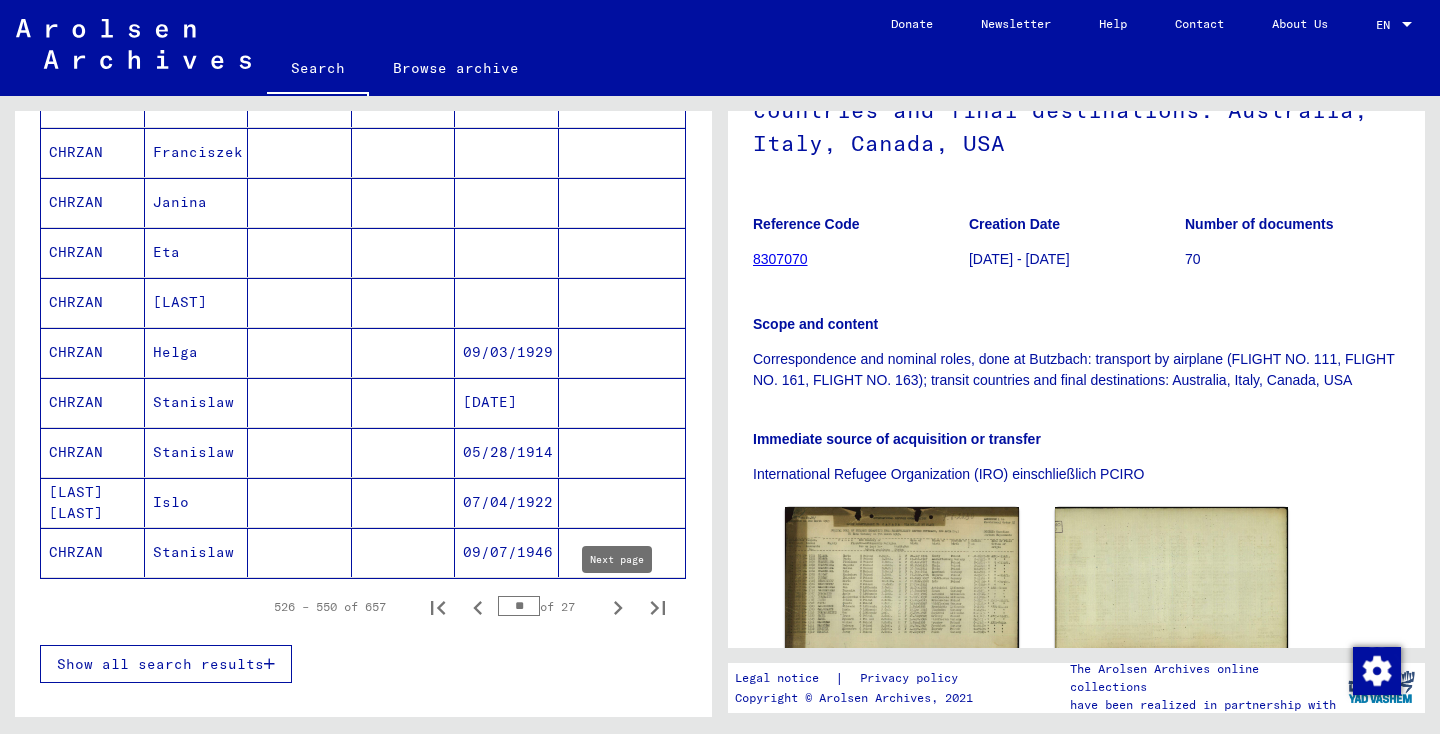 click 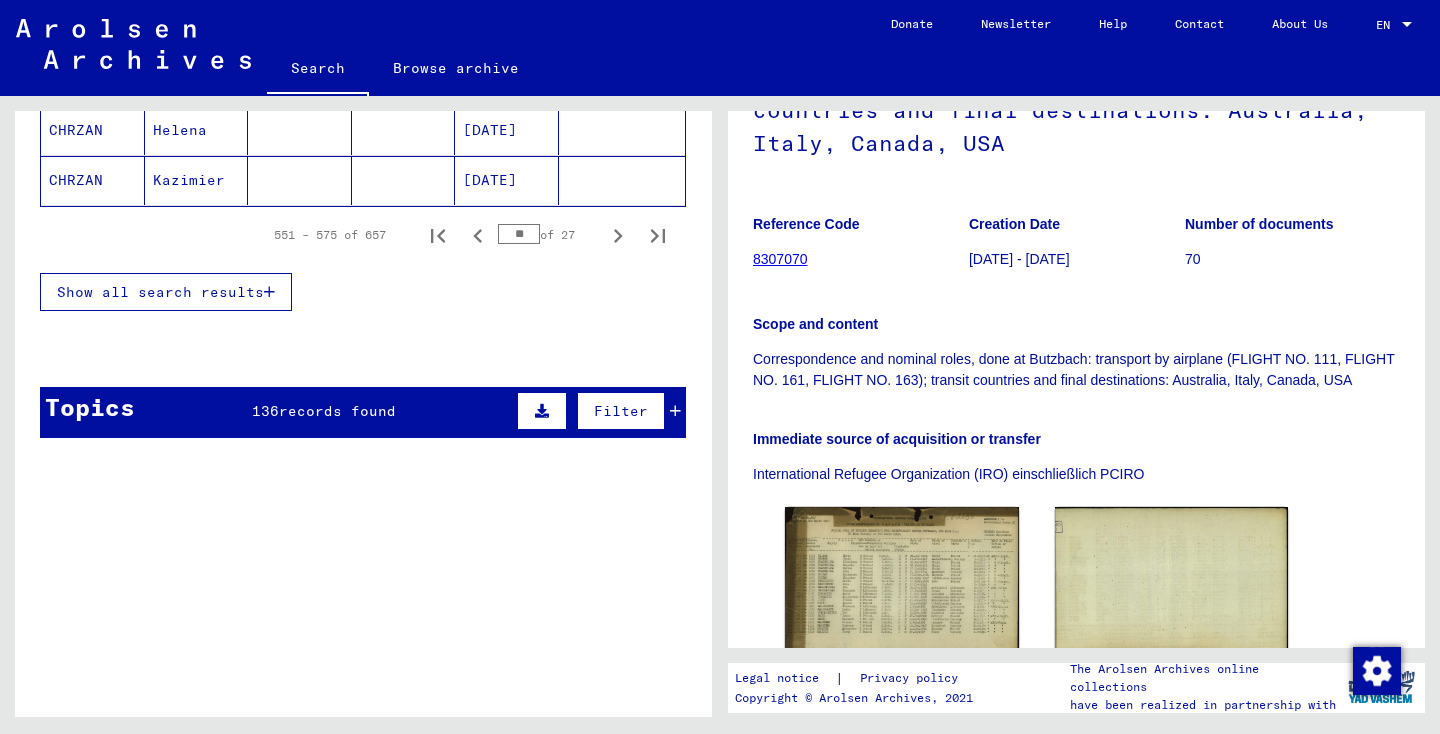 scroll, scrollTop: 1458, scrollLeft: 0, axis: vertical 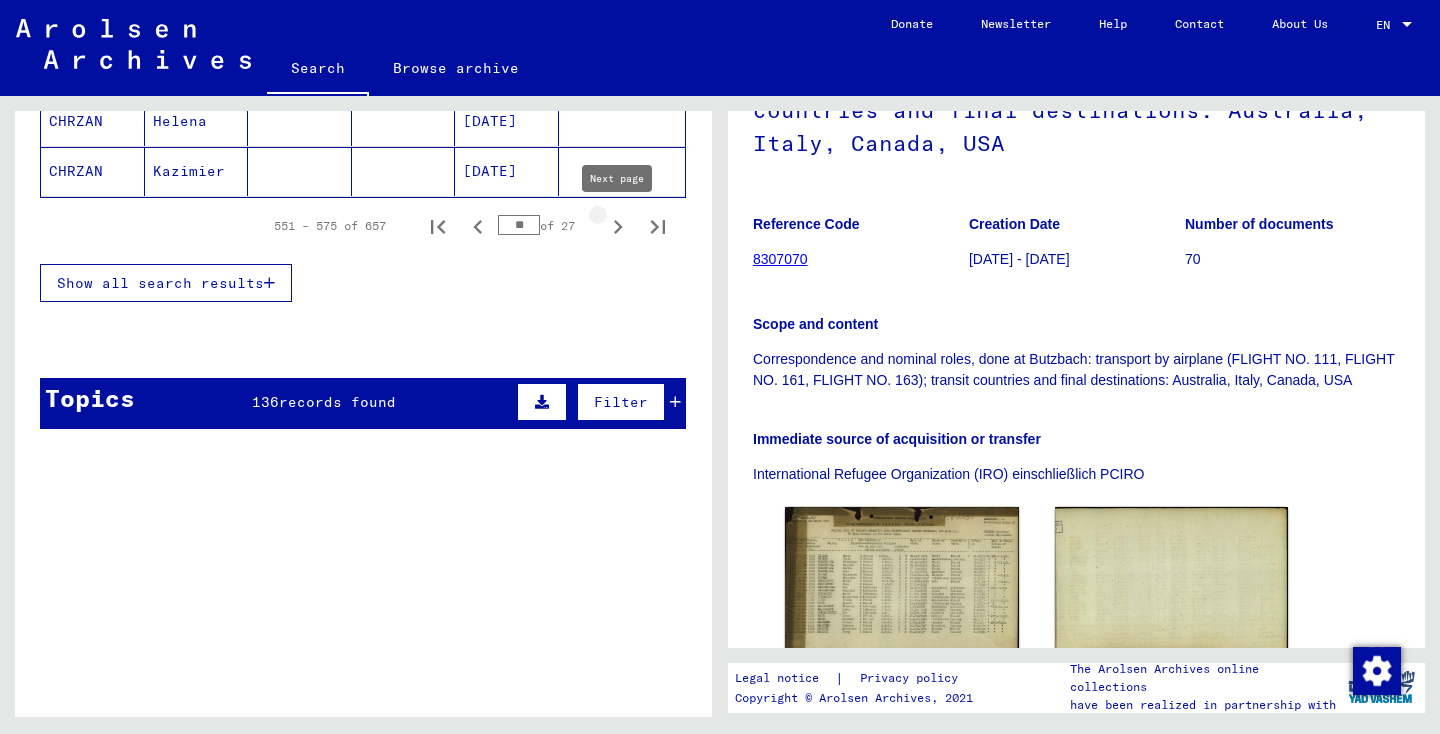 click 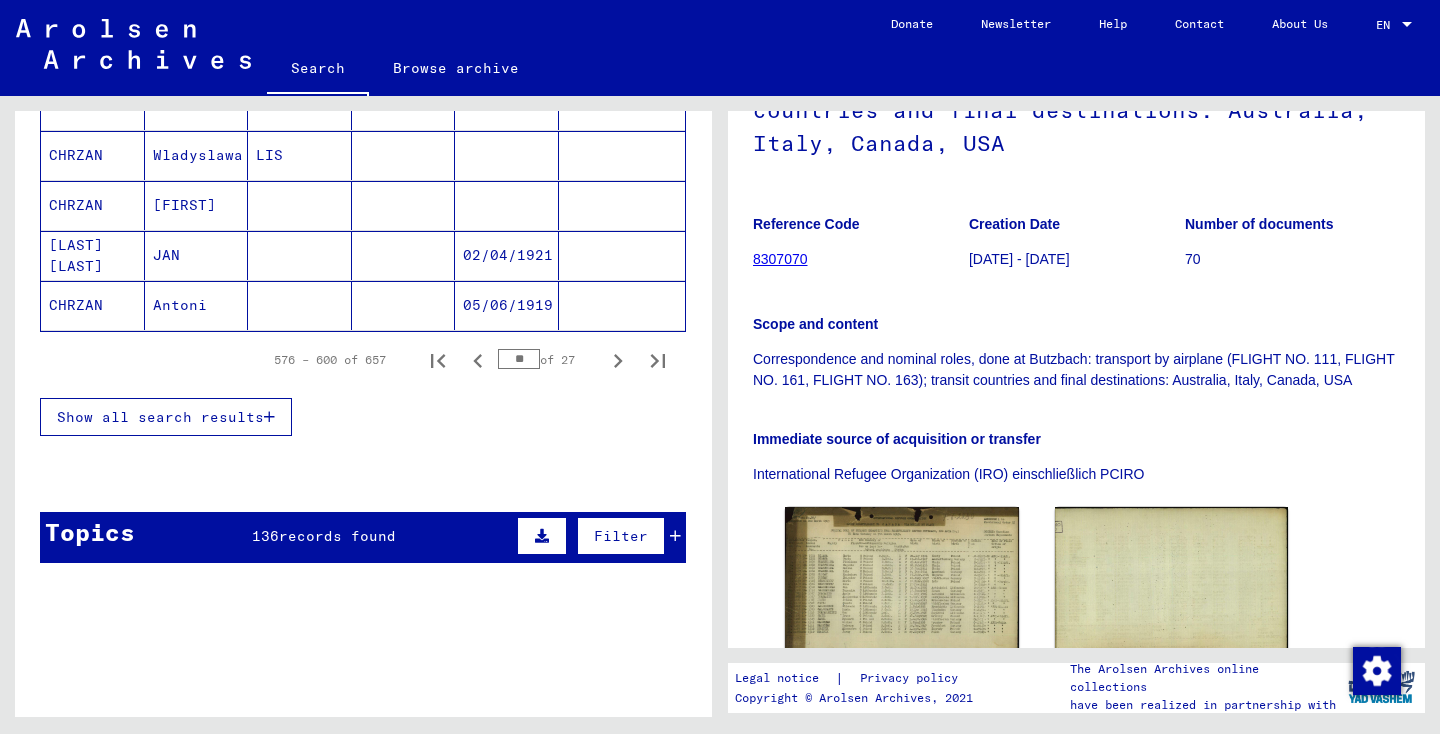 scroll, scrollTop: 1421, scrollLeft: 0, axis: vertical 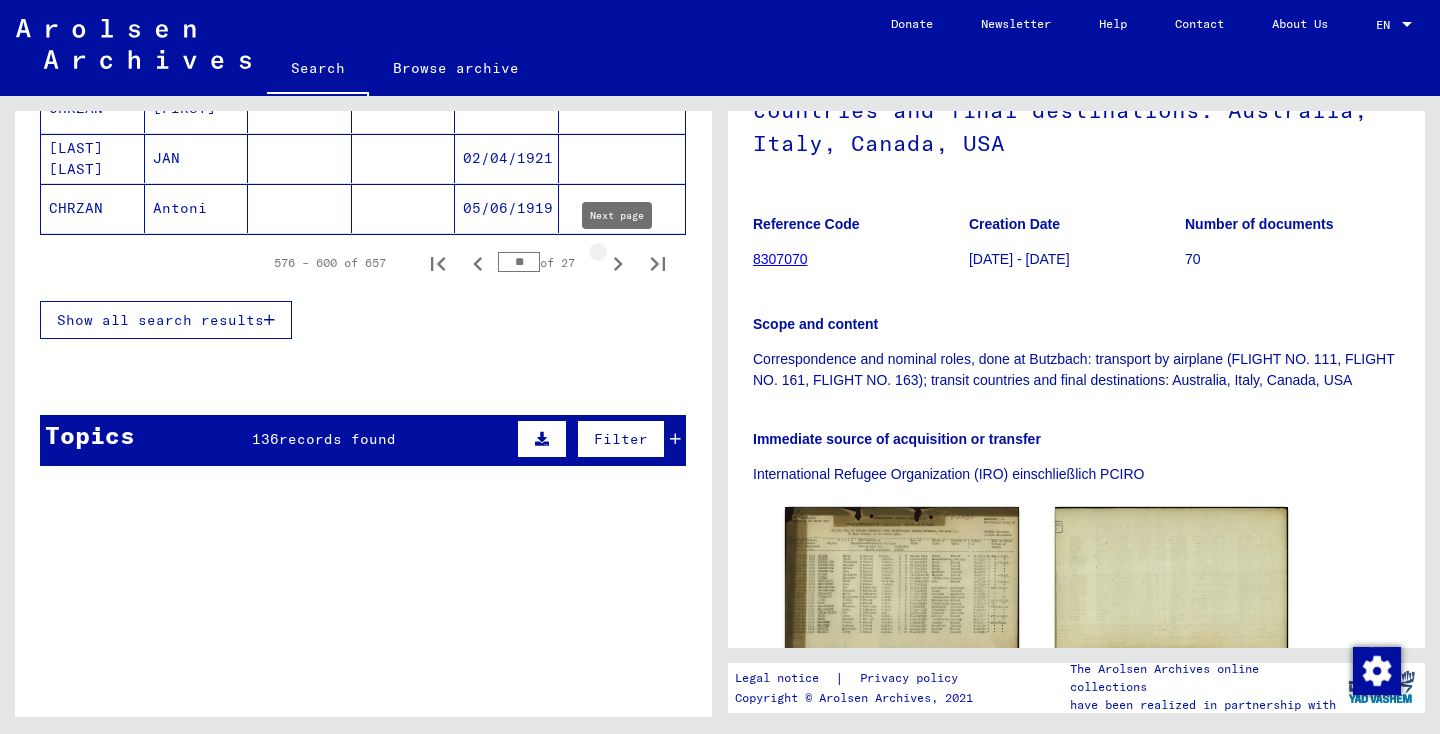 click 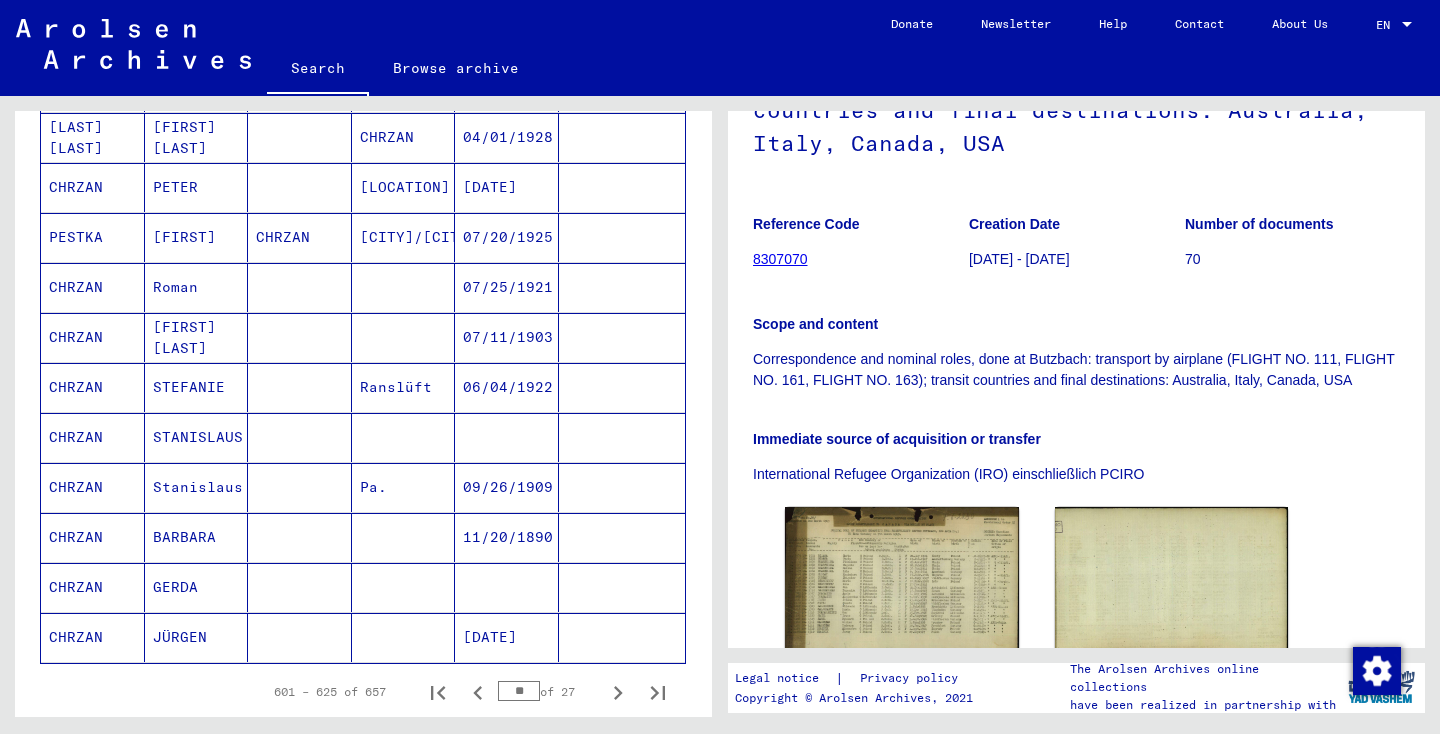 scroll, scrollTop: 1023, scrollLeft: 0, axis: vertical 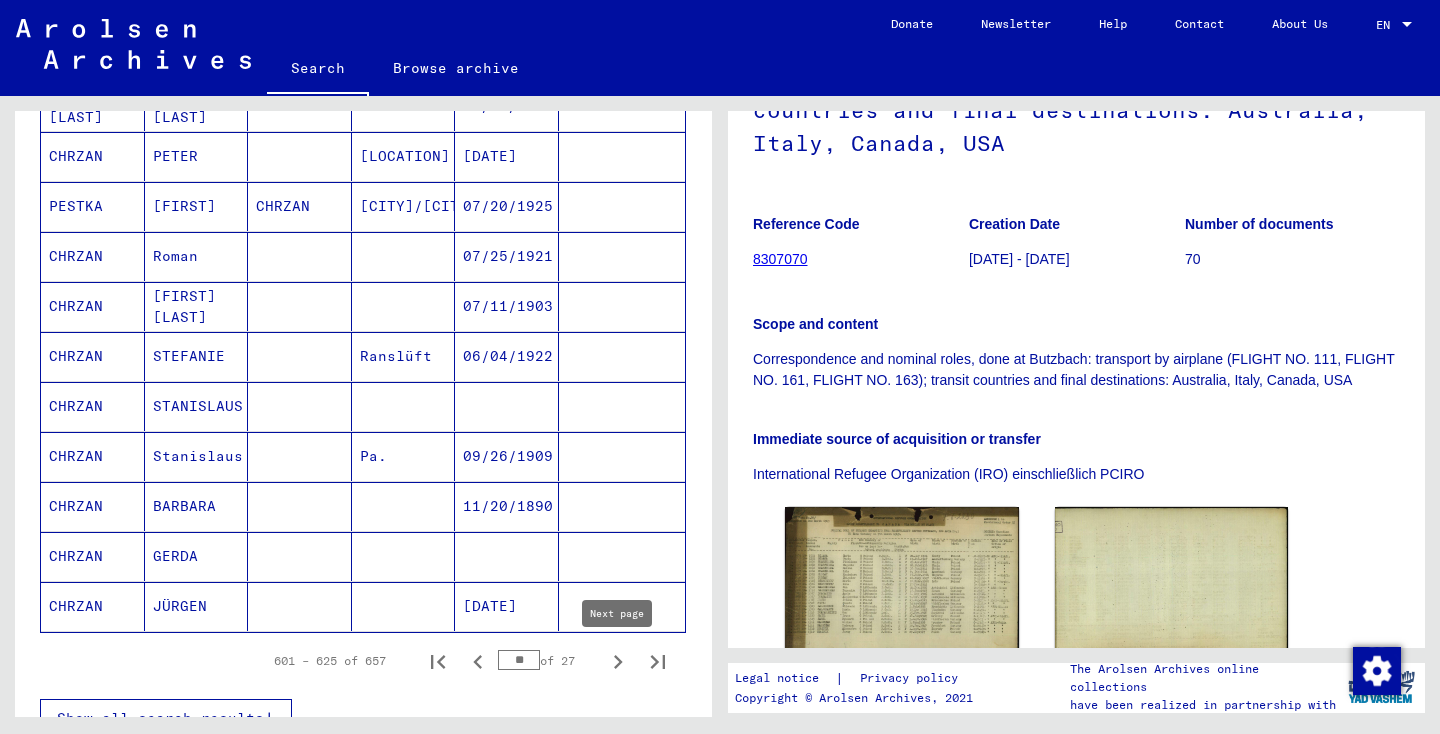 click 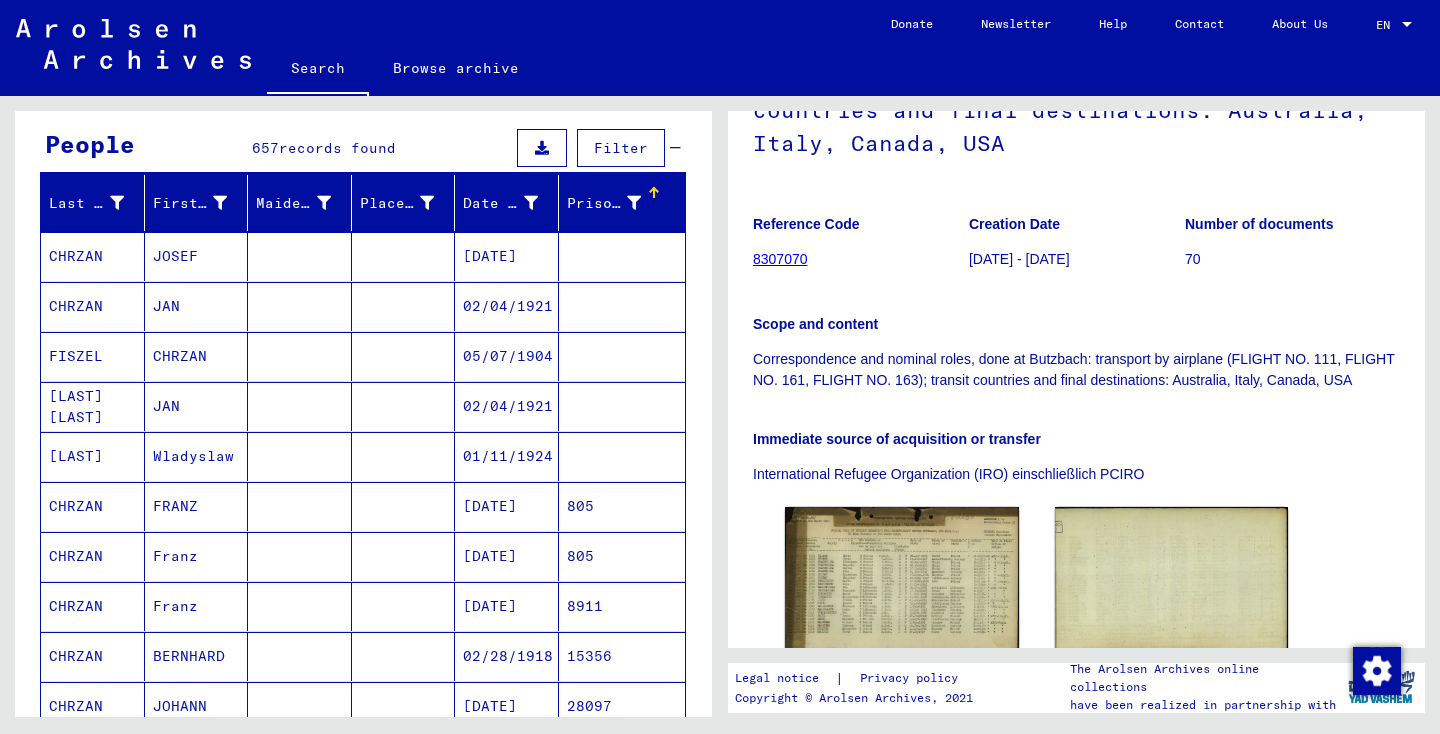 scroll, scrollTop: 172, scrollLeft: 0, axis: vertical 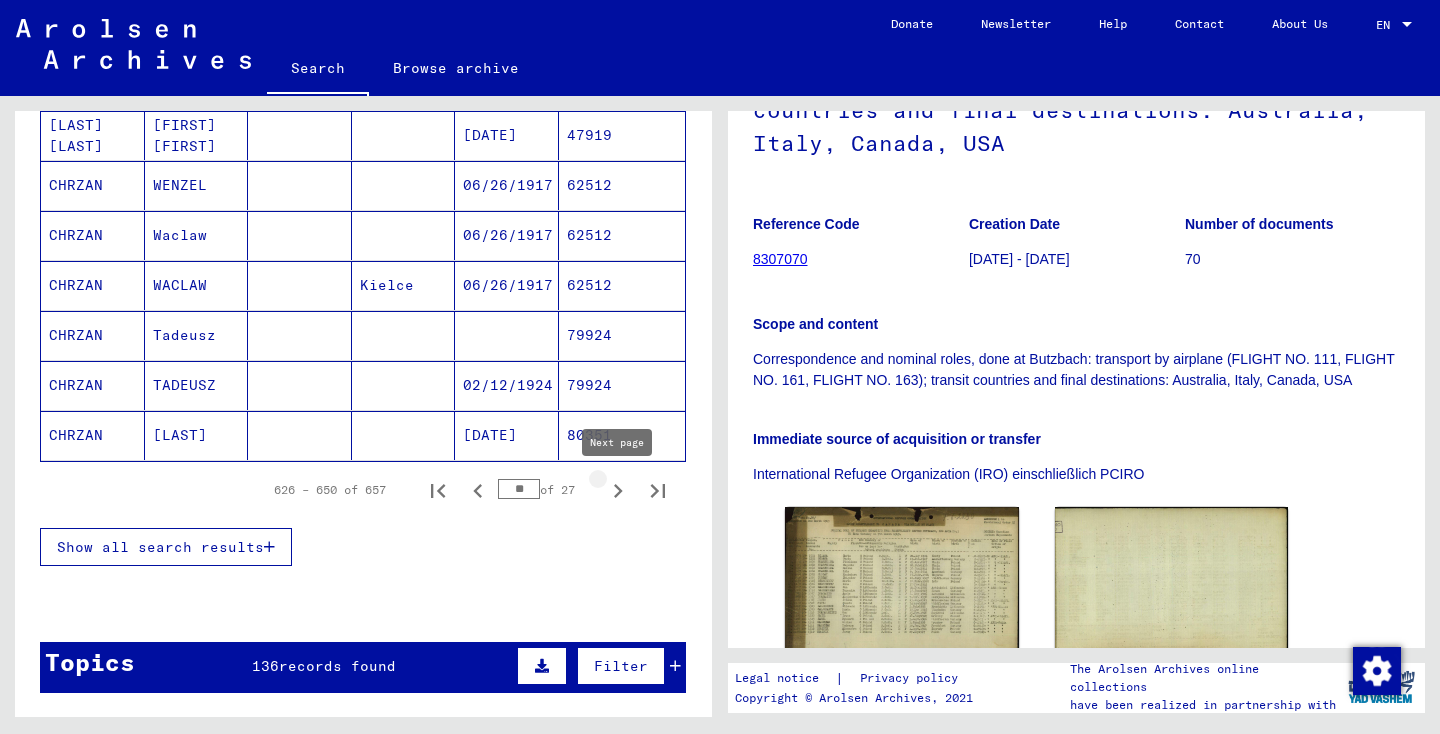 click 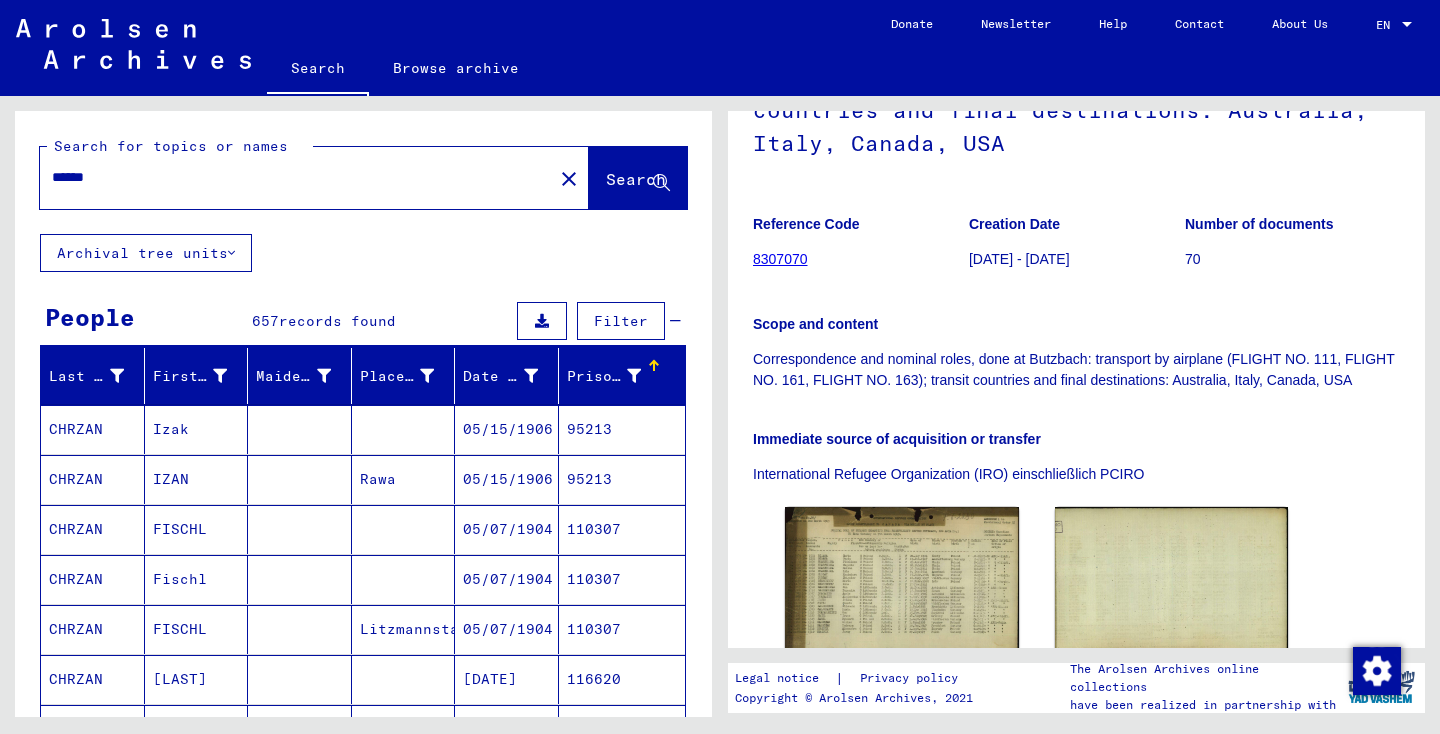 scroll, scrollTop: 0, scrollLeft: 0, axis: both 